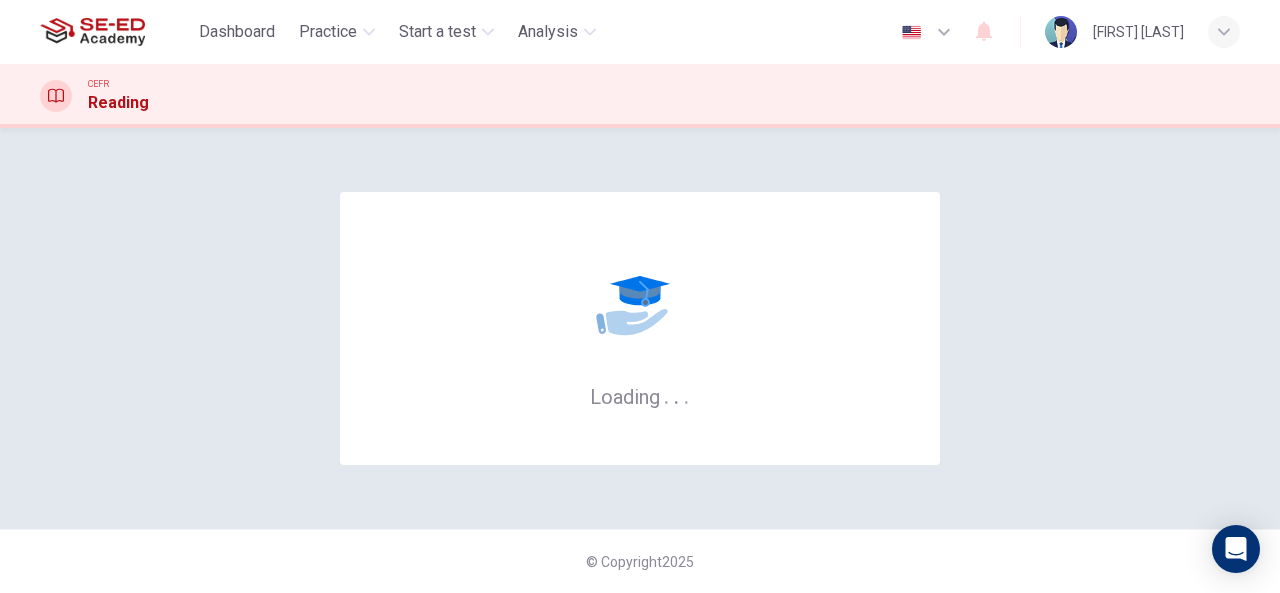 scroll, scrollTop: 0, scrollLeft: 0, axis: both 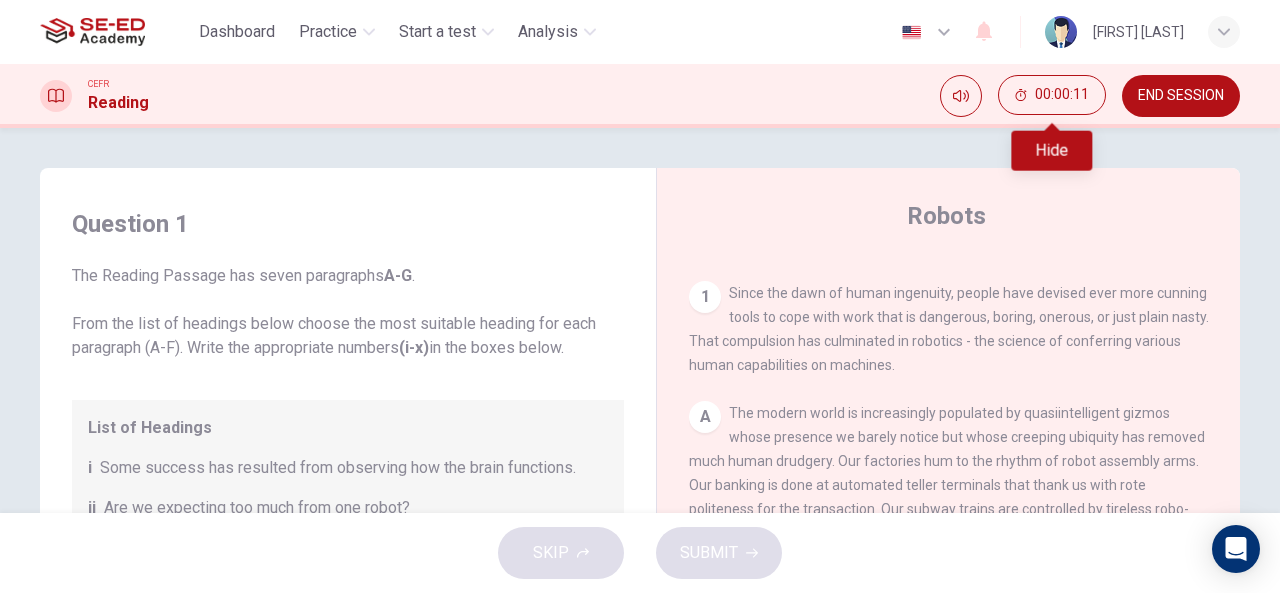 click on "00:00:11" at bounding box center [1052, 95] 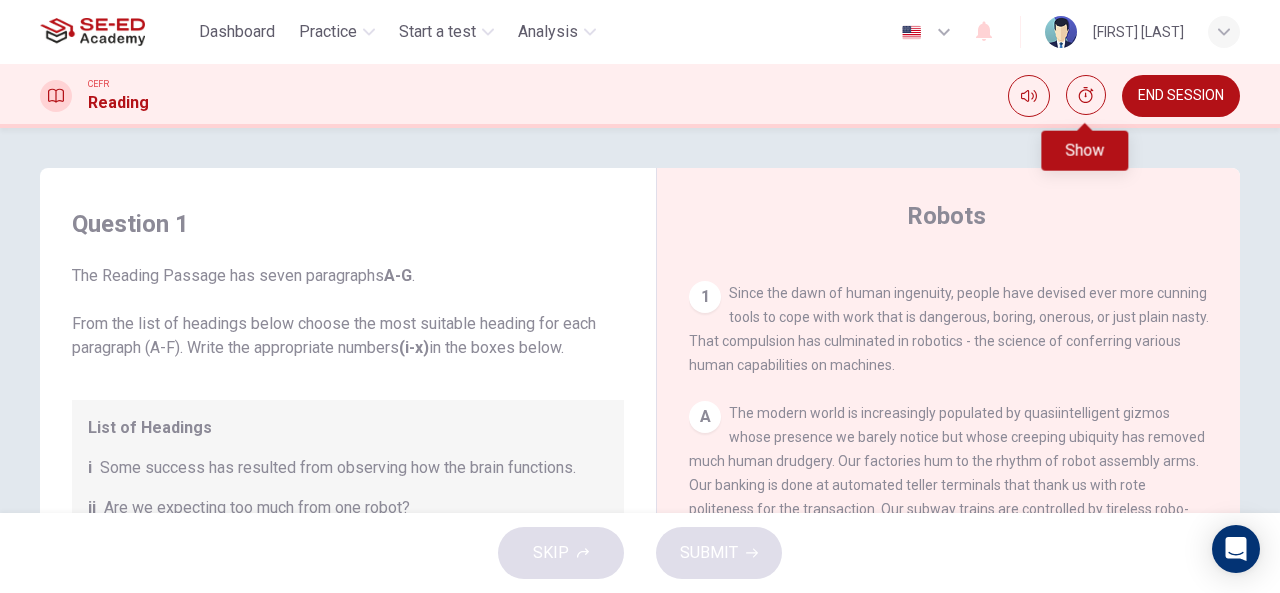 click at bounding box center (1086, 95) 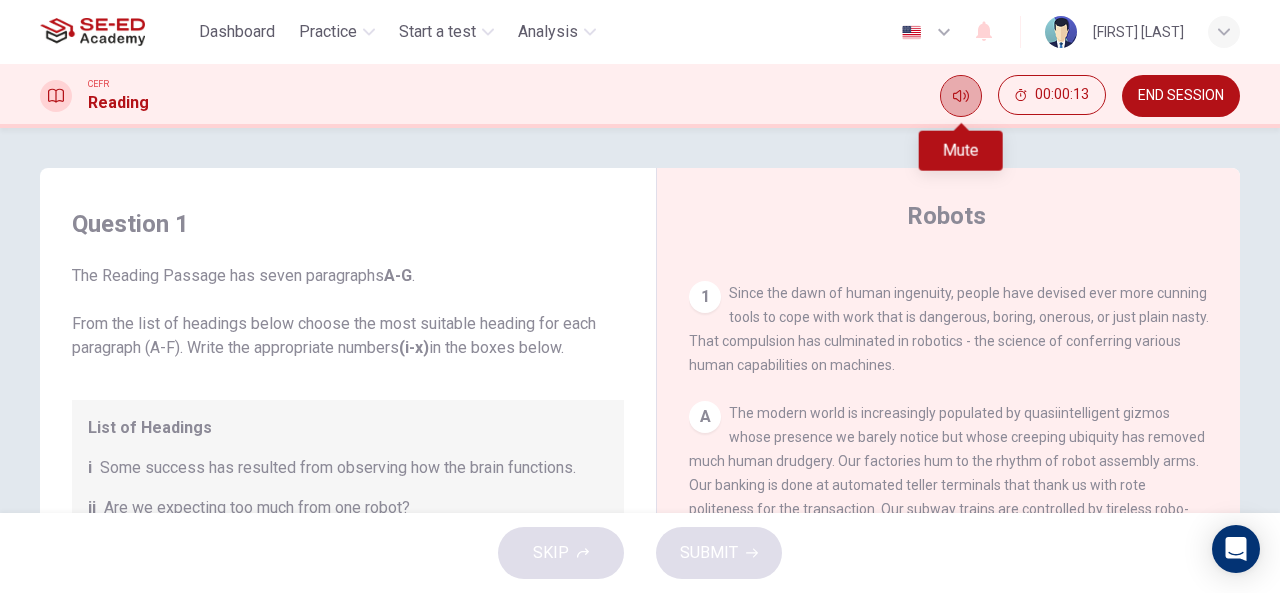 click at bounding box center [961, 96] 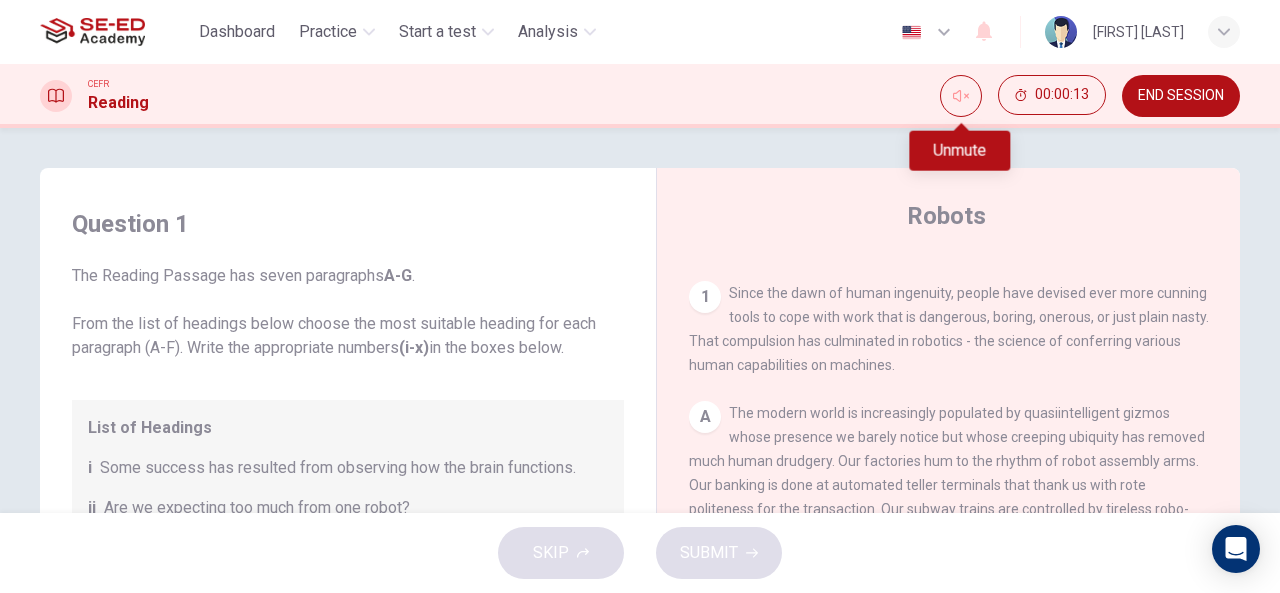 click at bounding box center (961, 96) 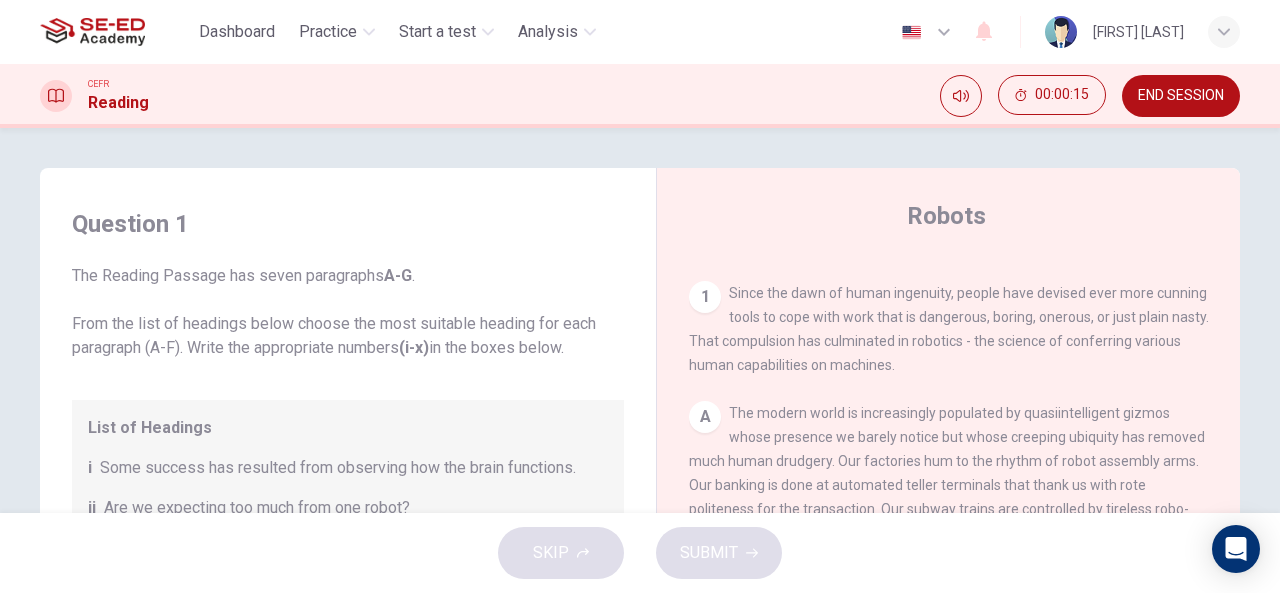scroll, scrollTop: 384, scrollLeft: 0, axis: vertical 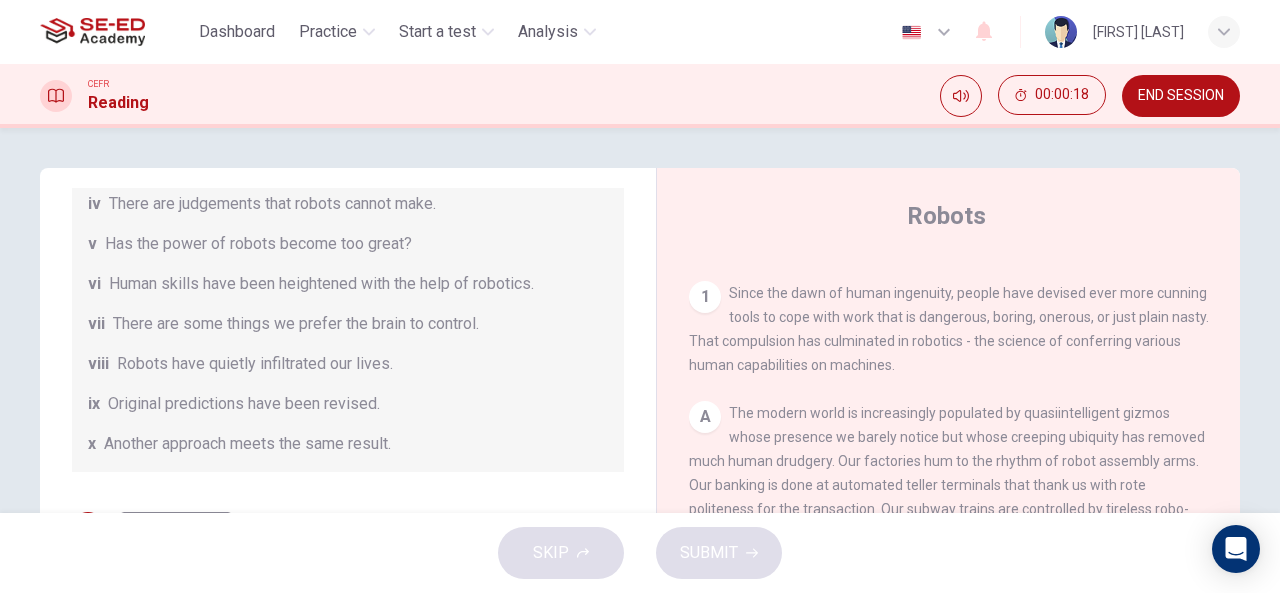 click on "1" at bounding box center [705, 297] 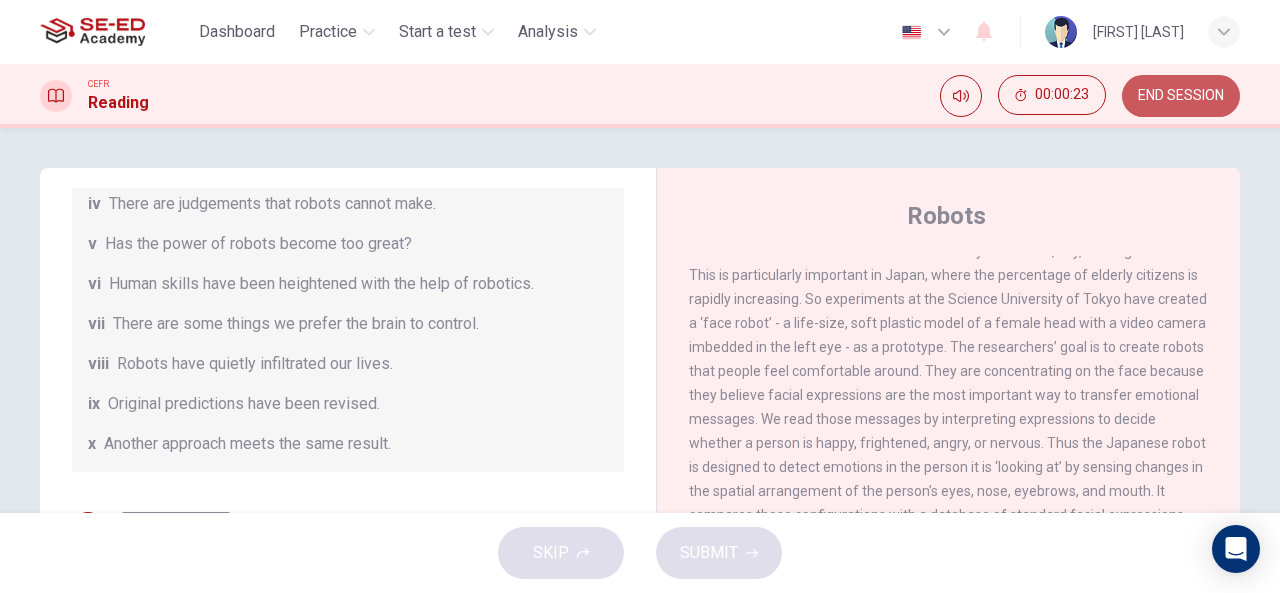 click on "END SESSION" at bounding box center [1181, 96] 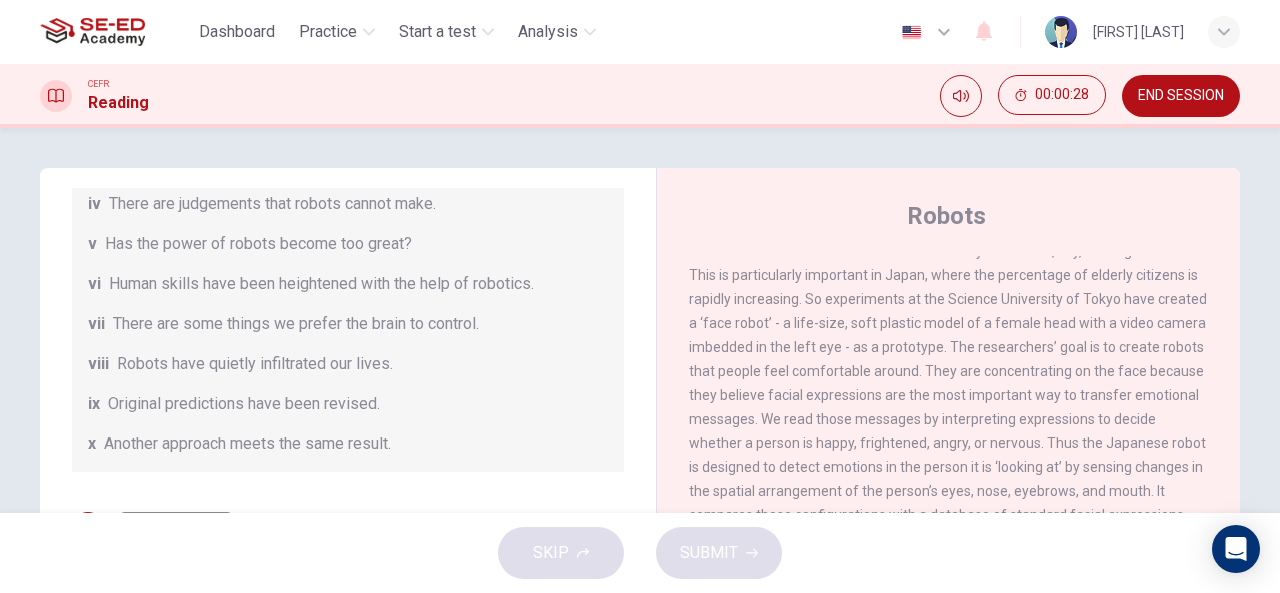 scroll, scrollTop: 390, scrollLeft: 0, axis: vertical 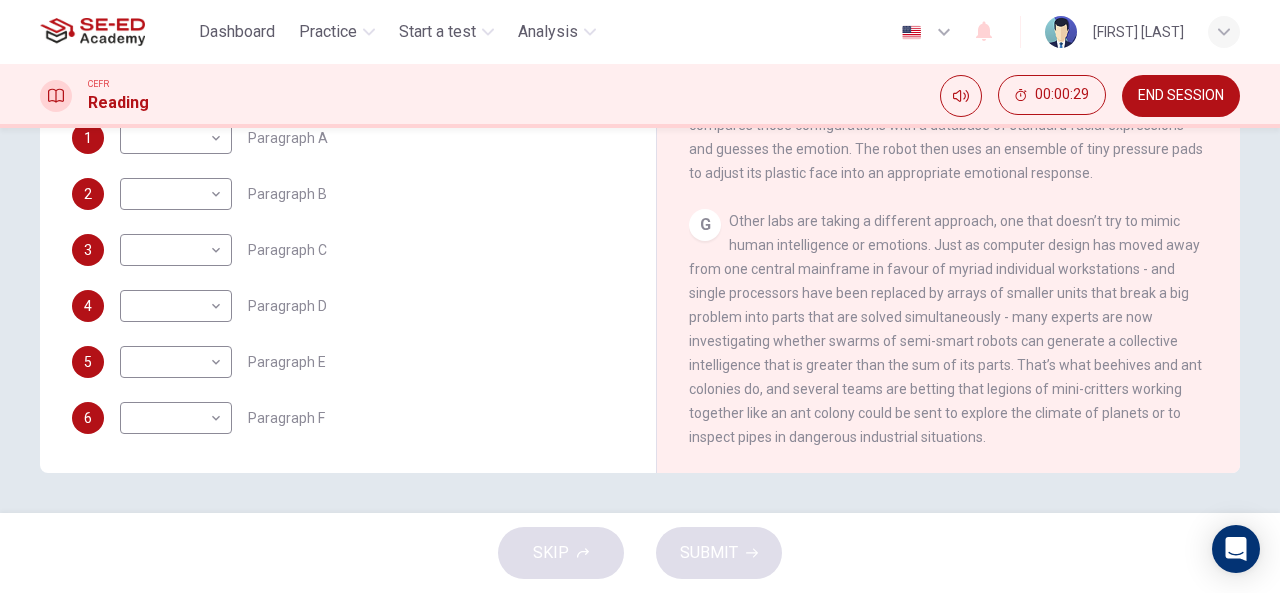 click on "This site uses cookies, as explained in our Privacy Policy. If you agree to the use of cookies, please click the Accept button and continue to browse our site. Privacy Policy Accept Dashboard Practice Start a test Analysis English en ​ [FIRST] [LAST] CEFR Reading 00:00:29 END SESSION Question 1 The Reading Passage has seven paragraphs A-G. From the list of headings below choose the most suitable heading for each paragraph (A-F). Write the appropriate numbers (i-x) in the boxes below. List of Headings i Some success has resulted from observing how the brain functions. ii Are we expecting too much from one robot? iii Scientists are examining the humanistic possibilities. iv There are judgements that robots cannot make. v Has the power of robots become too great? vi Human skills have been heightened with the help of robotics. vii There are some things we prefer the brain to control. viii Robots have quietly infiltrated our lives. ix Original predictions have been revised. x 1 ​ ​ 2 ​ ​" at bounding box center [640, 296] 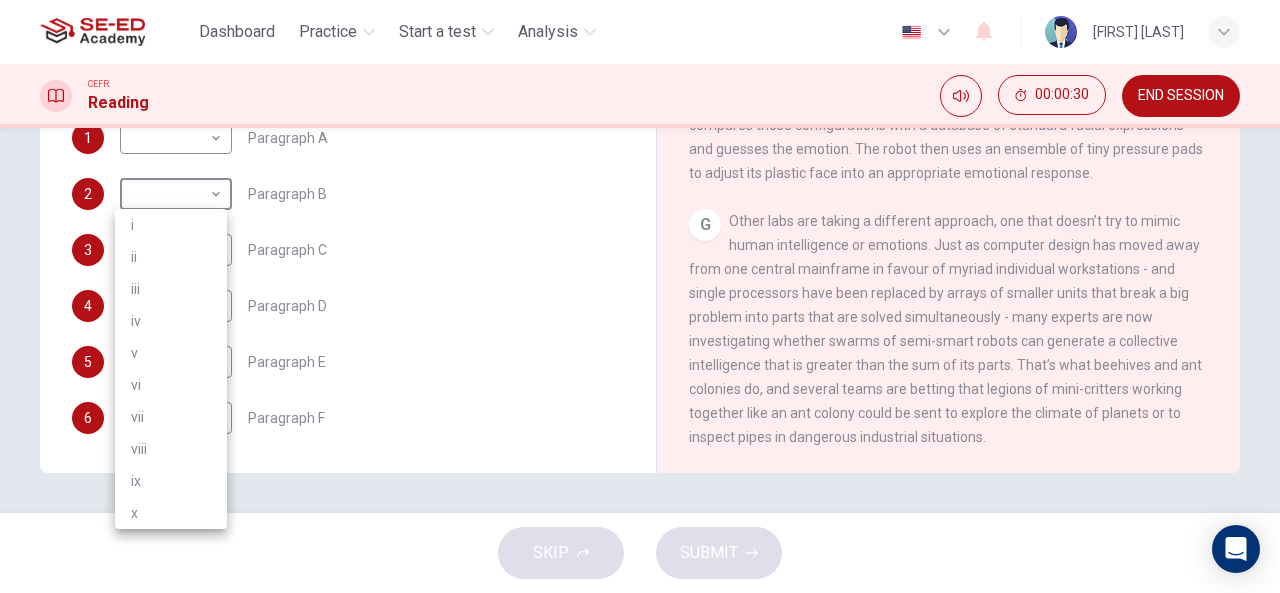 click at bounding box center (640, 296) 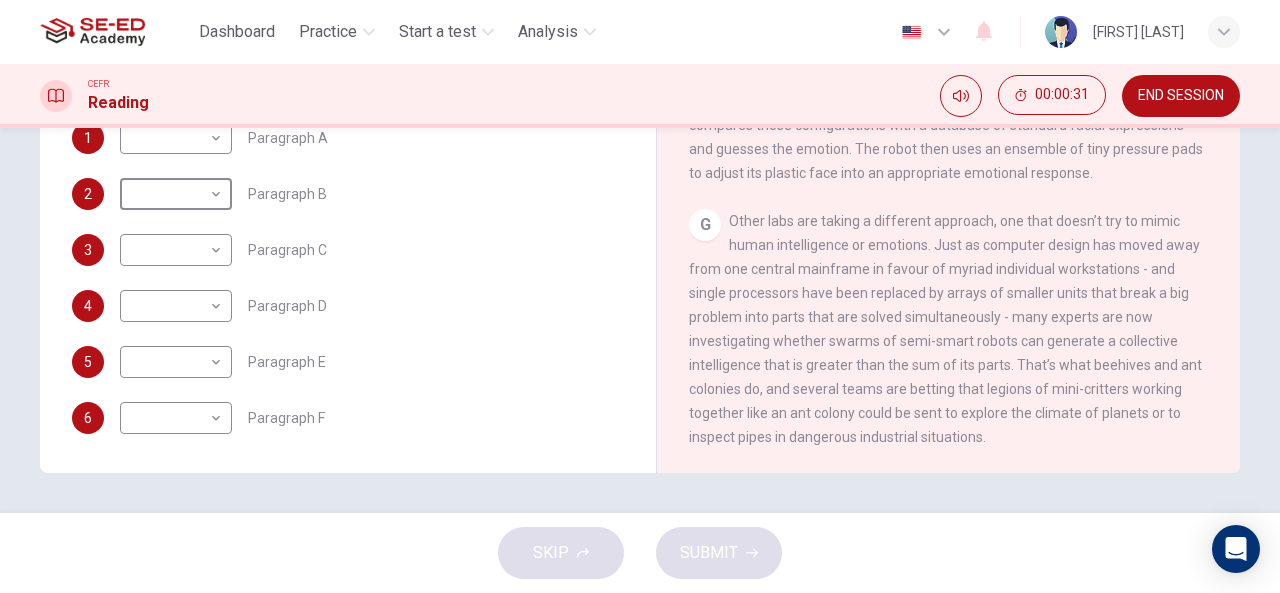 scroll, scrollTop: 0, scrollLeft: 0, axis: both 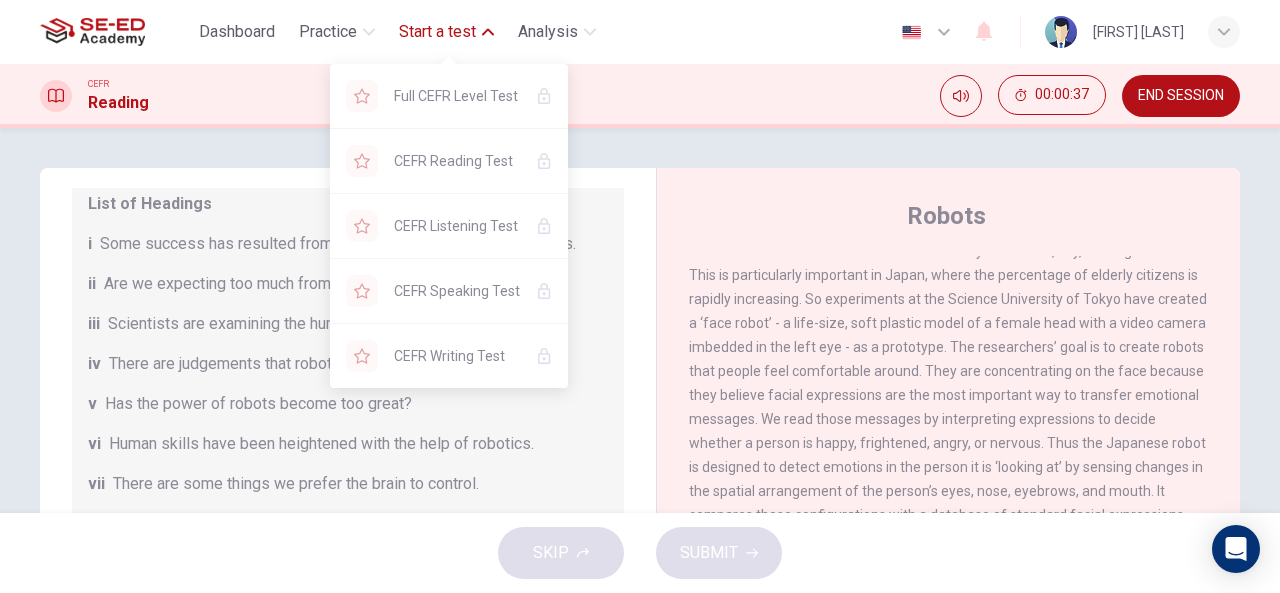click on "Start a test" at bounding box center [437, 32] 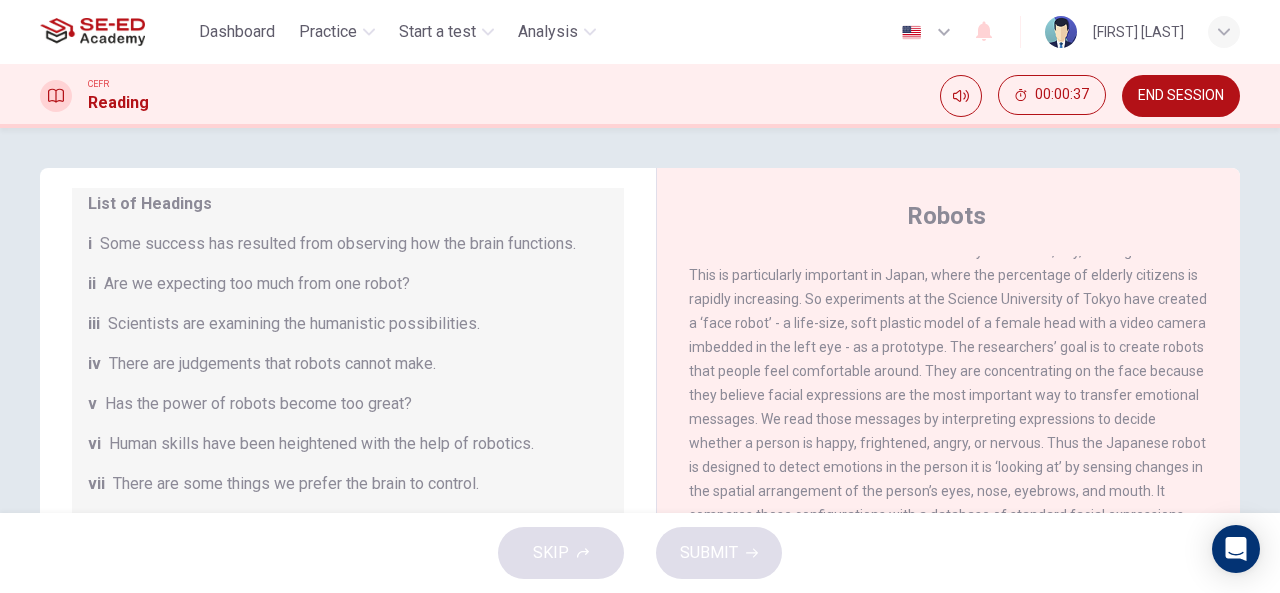 click on "Start a test" at bounding box center (328, 32) 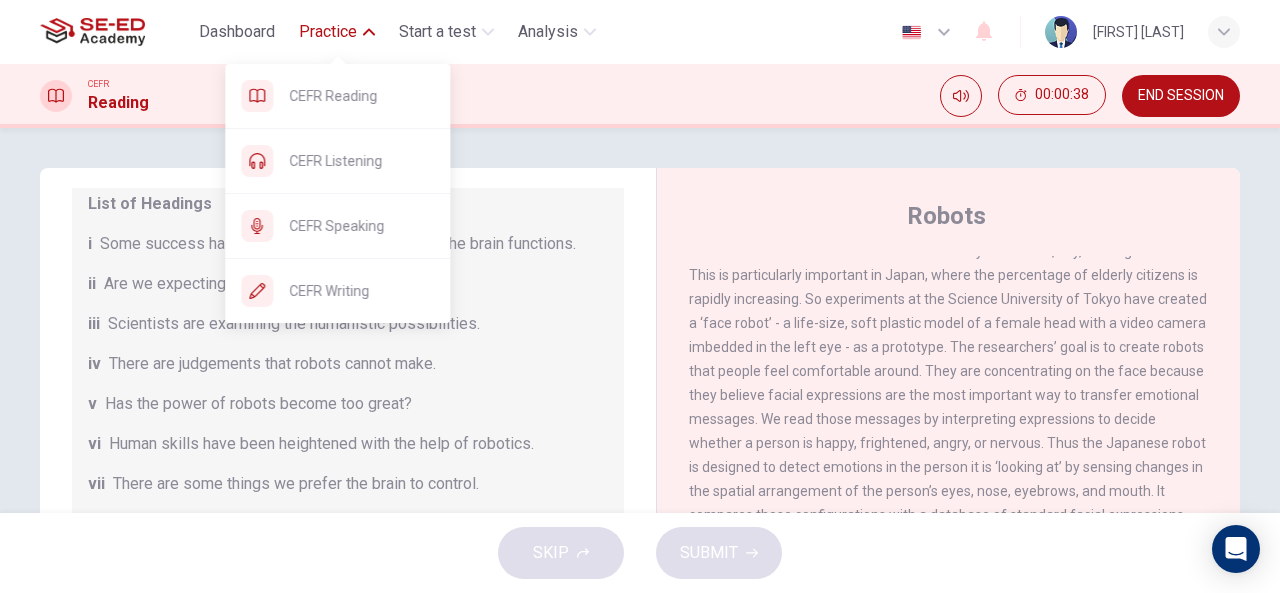 click on "Practice" at bounding box center [328, 32] 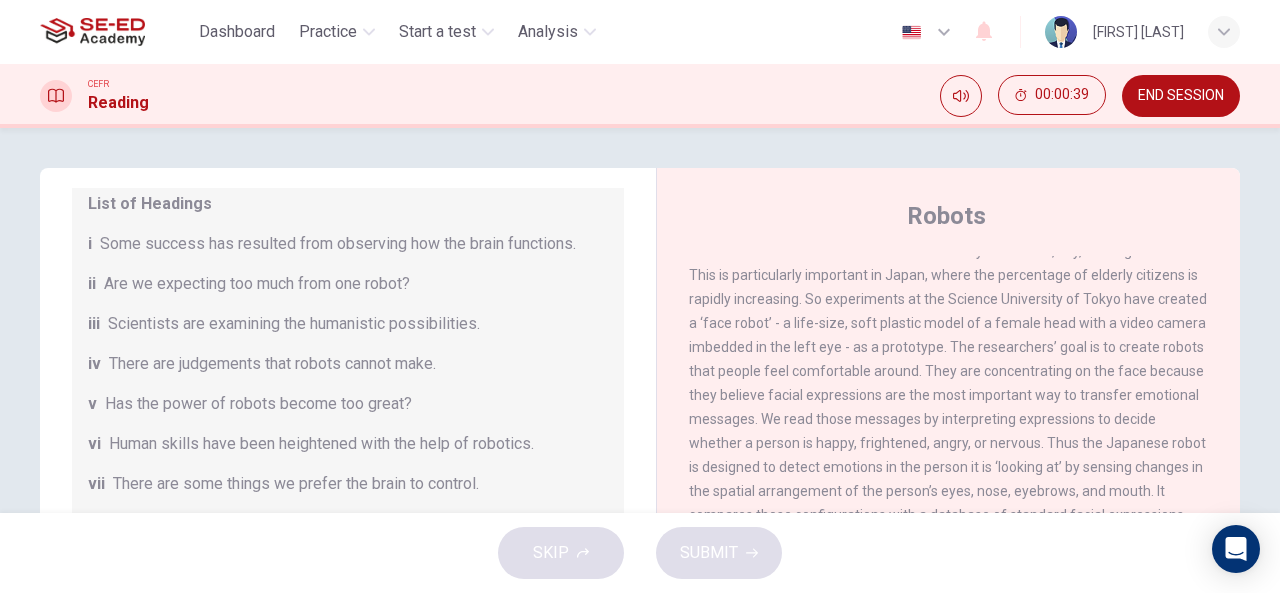 click on "Practice" at bounding box center (328, 32) 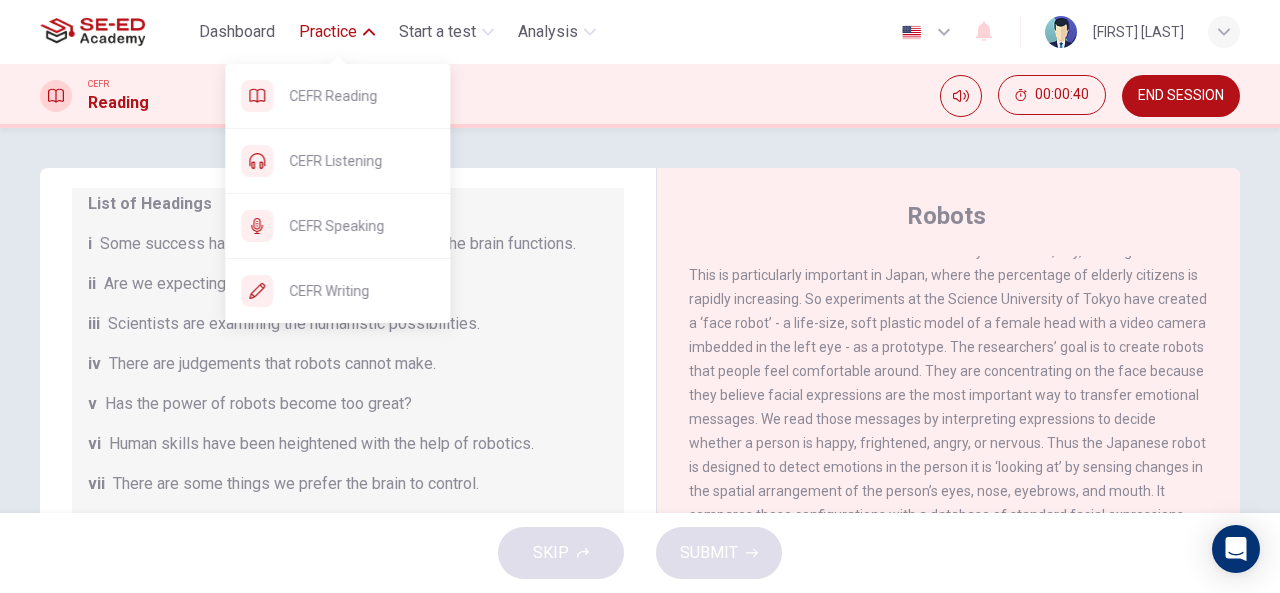 click on "CEFR Listening" at bounding box center [337, 96] 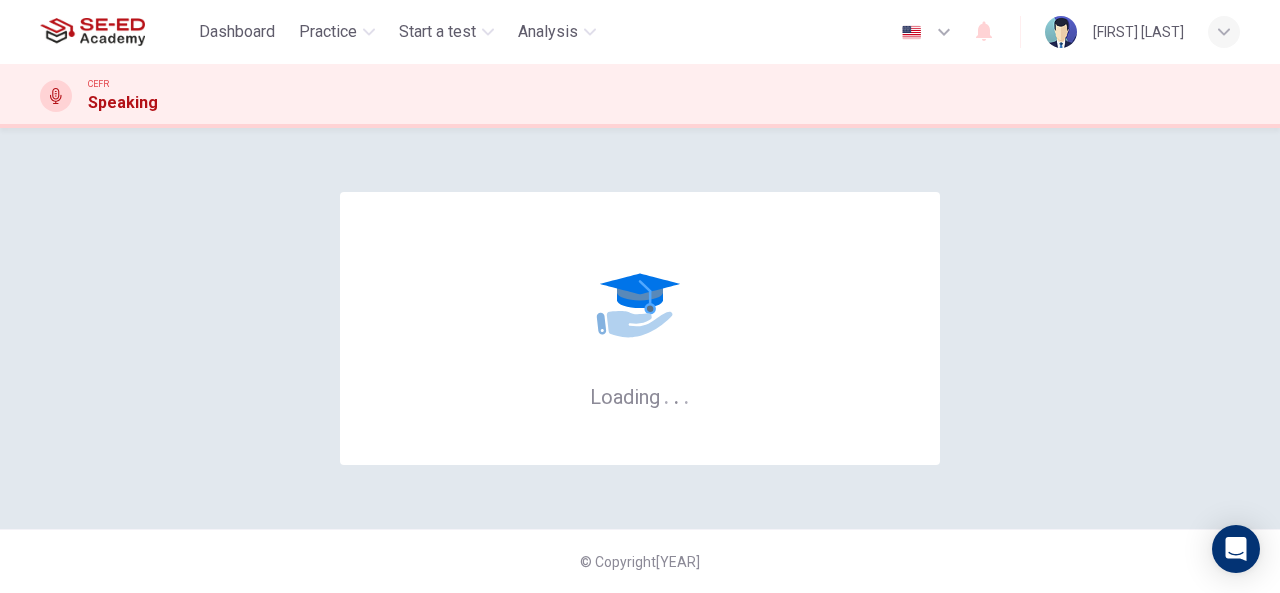 scroll, scrollTop: 0, scrollLeft: 0, axis: both 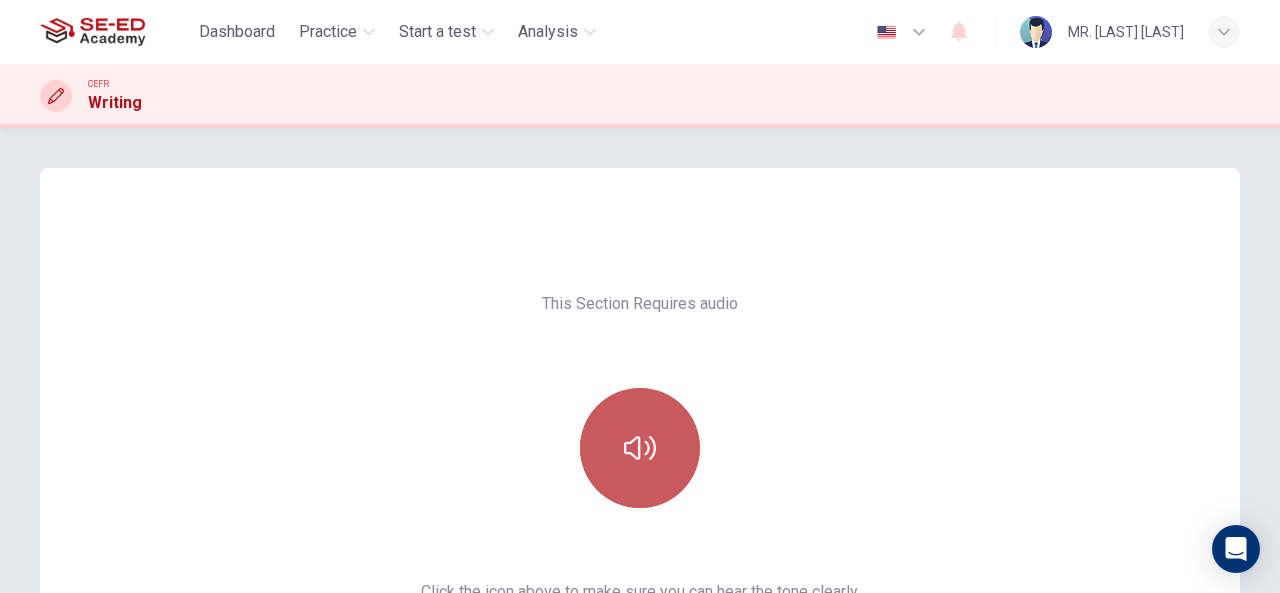 click at bounding box center [640, 448] 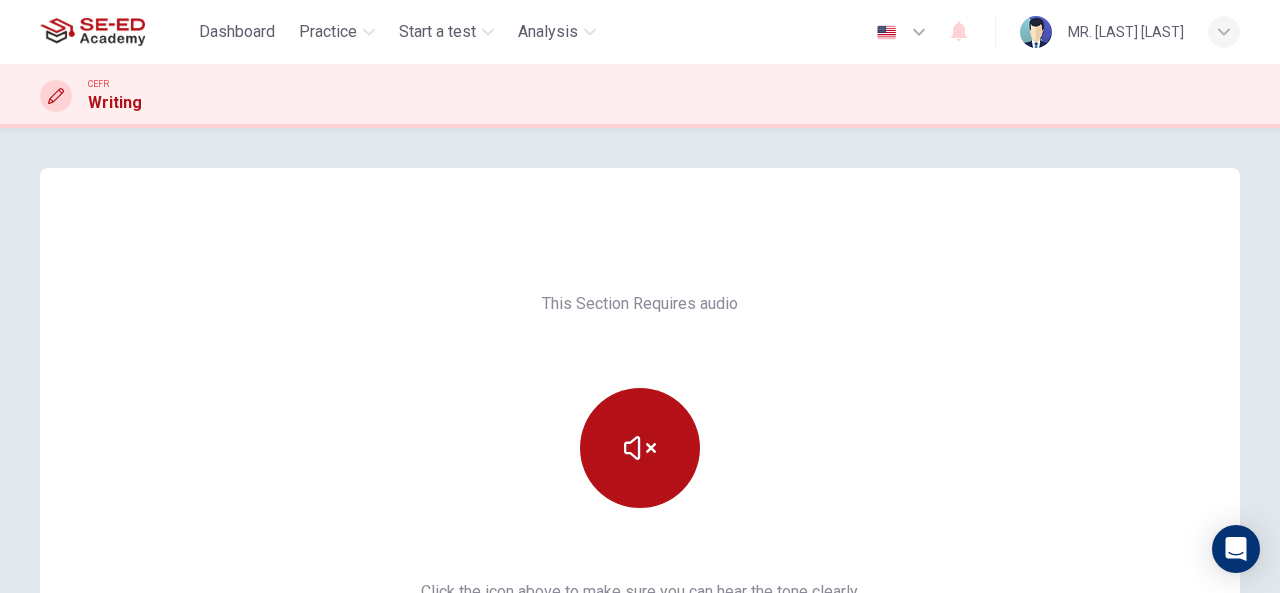scroll, scrollTop: 374, scrollLeft: 0, axis: vertical 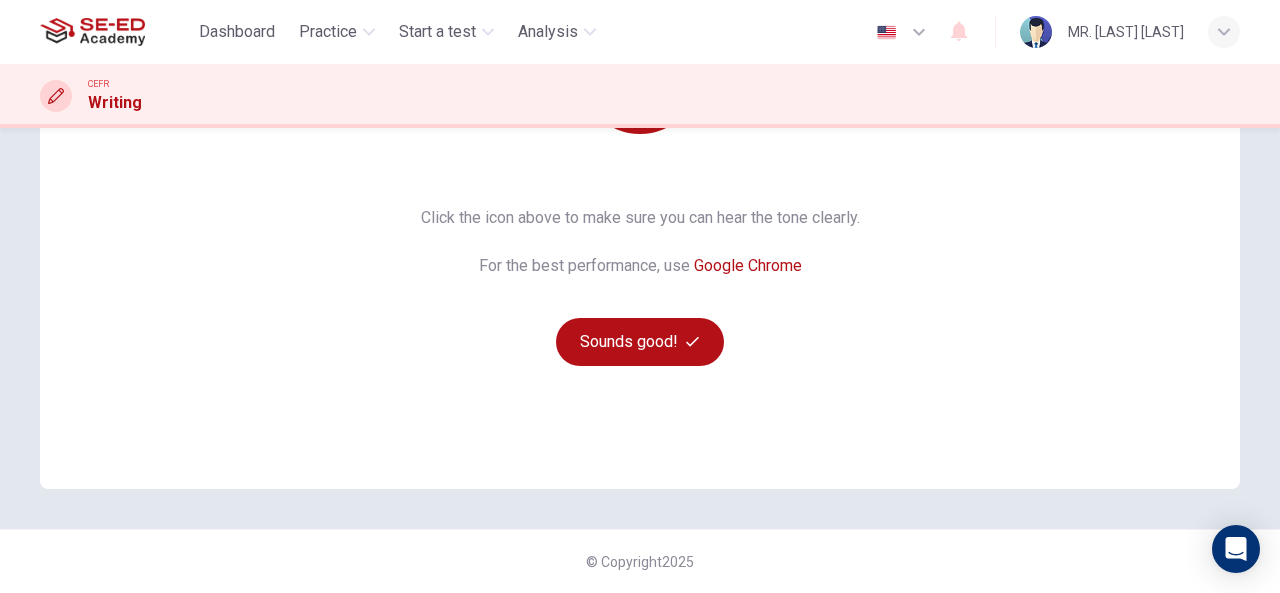 click on "Sounds good!" at bounding box center (640, 342) 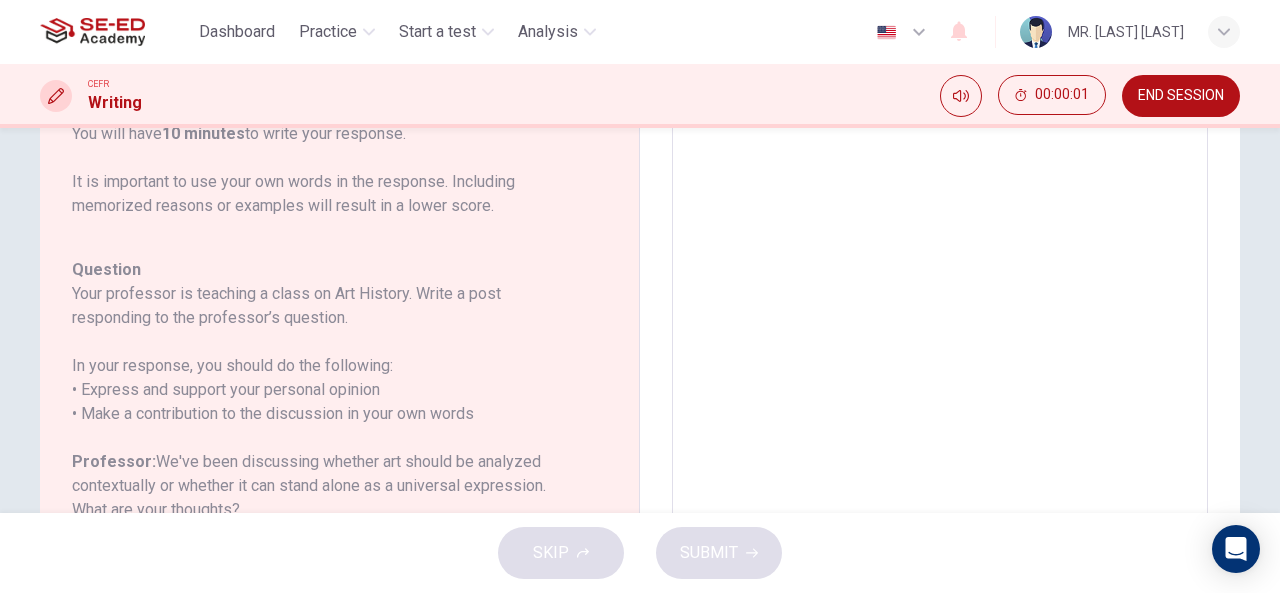 scroll, scrollTop: 0, scrollLeft: 0, axis: both 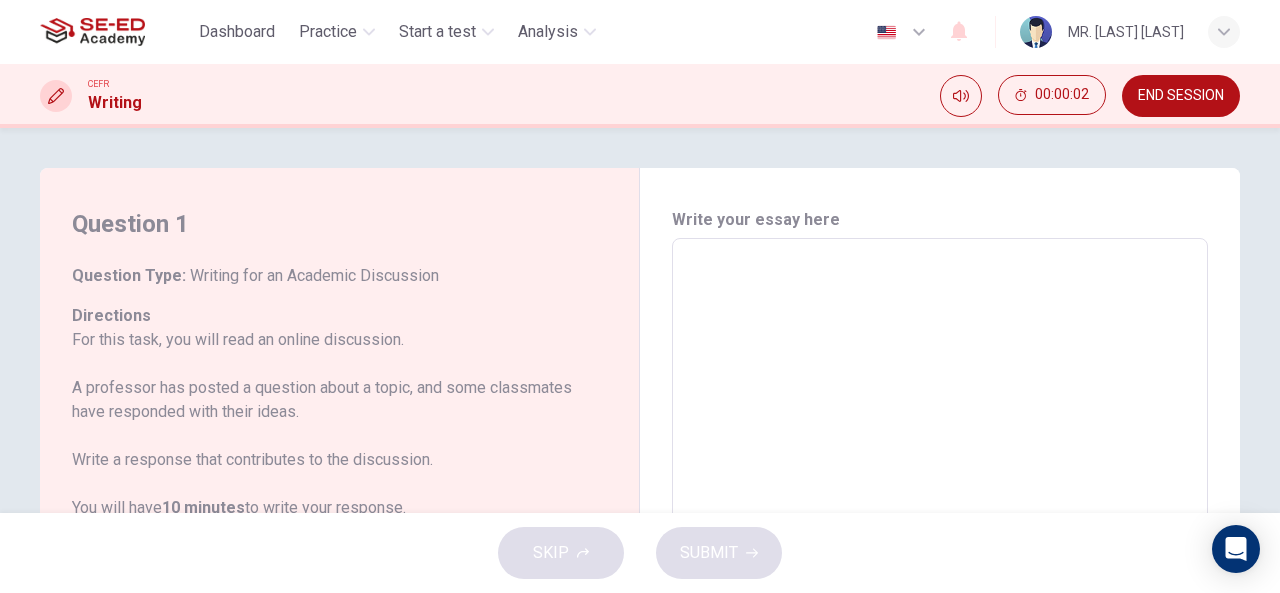 click at bounding box center [940, 572] 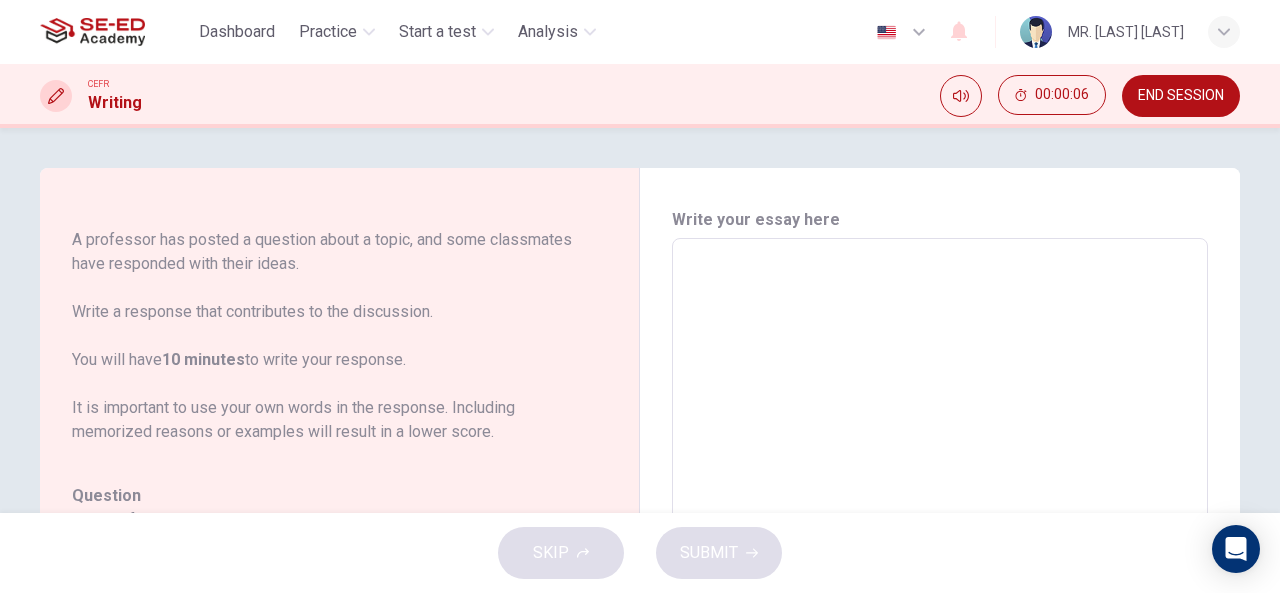 scroll, scrollTop: 150, scrollLeft: 0, axis: vertical 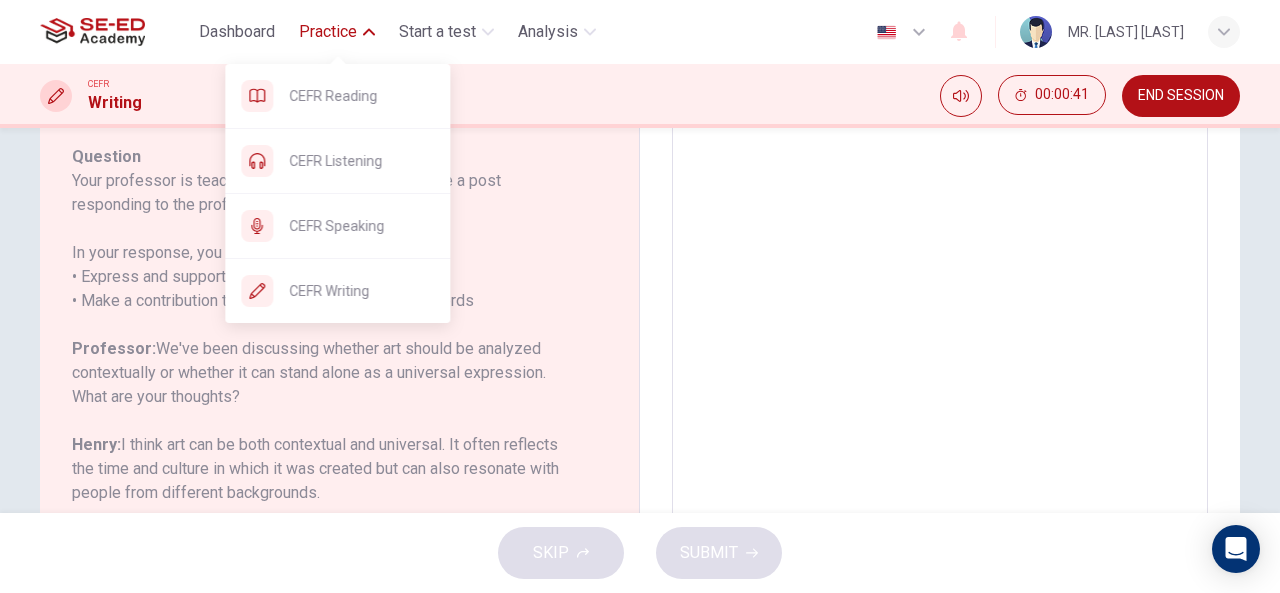 click on "Practice" at bounding box center (328, 32) 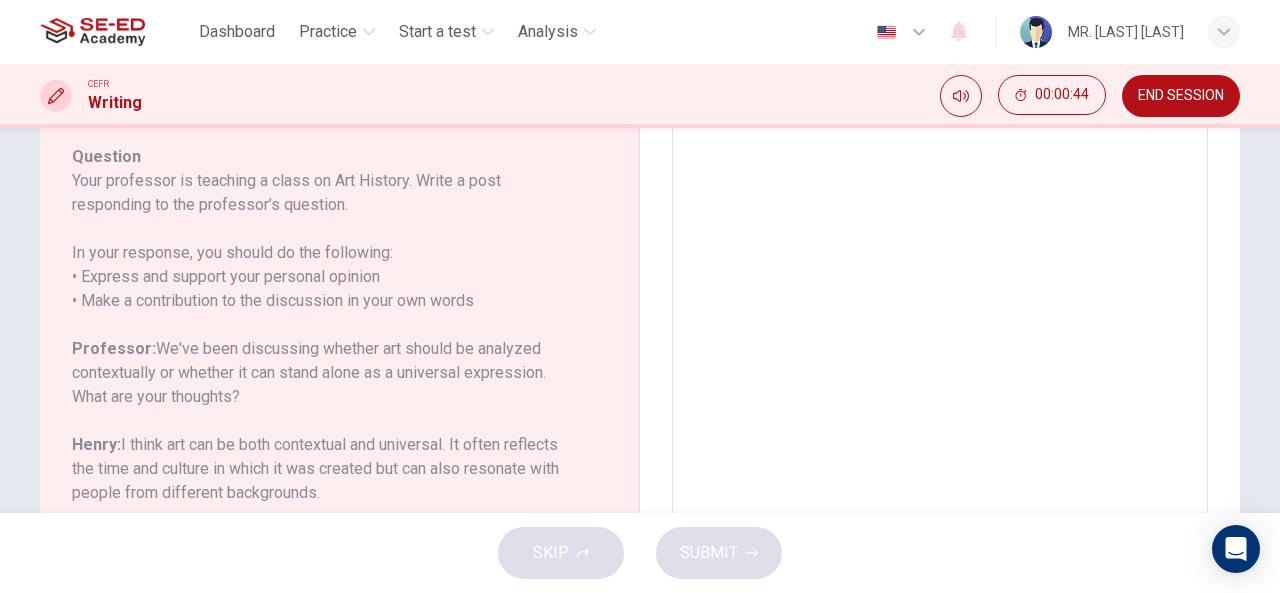 scroll, scrollTop: 0, scrollLeft: 0, axis: both 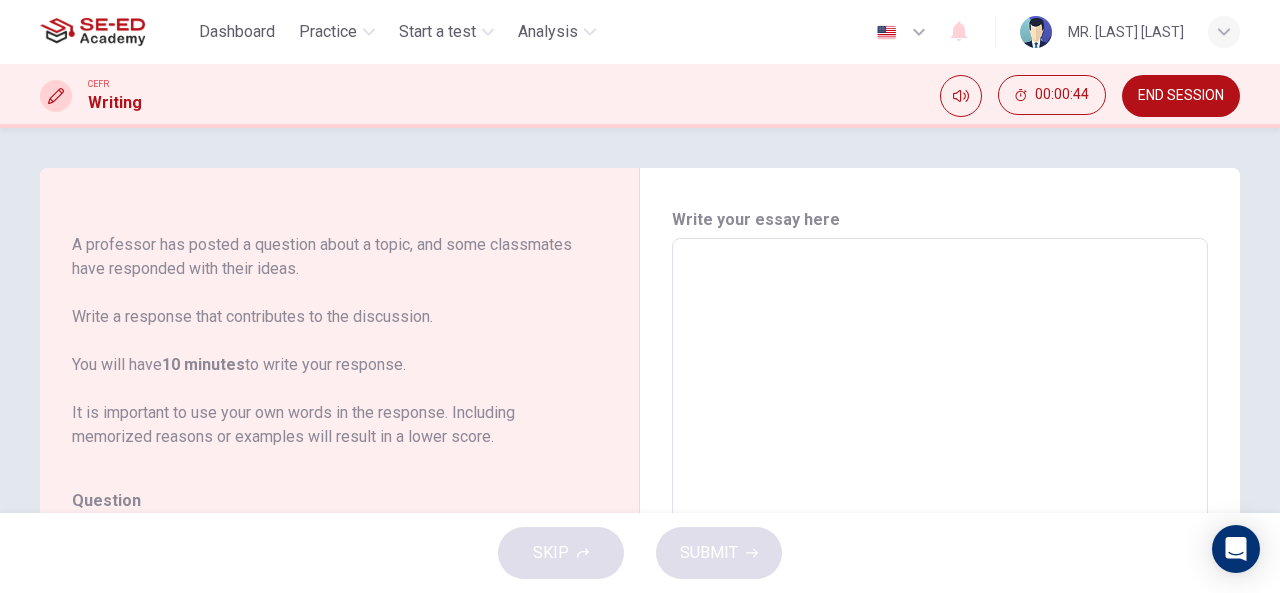 click at bounding box center [940, 572] 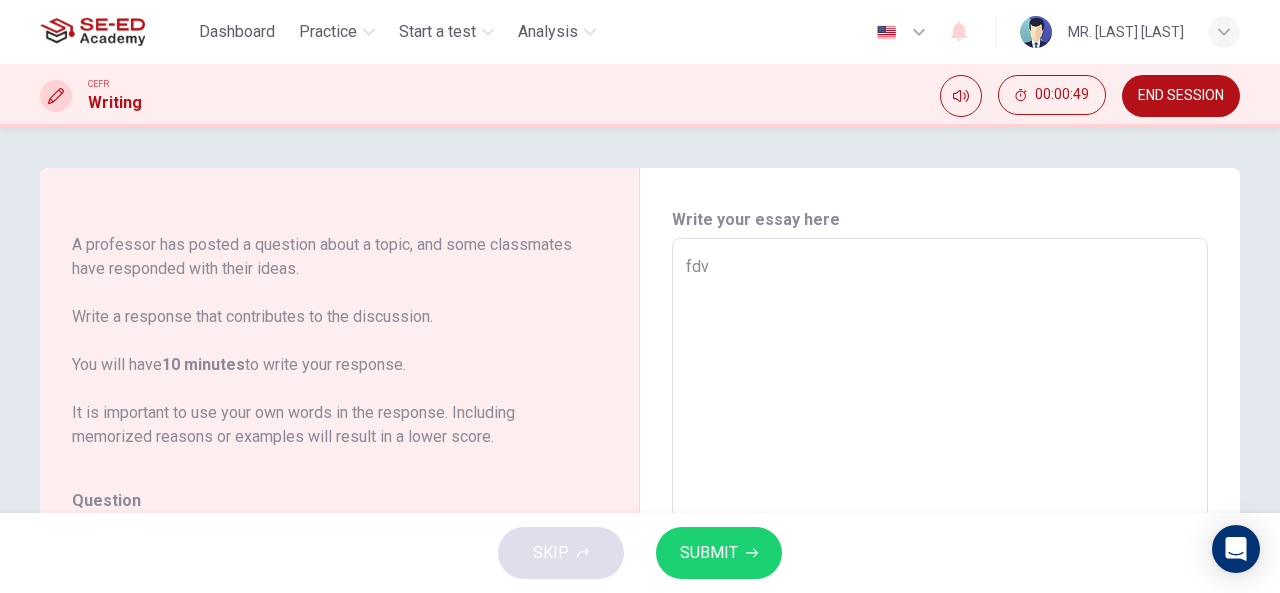 type on "fd" 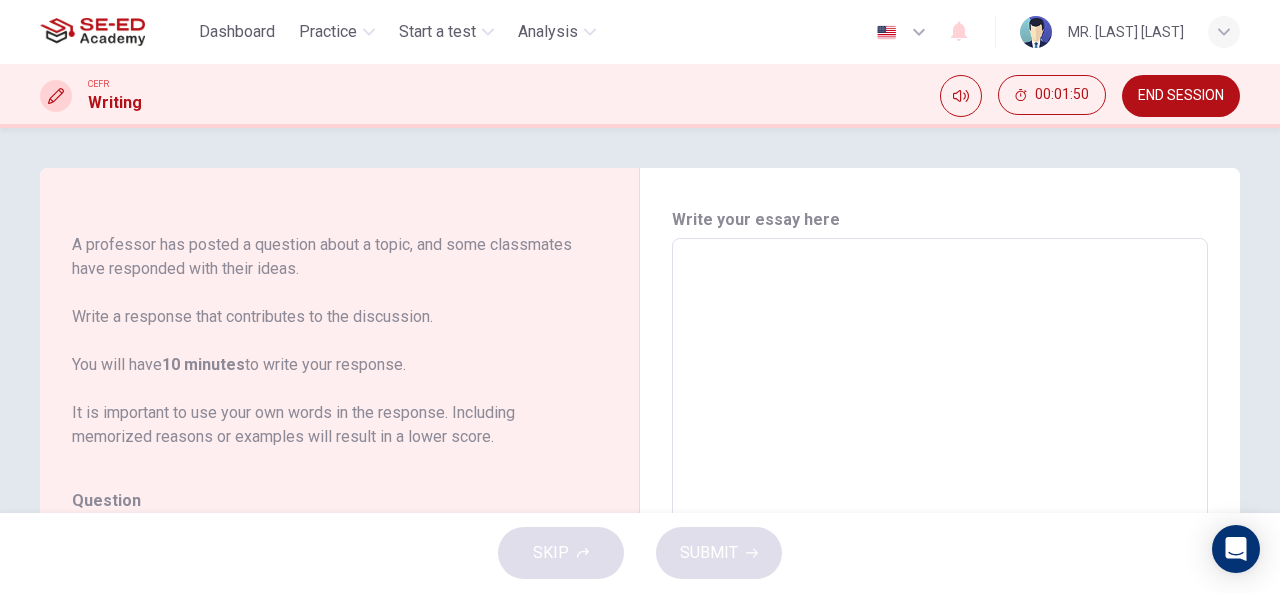 click on "END SESSION" at bounding box center [1181, 96] 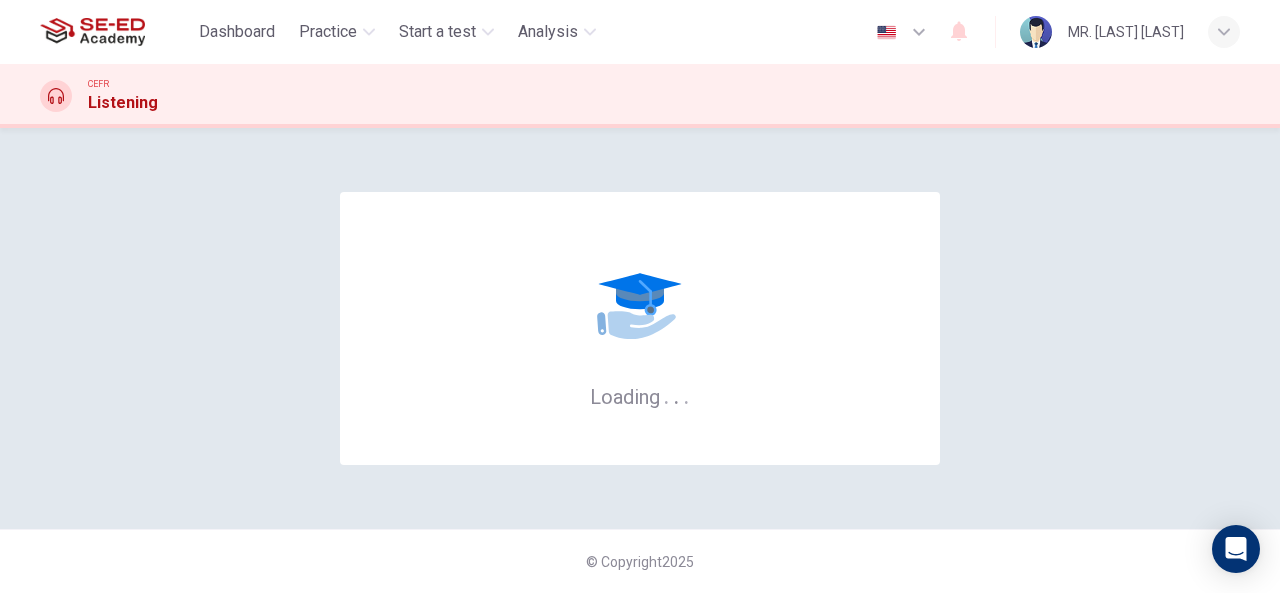 scroll, scrollTop: 0, scrollLeft: 0, axis: both 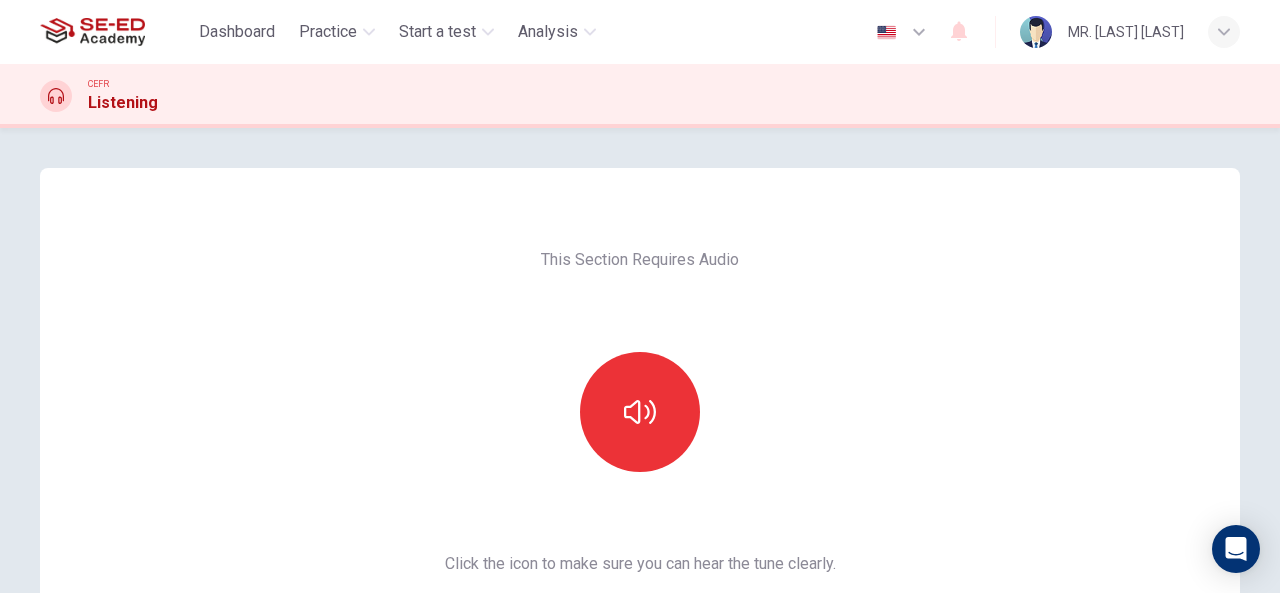 click at bounding box center [640, 412] 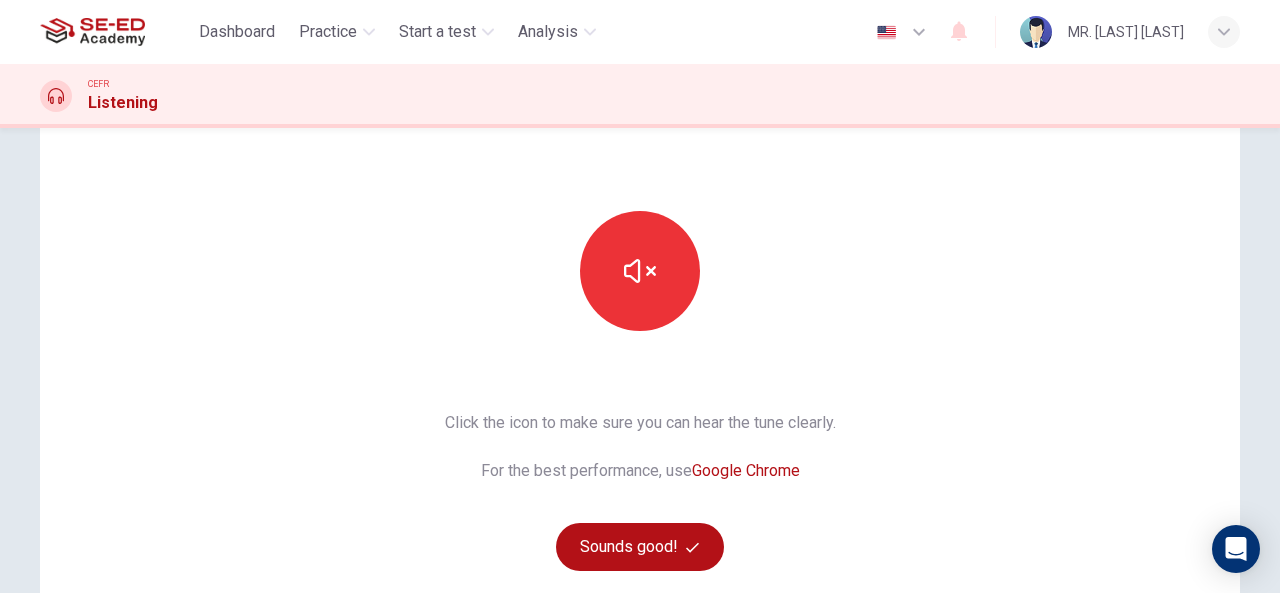 scroll, scrollTop: 146, scrollLeft: 0, axis: vertical 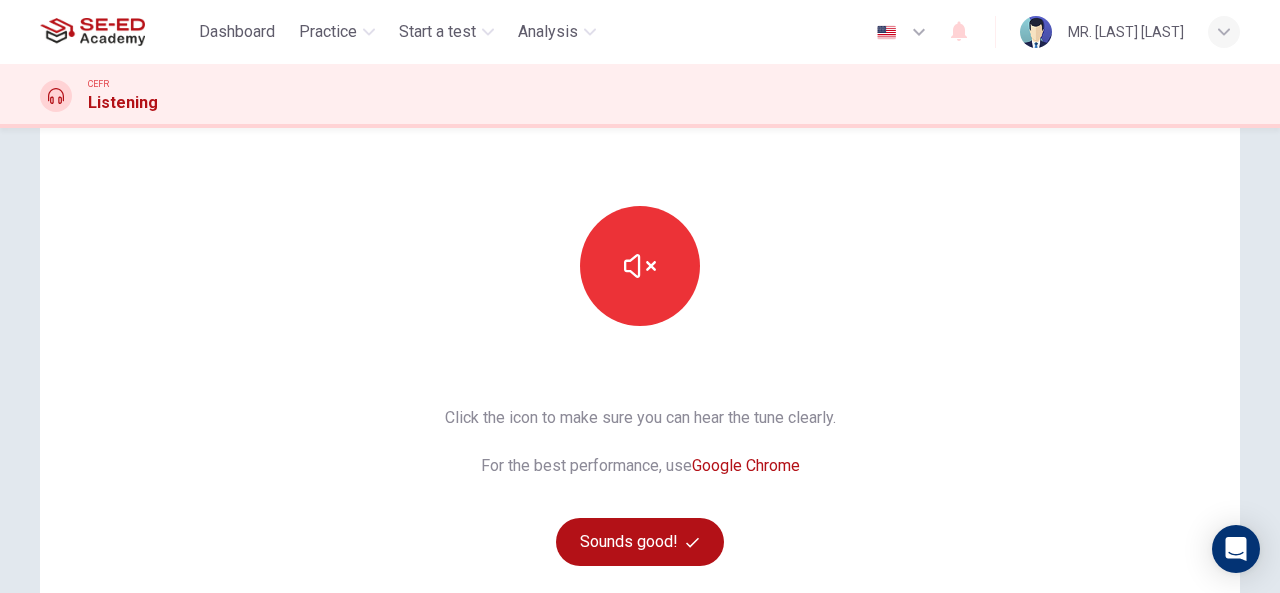 click at bounding box center (692, 542) 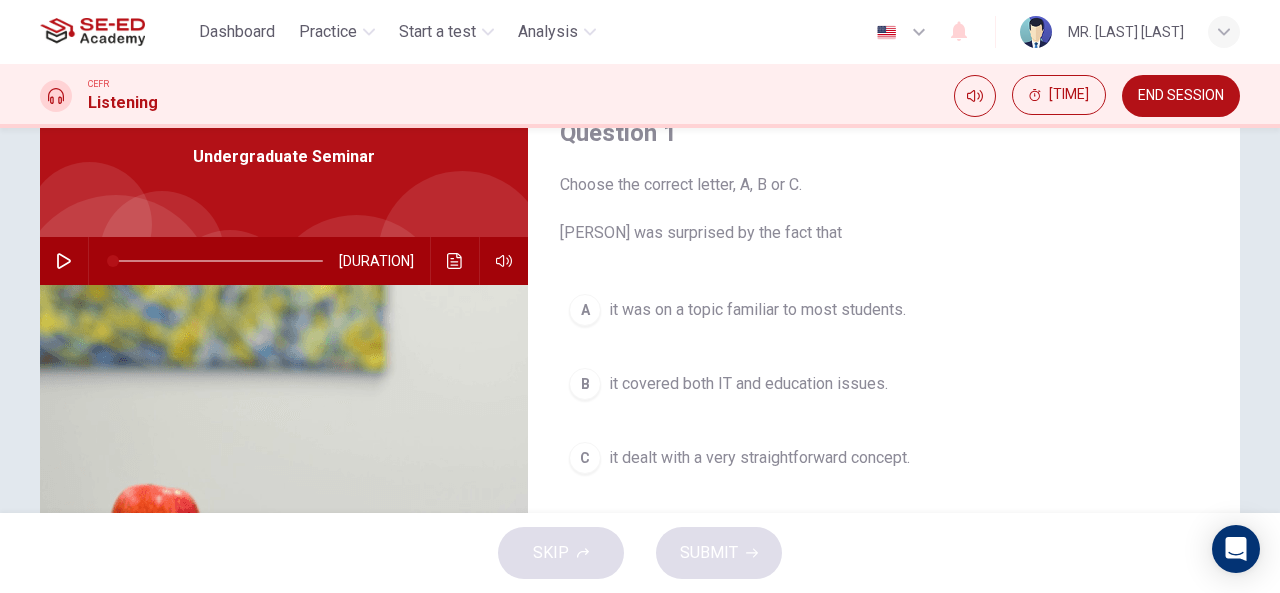 scroll, scrollTop: 68, scrollLeft: 0, axis: vertical 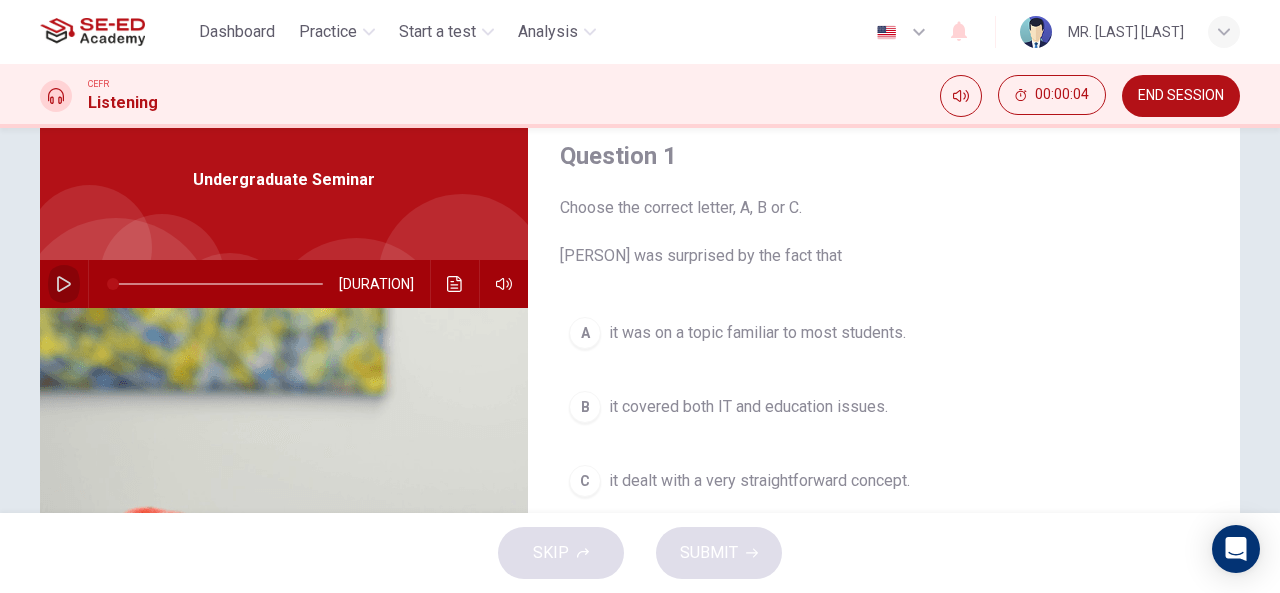 click at bounding box center (64, 284) 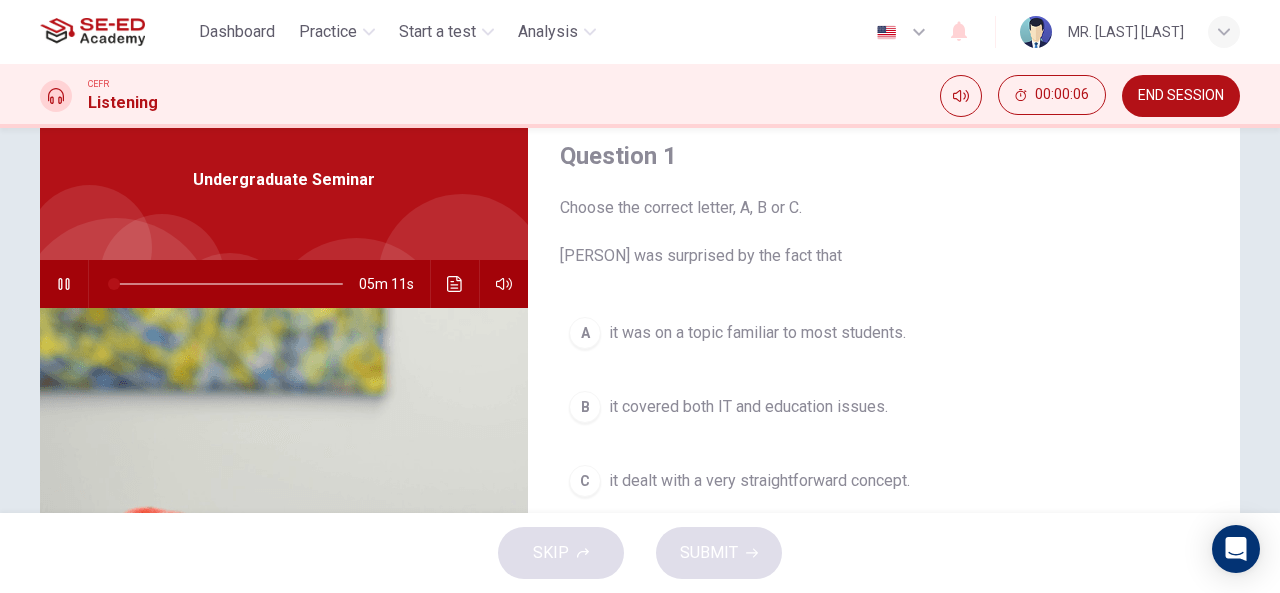 type 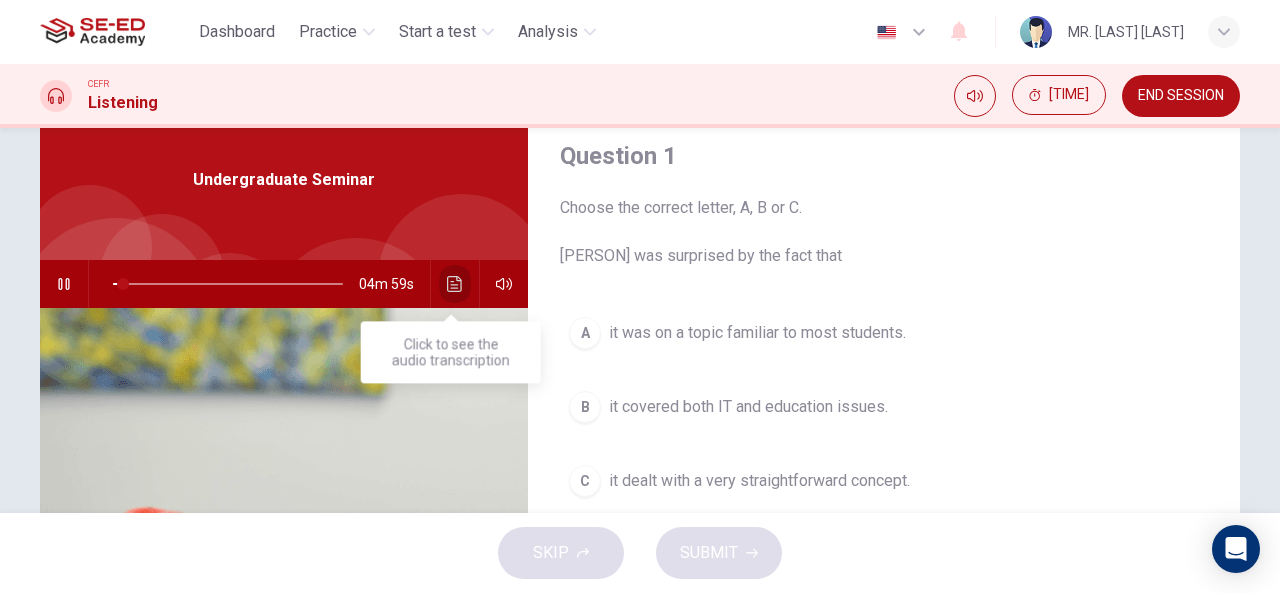 click at bounding box center (455, 284) 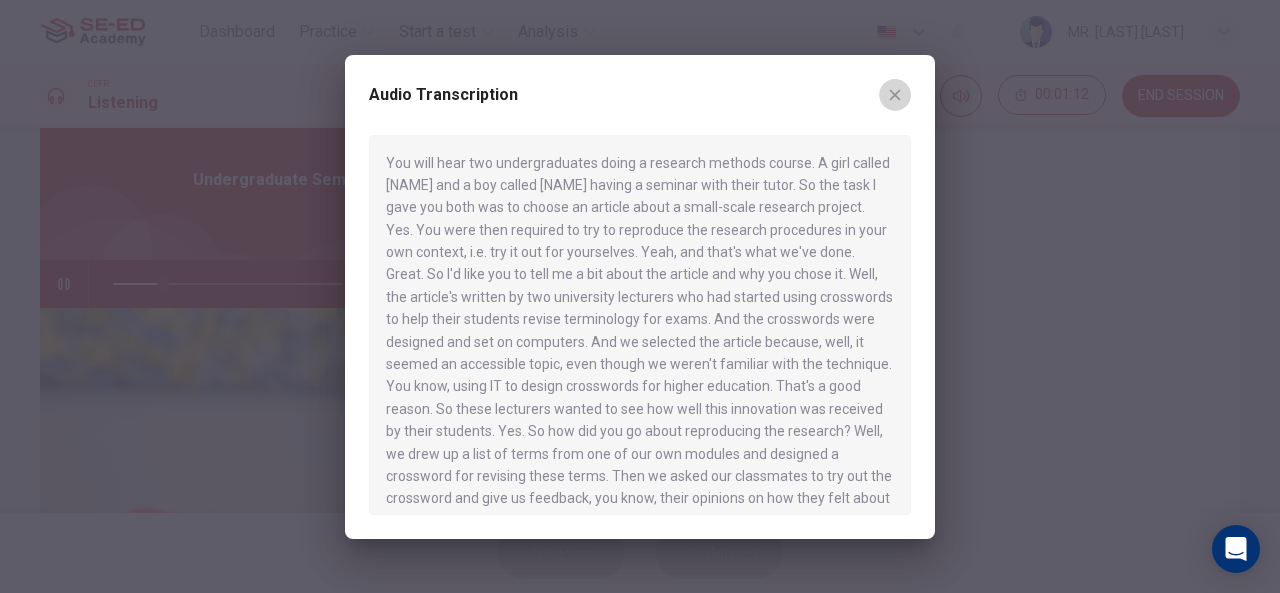 click at bounding box center [895, 95] 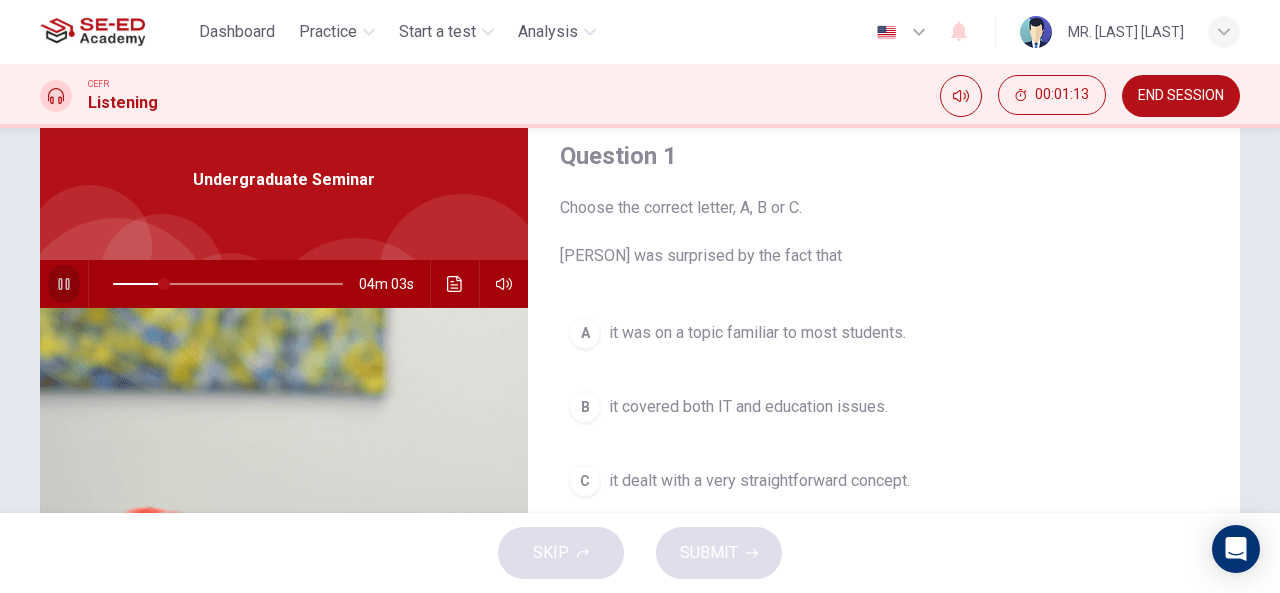 click at bounding box center (64, 284) 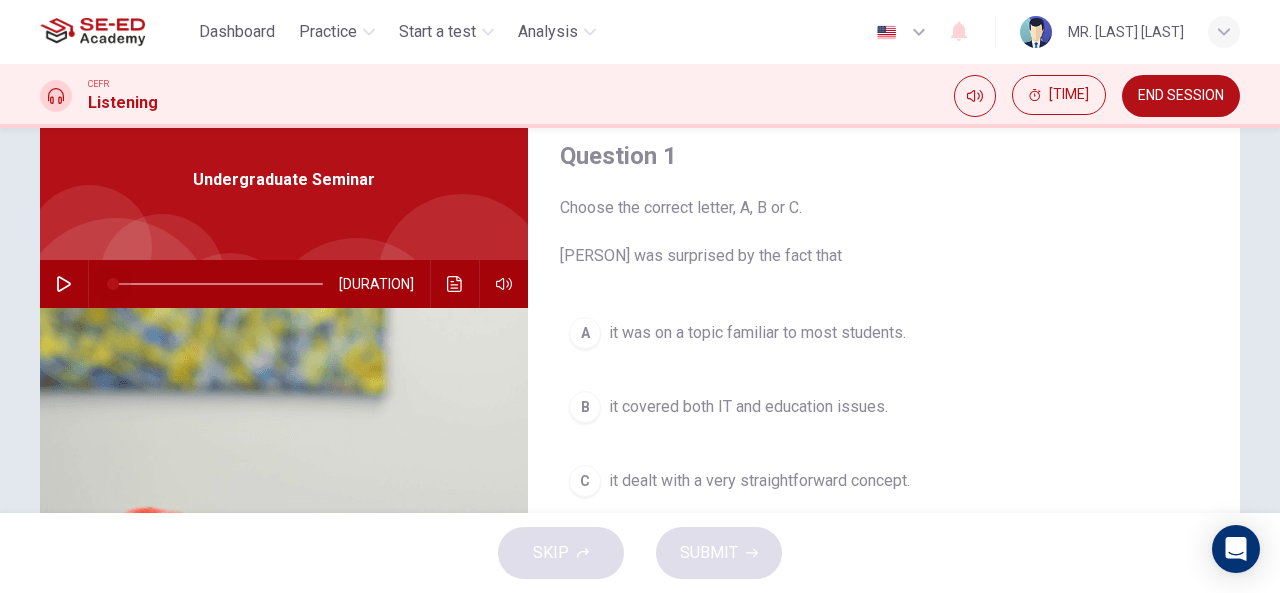drag, startPoint x: 166, startPoint y: 281, endPoint x: 16, endPoint y: 303, distance: 151.60475 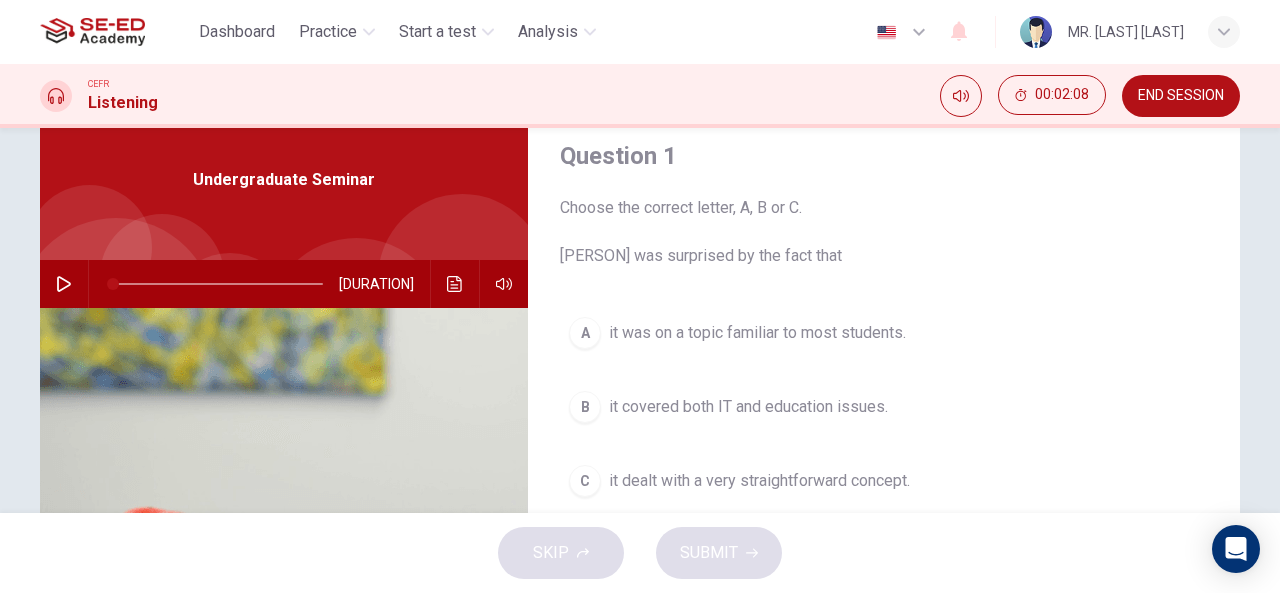 click at bounding box center [64, 284] 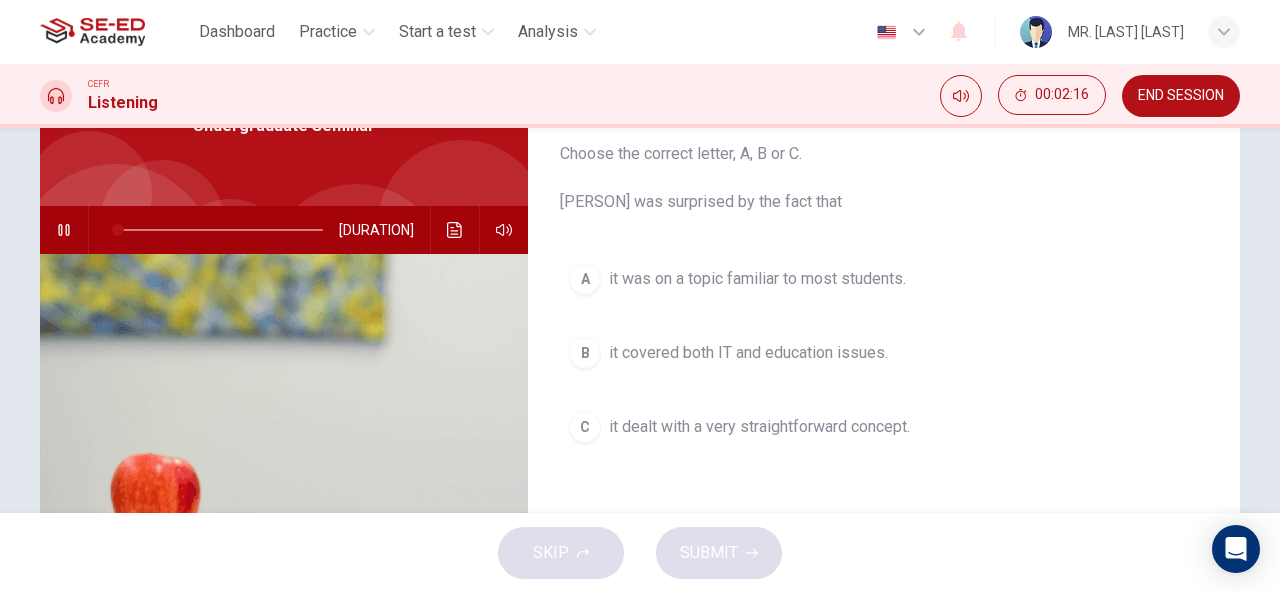 scroll, scrollTop: 86, scrollLeft: 0, axis: vertical 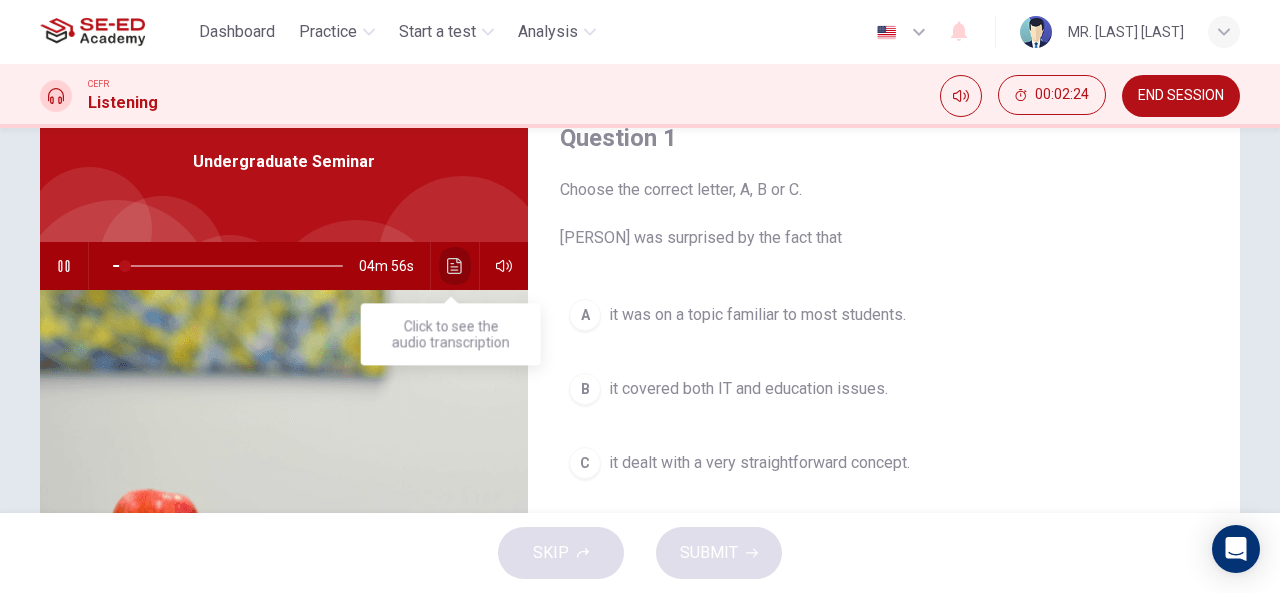 click at bounding box center [455, 266] 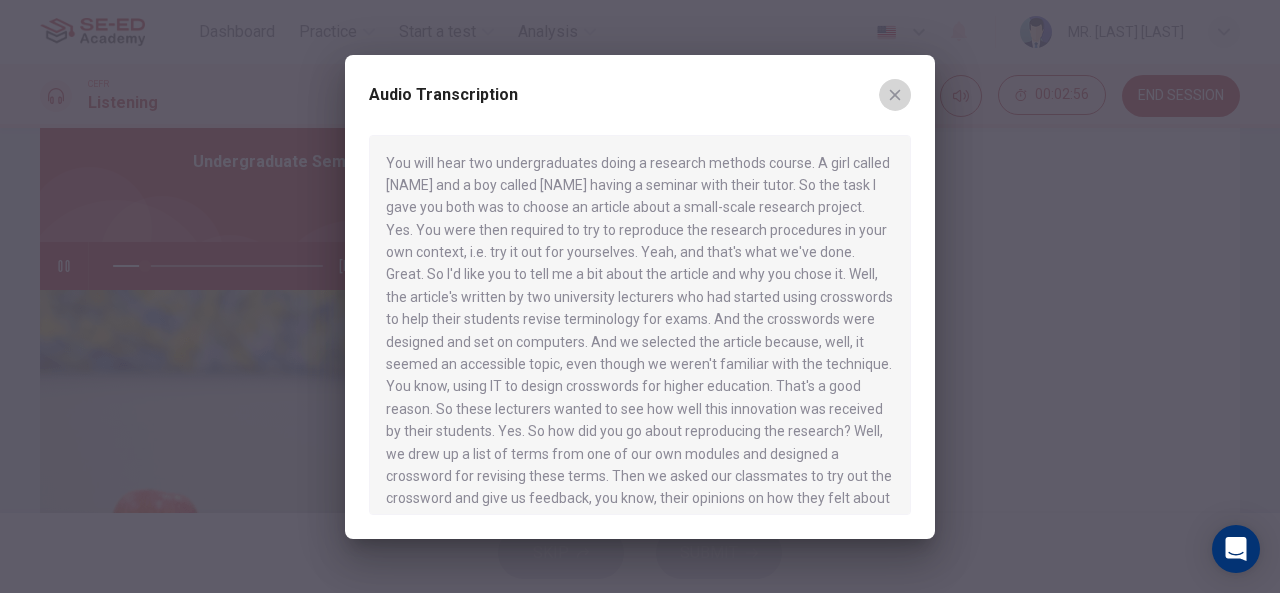 click at bounding box center (895, 95) 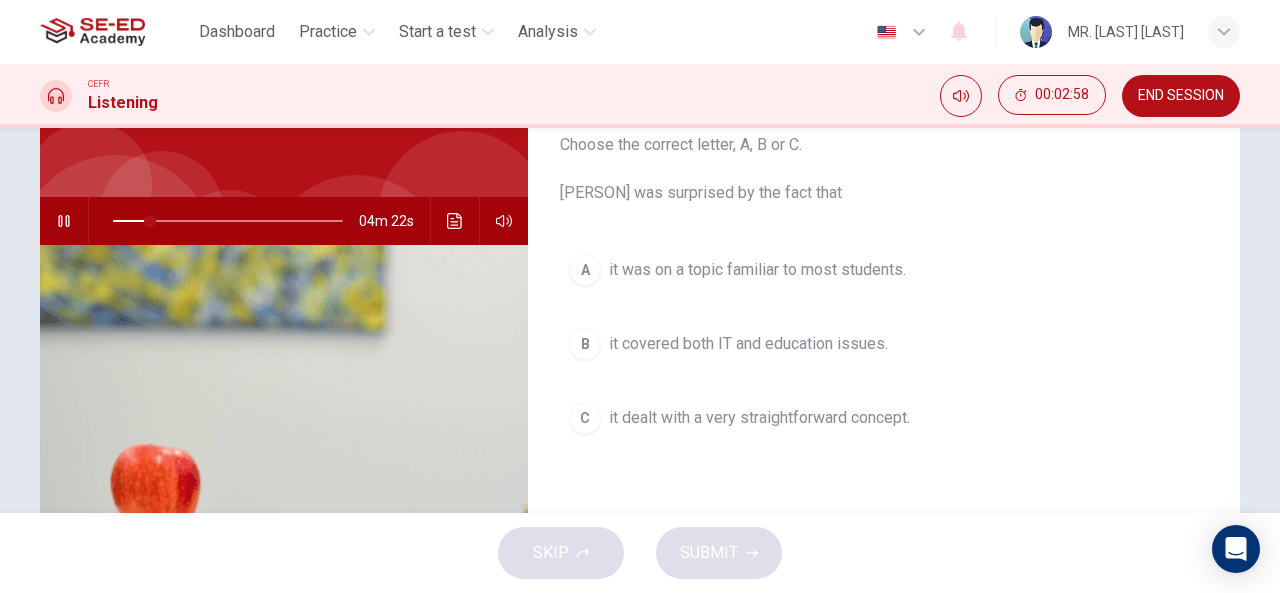 scroll, scrollTop: 110, scrollLeft: 0, axis: vertical 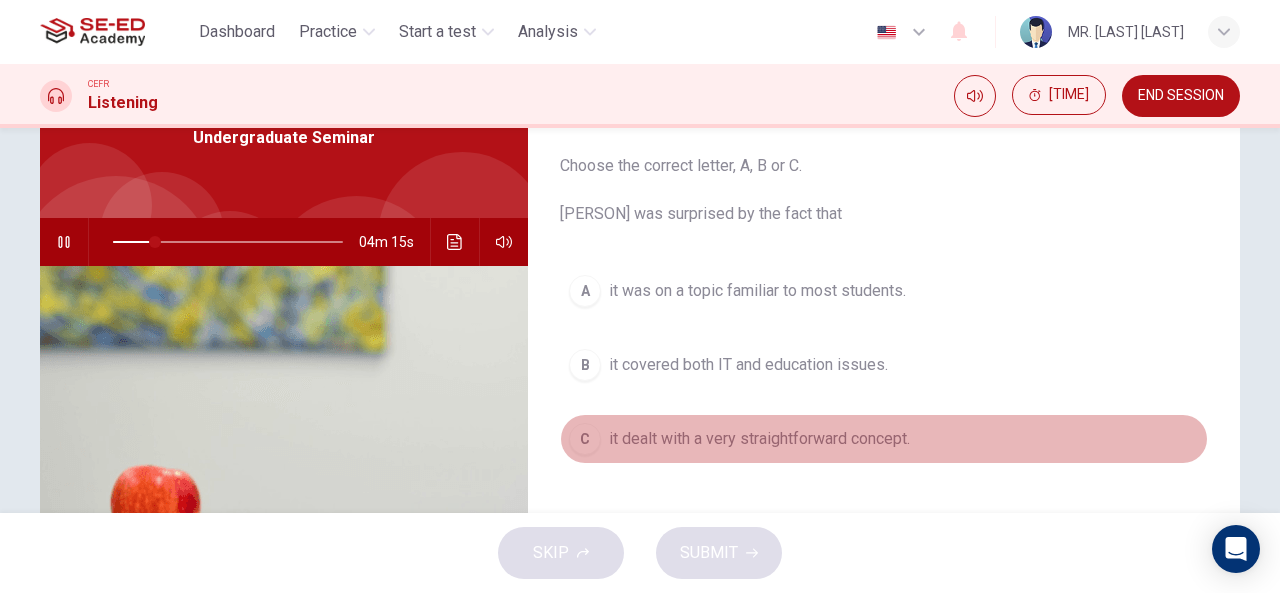 click on "C" at bounding box center [585, 291] 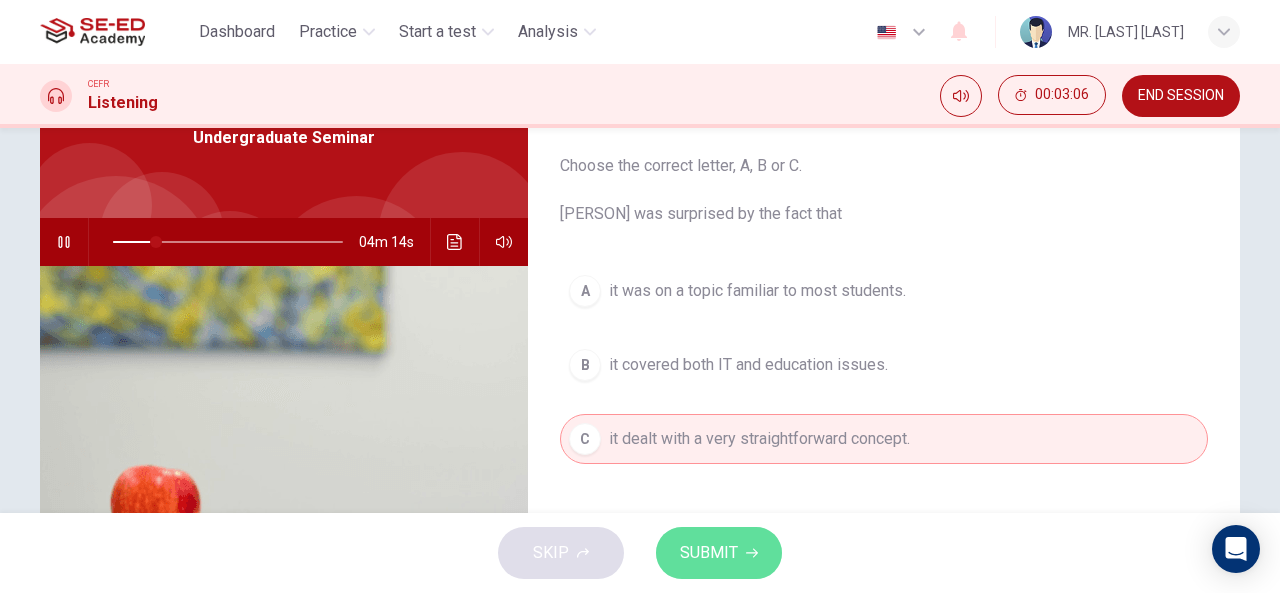 click on "SUBMIT" at bounding box center (709, 553) 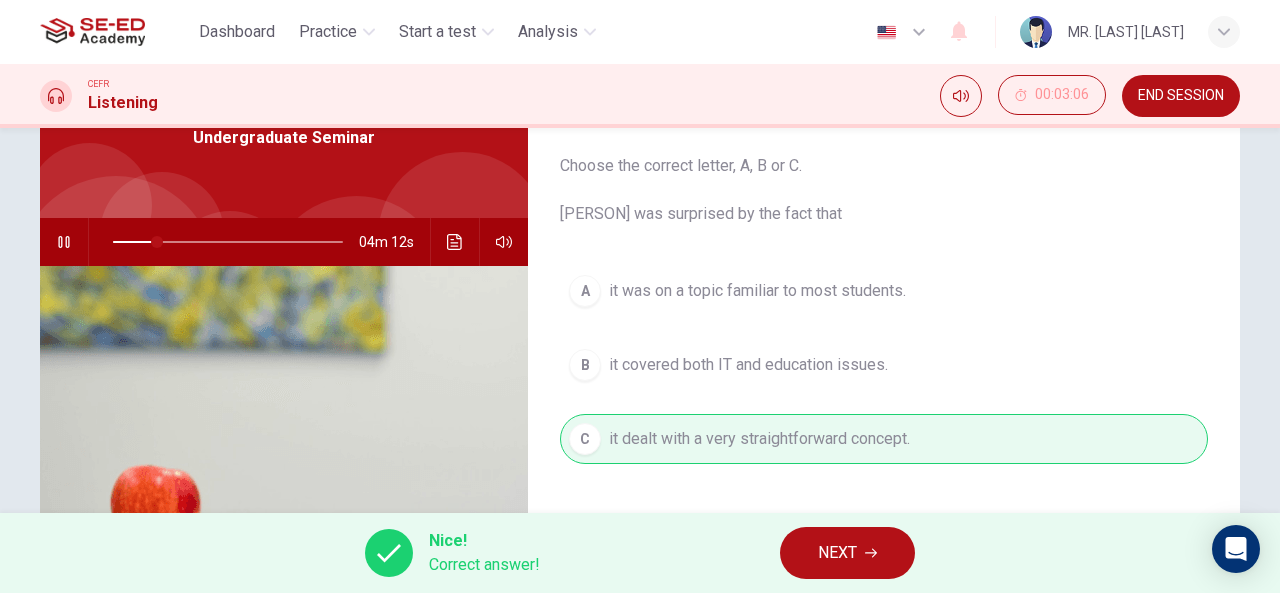 click on "NEXT" at bounding box center [847, 553] 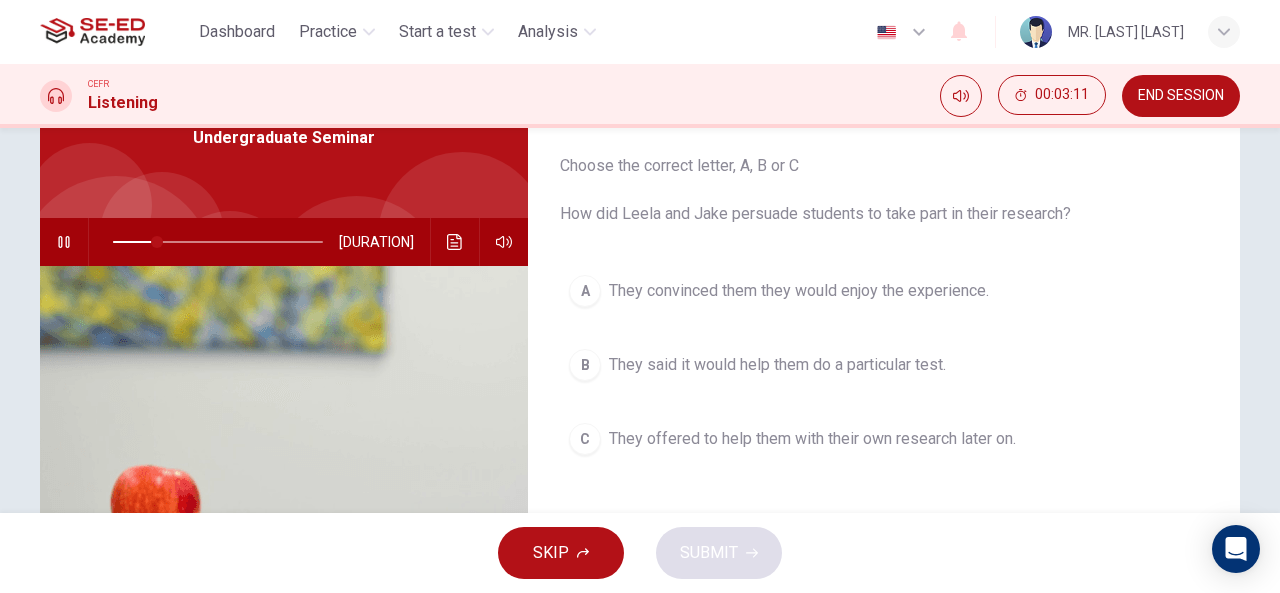 click at bounding box center (454, 242) 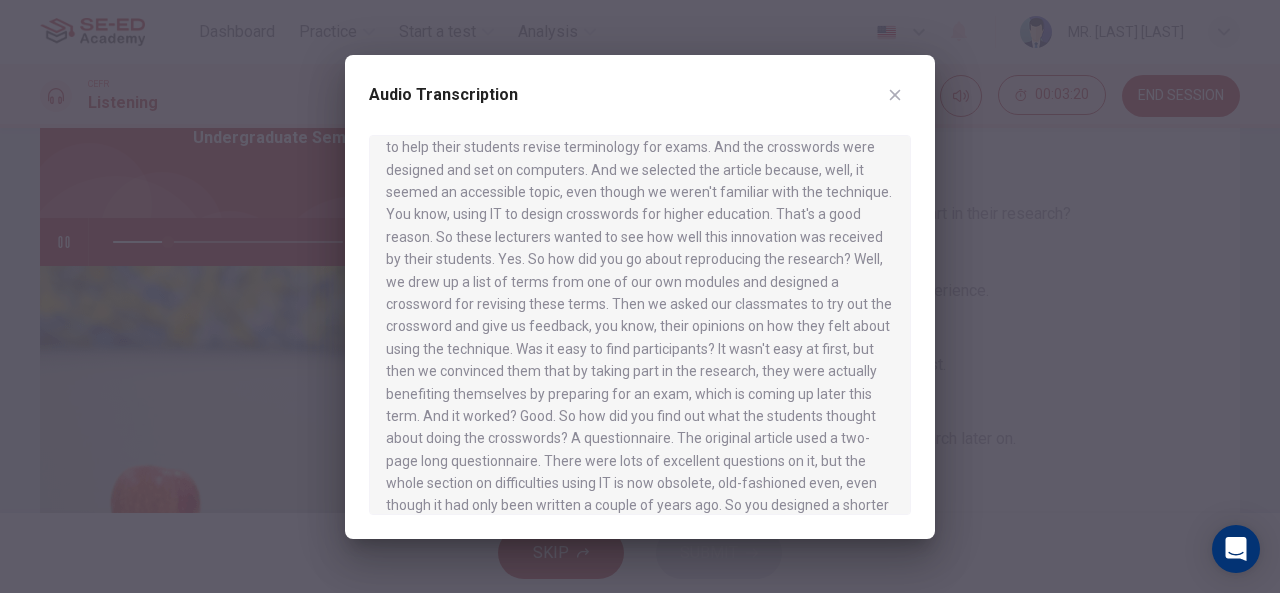 scroll, scrollTop: 179, scrollLeft: 0, axis: vertical 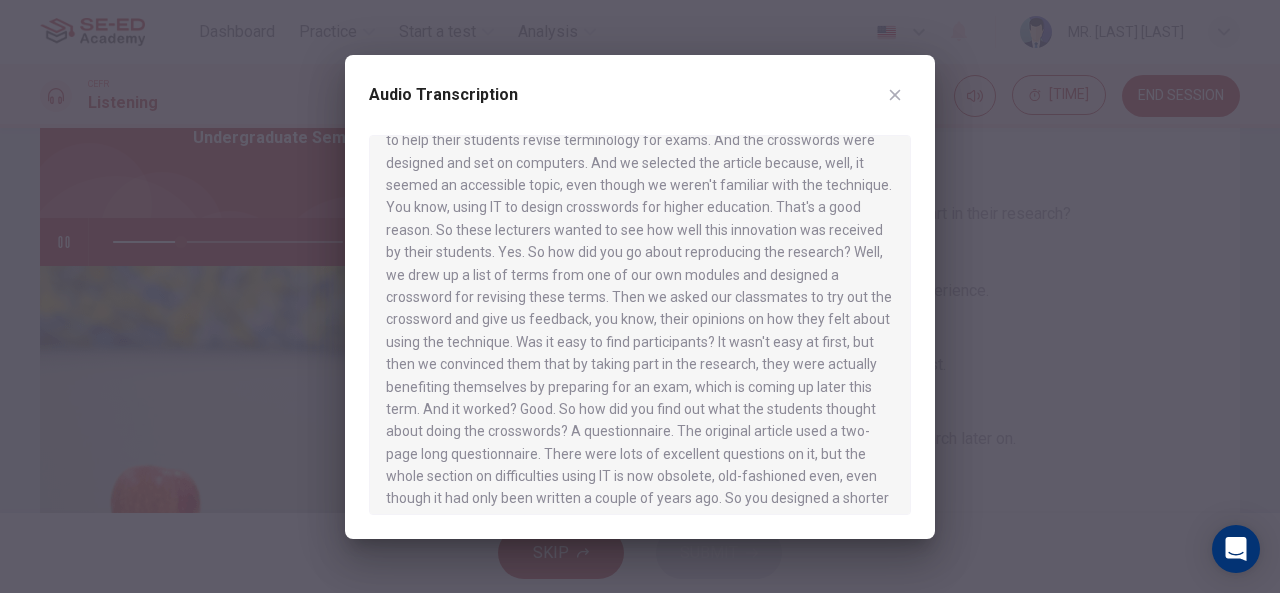 drag, startPoint x: 458, startPoint y: 360, endPoint x: 518, endPoint y: 372, distance: 61.188232 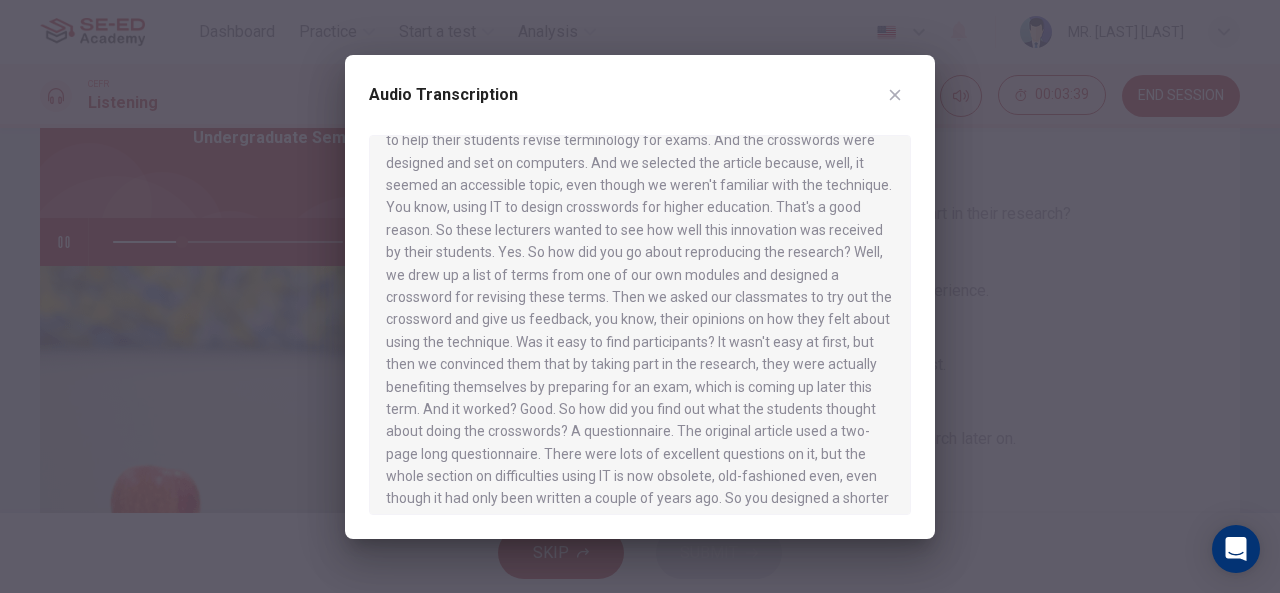 drag, startPoint x: 518, startPoint y: 364, endPoint x: 566, endPoint y: 369, distance: 48.259712 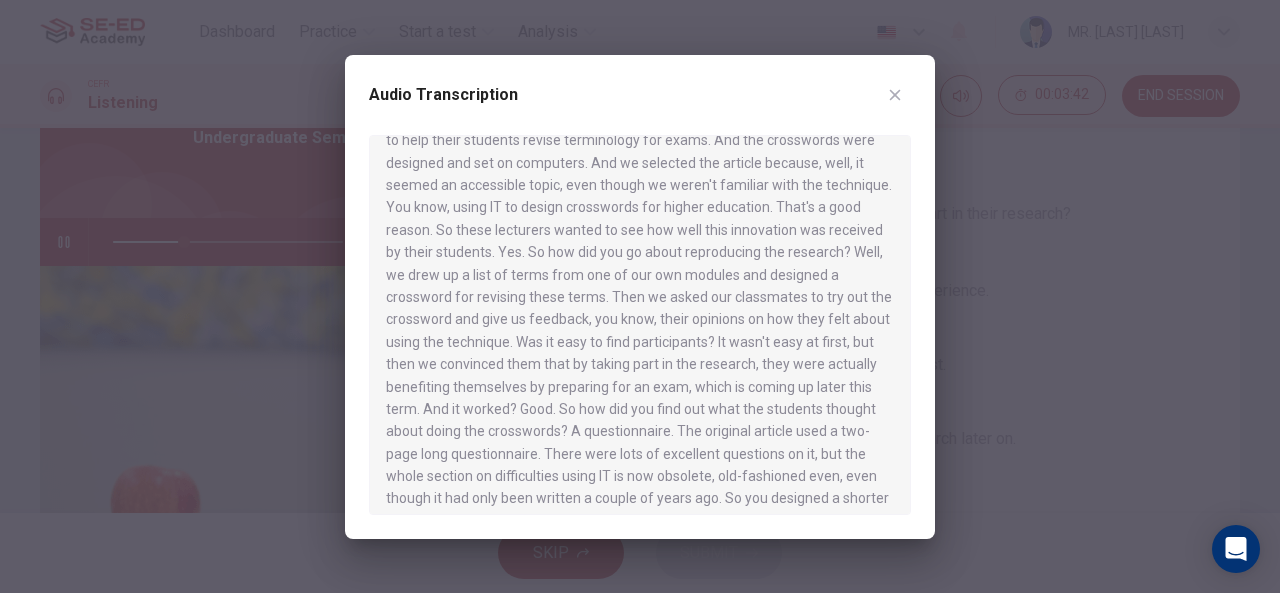click at bounding box center (895, 95) 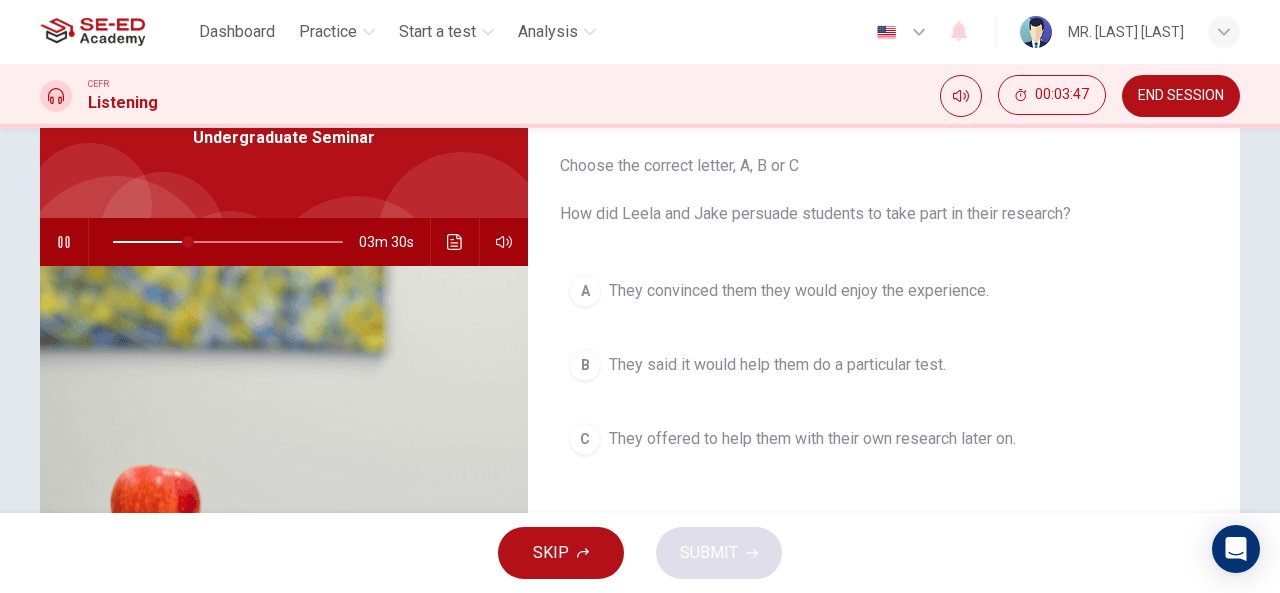 click on "B" at bounding box center (585, 291) 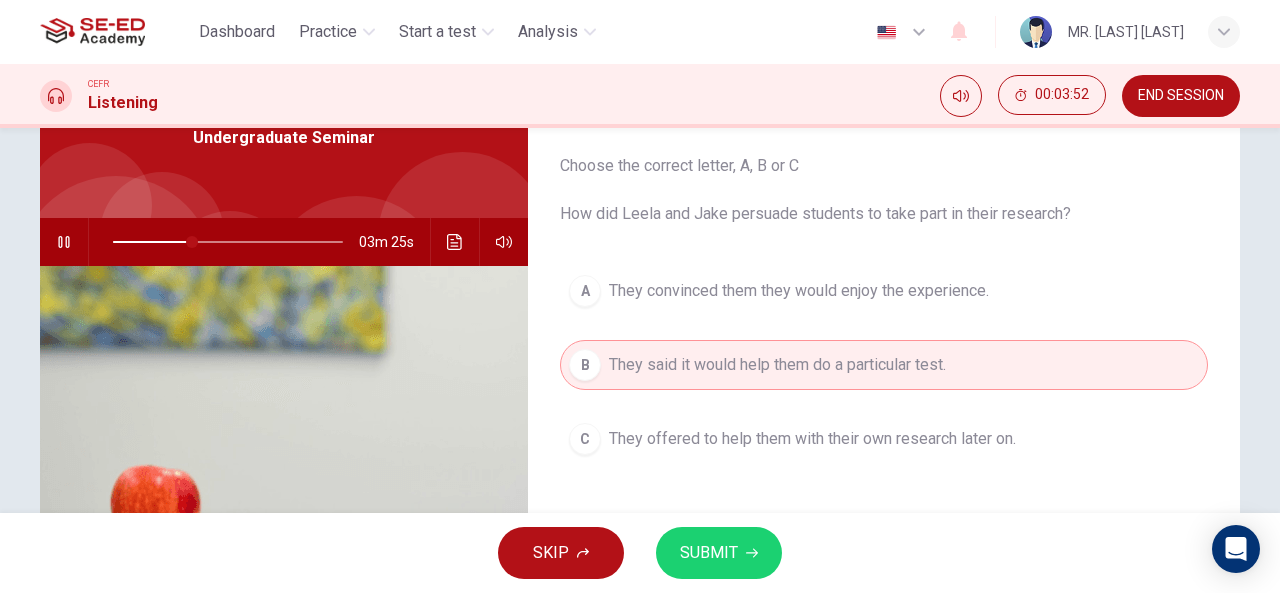 click on "SUBMIT" at bounding box center [719, 553] 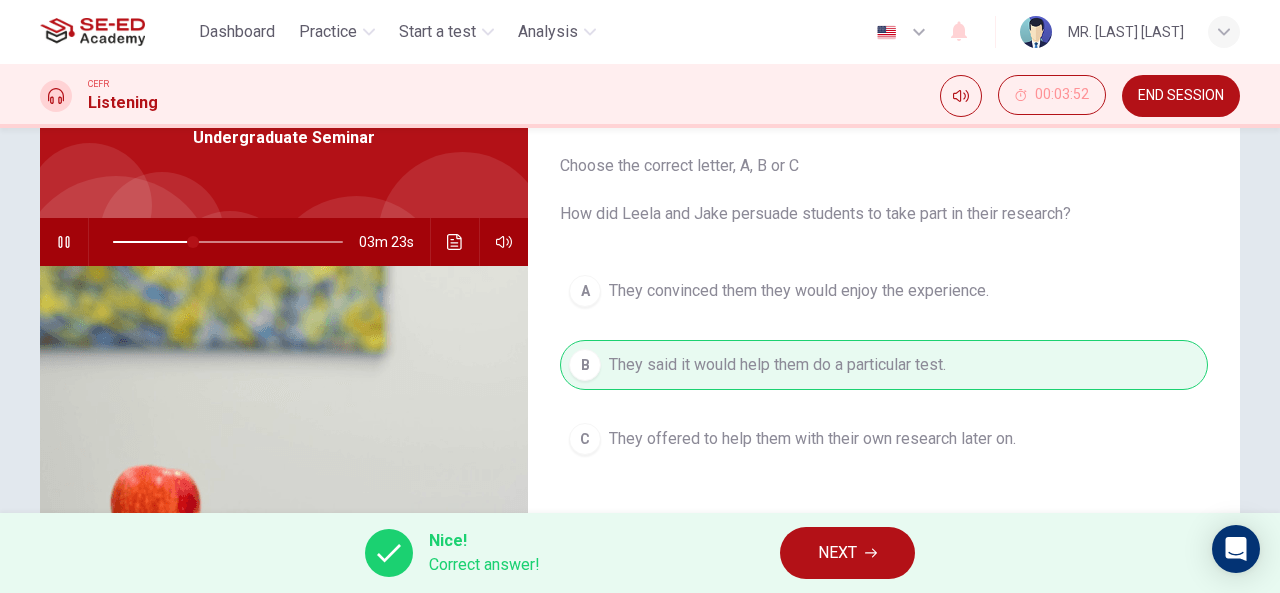 click on "NEXT" at bounding box center [847, 553] 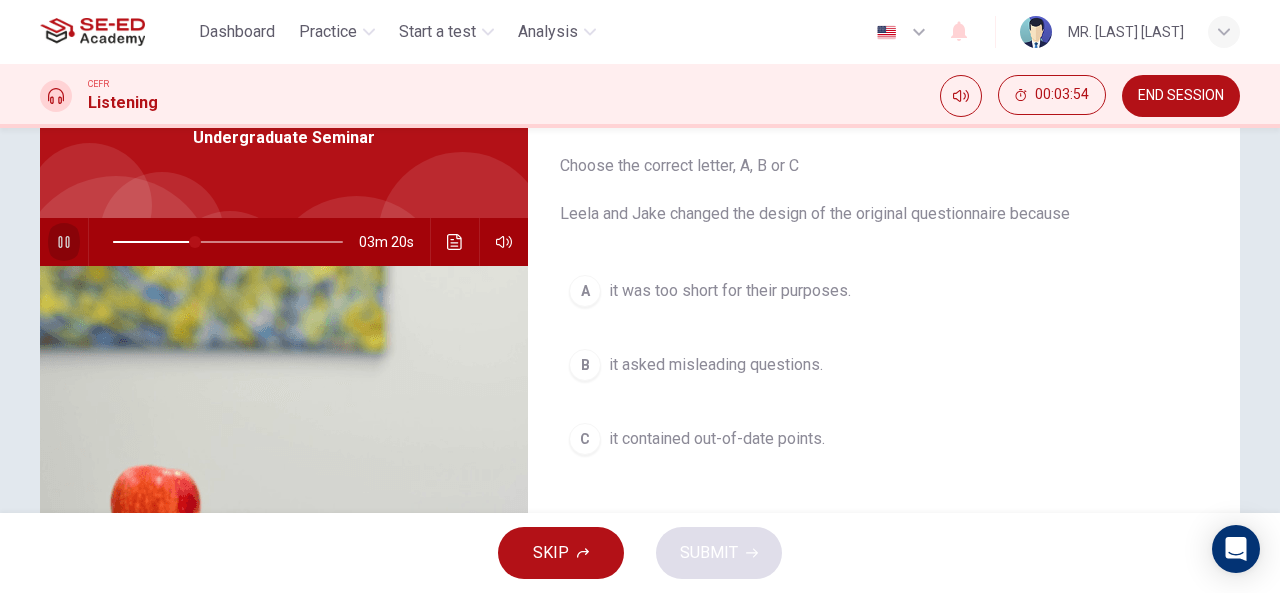 click at bounding box center (64, 242) 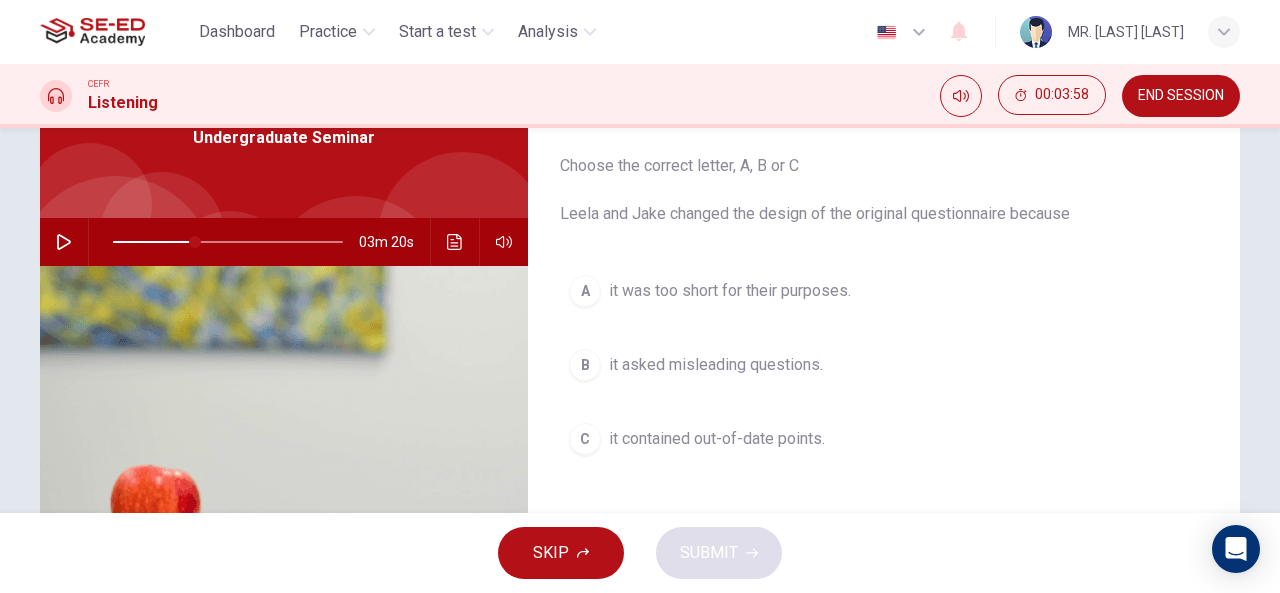 click at bounding box center [64, 242] 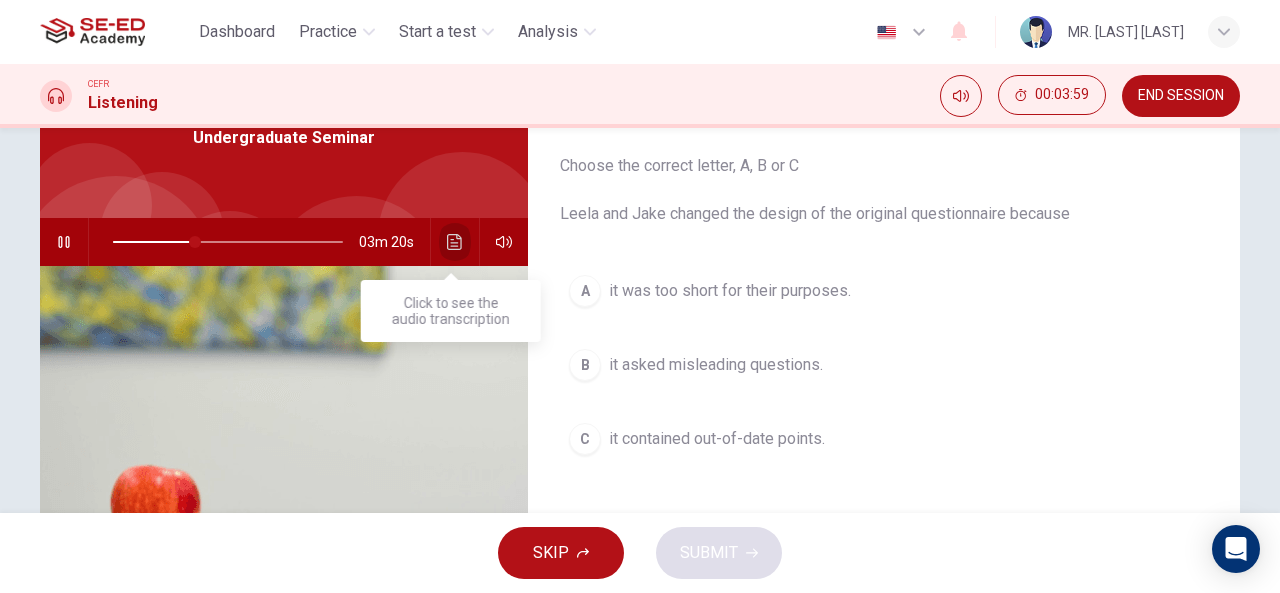 click at bounding box center [455, 242] 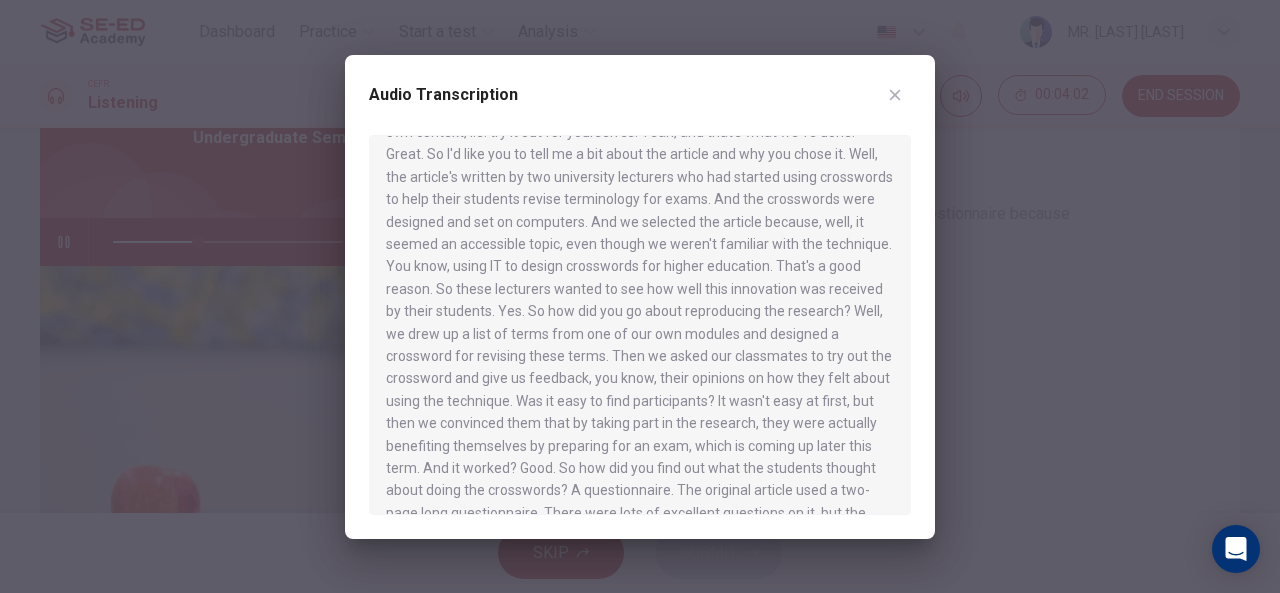 scroll, scrollTop: 130, scrollLeft: 0, axis: vertical 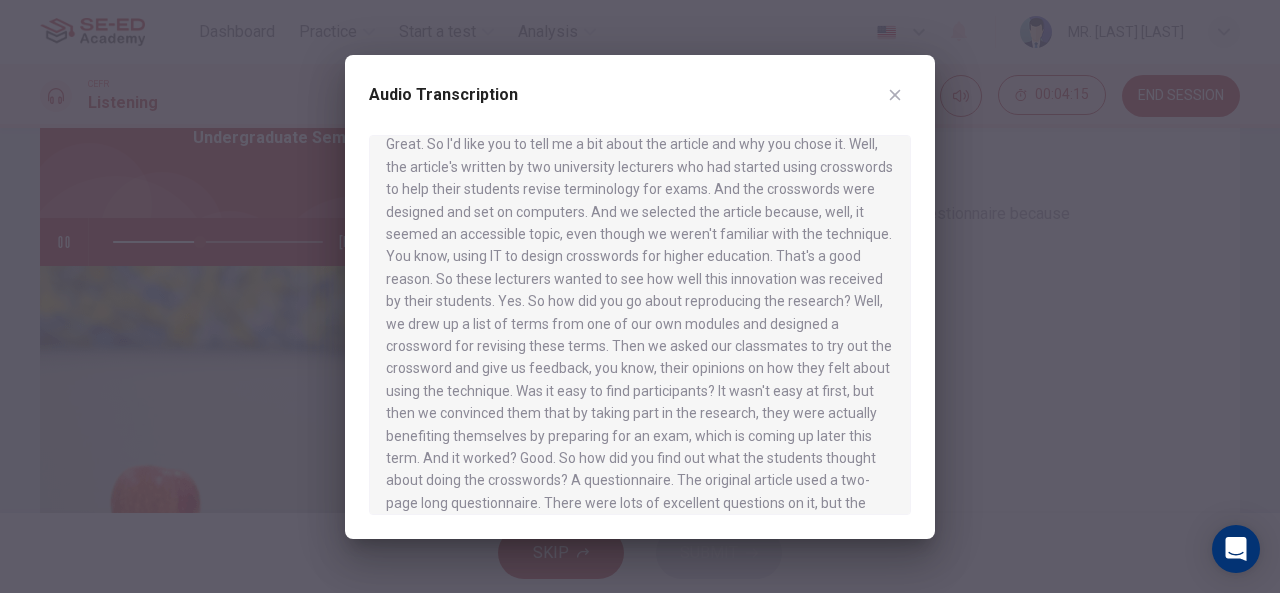 click at bounding box center [895, 95] 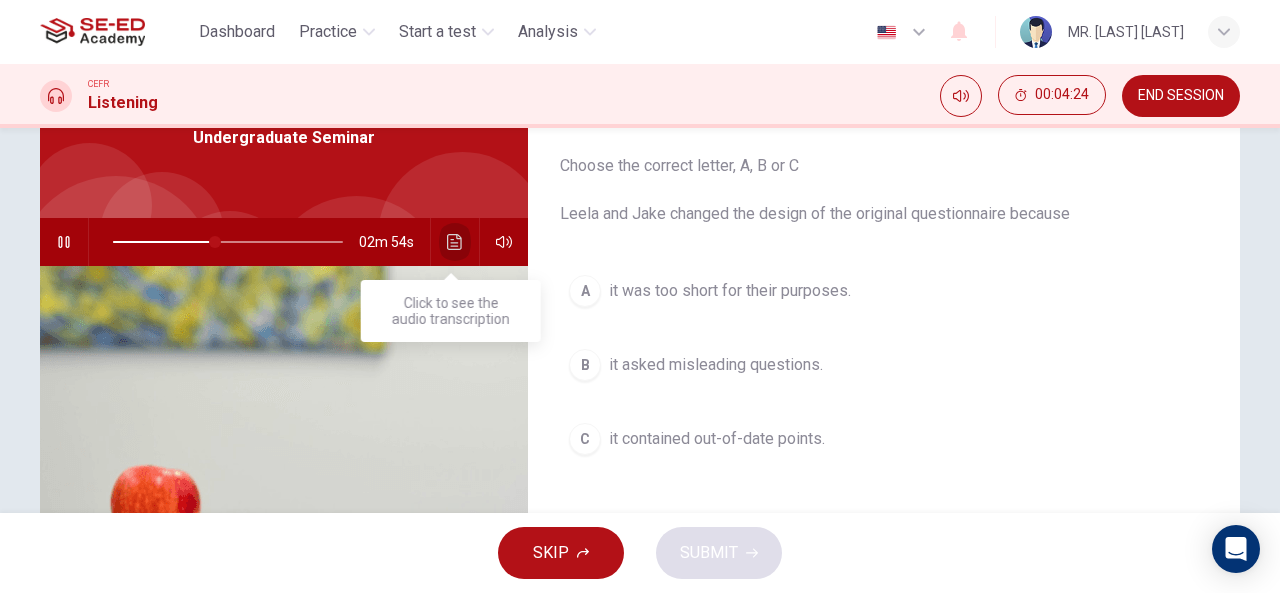 click at bounding box center [455, 242] 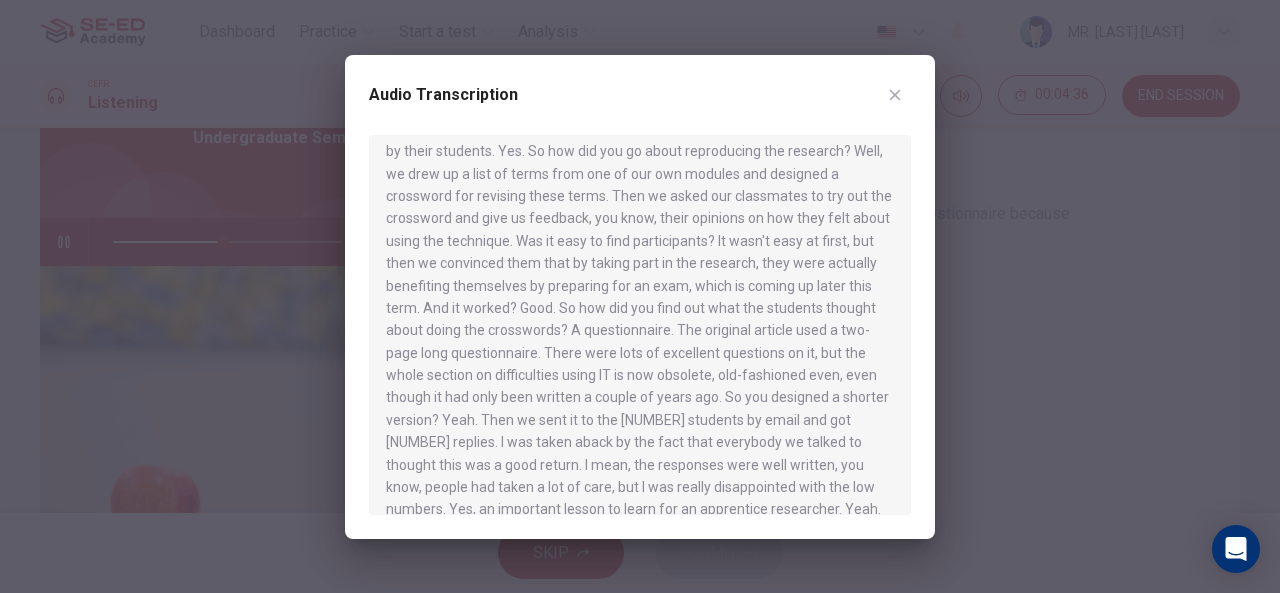 scroll, scrollTop: 288, scrollLeft: 0, axis: vertical 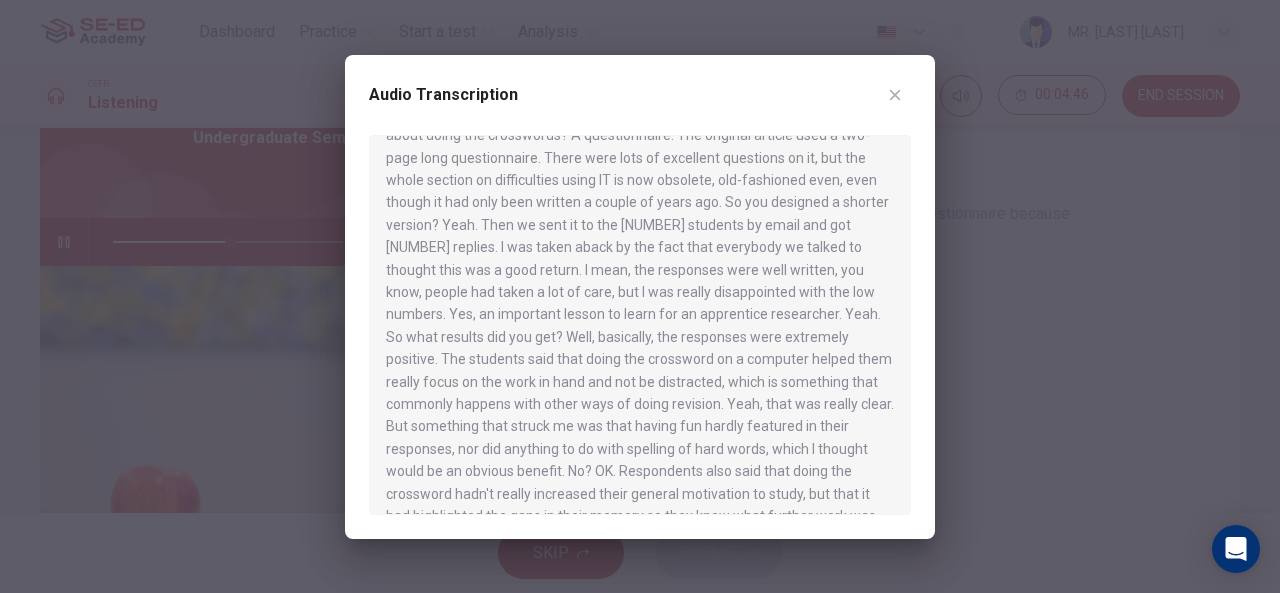 click at bounding box center [895, 94] 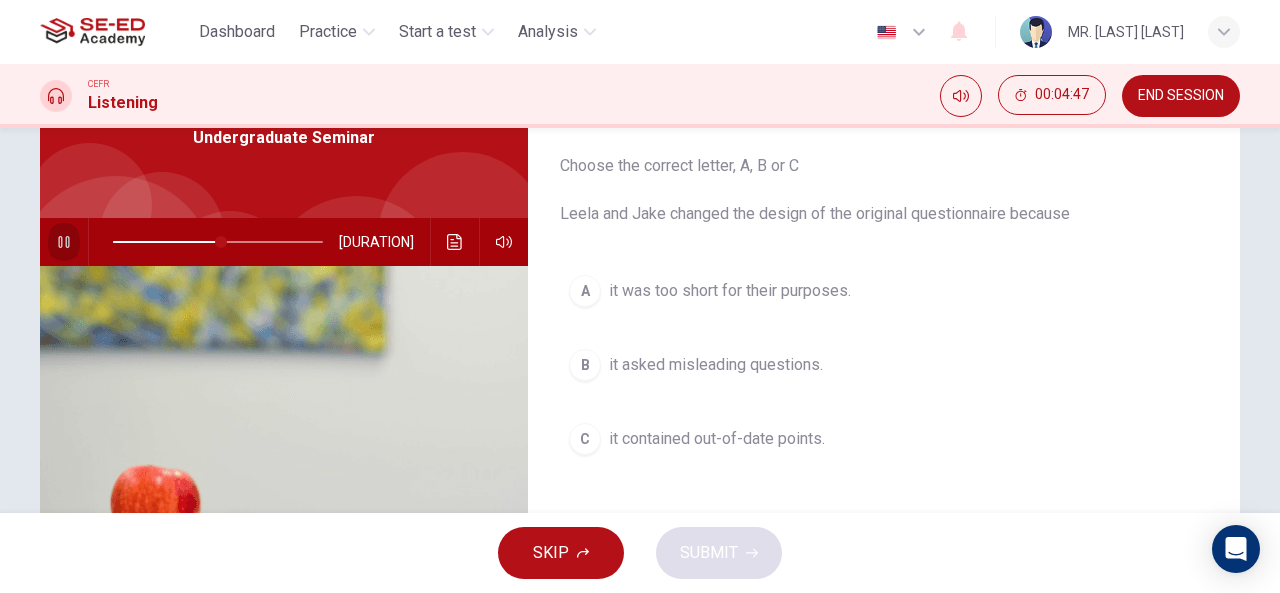 click at bounding box center (64, 242) 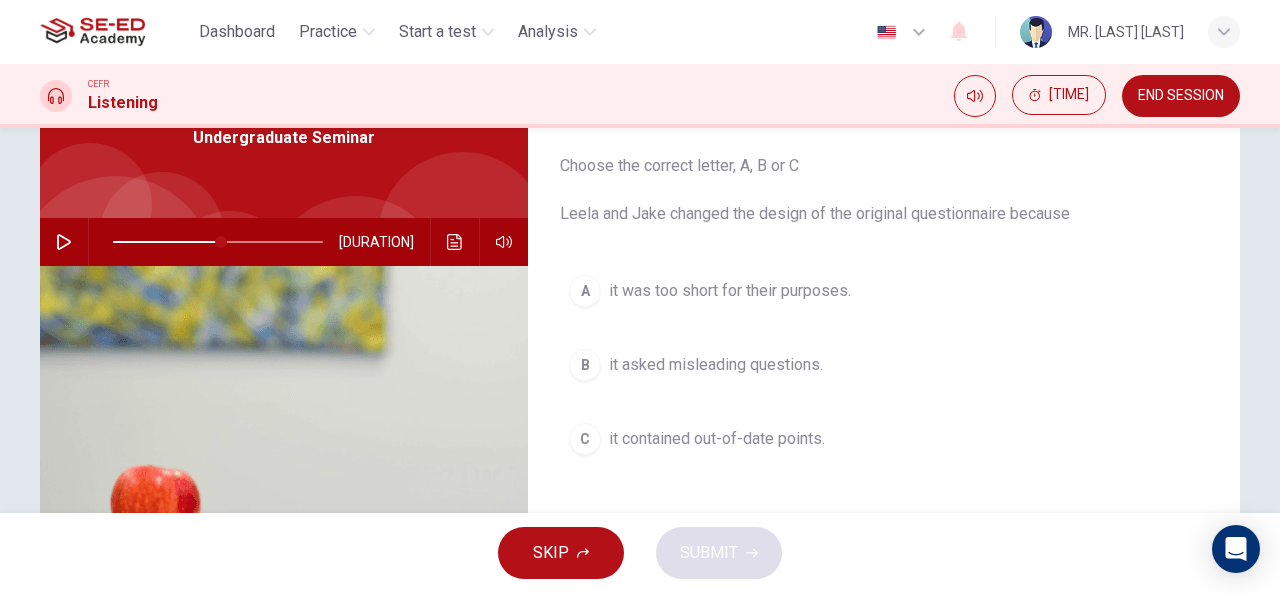 click on "C it contained out-of-date points." at bounding box center [884, 439] 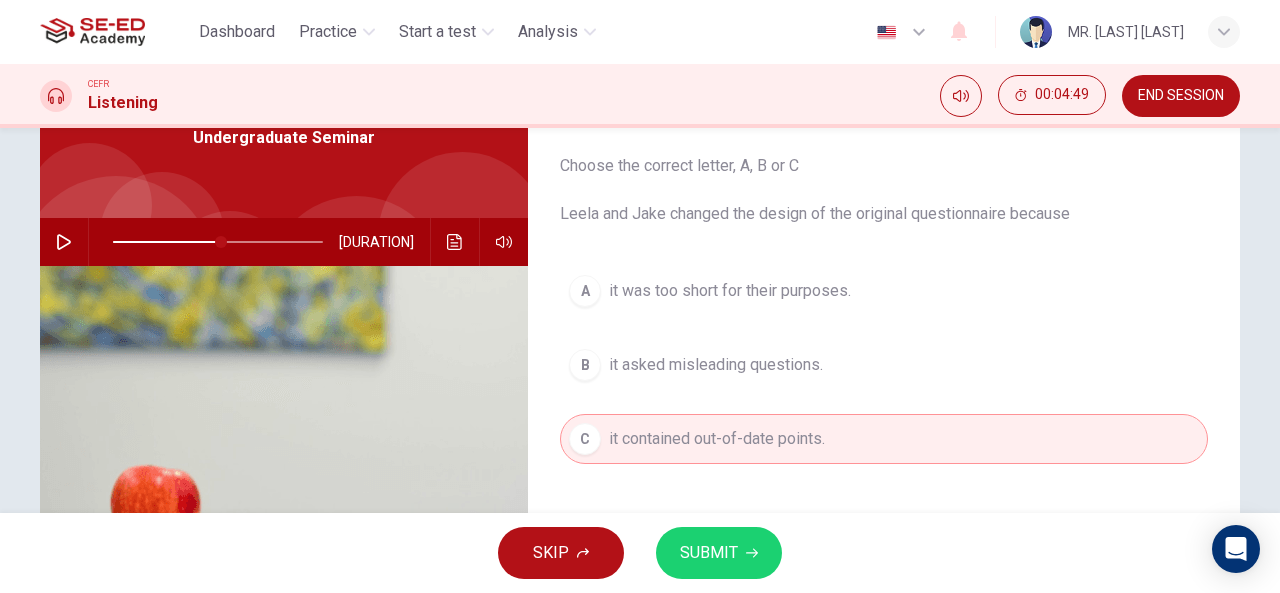 click on "SUBMIT" at bounding box center (709, 553) 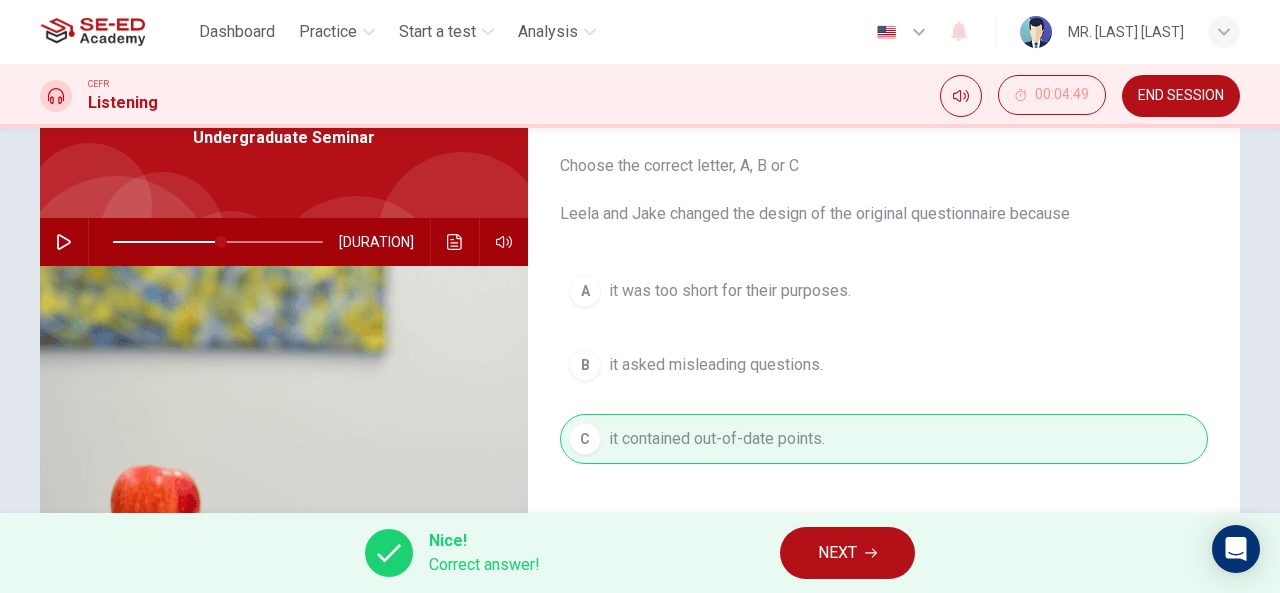 click on "NEXT" at bounding box center (847, 553) 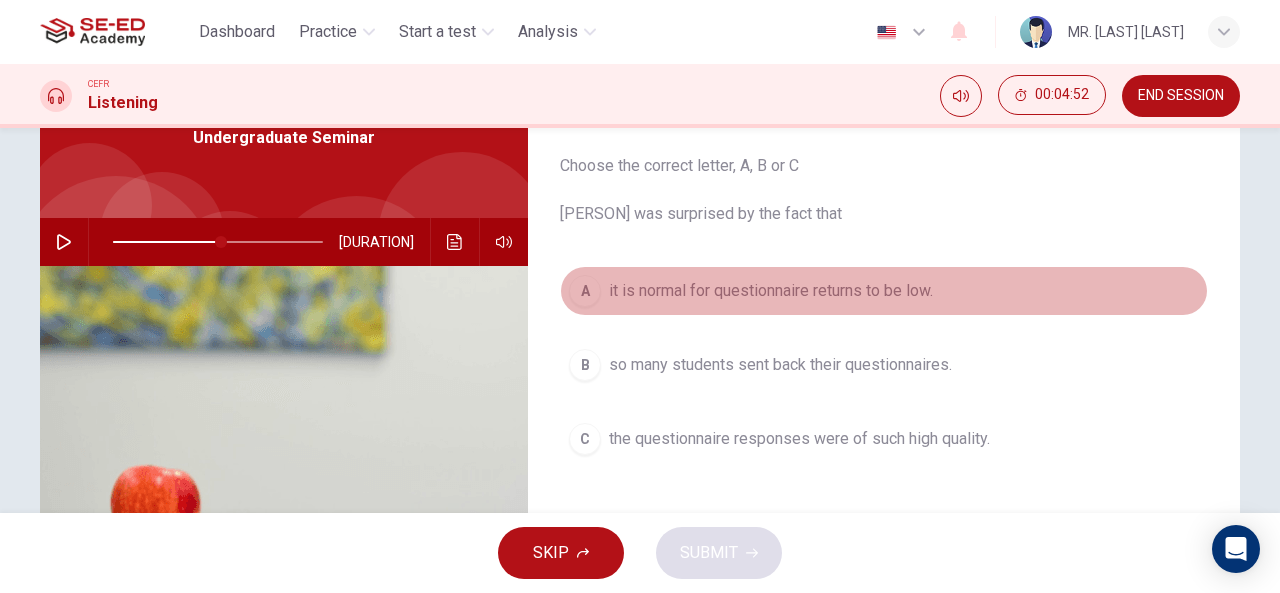 click on "A it is normal for questionnaire returns to be low." at bounding box center (884, 291) 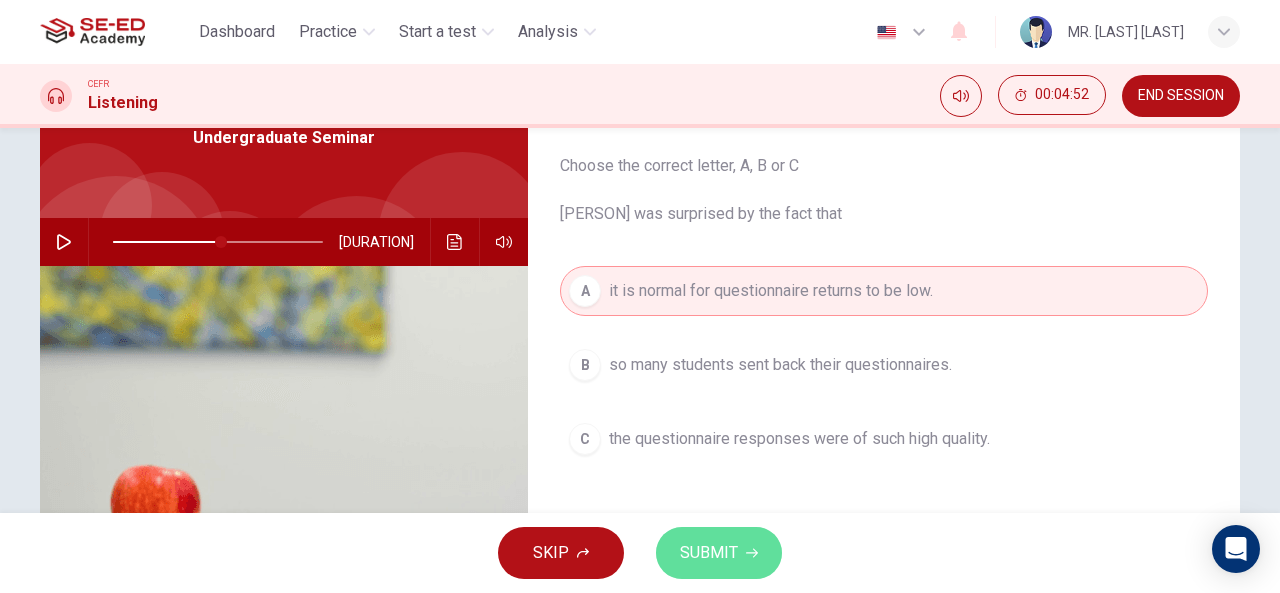 click on "SUBMIT" at bounding box center (719, 553) 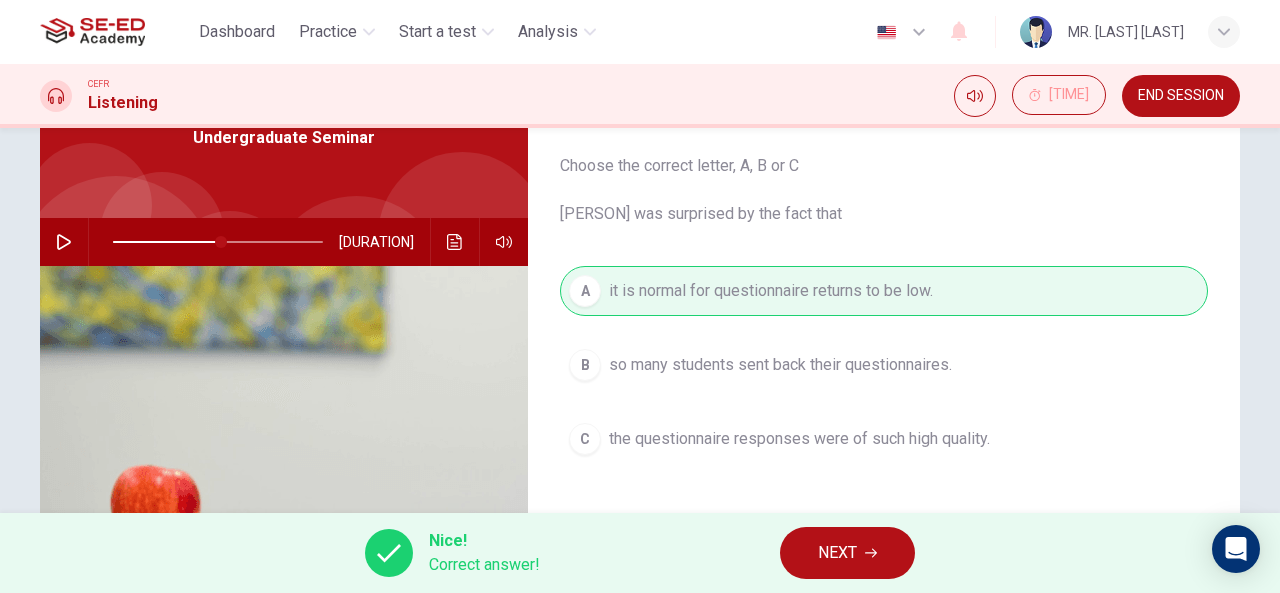 click on "NEXT" at bounding box center [847, 553] 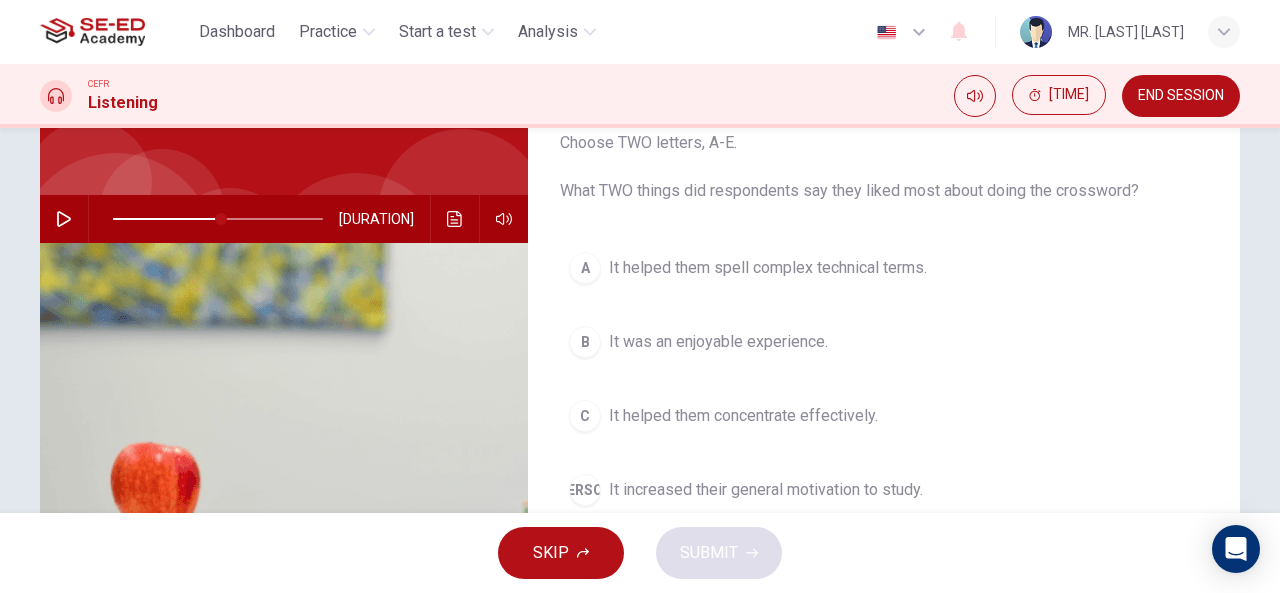 scroll, scrollTop: 140, scrollLeft: 0, axis: vertical 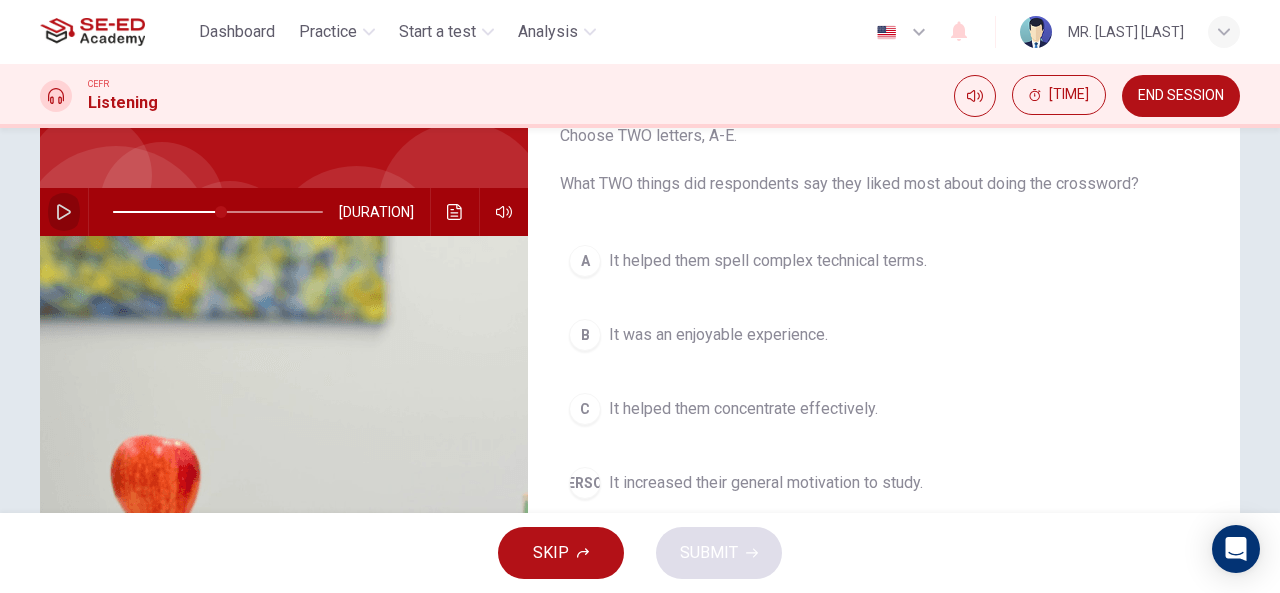 click at bounding box center [64, 212] 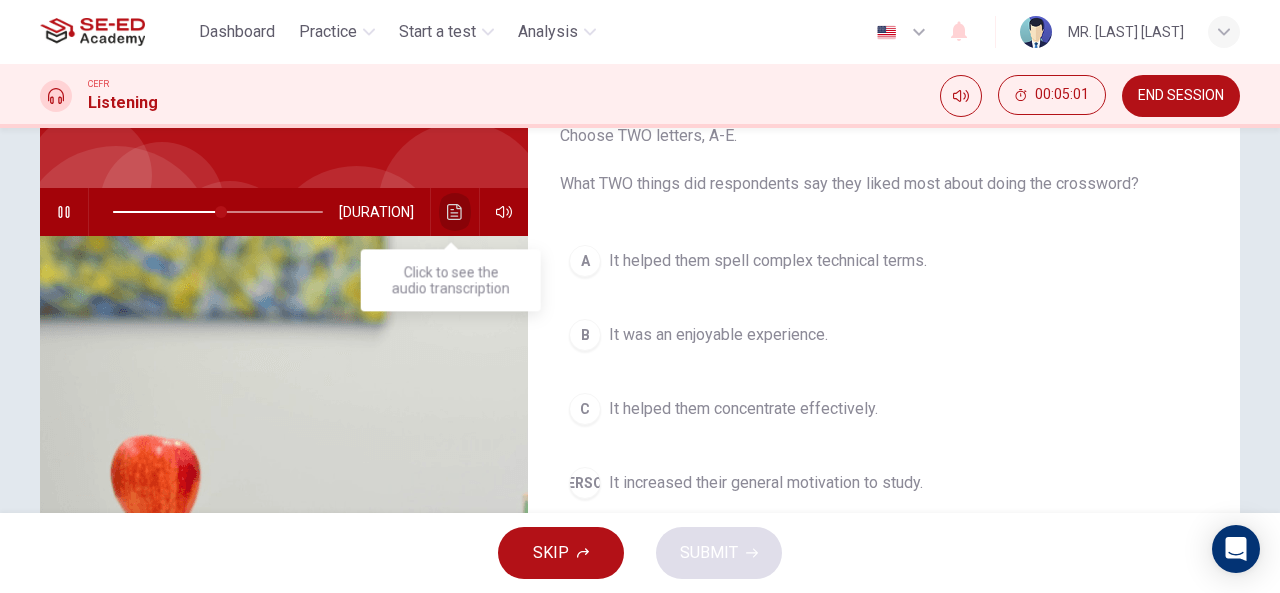 click at bounding box center (455, 212) 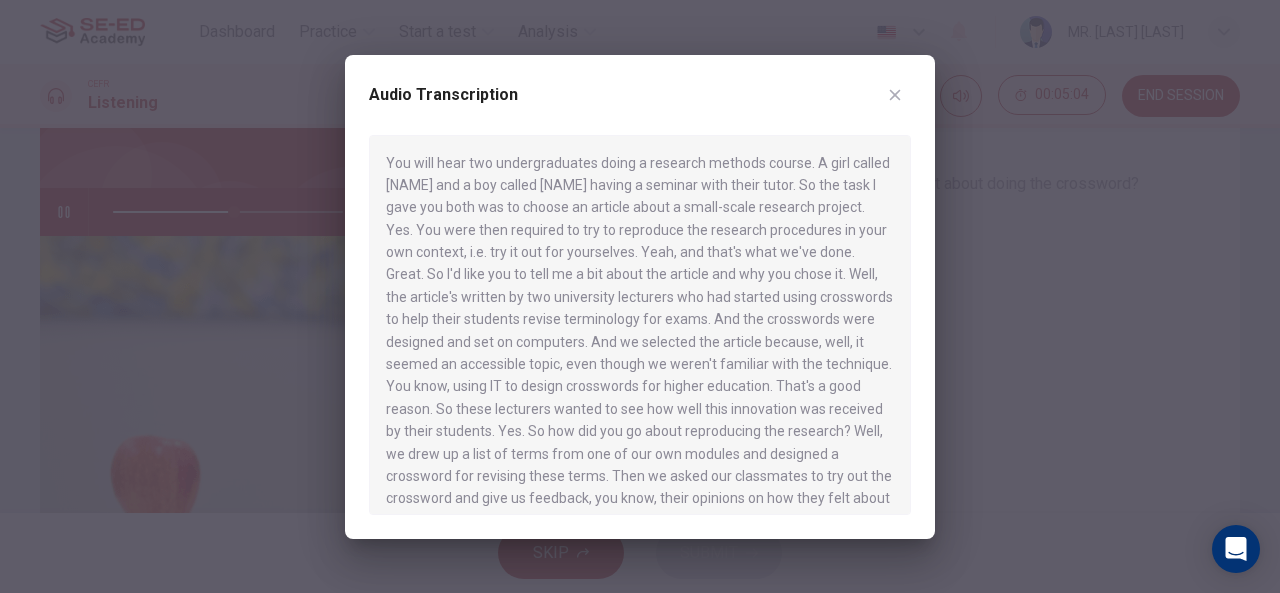 click at bounding box center [895, 95] 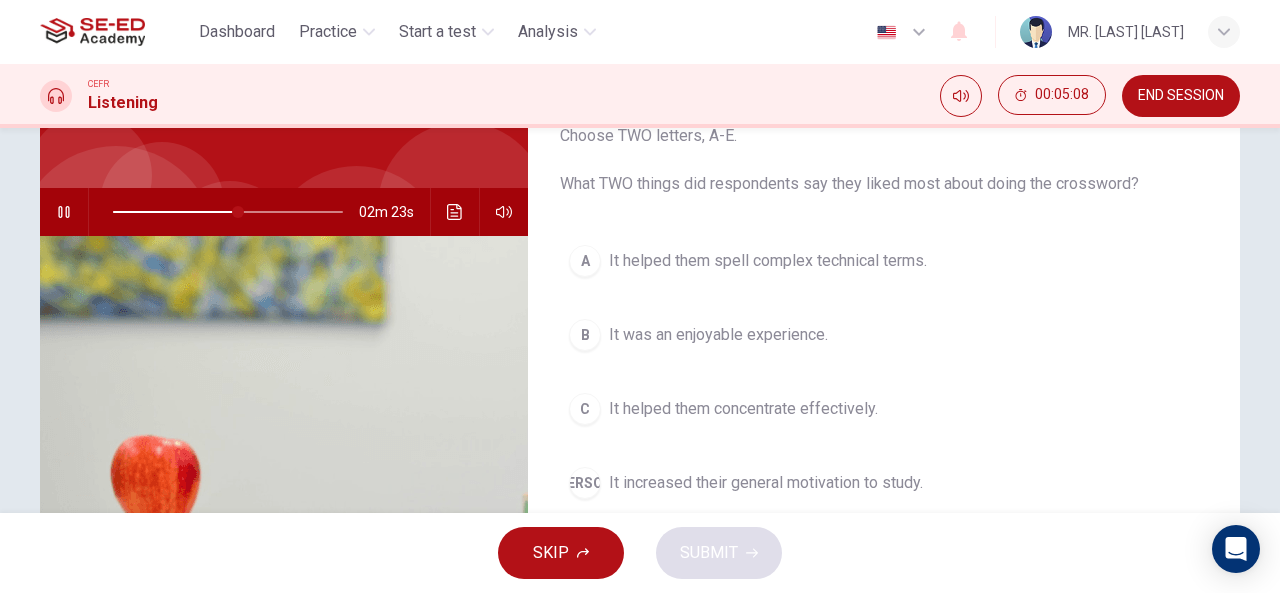 click on "It helped them concentrate effectively." at bounding box center [768, 261] 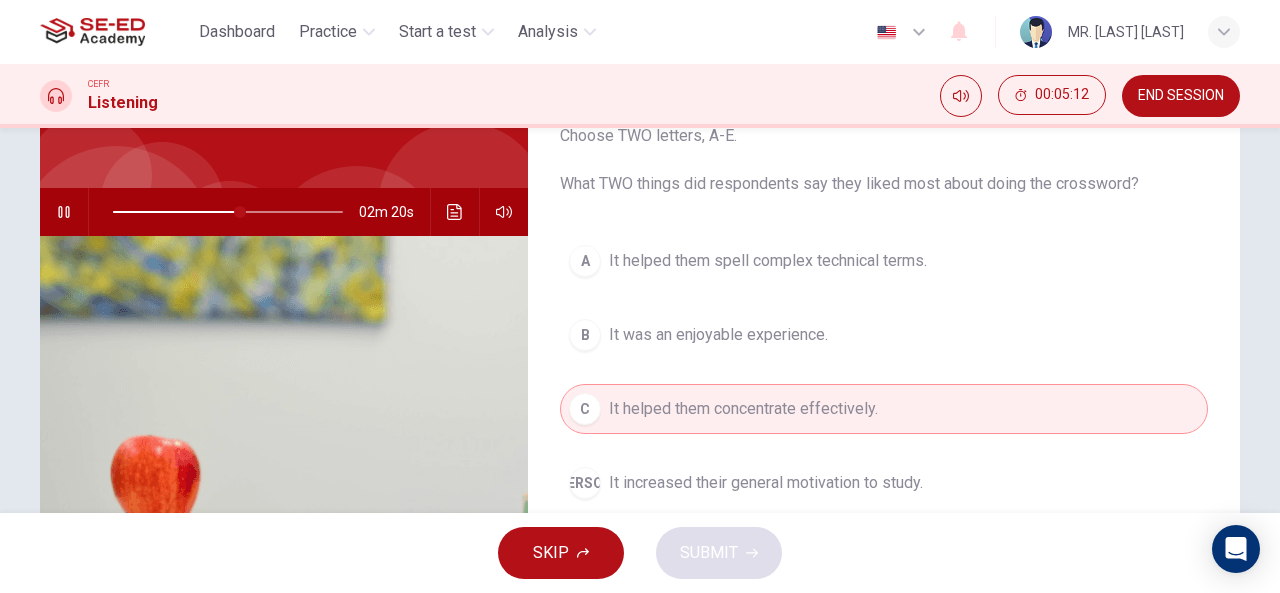 click on "C" at bounding box center [585, 409] 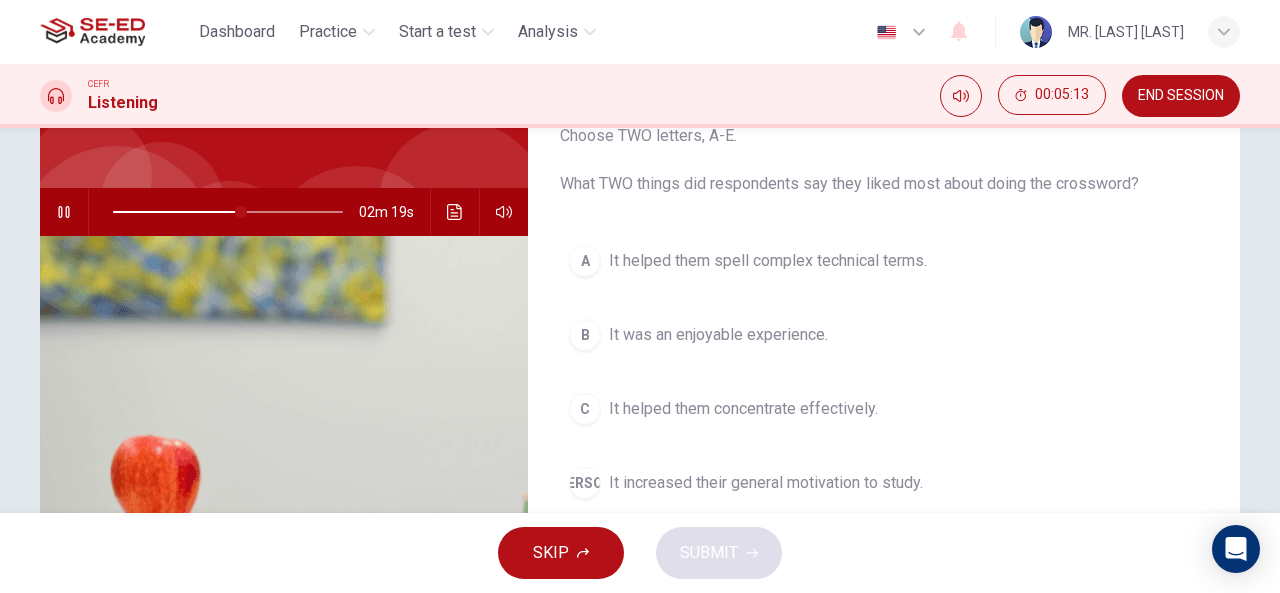 click on "C" at bounding box center (585, 261) 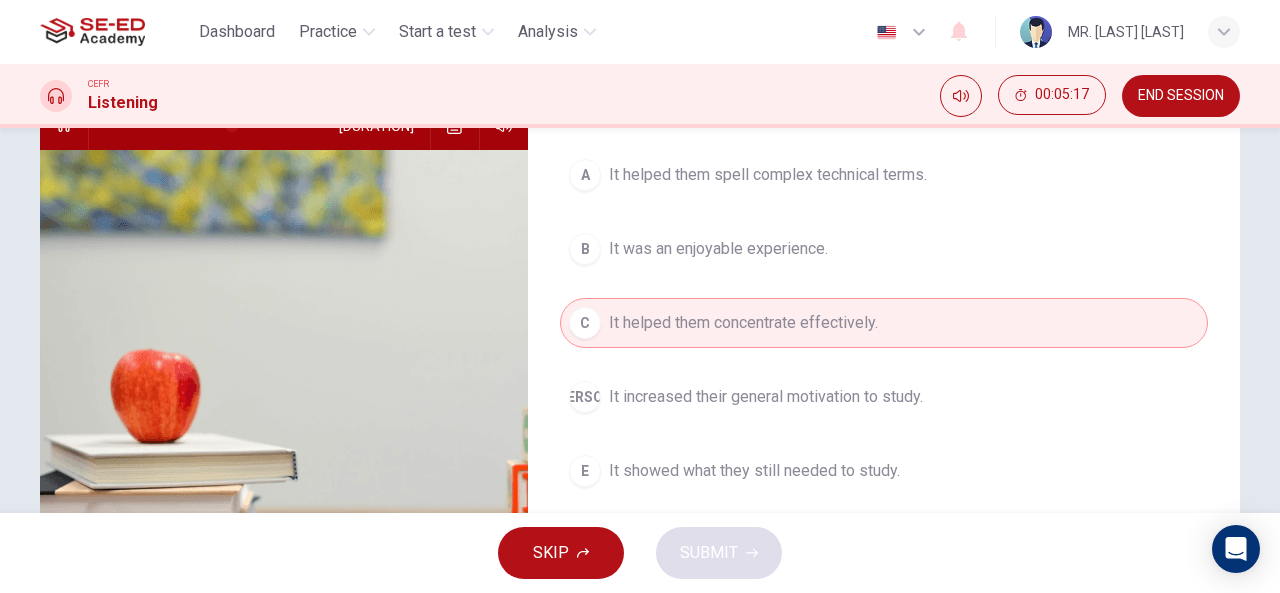 scroll, scrollTop: 211, scrollLeft: 0, axis: vertical 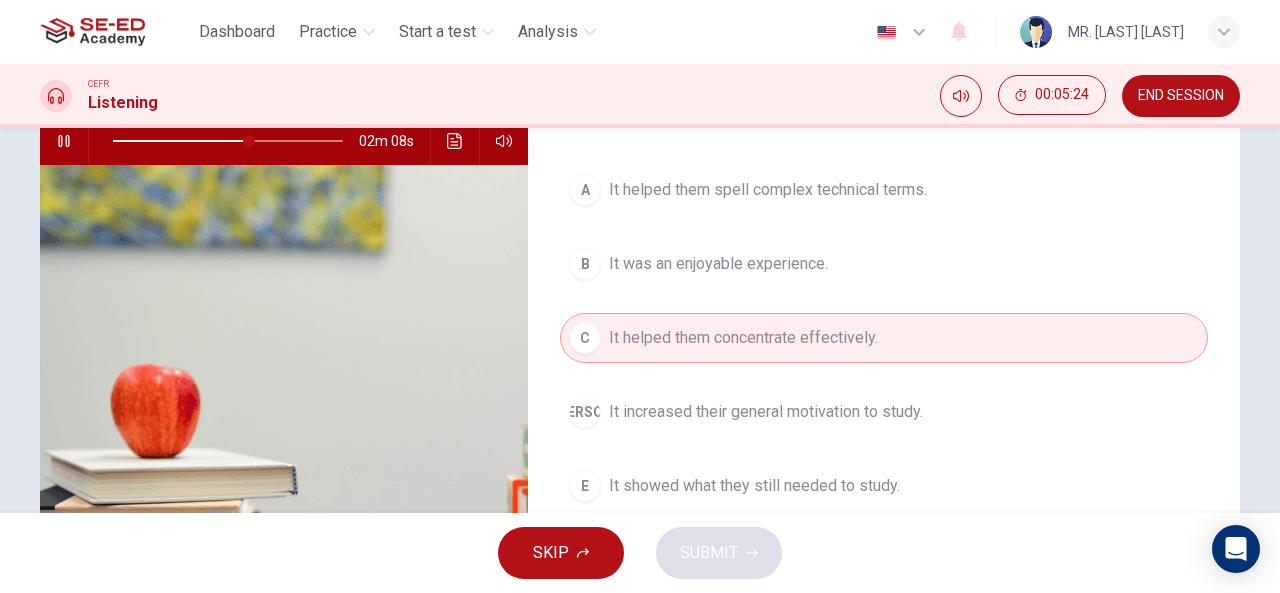 click at bounding box center (249, 141) 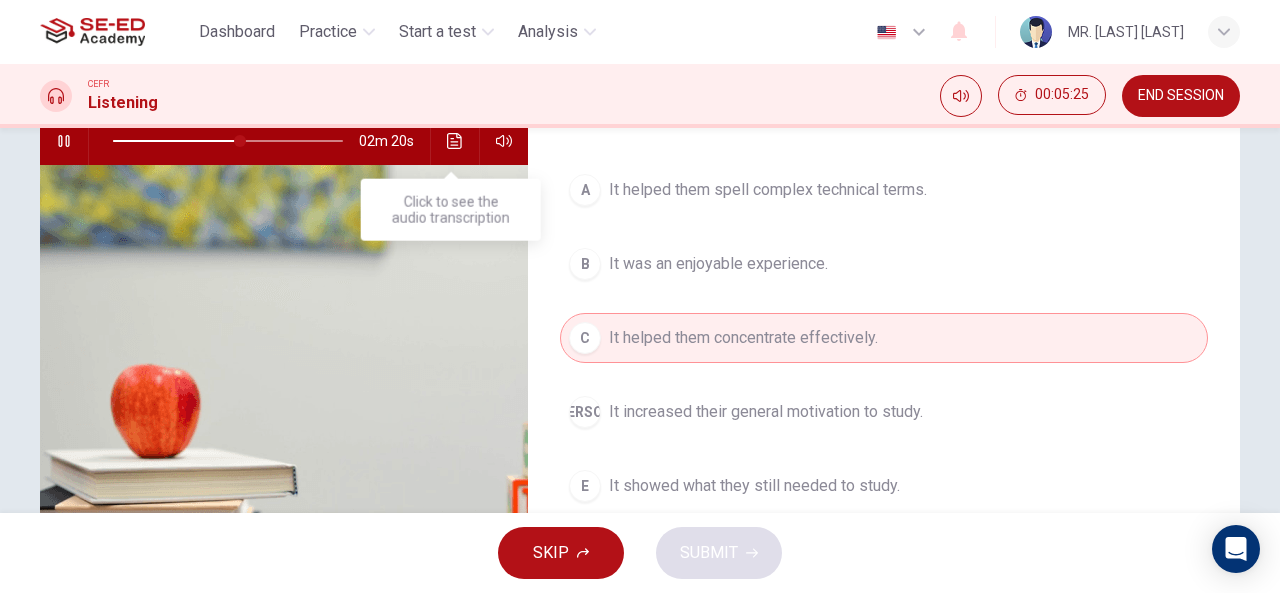 click at bounding box center [454, 141] 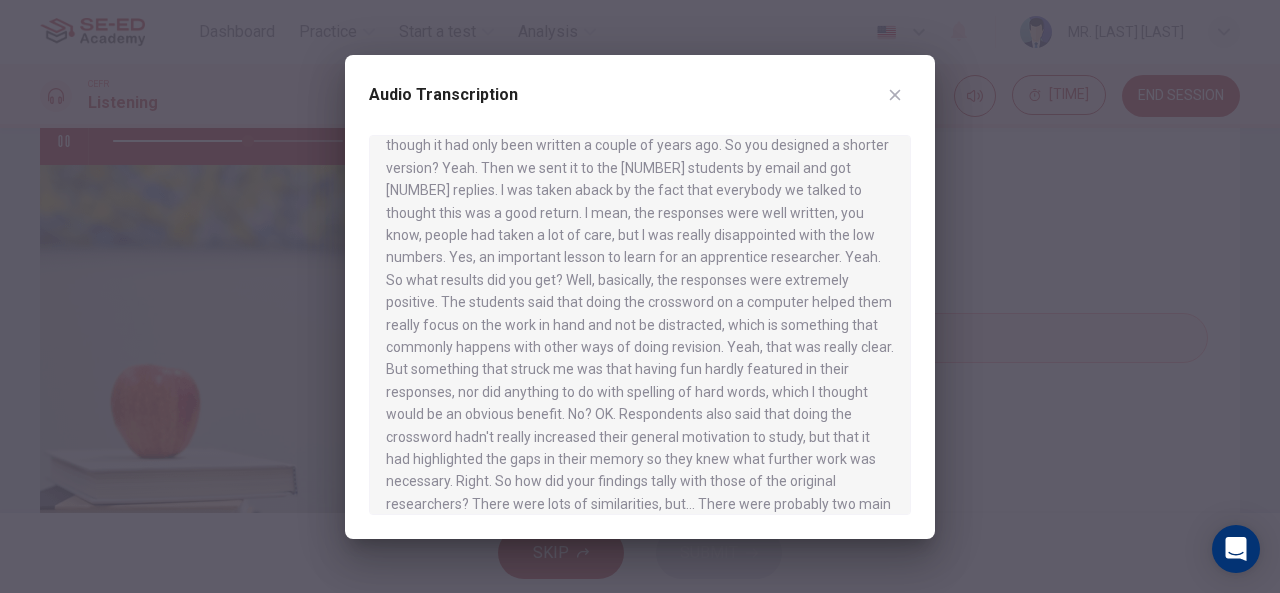 scroll, scrollTop: 545, scrollLeft: 0, axis: vertical 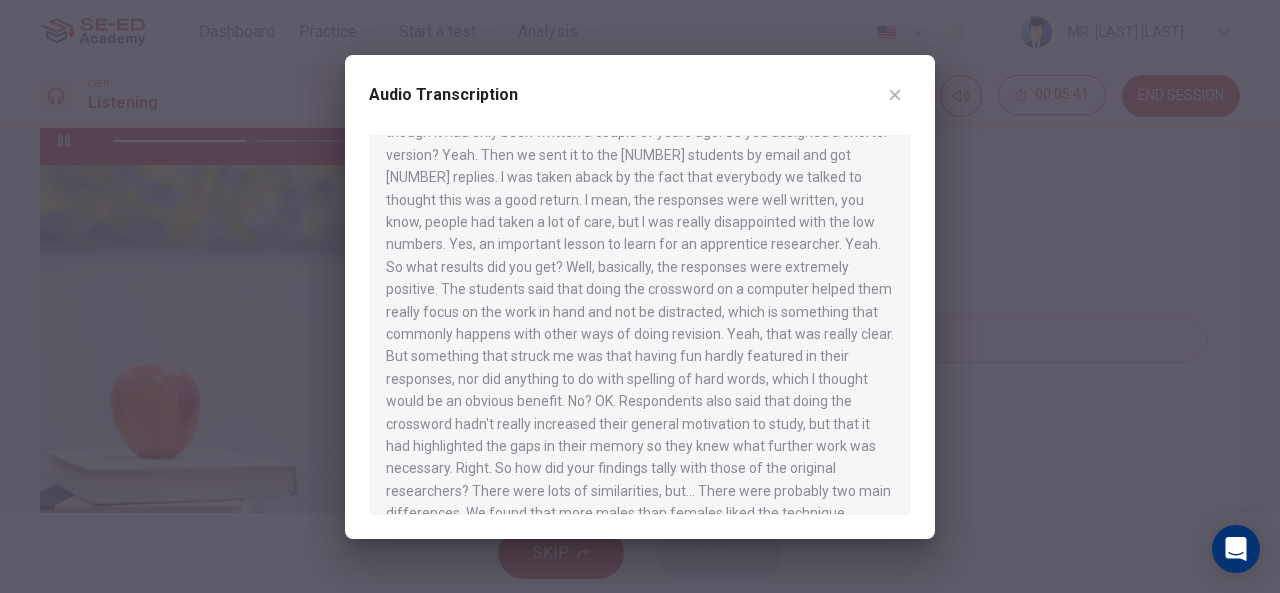 click at bounding box center [640, 325] 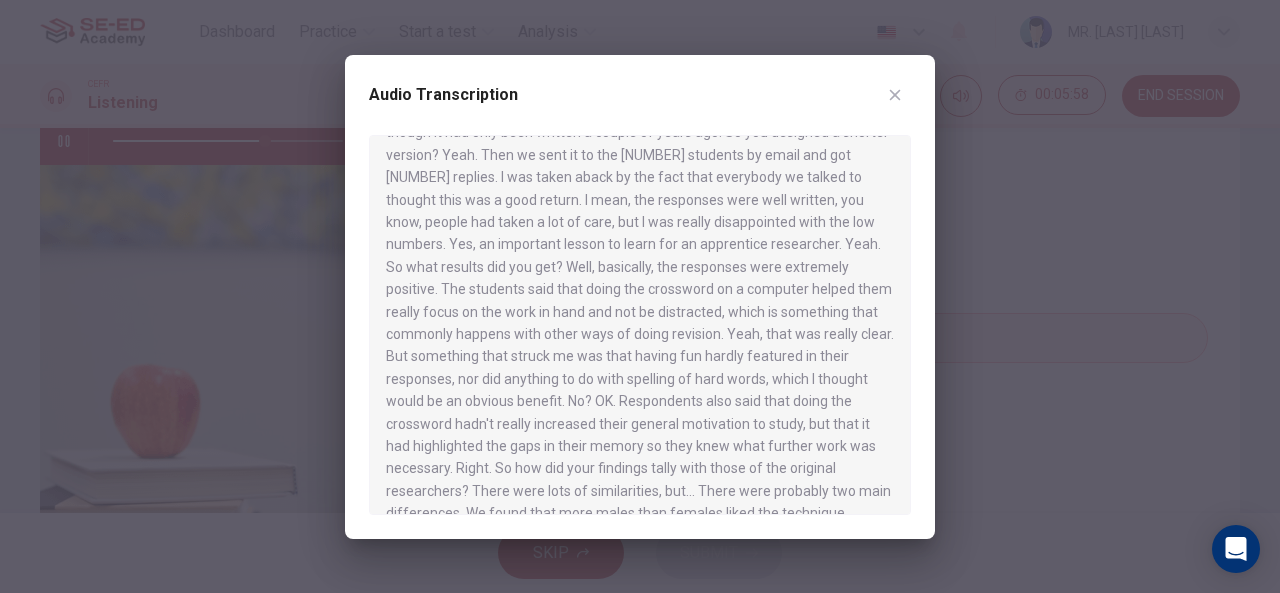 click at bounding box center (640, 325) 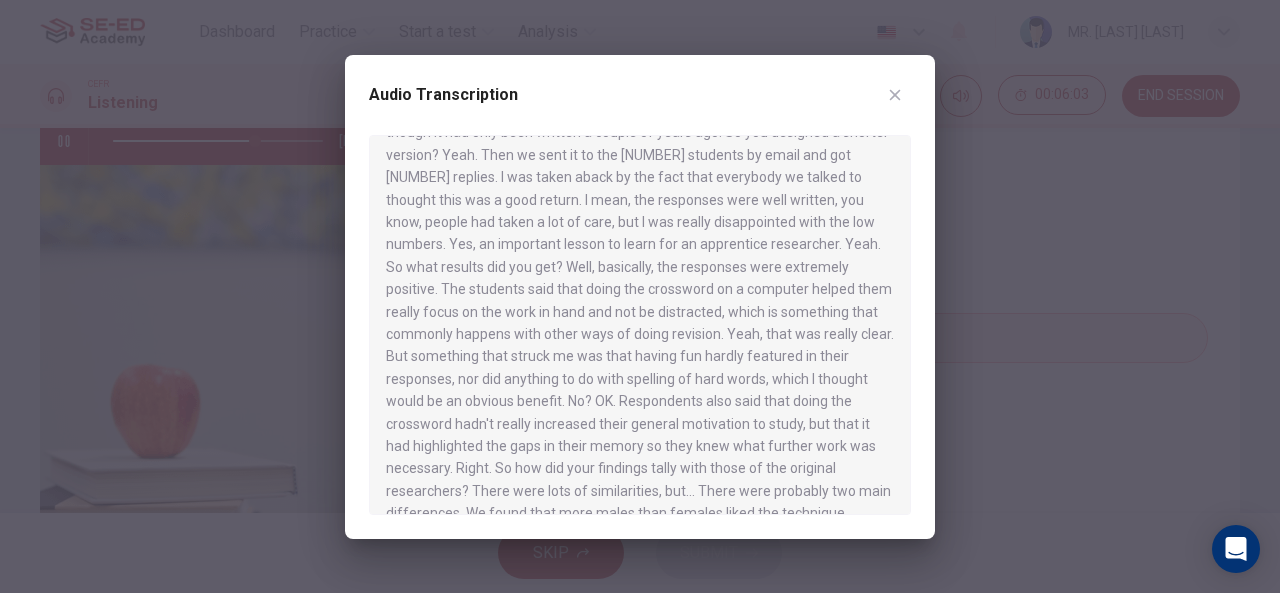click at bounding box center (895, 95) 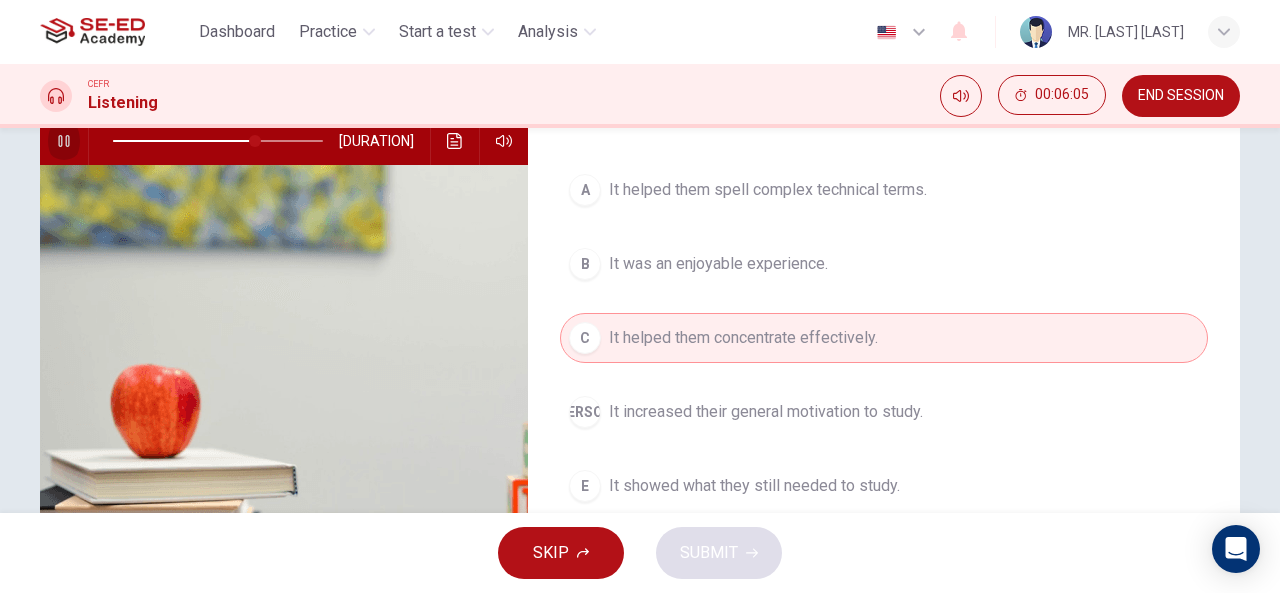 click at bounding box center [63, 141] 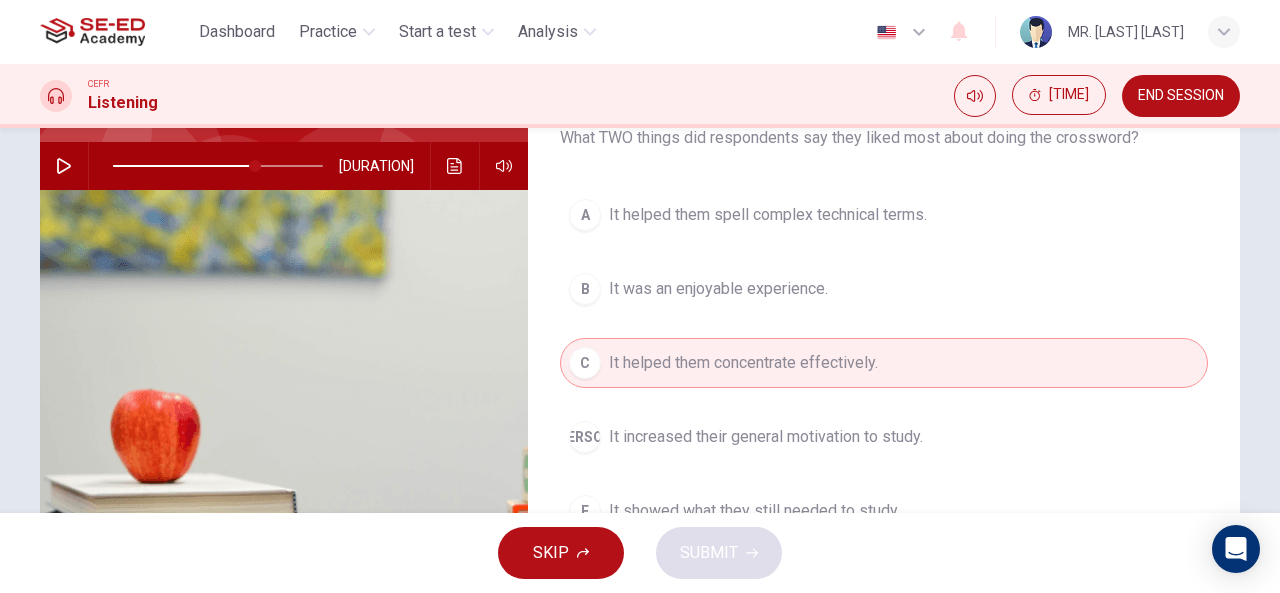 scroll, scrollTop: 180, scrollLeft: 0, axis: vertical 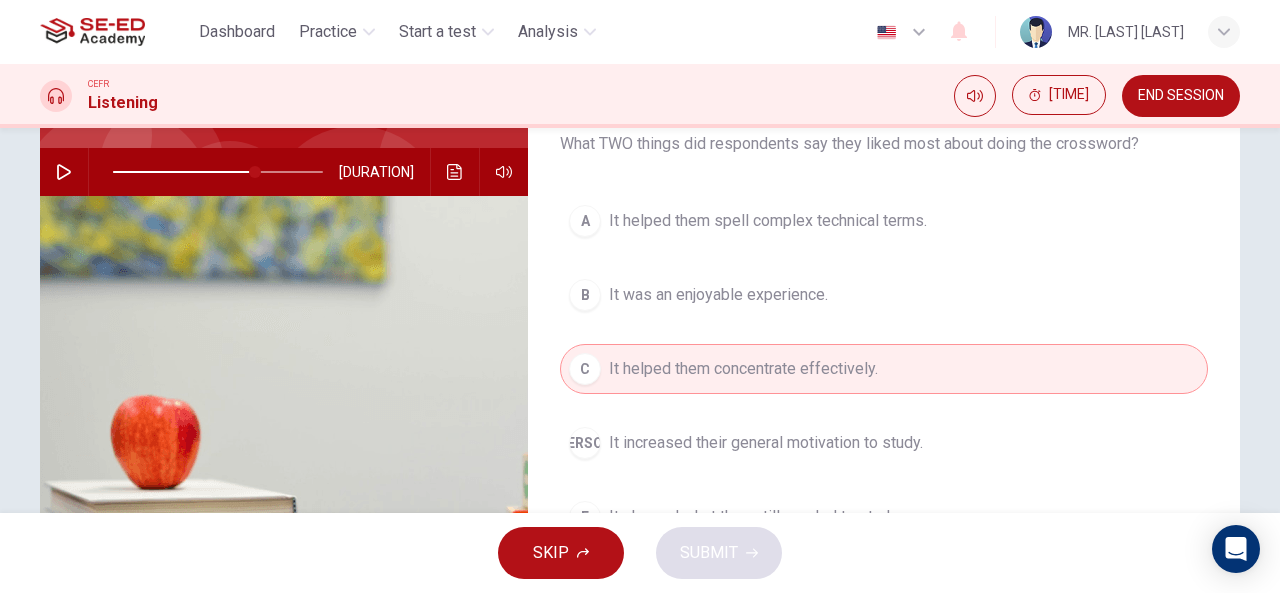 click on "It helped them spell complex technical terms." at bounding box center [768, 221] 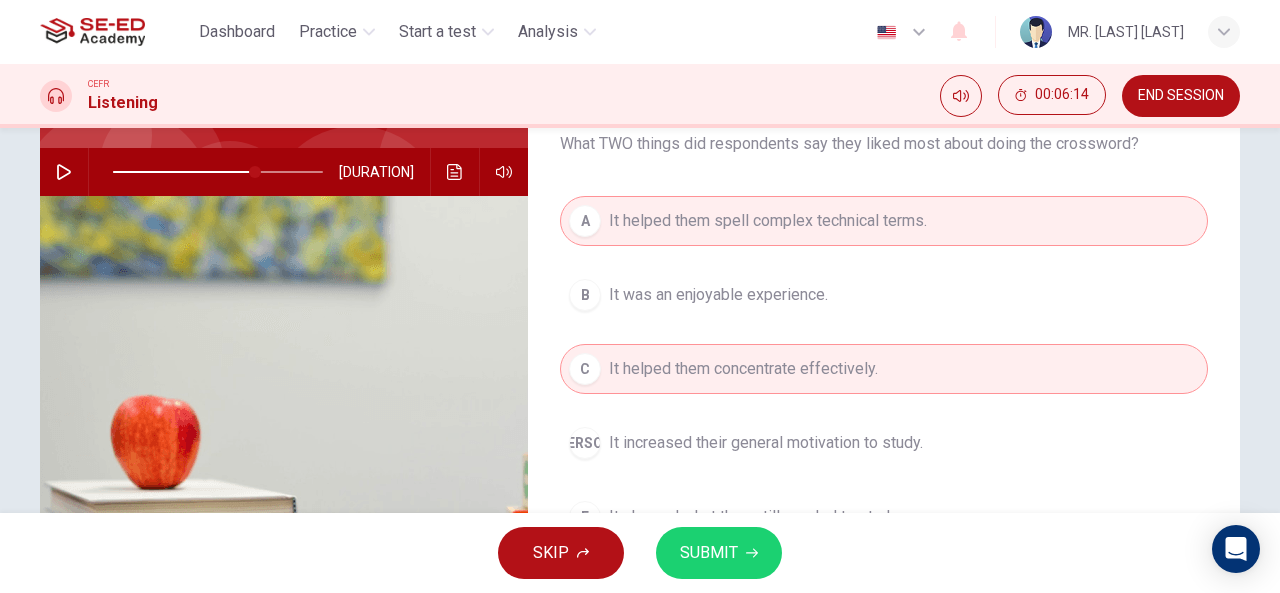 click on "It helped them spell complex technical terms." at bounding box center [768, 221] 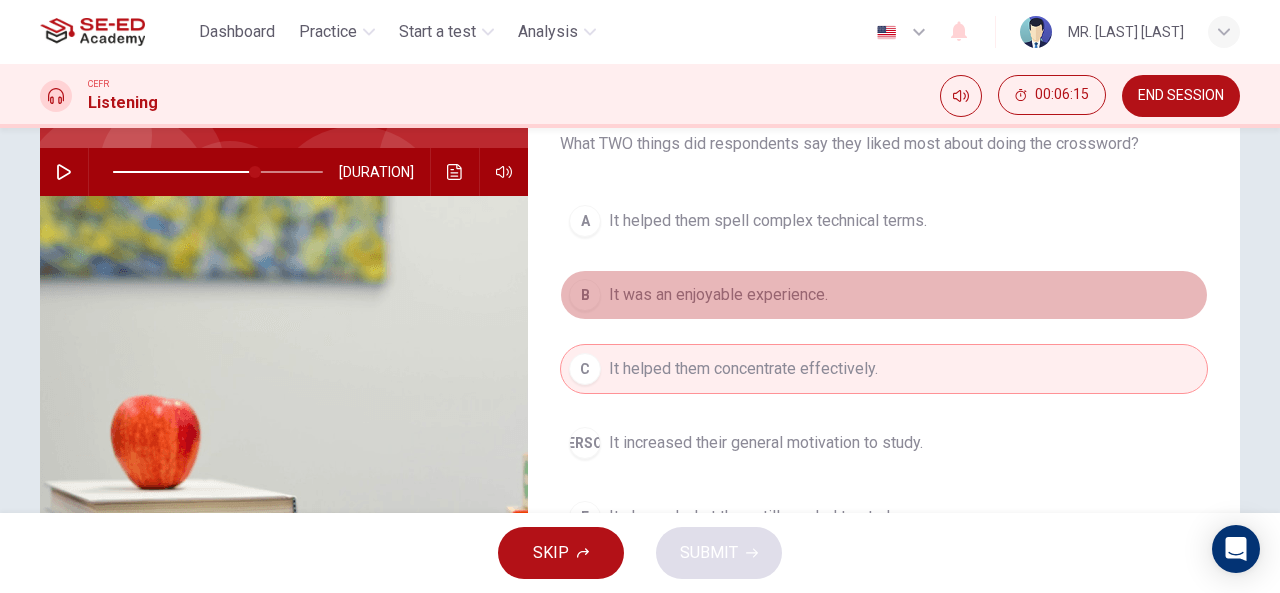 click on "It was an enjoyable experience." at bounding box center (768, 221) 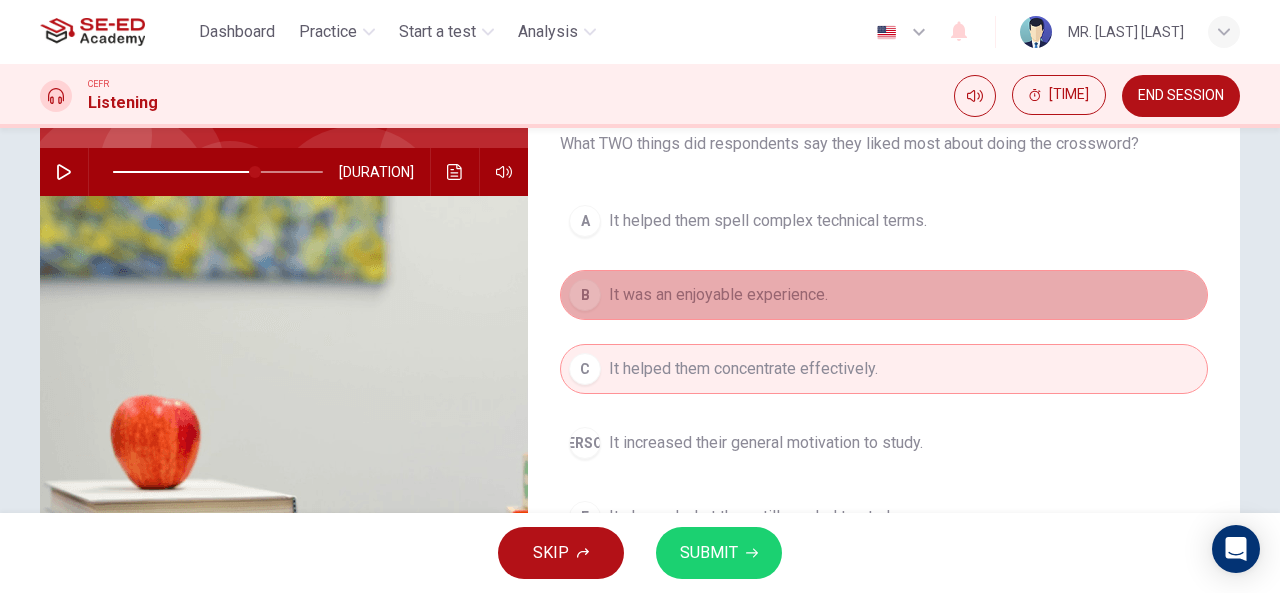 click on "It was an enjoyable experience." at bounding box center (718, 295) 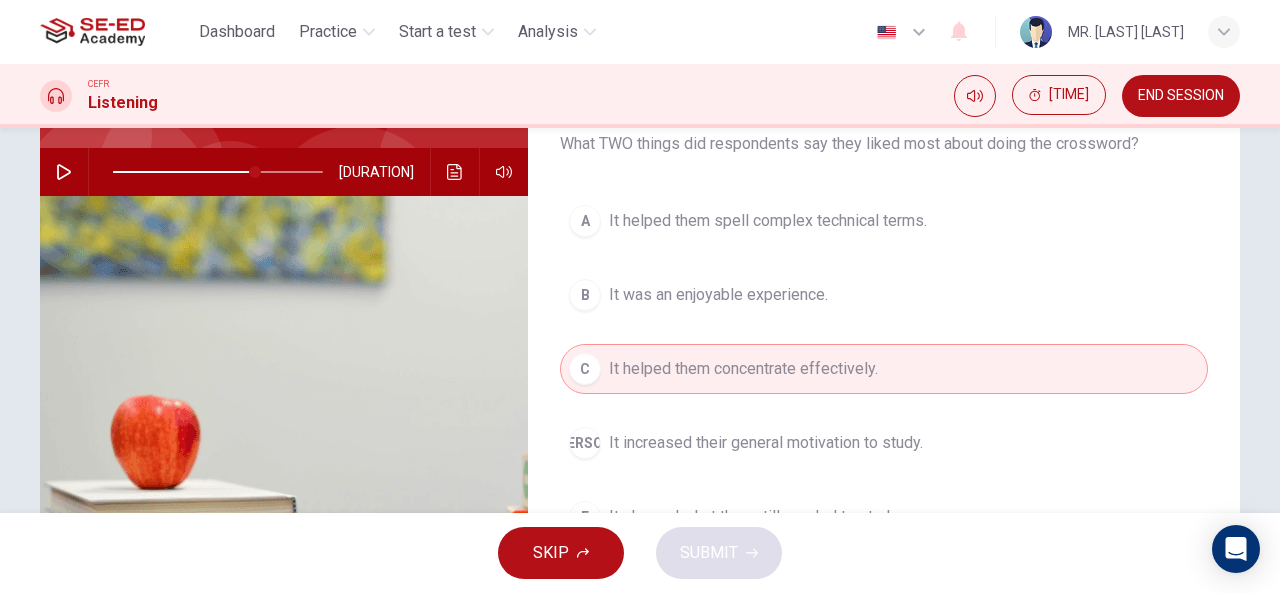 click on "It helped them spell complex technical terms." at bounding box center (768, 221) 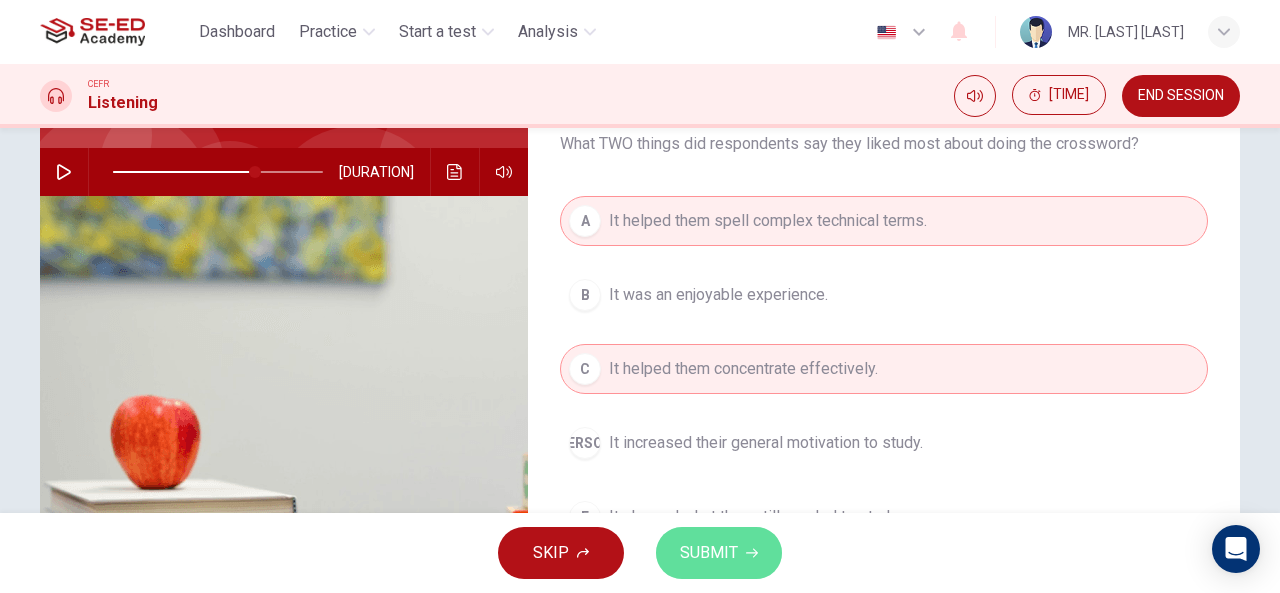 click on "SUBMIT" at bounding box center [719, 553] 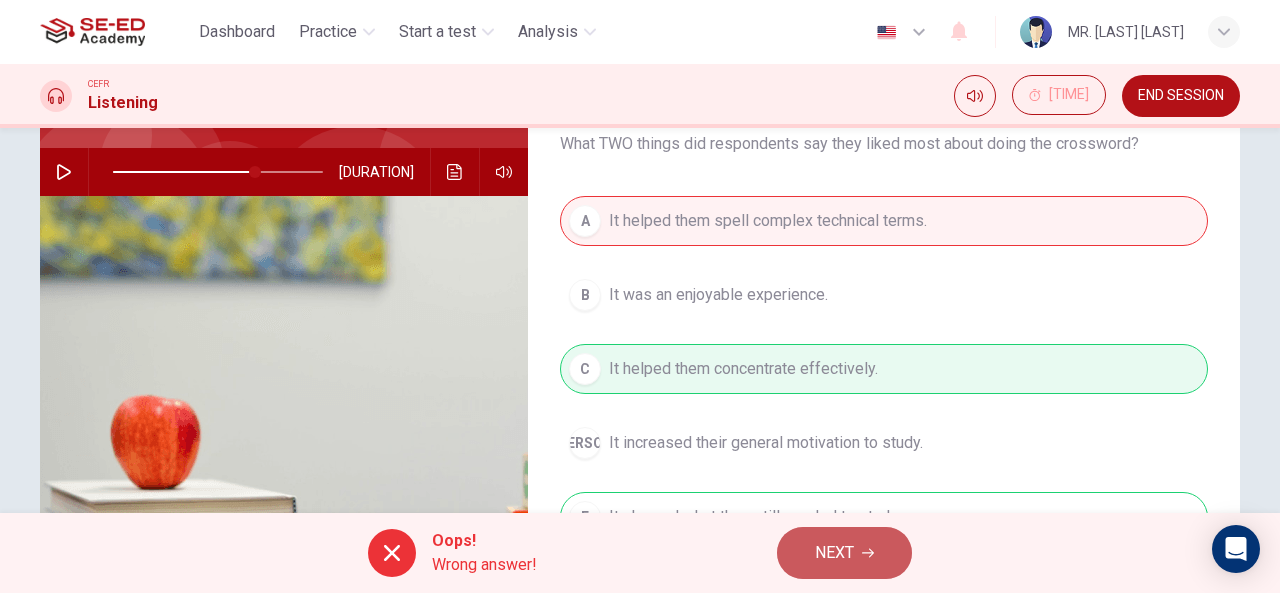 click on "NEXT" at bounding box center [834, 553] 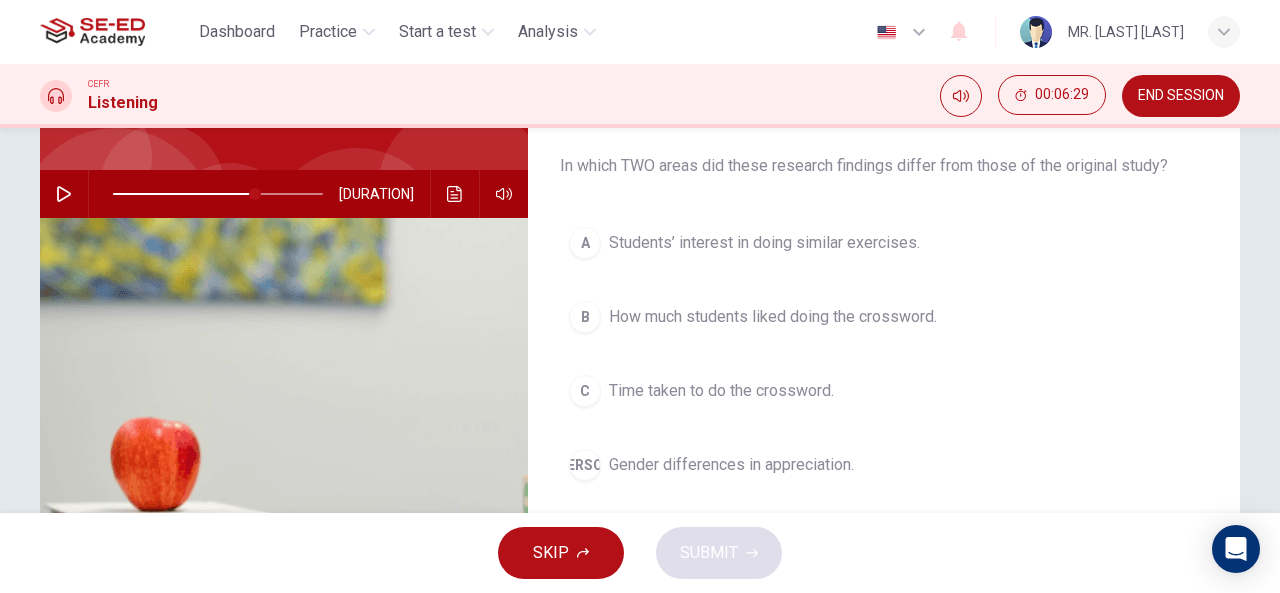 scroll, scrollTop: 171, scrollLeft: 0, axis: vertical 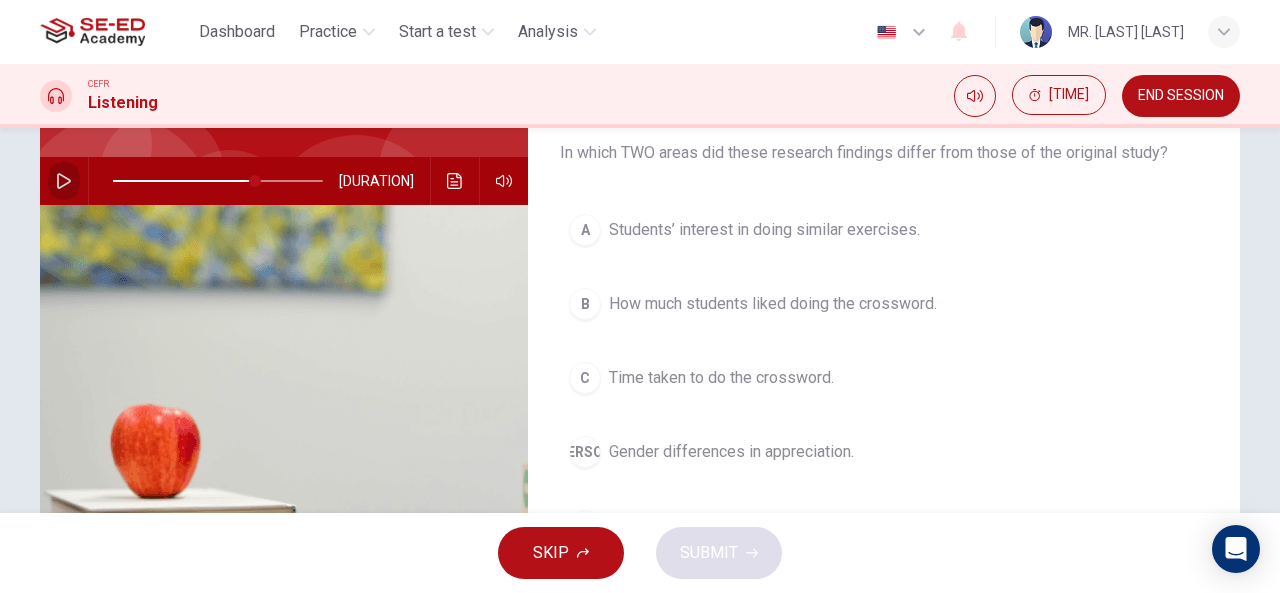 click at bounding box center [64, 181] 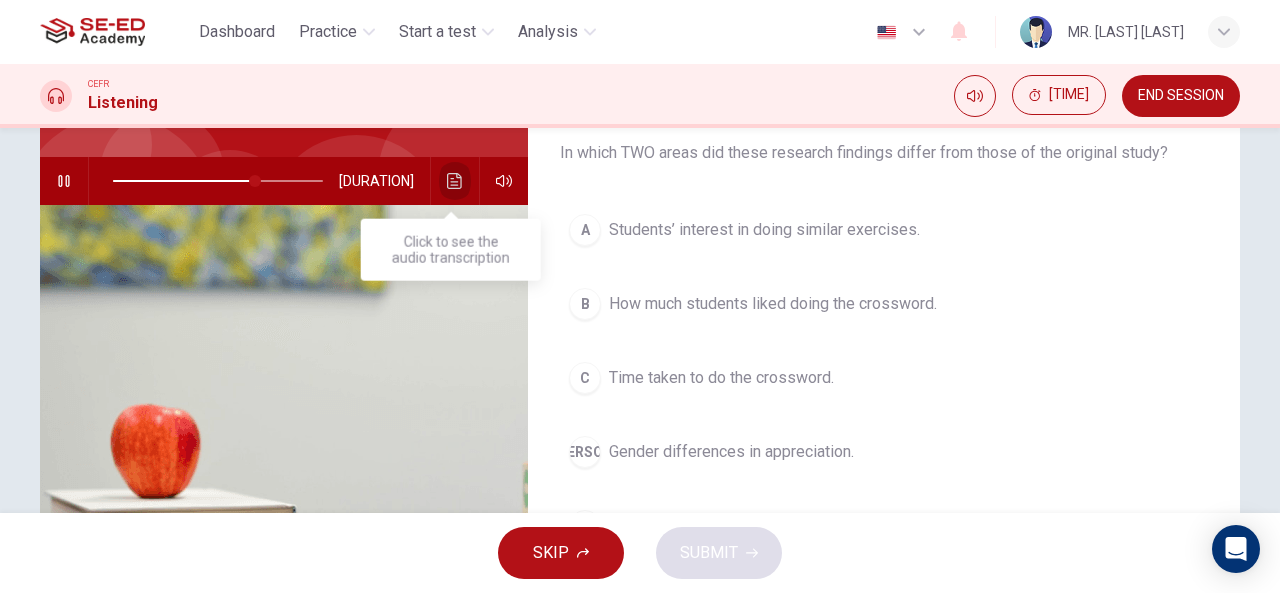 click at bounding box center [455, 181] 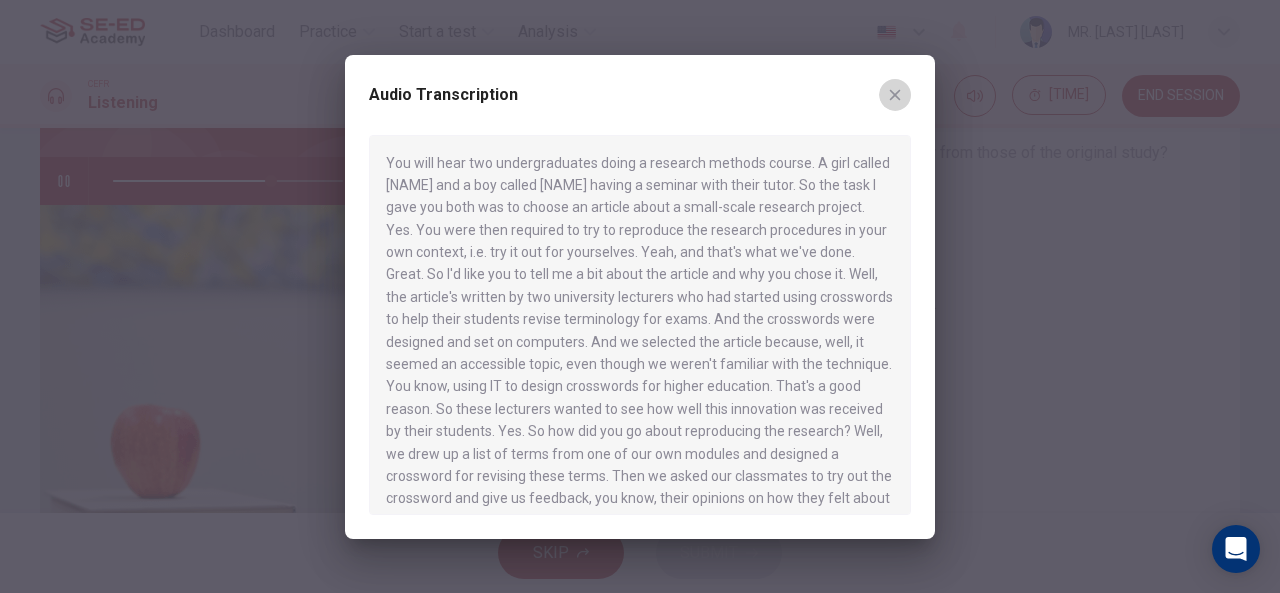 click at bounding box center [895, 95] 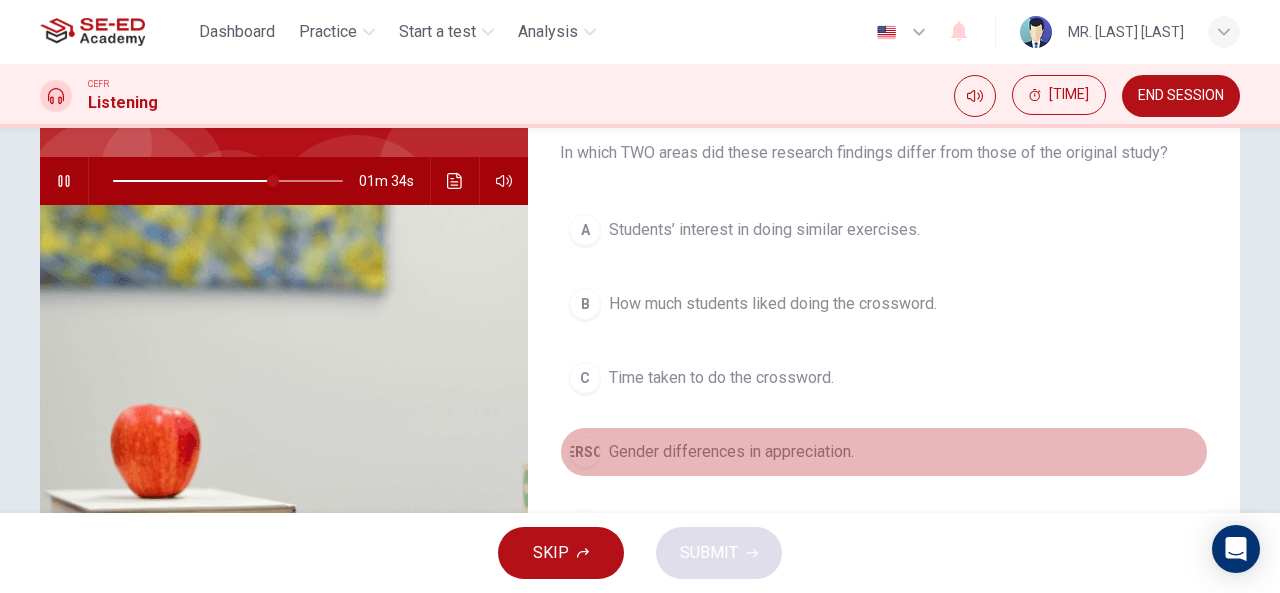 click on "Gender differences in appreciation." at bounding box center [764, 230] 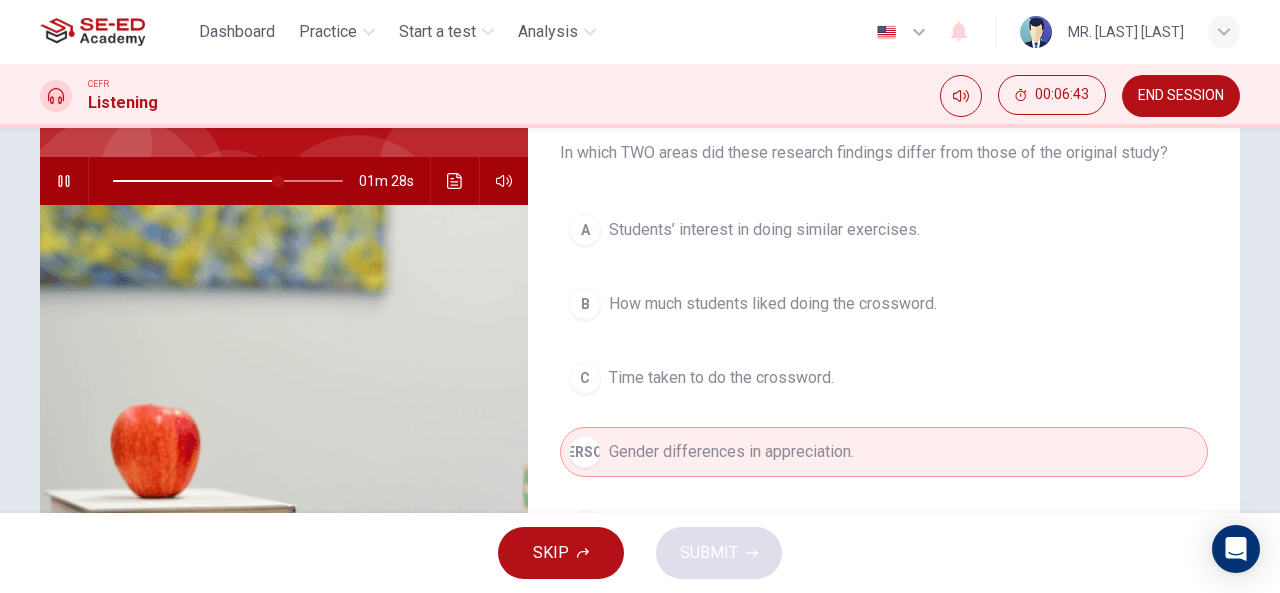 click on "How much students liked doing the crossword." at bounding box center [764, 230] 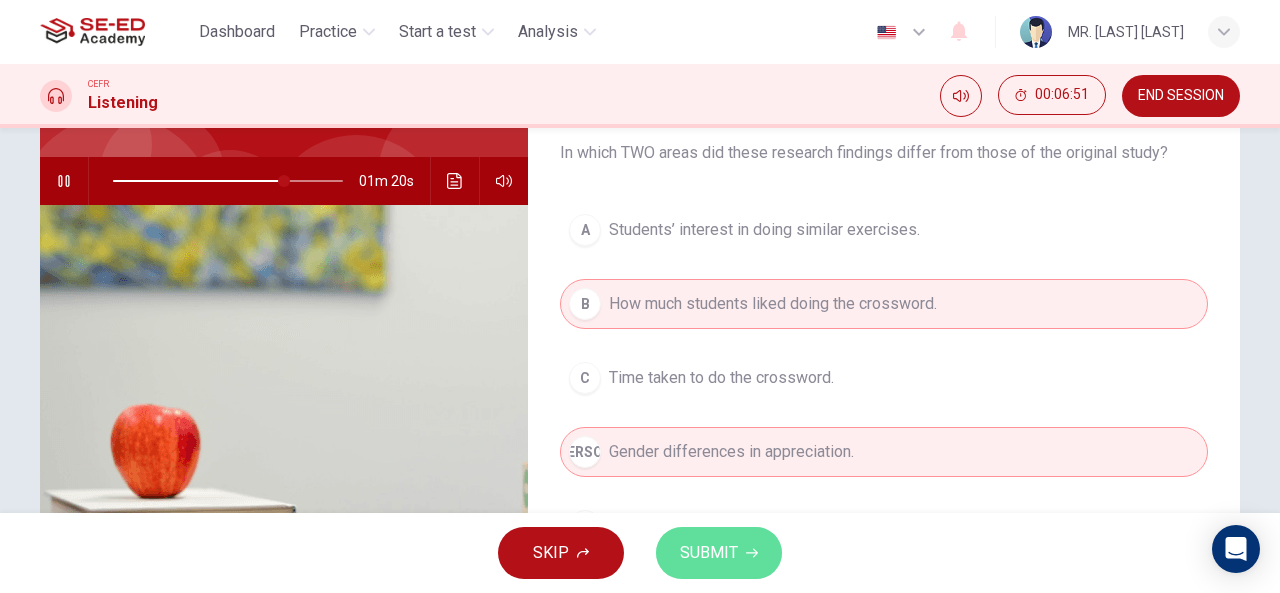 click on "SUBMIT" at bounding box center (709, 553) 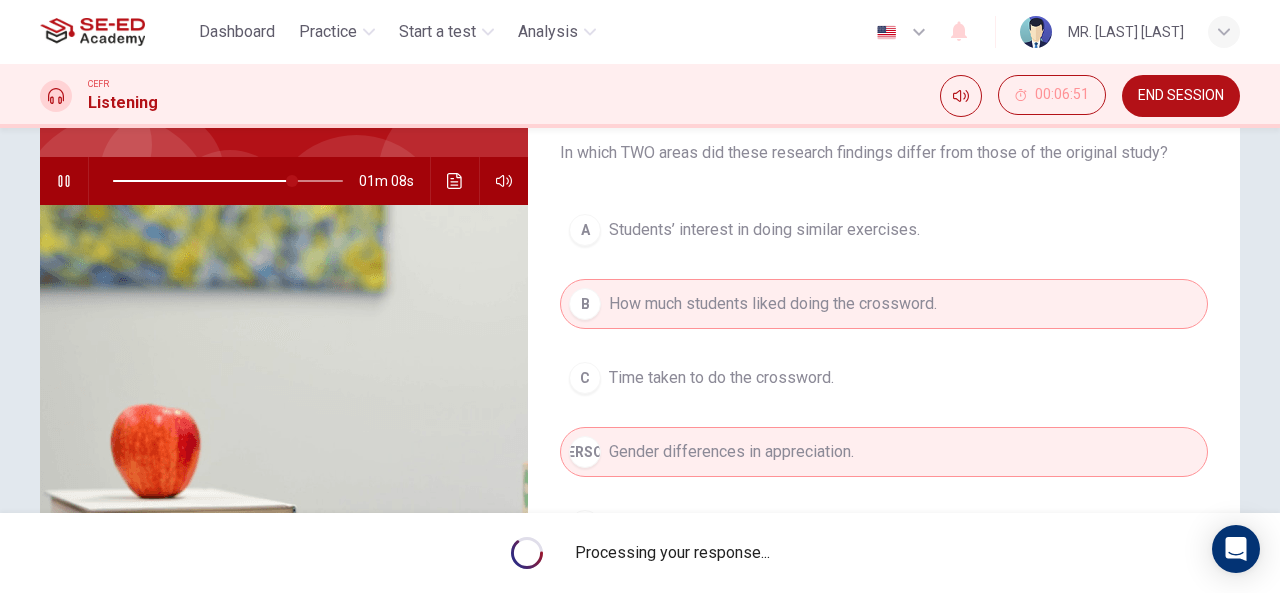 click at bounding box center (64, 181) 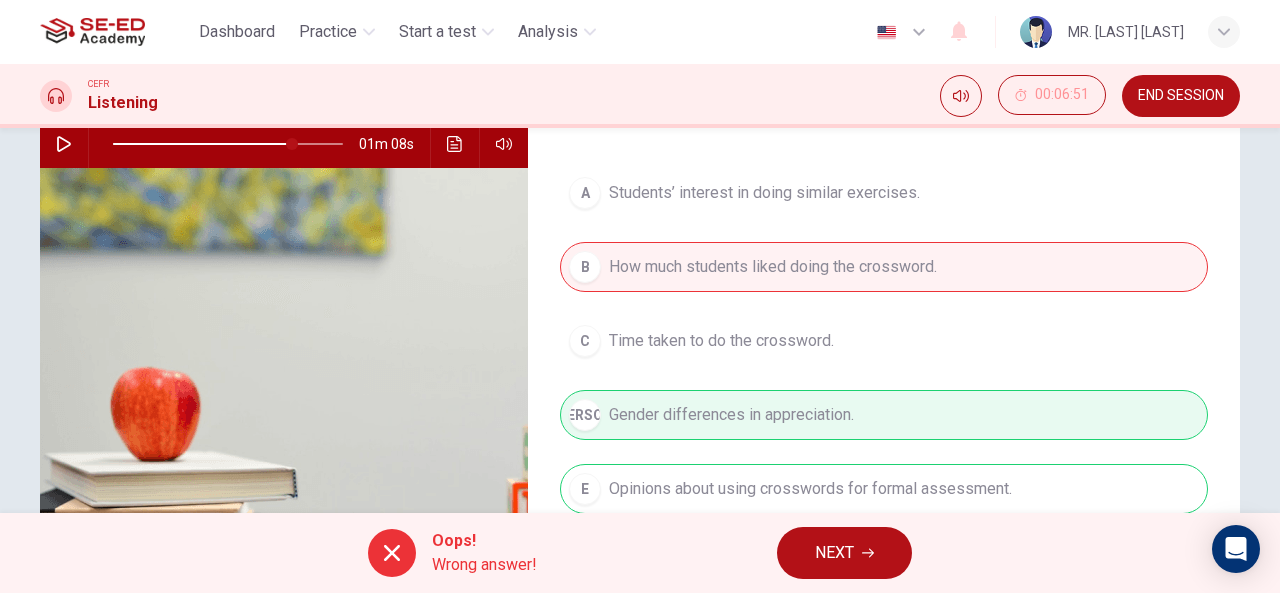 scroll, scrollTop: 239, scrollLeft: 0, axis: vertical 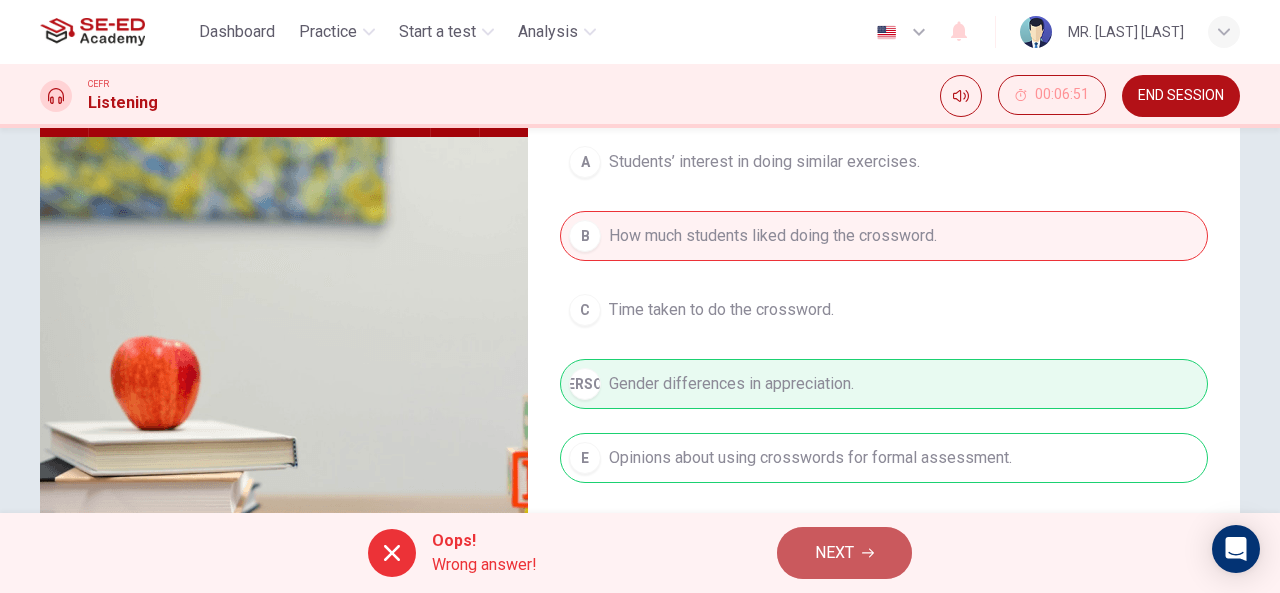click on "NEXT" at bounding box center (834, 553) 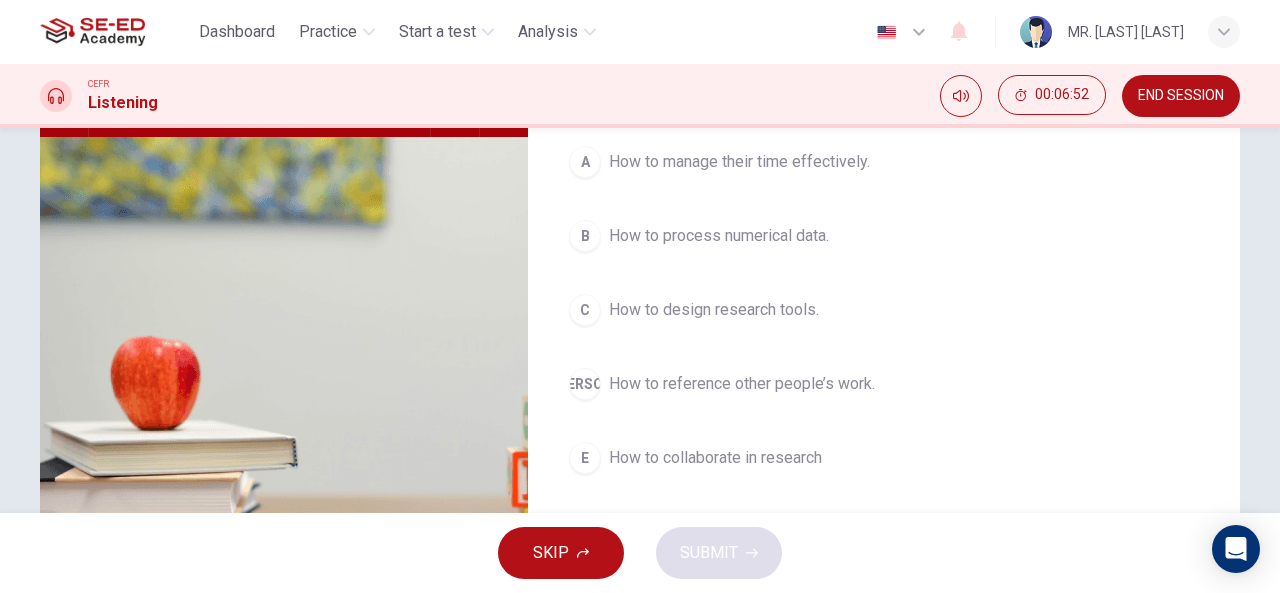 drag, startPoint x: 1269, startPoint y: 359, endPoint x: 1279, endPoint y: 343, distance: 18.867962 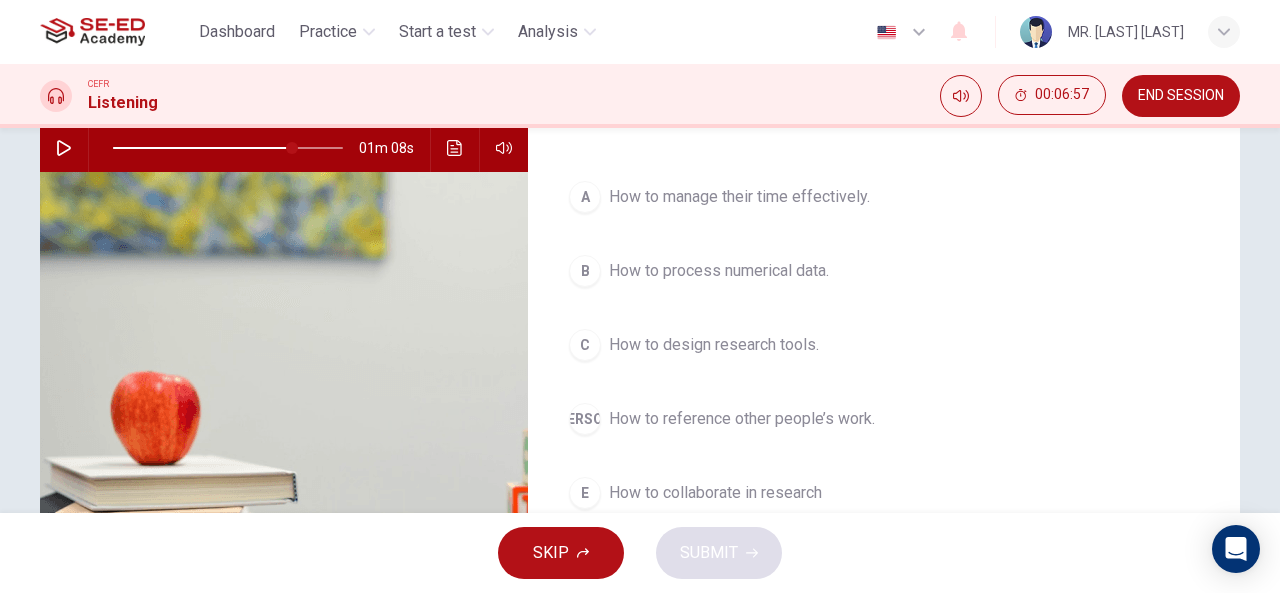 scroll, scrollTop: 216, scrollLeft: 0, axis: vertical 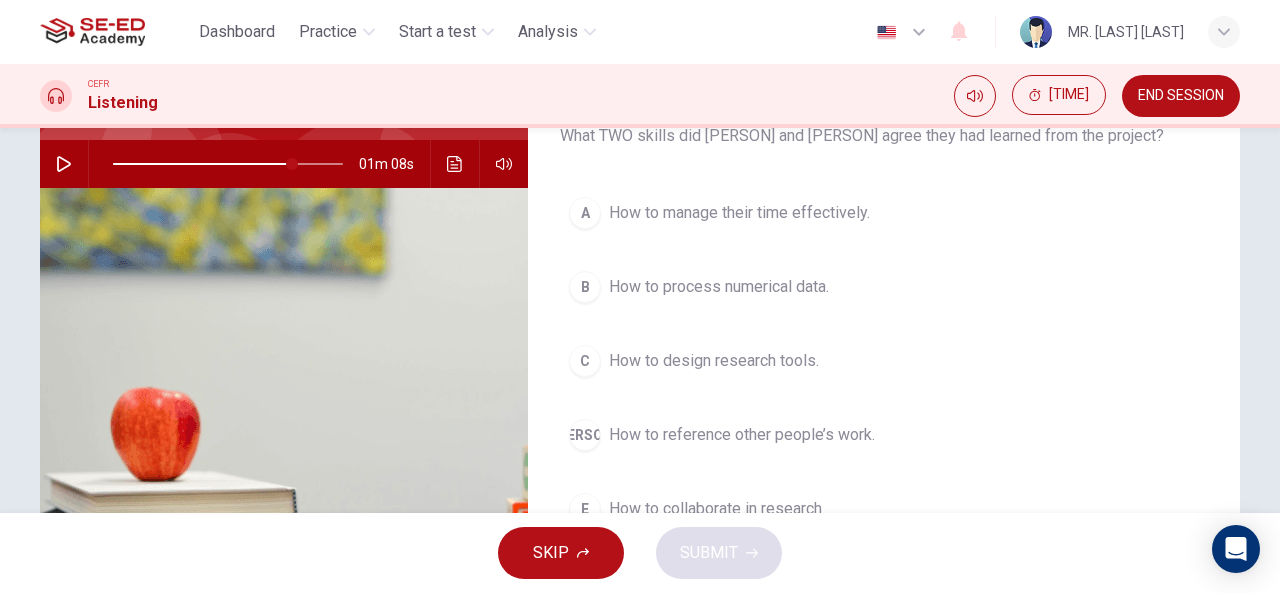 click at bounding box center [64, 164] 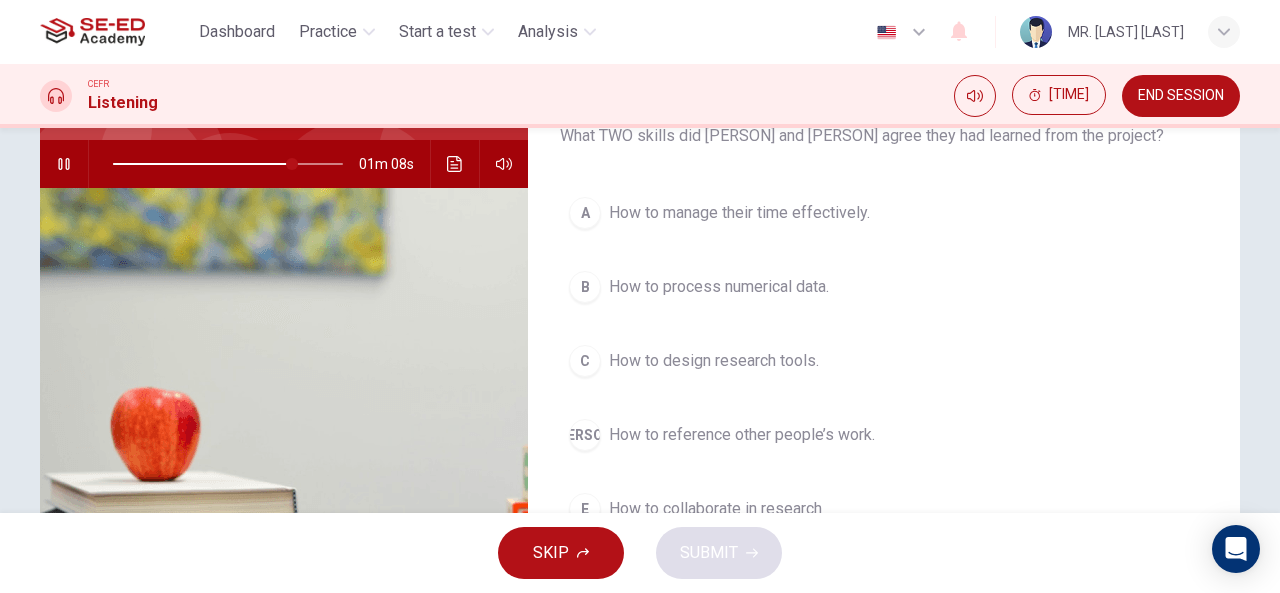 click at bounding box center [455, 164] 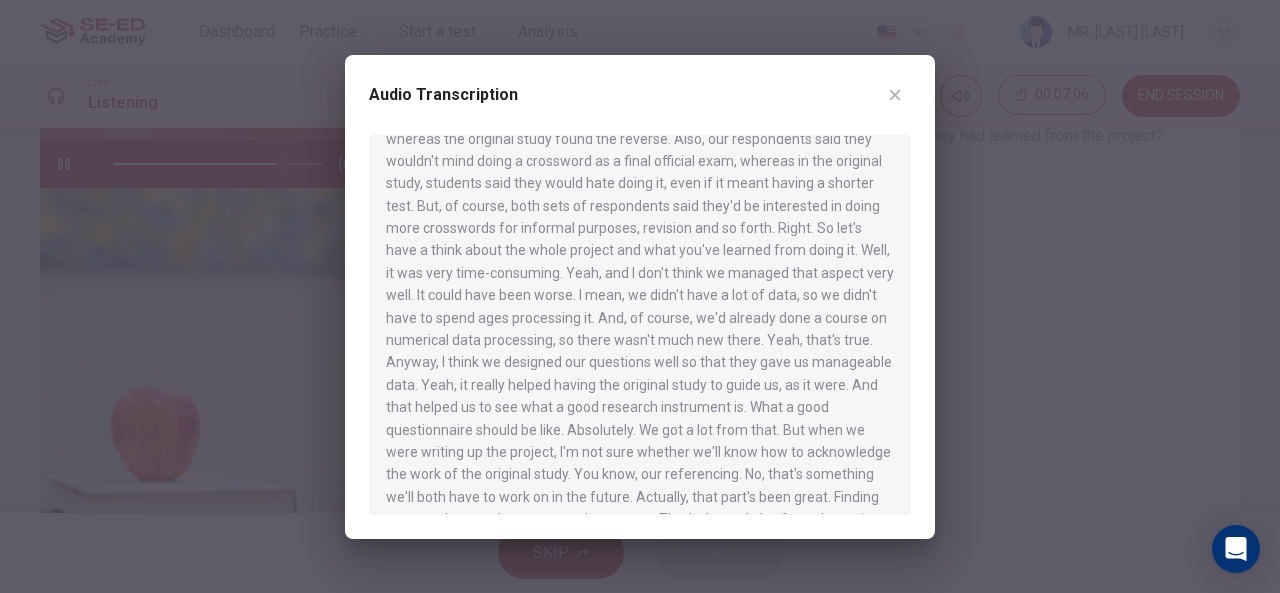 scroll, scrollTop: 997, scrollLeft: 0, axis: vertical 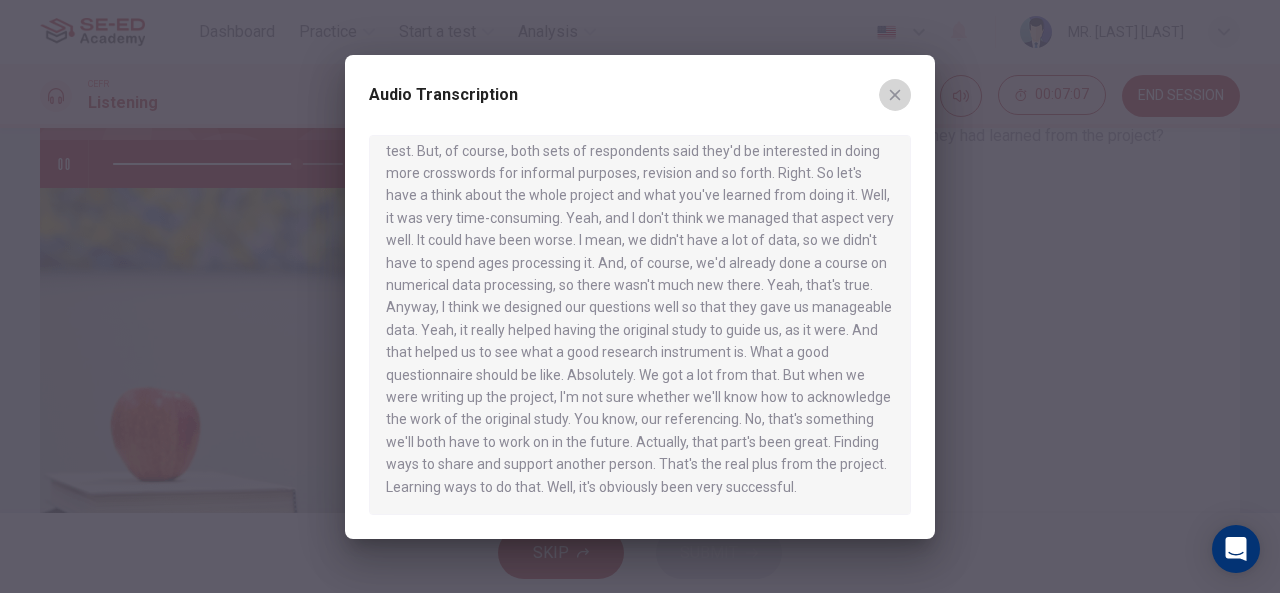 click at bounding box center [895, 95] 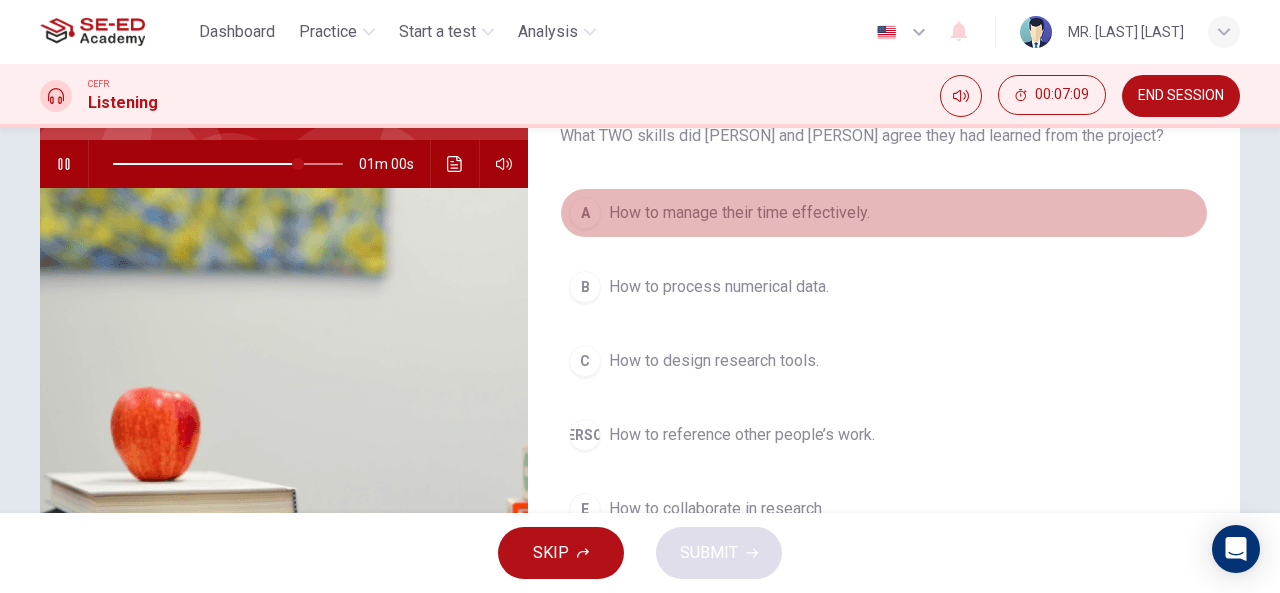 click on "A How to manage their time effectively." at bounding box center [884, 213] 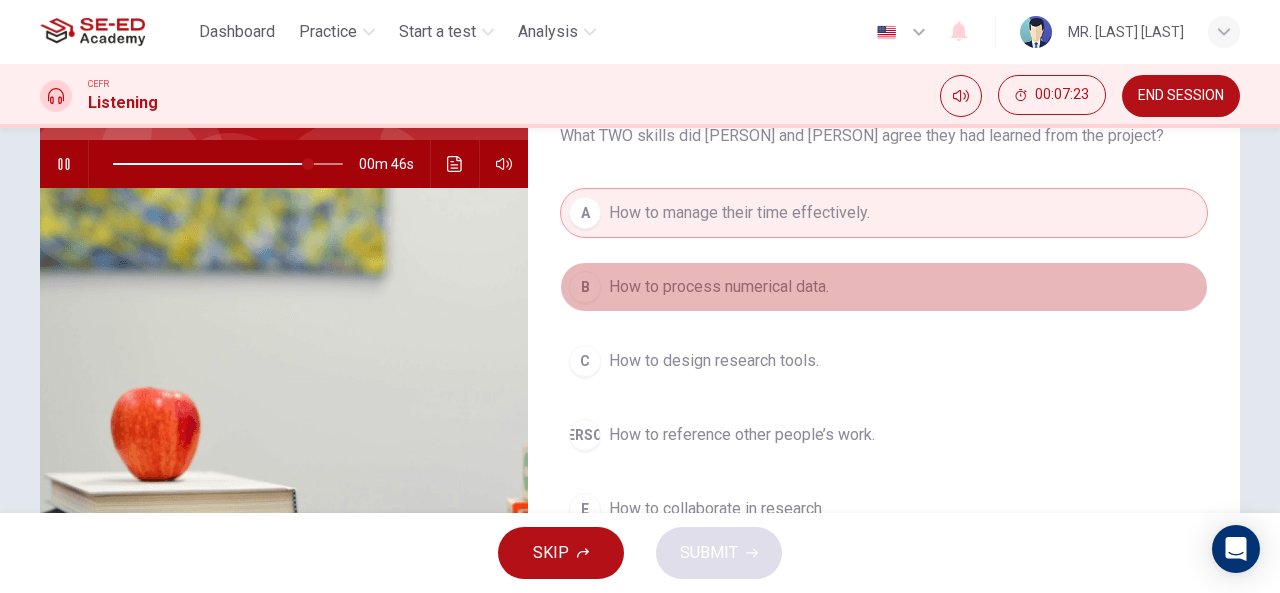 click on "How to process numerical data." at bounding box center (719, 287) 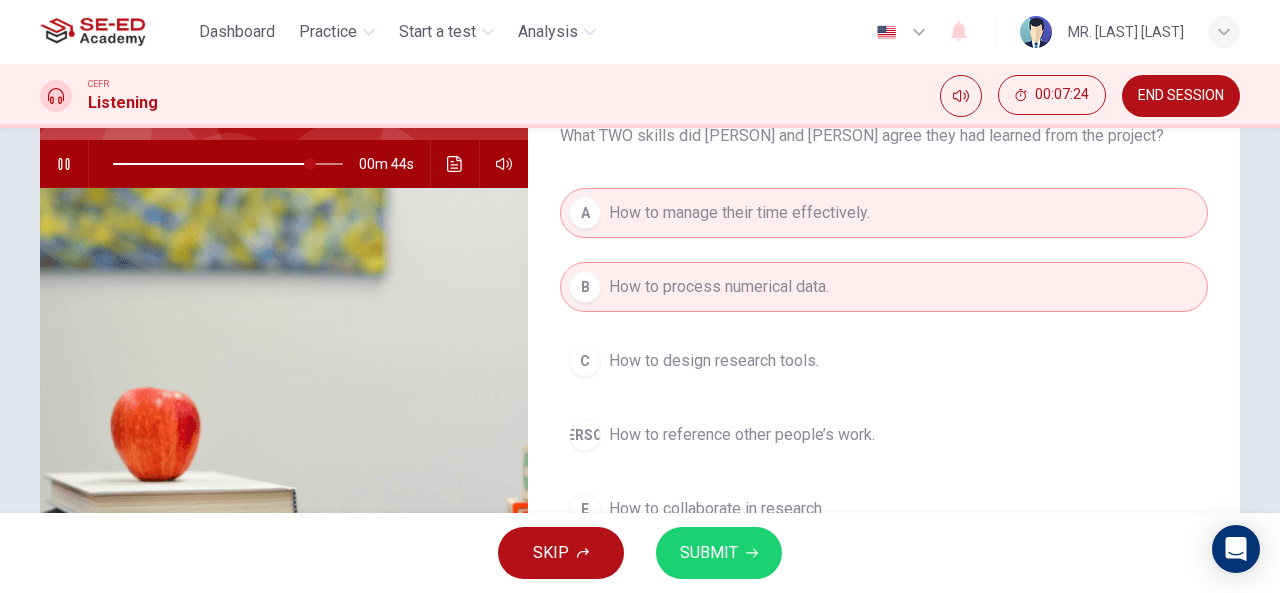 click on "B How to process numerical data." at bounding box center (884, 287) 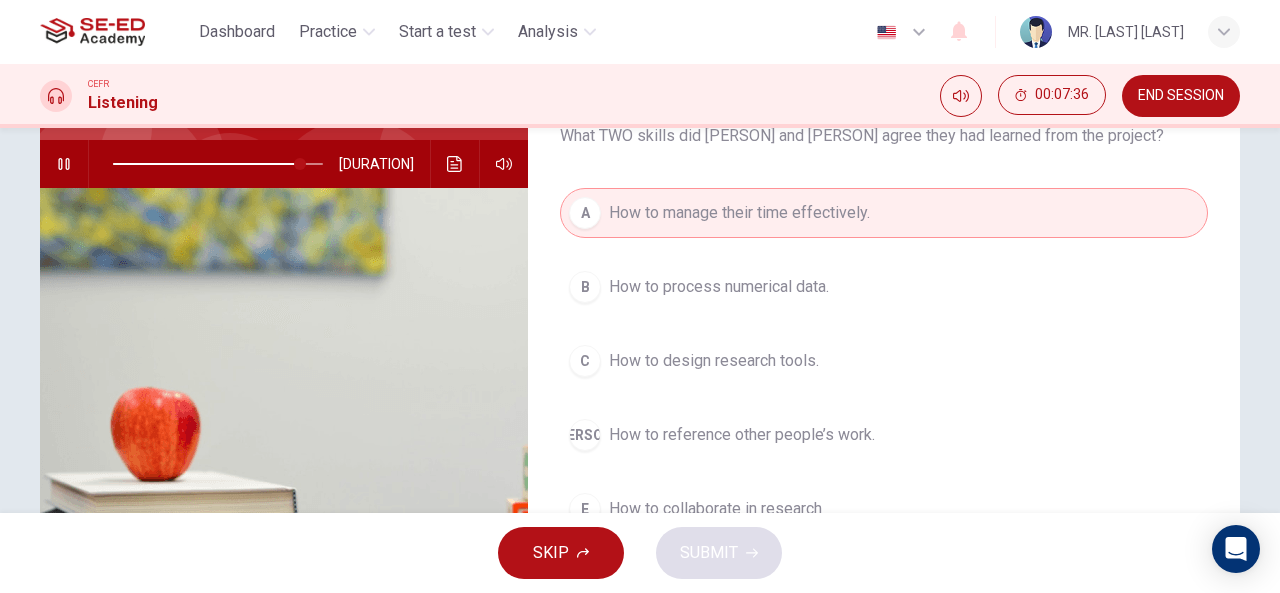 scroll, scrollTop: 230, scrollLeft: 0, axis: vertical 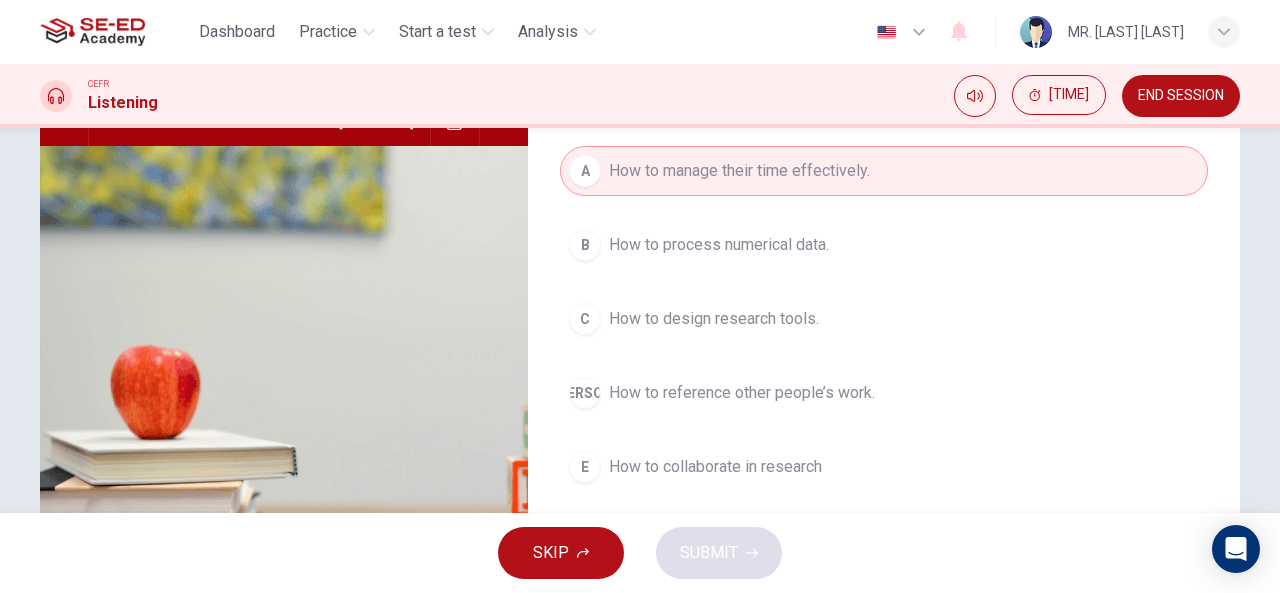click on "How to reference other people’s work." at bounding box center (719, 245) 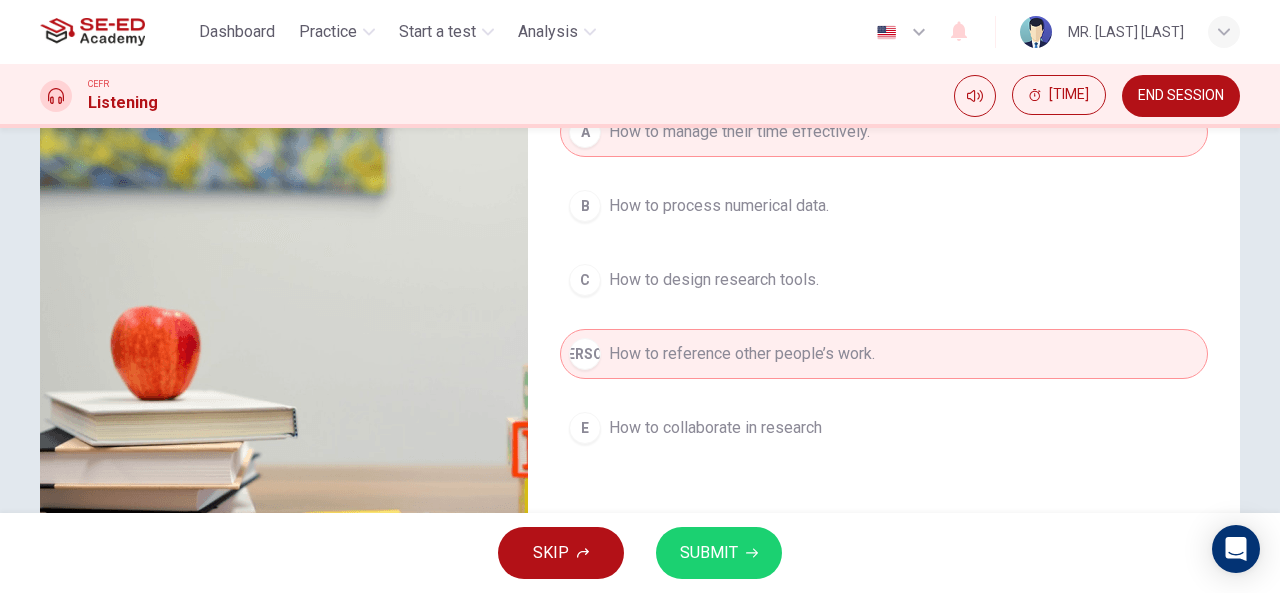 scroll, scrollTop: 0, scrollLeft: 0, axis: both 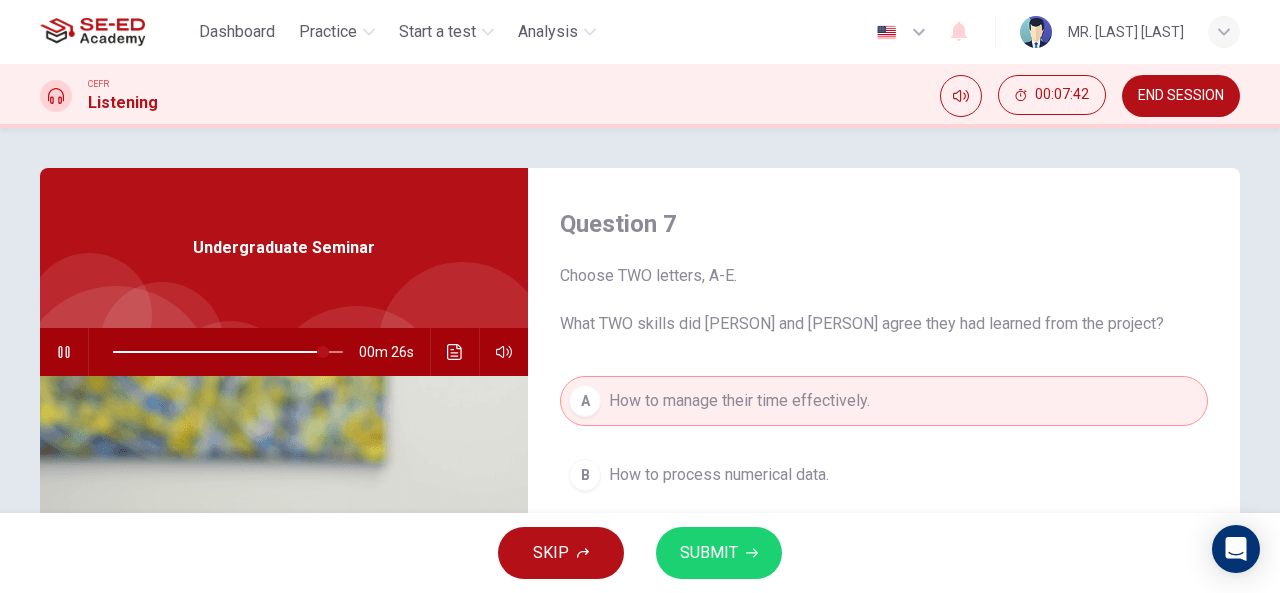 click on "SUBMIT" at bounding box center [719, 553] 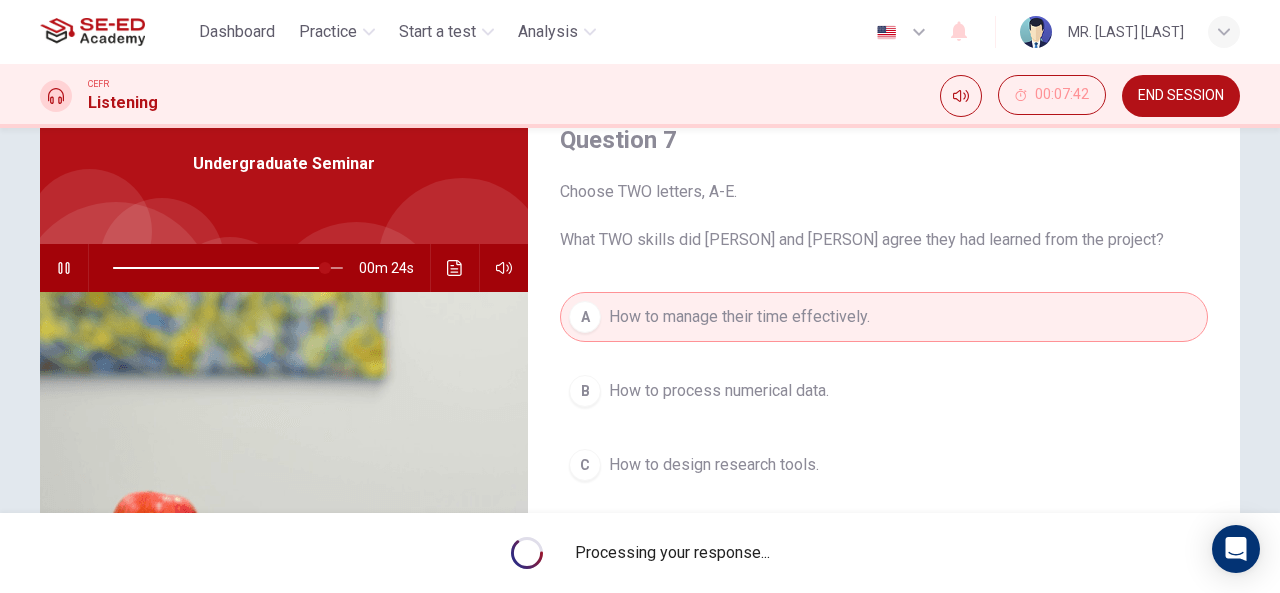 scroll, scrollTop: 92, scrollLeft: 0, axis: vertical 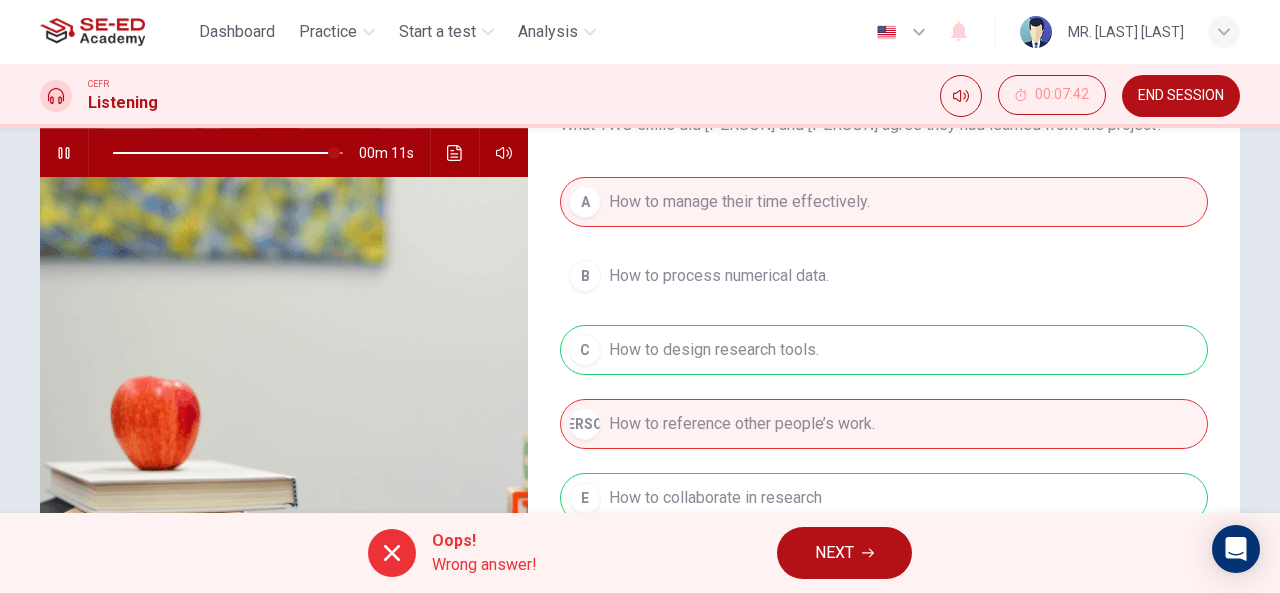 click on "NEXT" at bounding box center (834, 553) 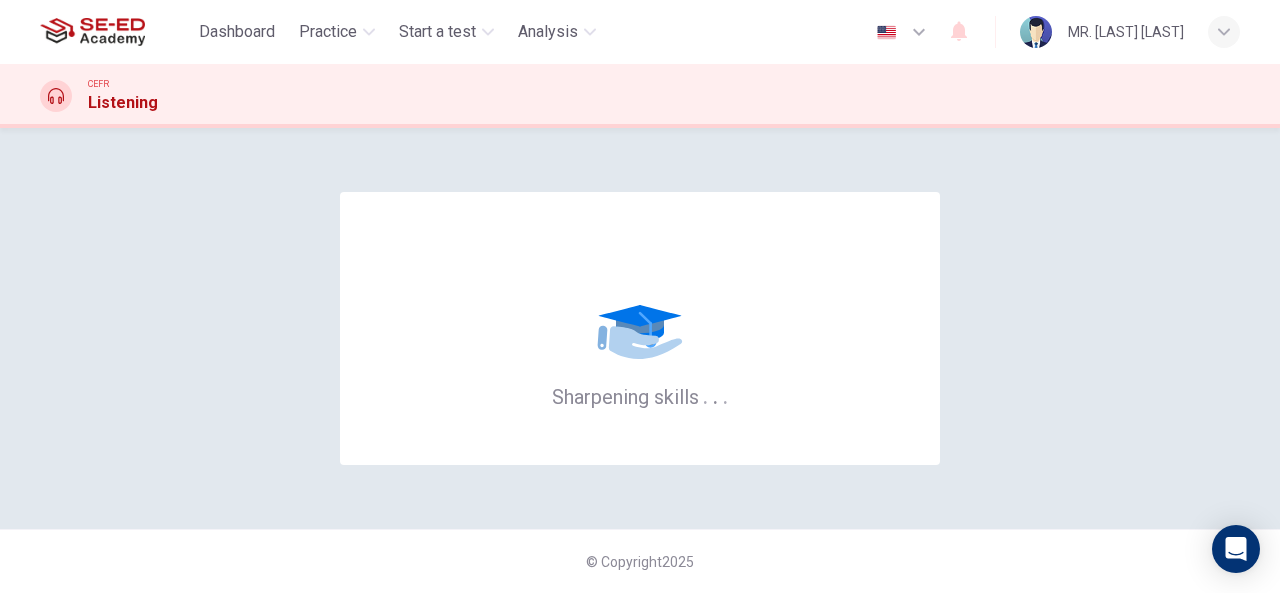 click on "Sharpening skills . ." at bounding box center [640, 328] 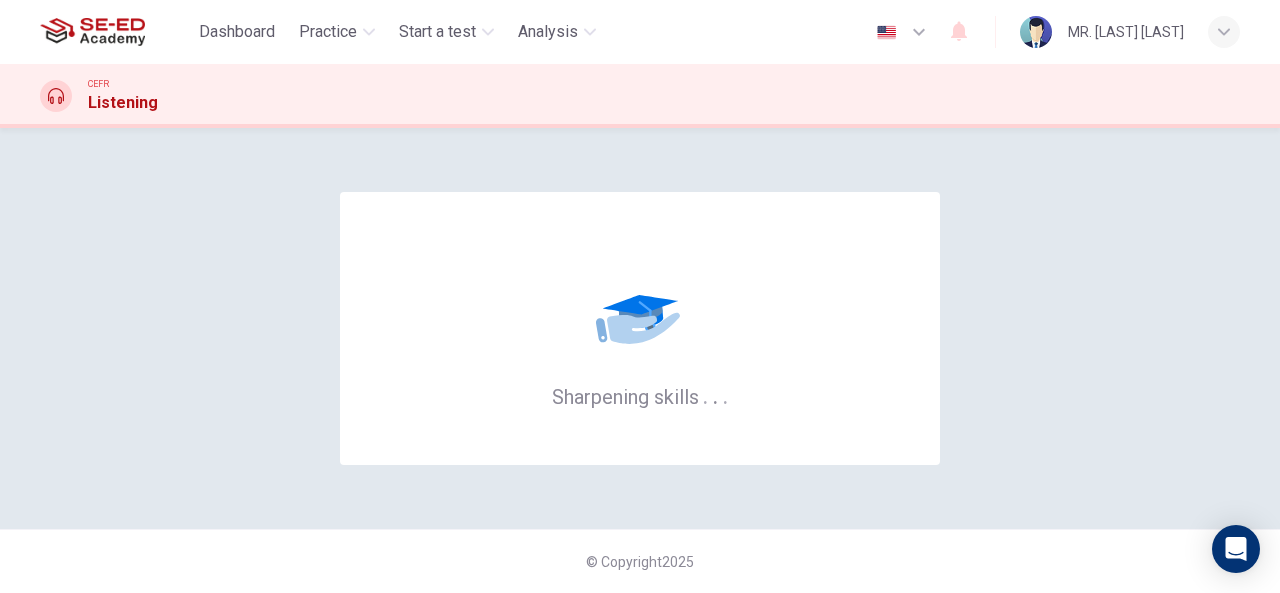 click on "Sharpening skills . ." at bounding box center (640, 328) 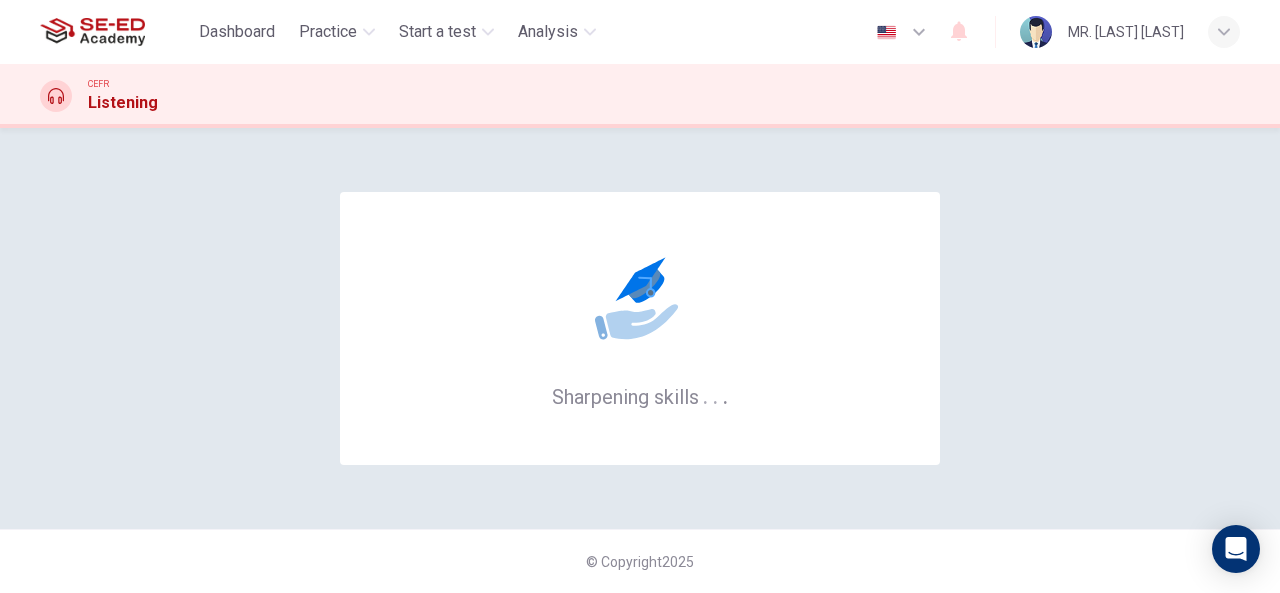 click on "Sharpening skills . ." at bounding box center [640, 328] 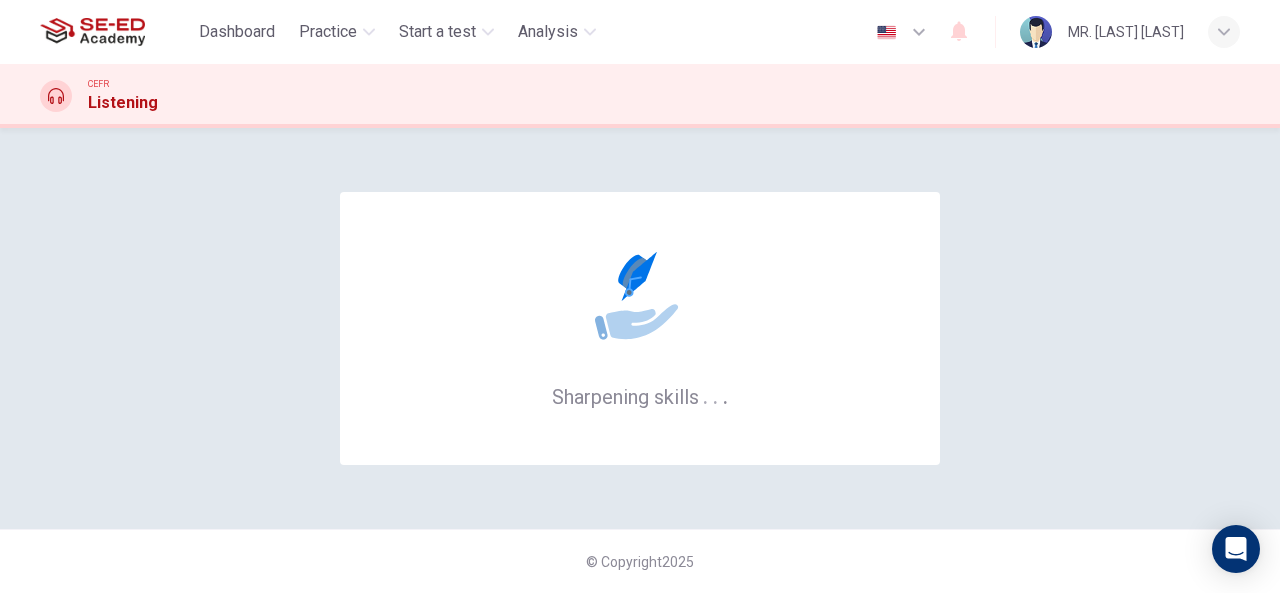 click on "Sharpening skills . ." at bounding box center [640, 328] 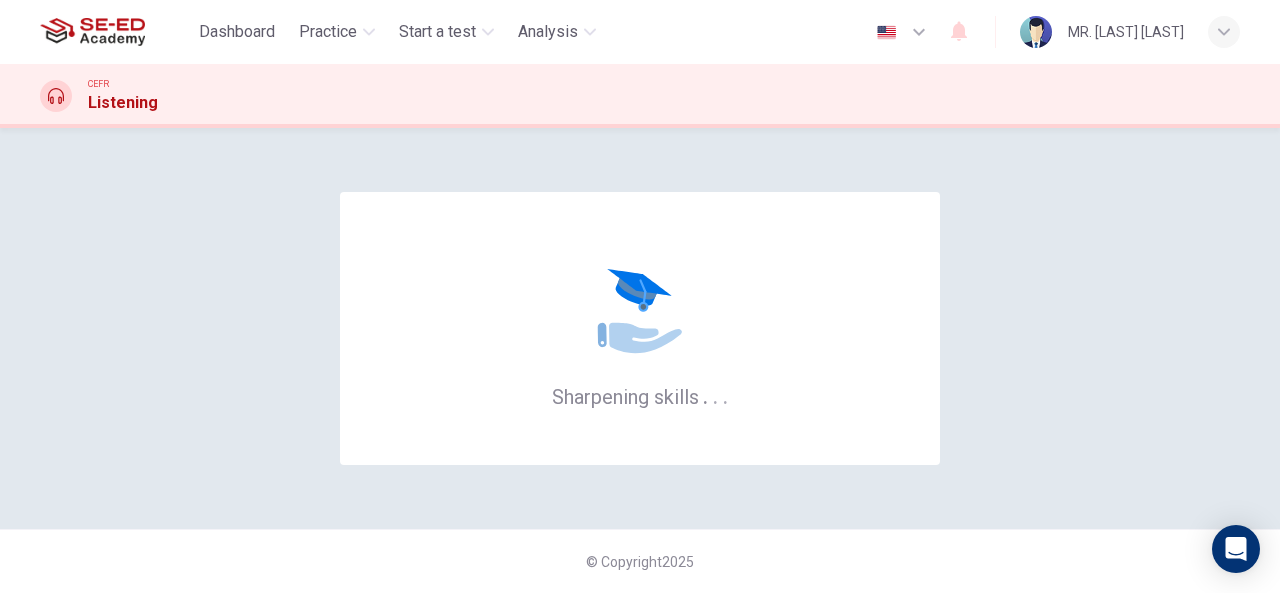 click on "Sharpening skills . ." at bounding box center [640, 328] 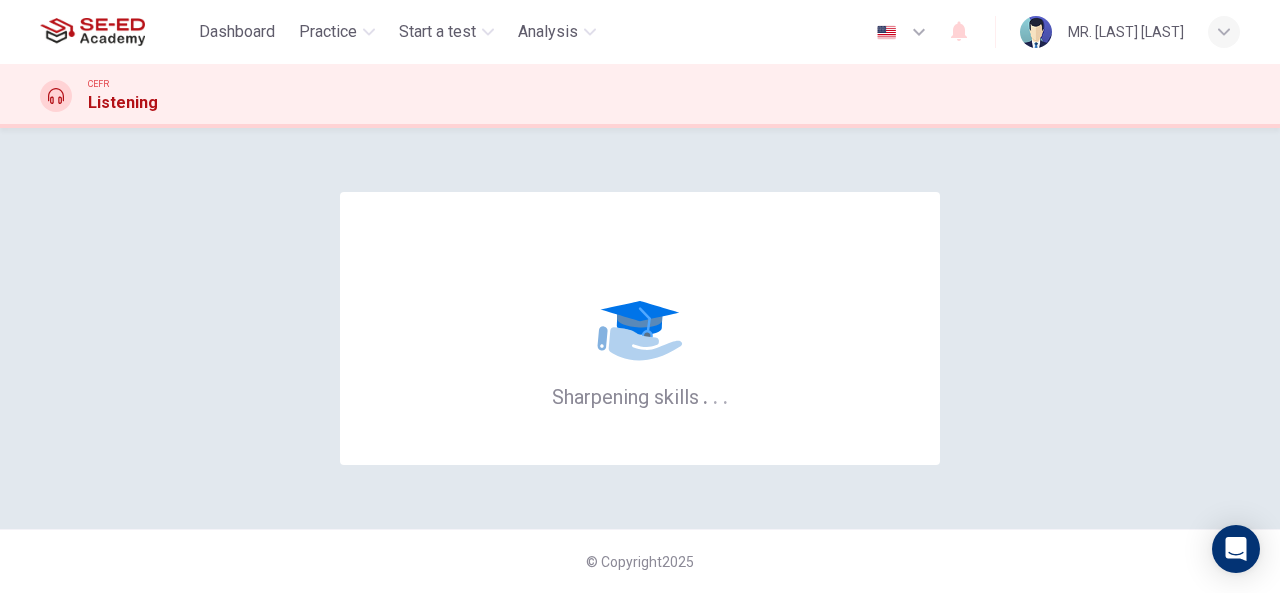 click on "Sharpening skills . ." at bounding box center [640, 328] 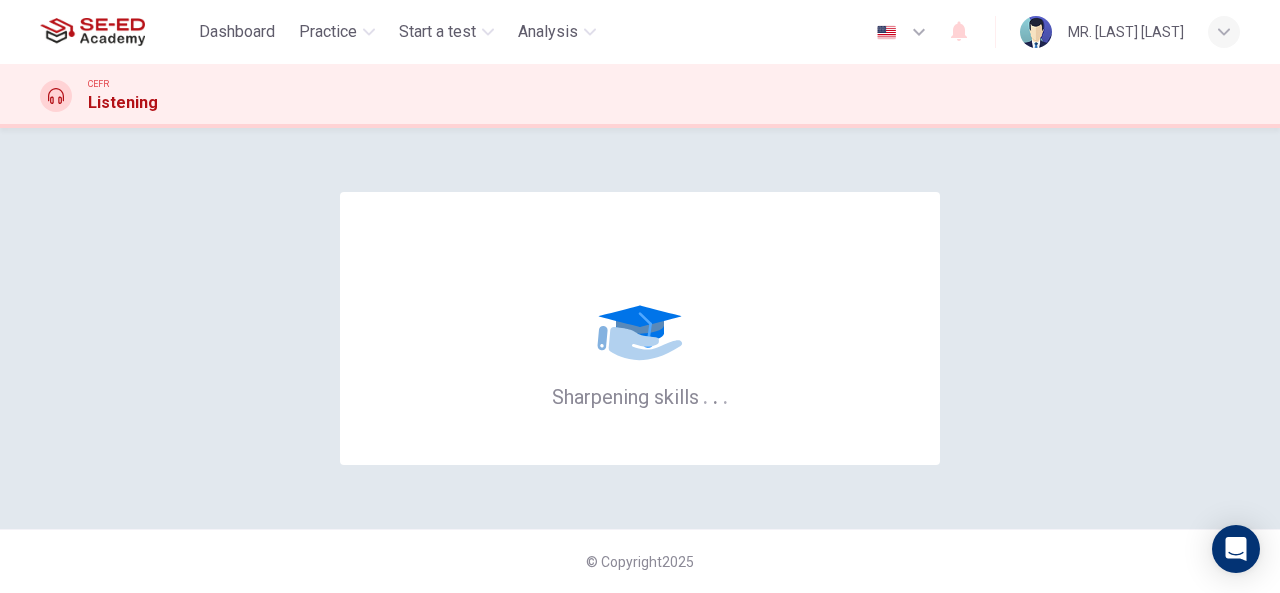 click on "Sharpening skills . ." at bounding box center (640, 328) 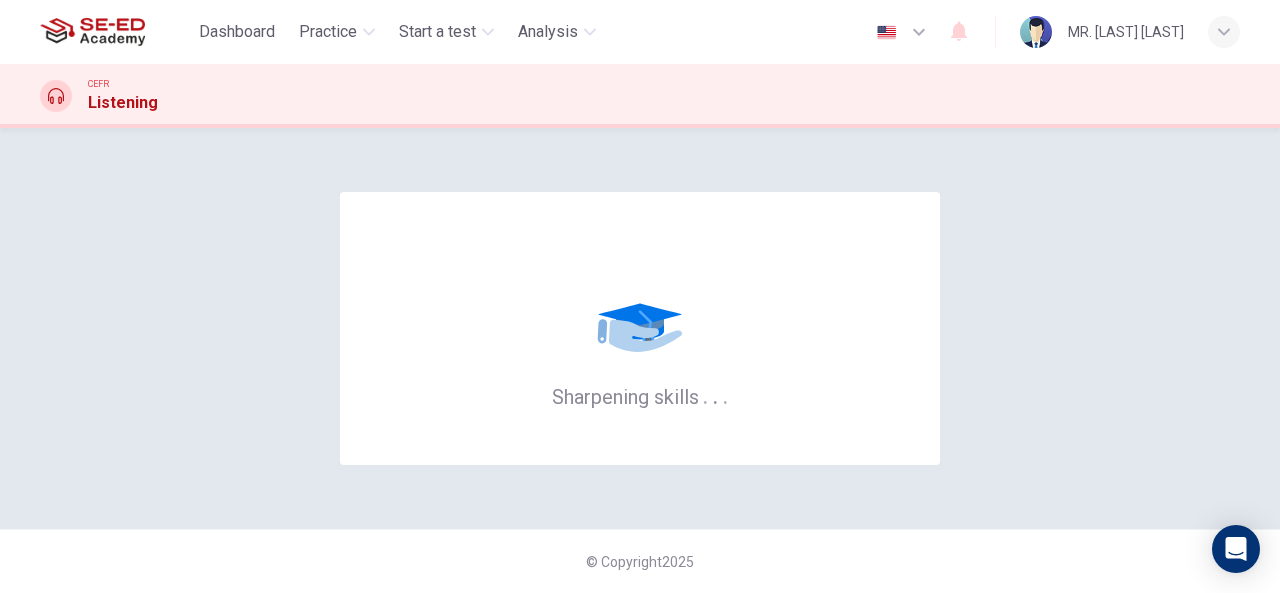 click on "Sharpening skills . ." at bounding box center [640, 328] 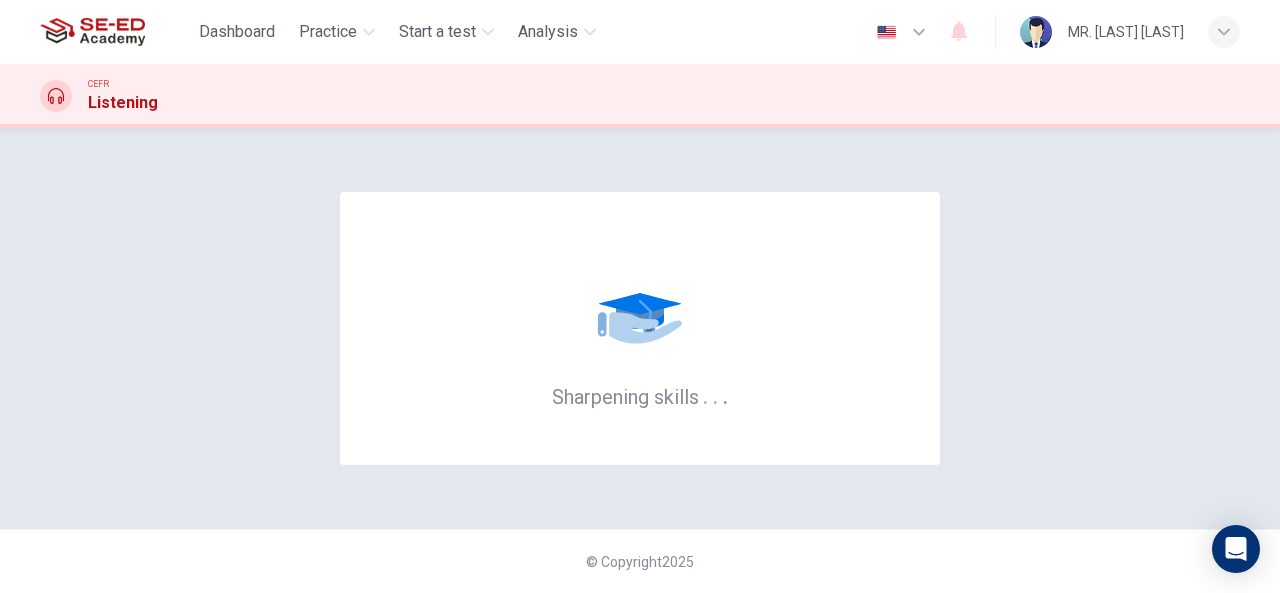 drag, startPoint x: 710, startPoint y: 431, endPoint x: 706, endPoint y: 451, distance: 20.396078 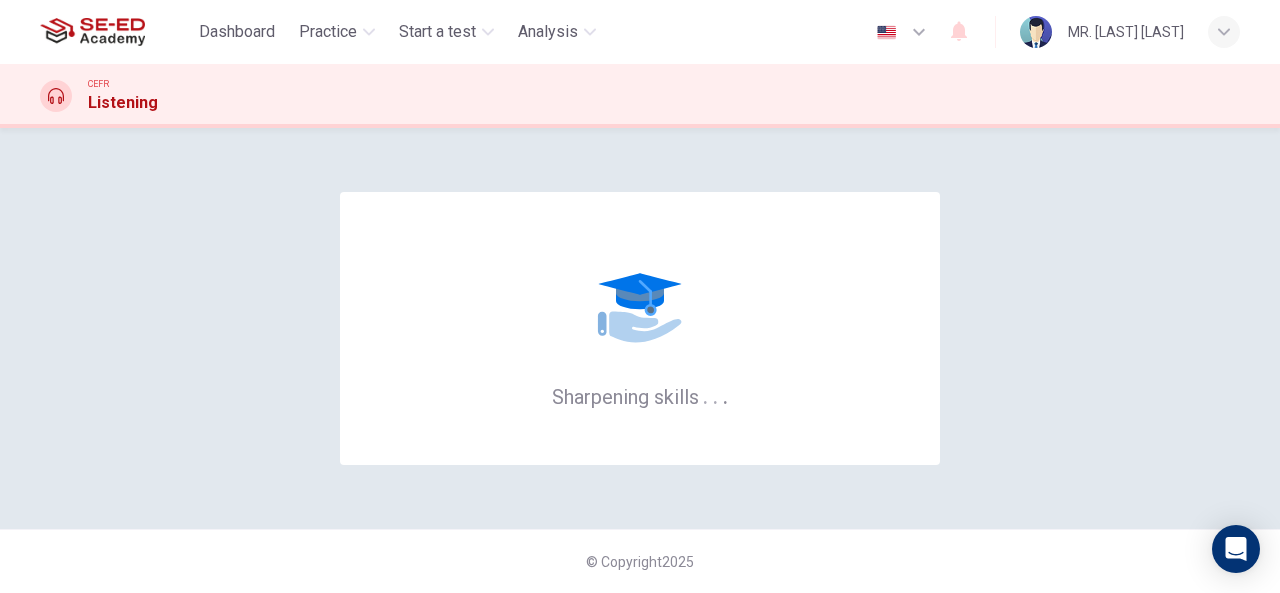 click on "Sharpening skills . ." at bounding box center [640, 328] 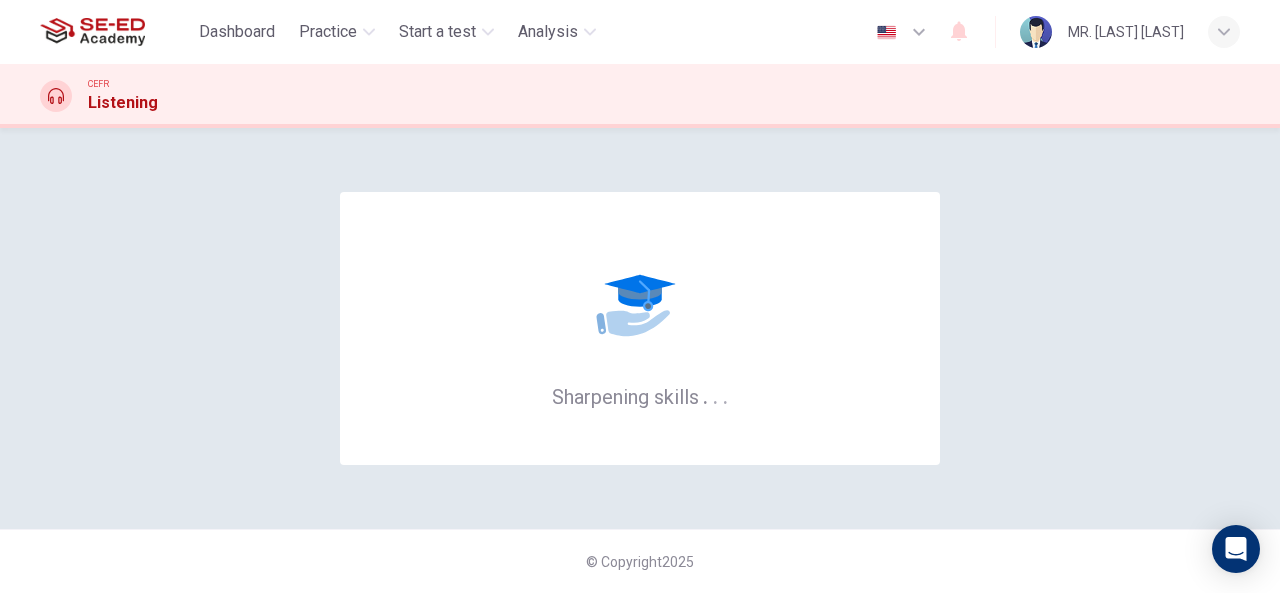 click on "Sharpening skills . ." at bounding box center [640, 328] 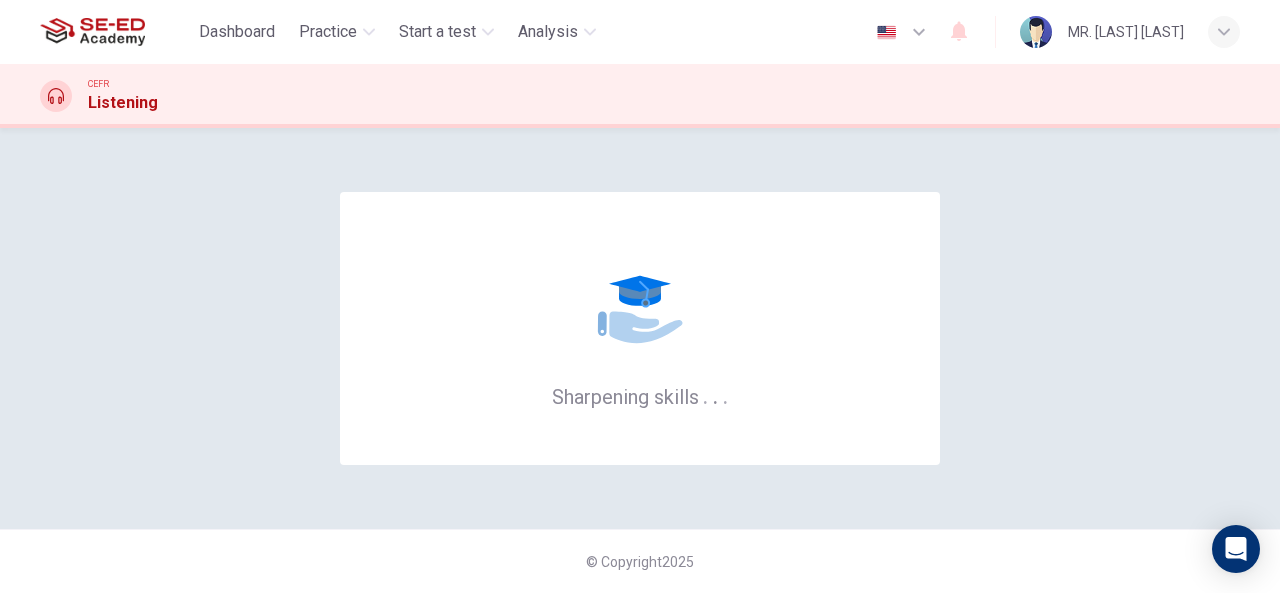click on "Sharpening skills . ." at bounding box center (640, 328) 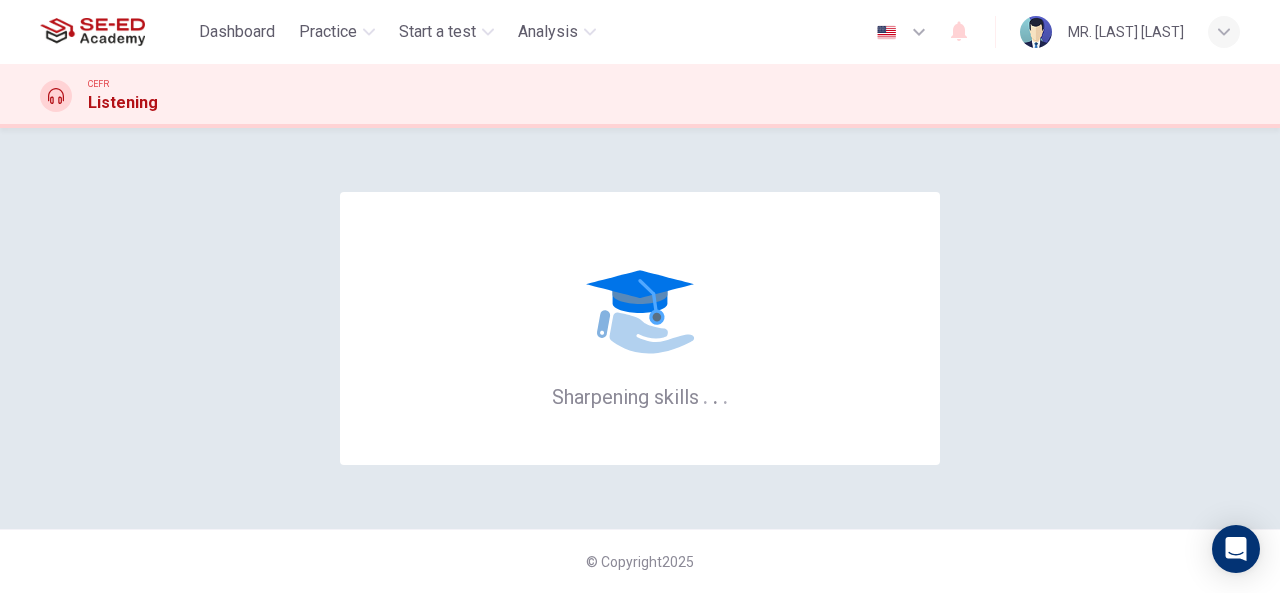 click on "Sharpening skills . ." at bounding box center [640, 328] 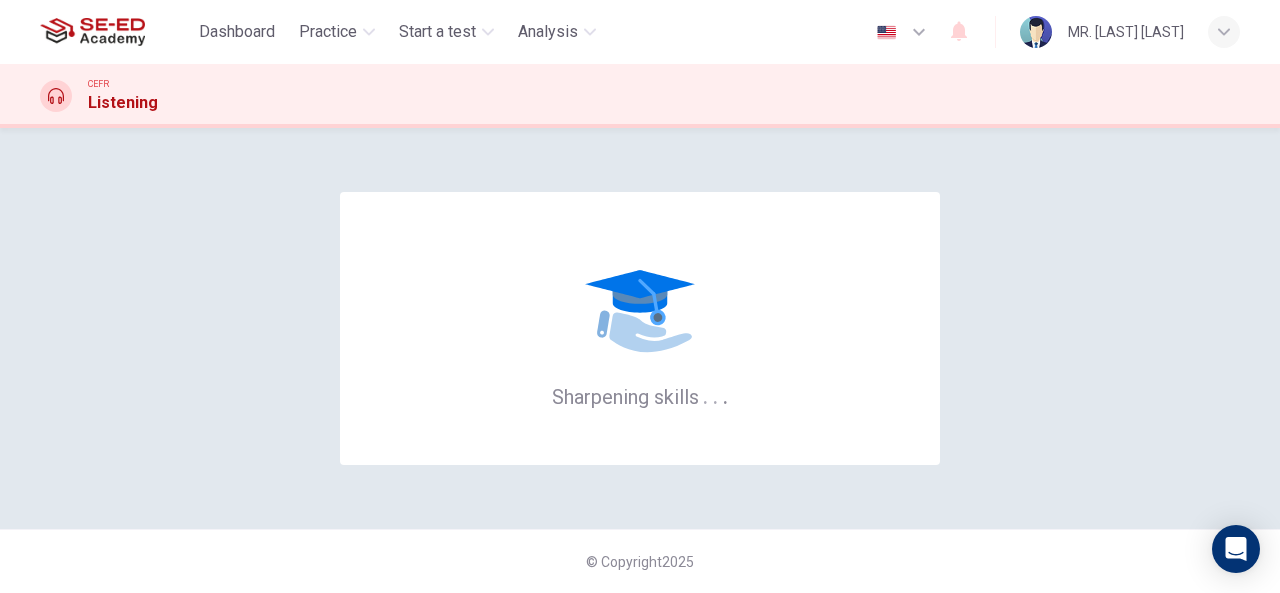 click on "Sharpening skills . ." at bounding box center [640, 328] 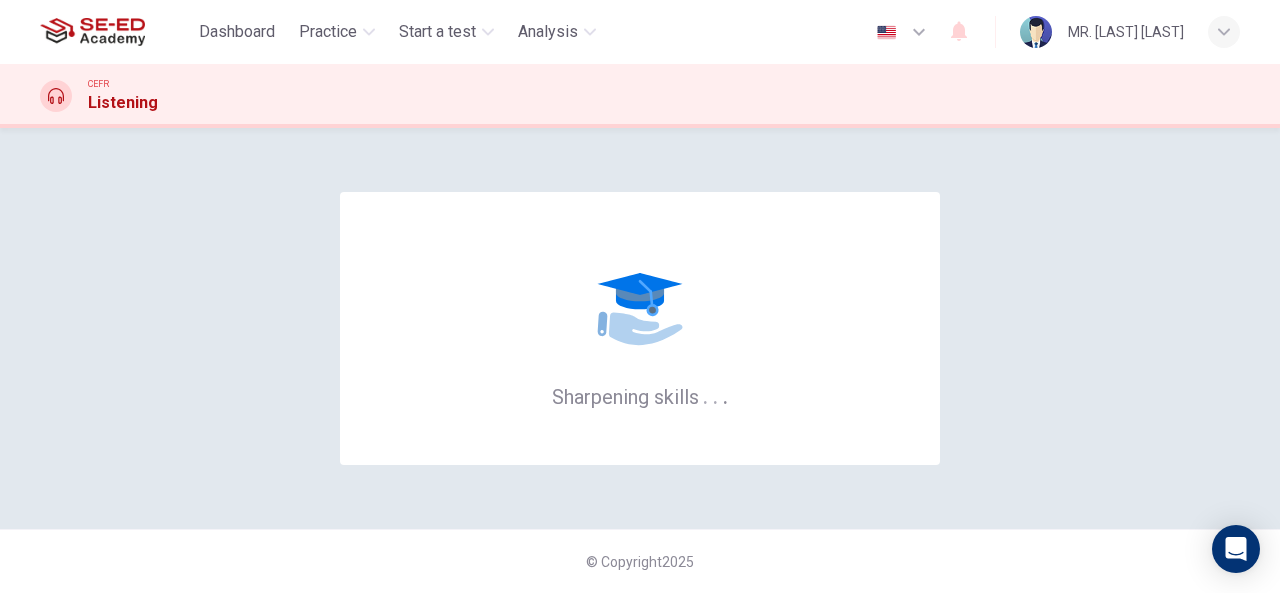 click on "Sharpening skills . ." at bounding box center (640, 328) 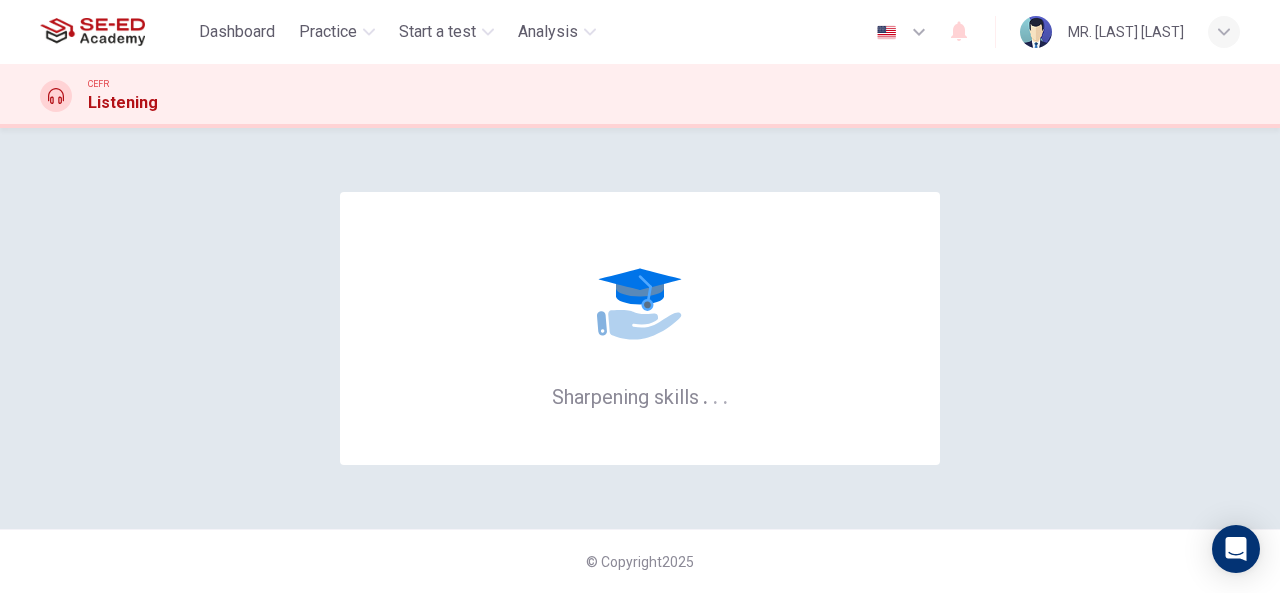 drag, startPoint x: 700, startPoint y: 432, endPoint x: 688, endPoint y: 473, distance: 42.72002 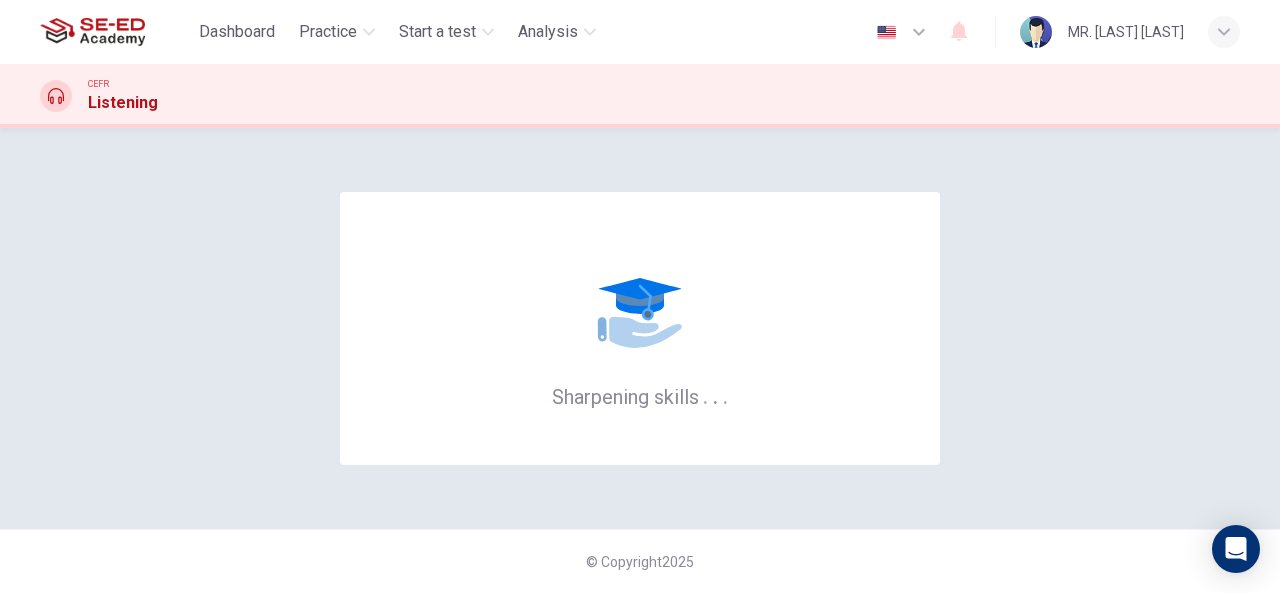 click on "Sharpening skills . ." at bounding box center [640, 328] 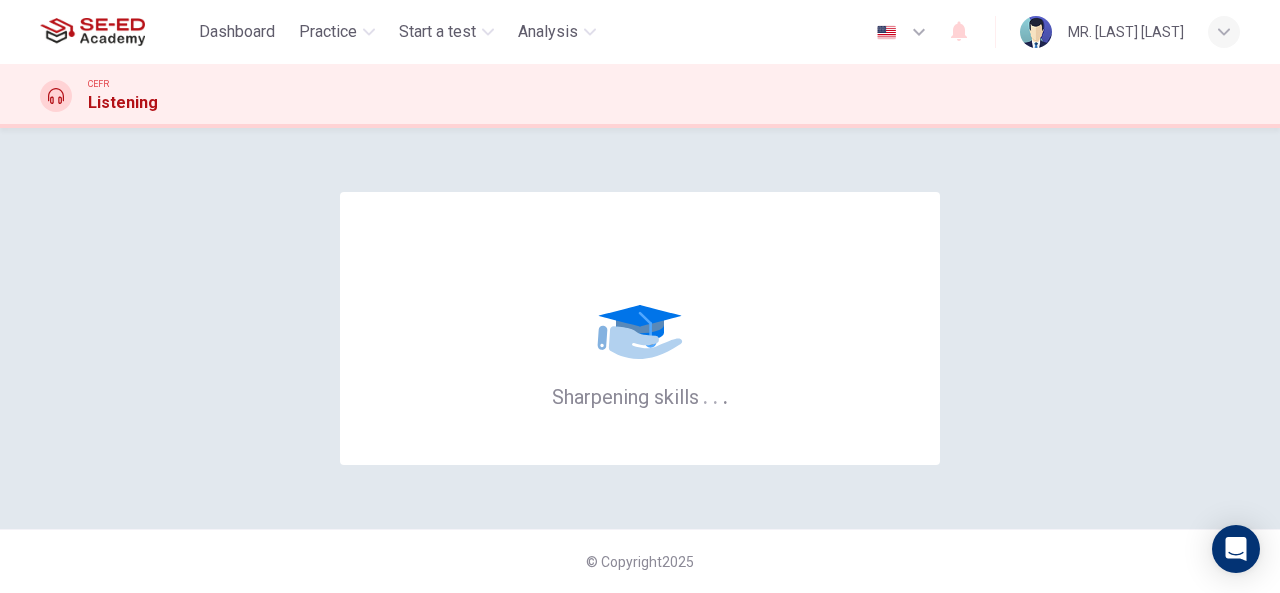 click on "Sharpening skills . . . © Copyright [YEAR]" at bounding box center [640, 360] 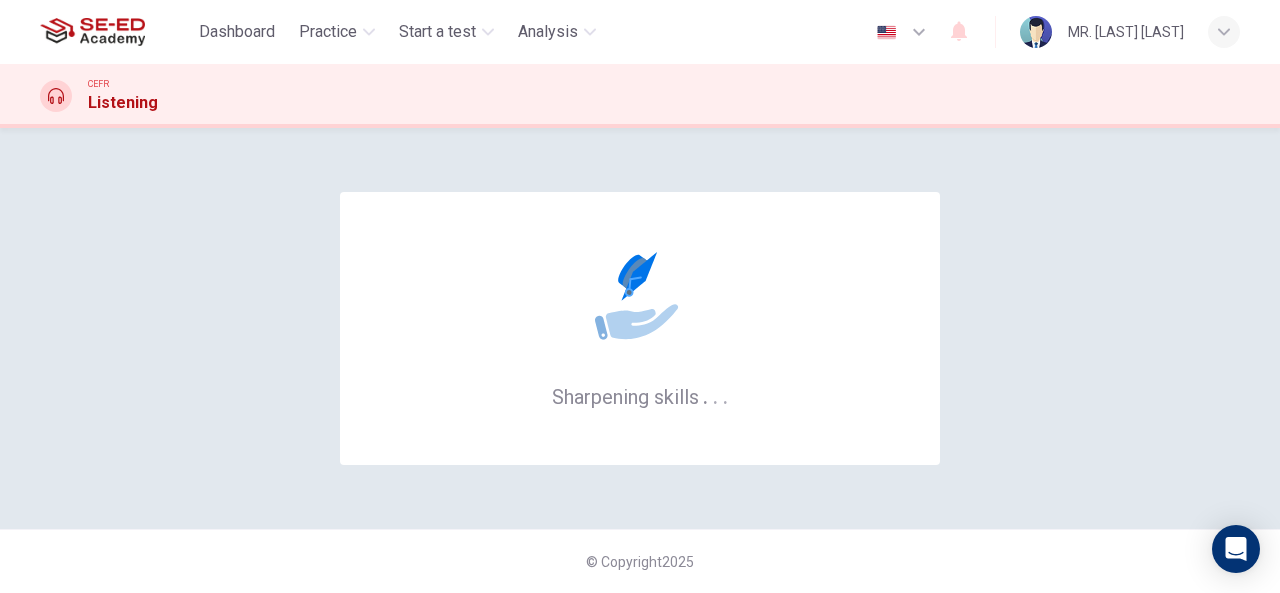 click on "Sharpening skills . ." at bounding box center (640, 328) 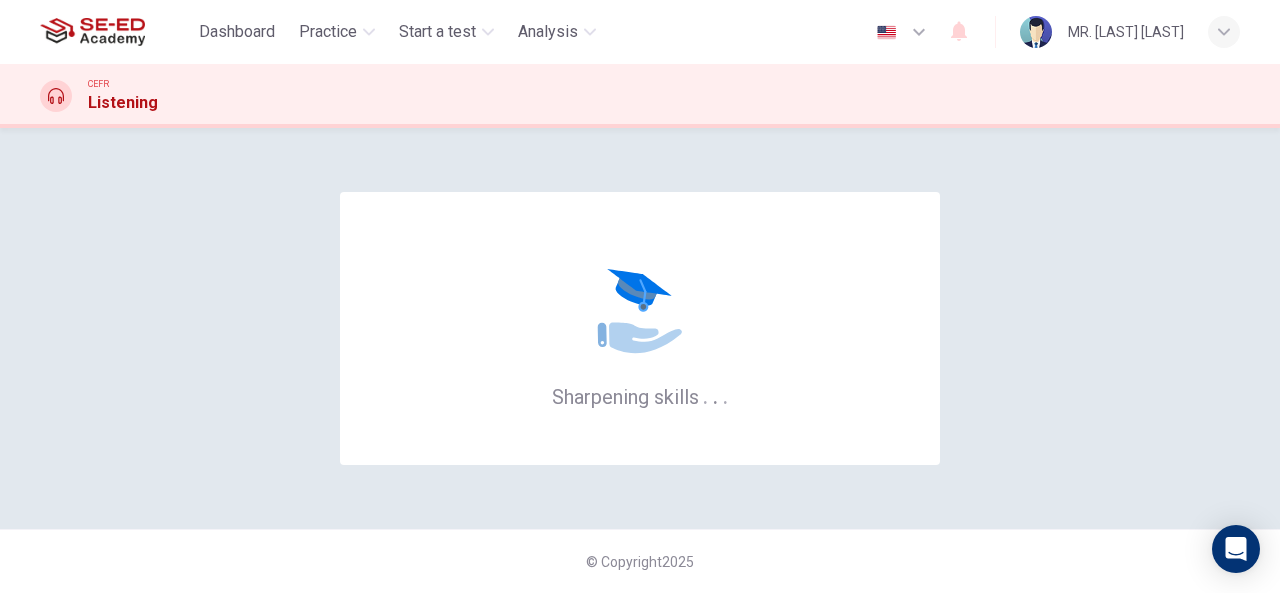 click on "Sharpening skills . ." at bounding box center [640, 328] 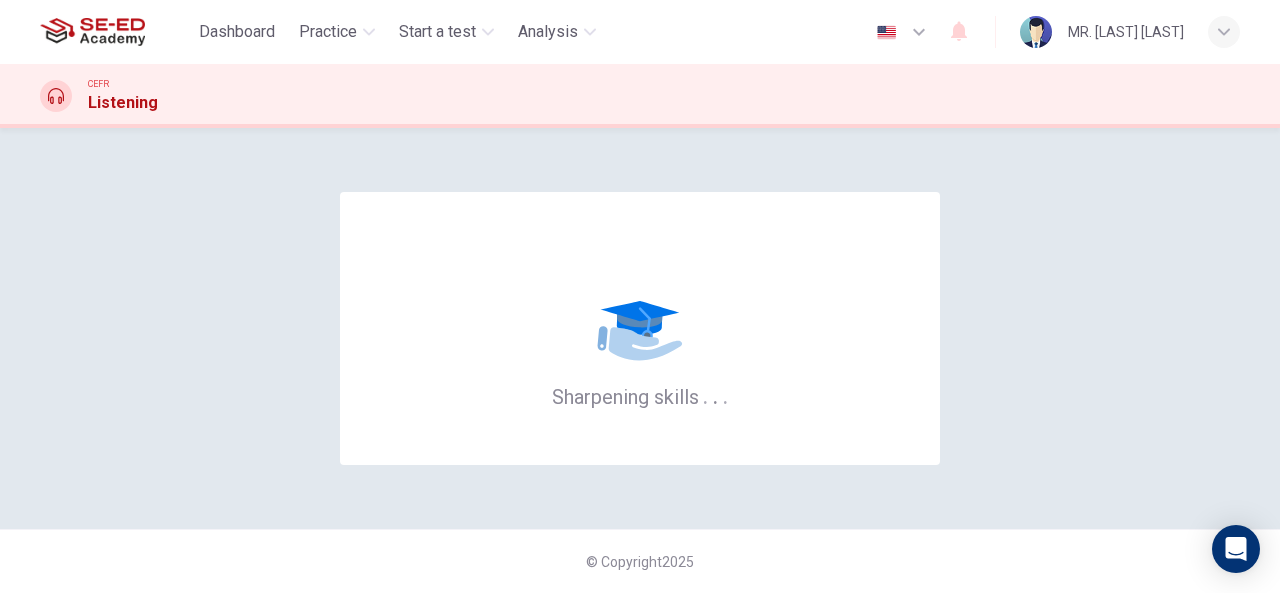 drag, startPoint x: 658, startPoint y: 485, endPoint x: 655, endPoint y: 472, distance: 13.341664 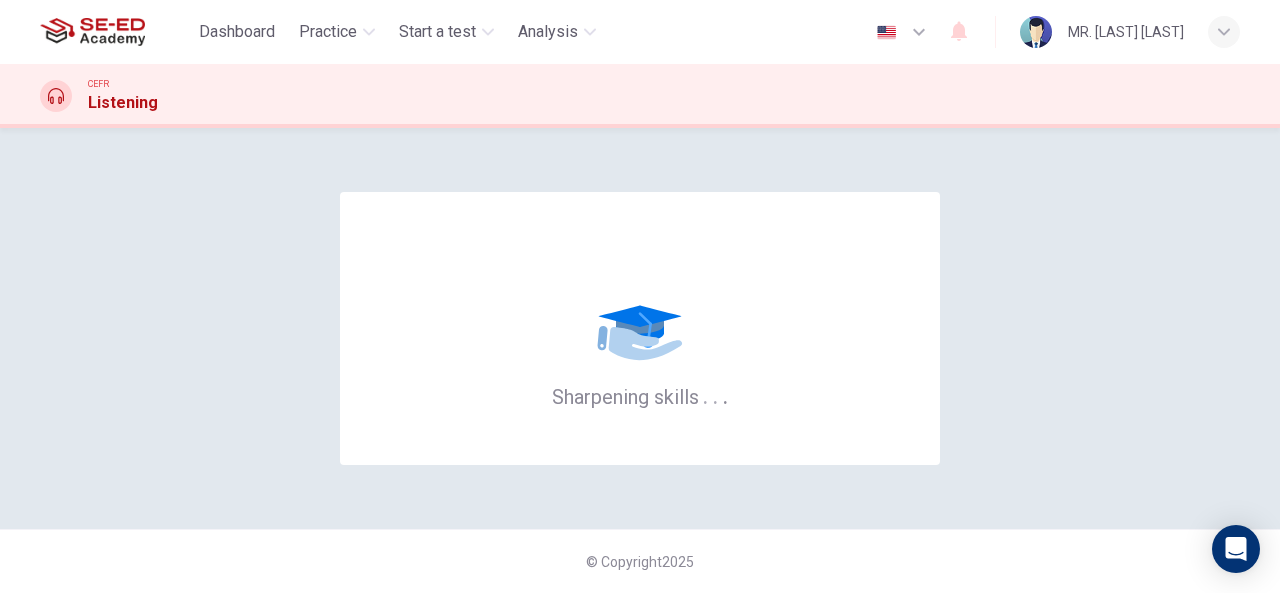 click on "Sharpening skills . ." at bounding box center [640, 328] 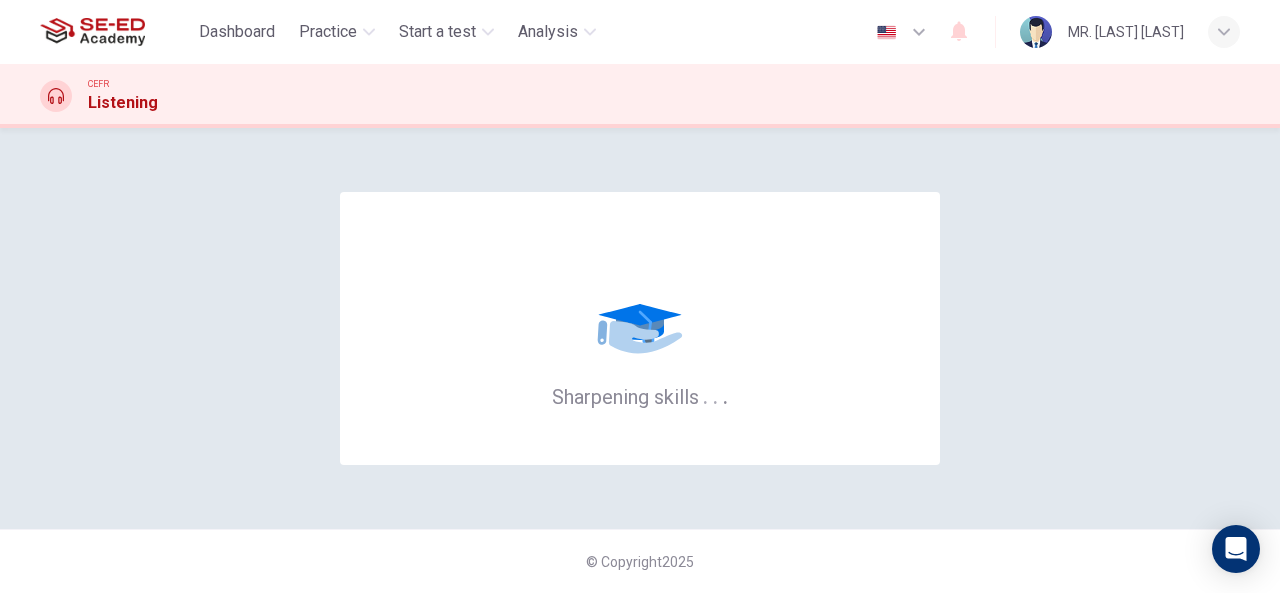 drag, startPoint x: 636, startPoint y: 425, endPoint x: 622, endPoint y: 416, distance: 16.643316 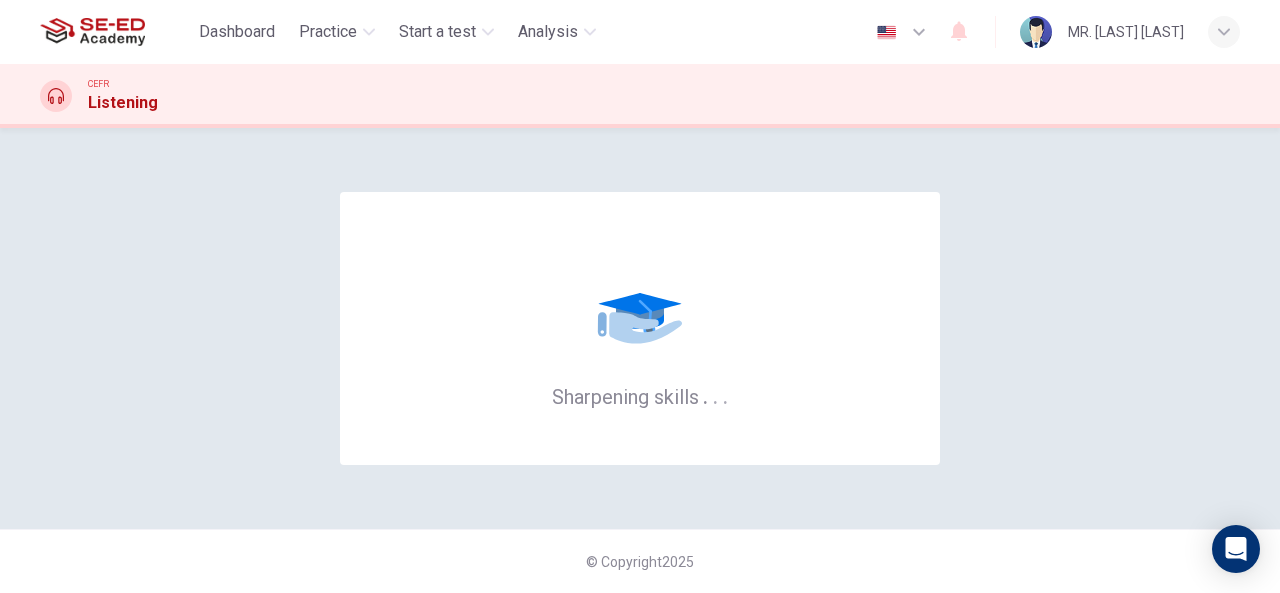 click on "Sharpening skills . ." at bounding box center (640, 328) 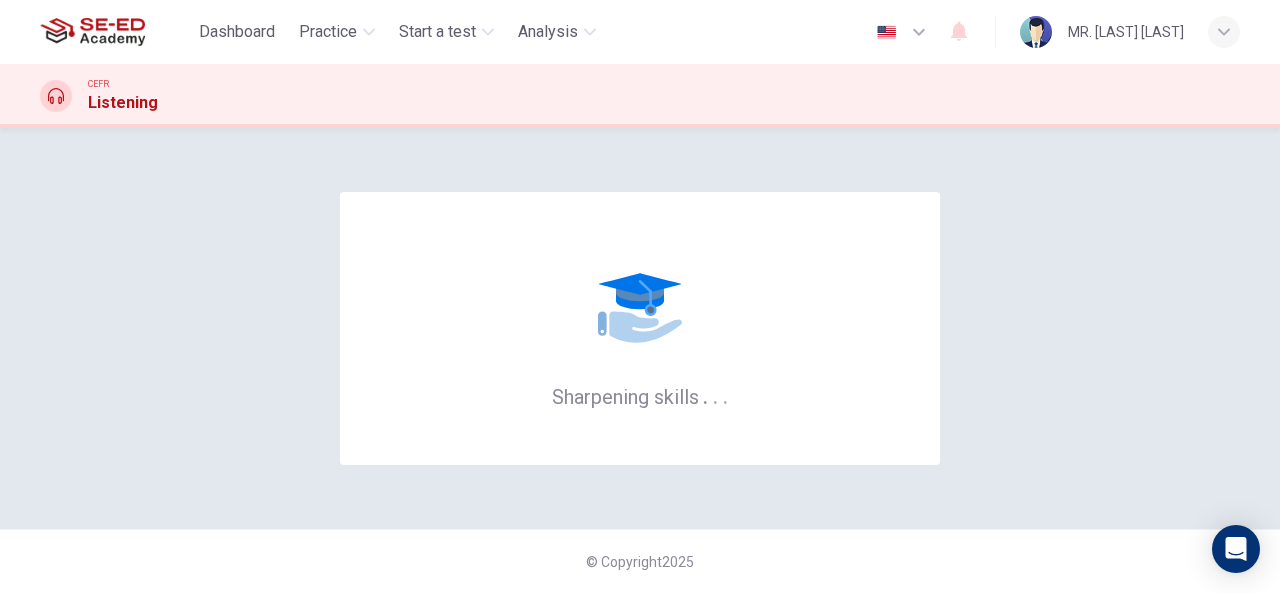click on "Sharpening skills . ." at bounding box center [640, 328] 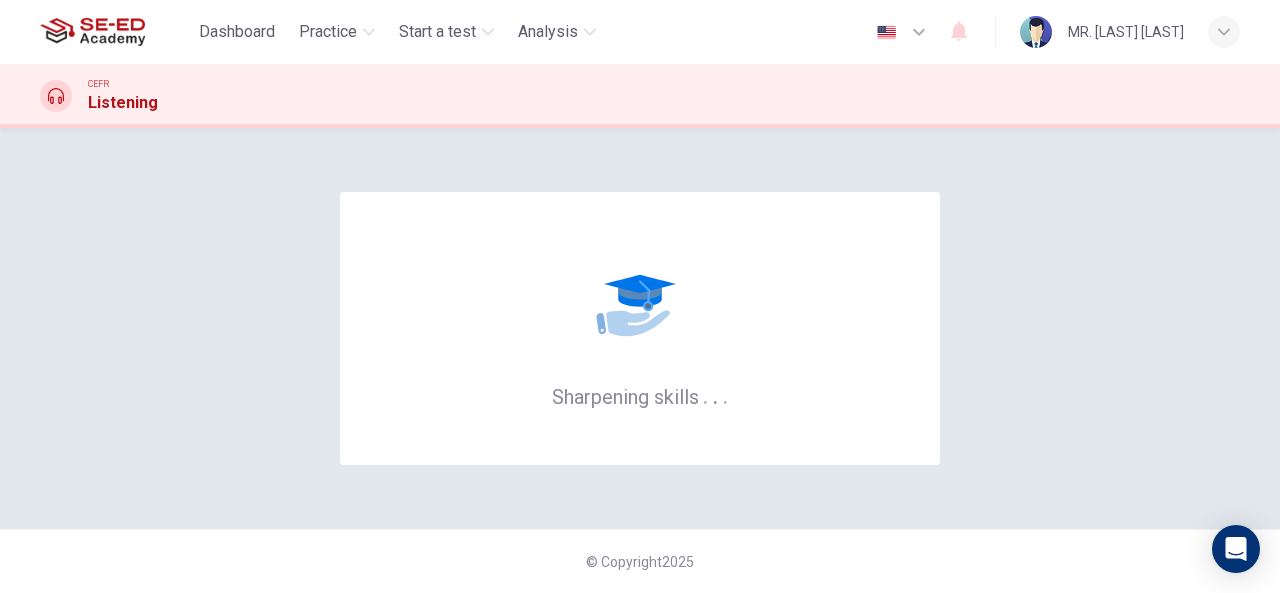 click on "Sharpening skills . ." at bounding box center [640, 328] 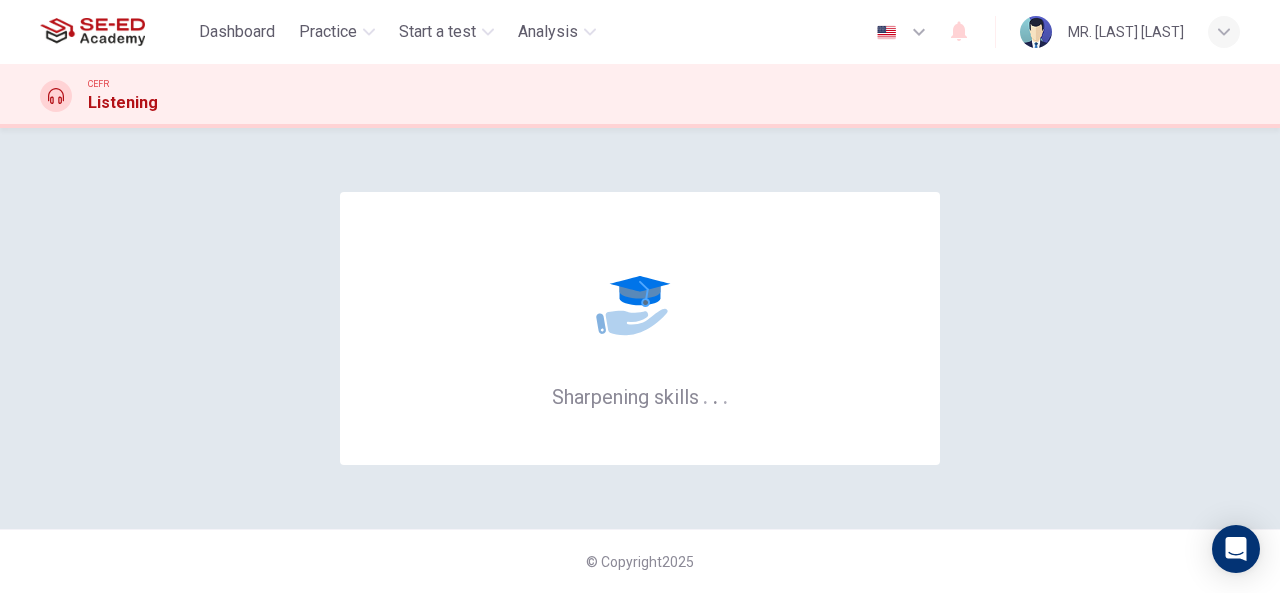 click on "Sharpening skills . ." at bounding box center (640, 328) 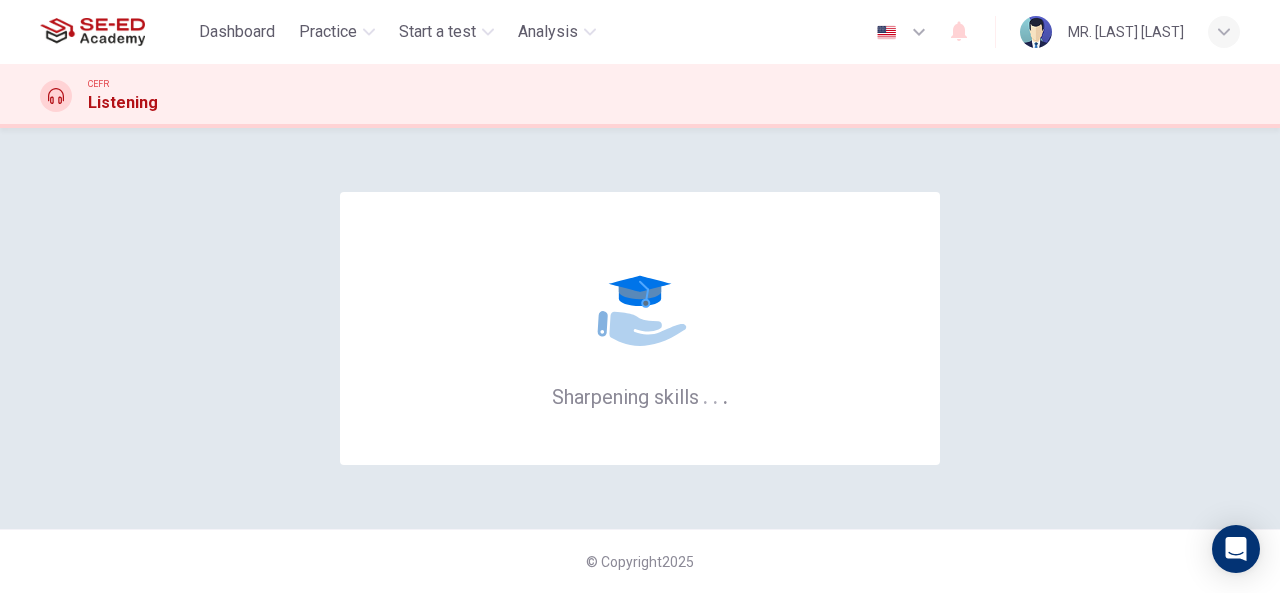 click on "Sharpening skills . ." at bounding box center (640, 328) 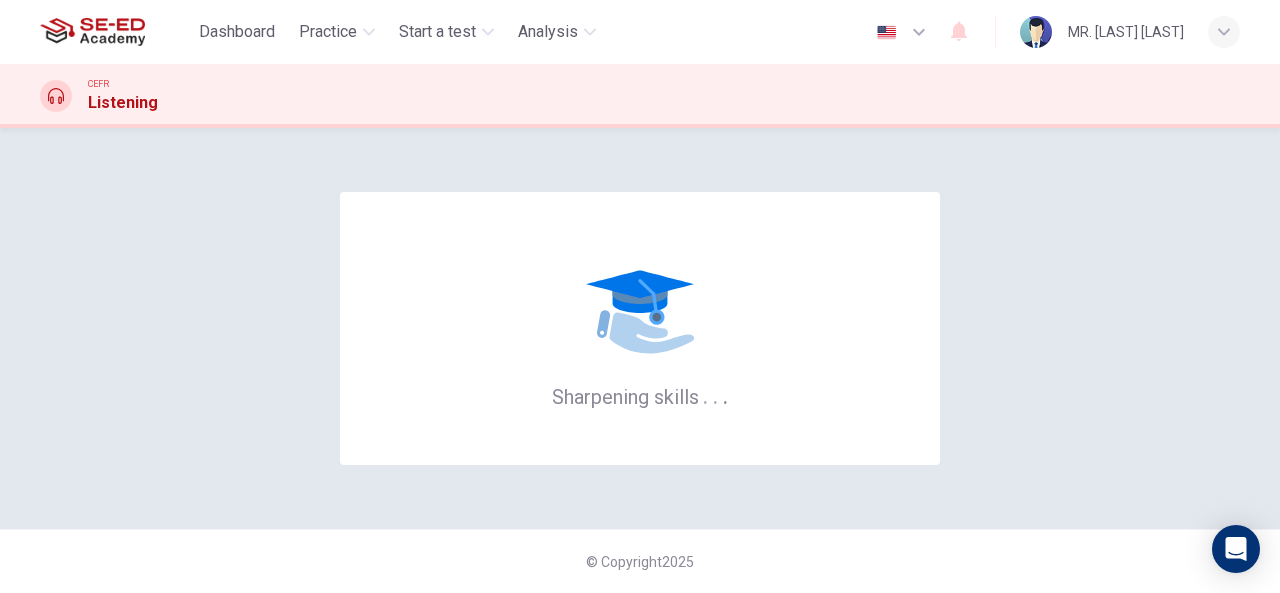 click on "Sharpening skills . ." at bounding box center (640, 328) 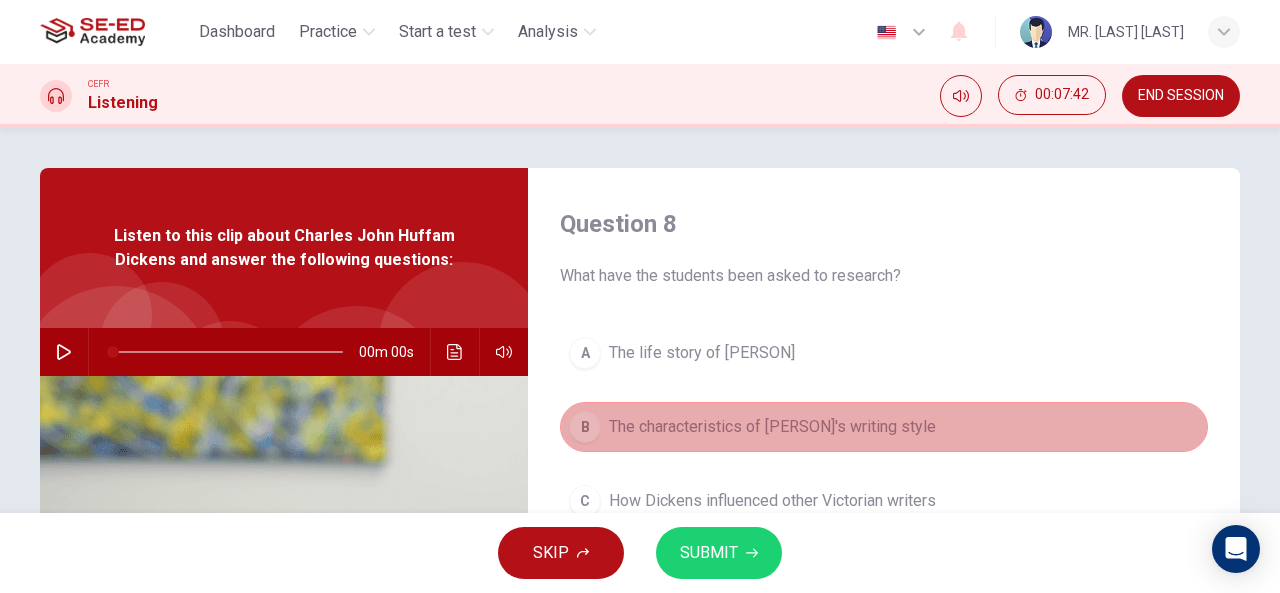 click on "The characteristics of [PERSON]'s writing style" at bounding box center (772, 427) 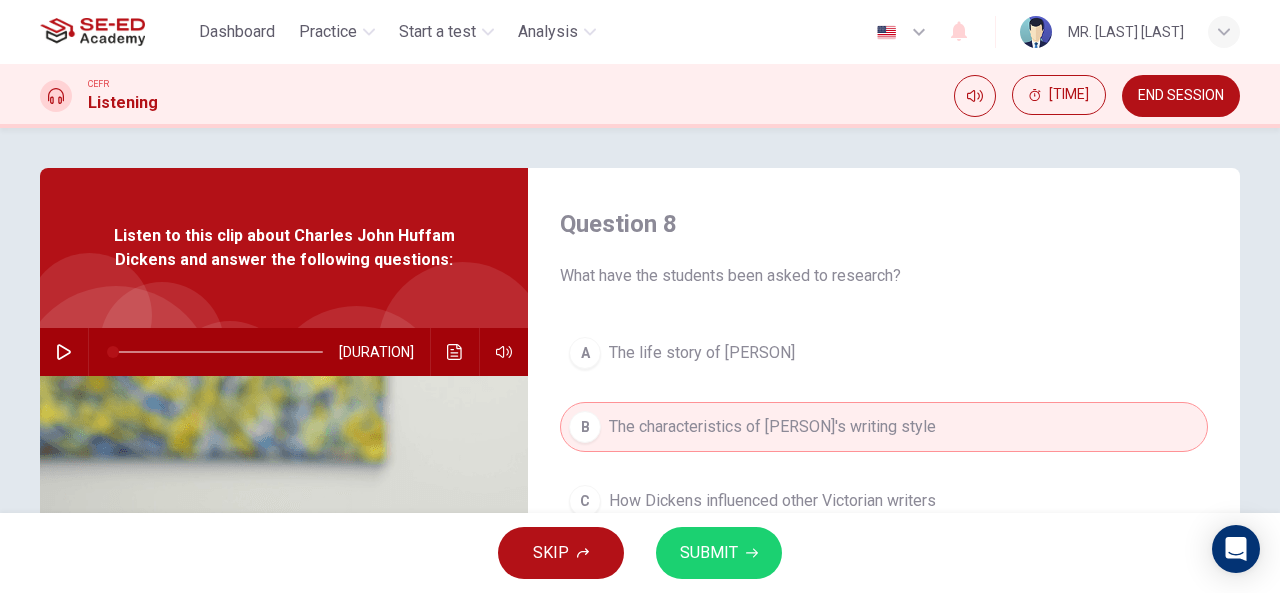 click at bounding box center (64, 352) 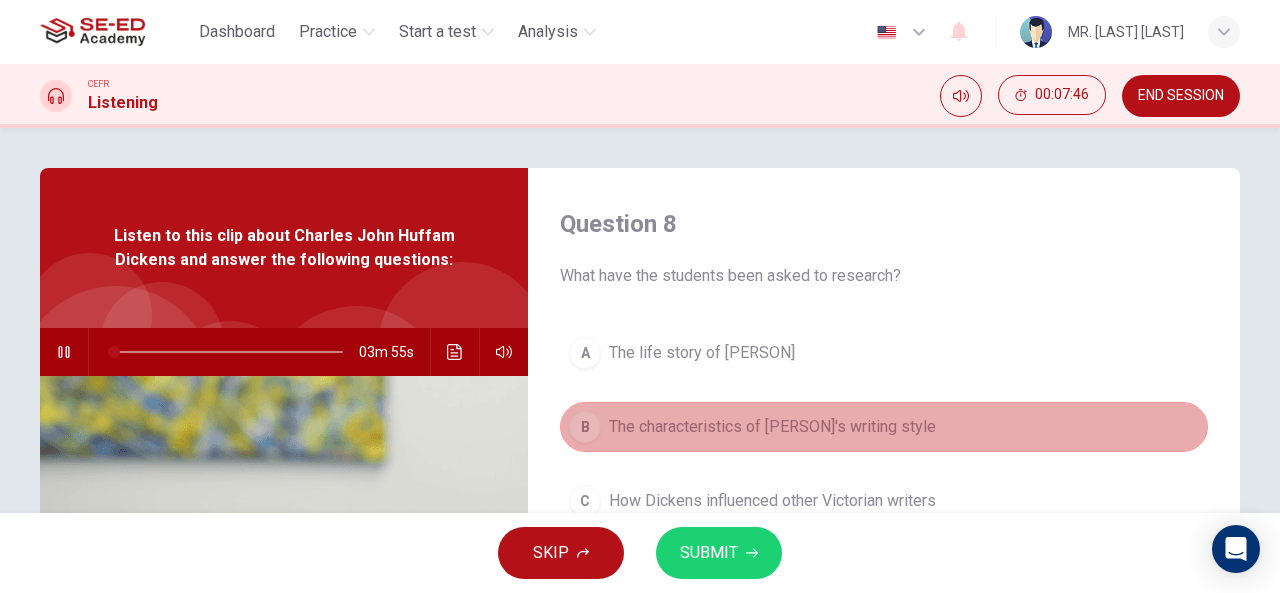 click on "The characteristics of [PERSON]'s writing style" at bounding box center [772, 427] 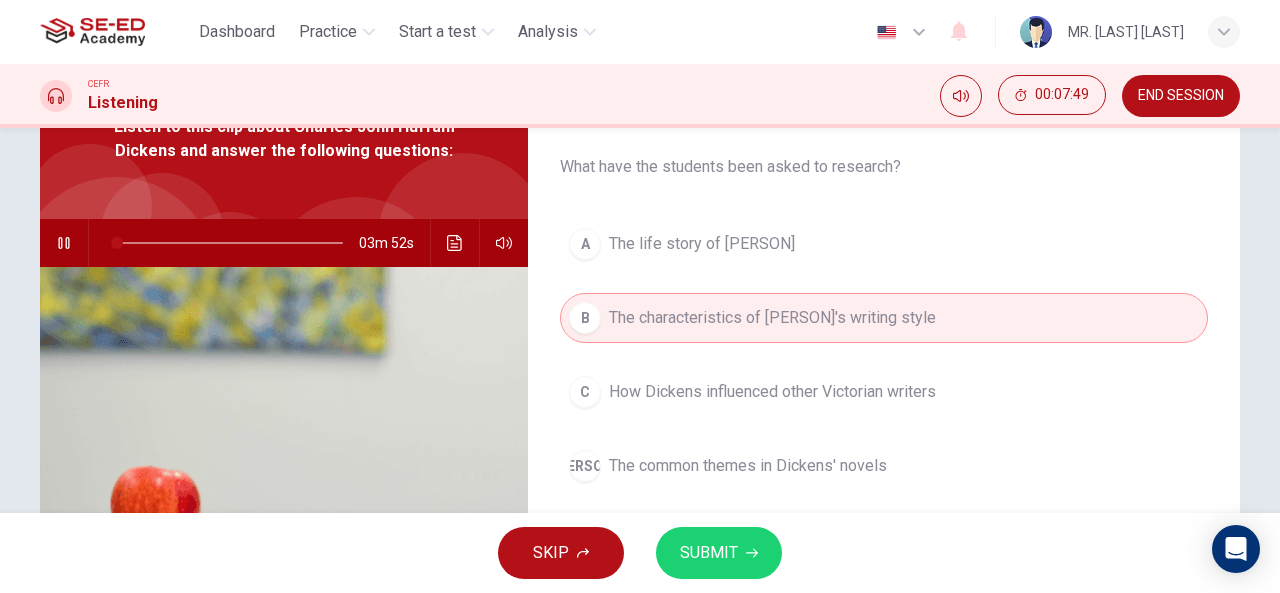 scroll, scrollTop: 95, scrollLeft: 0, axis: vertical 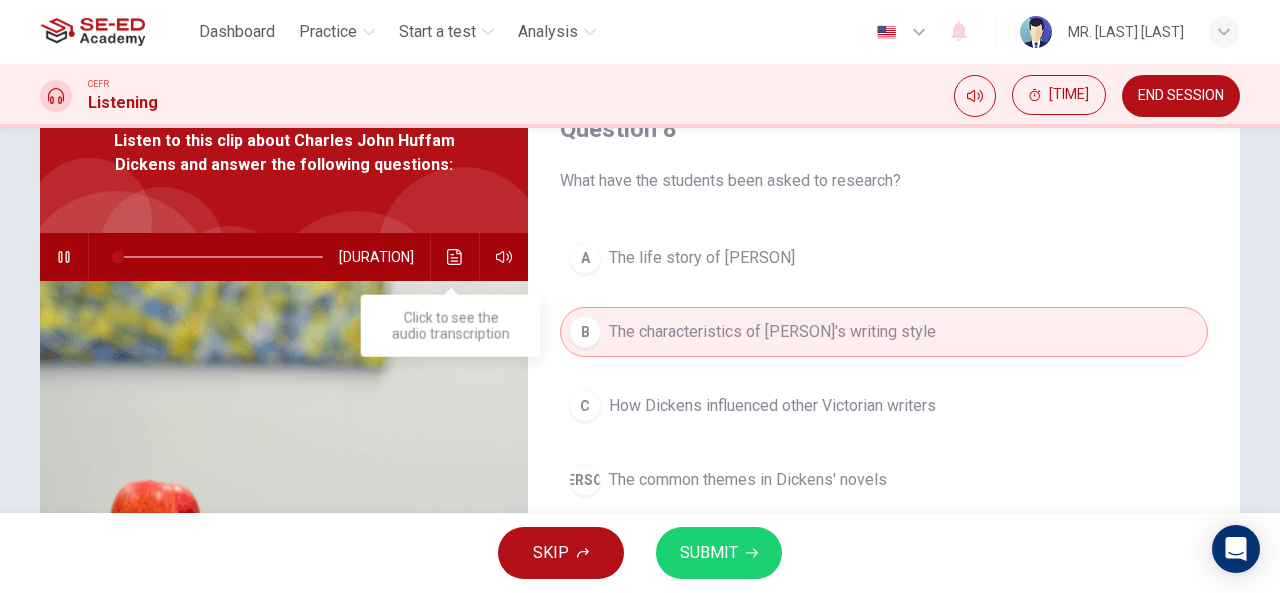 click at bounding box center (454, 257) 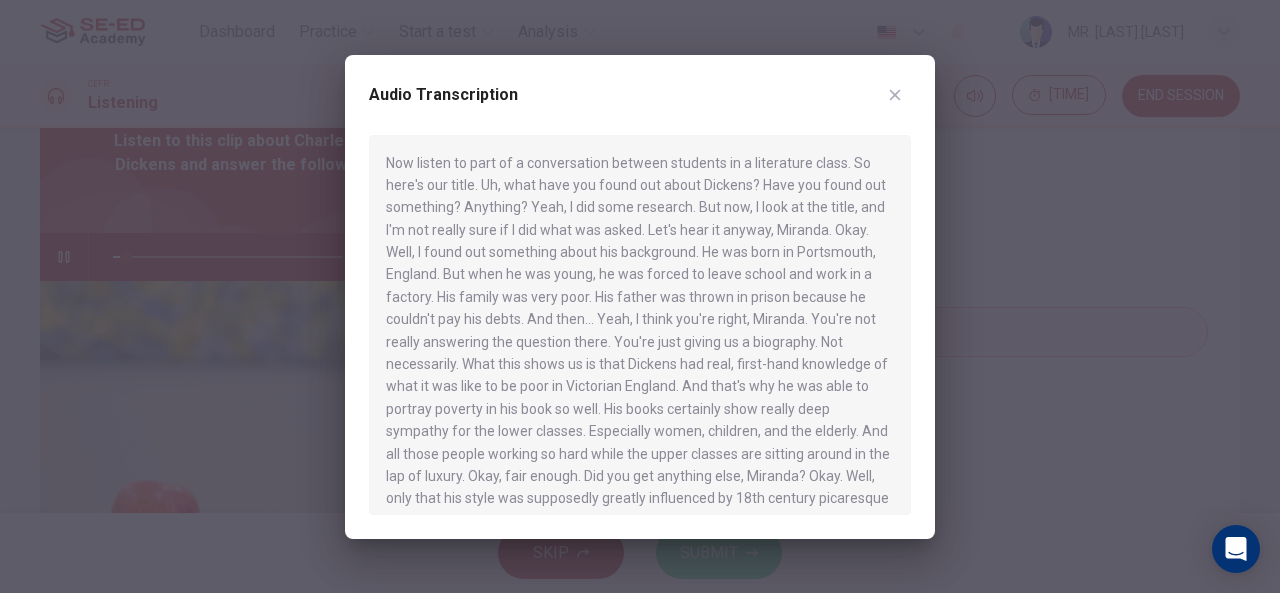 click at bounding box center [895, 95] 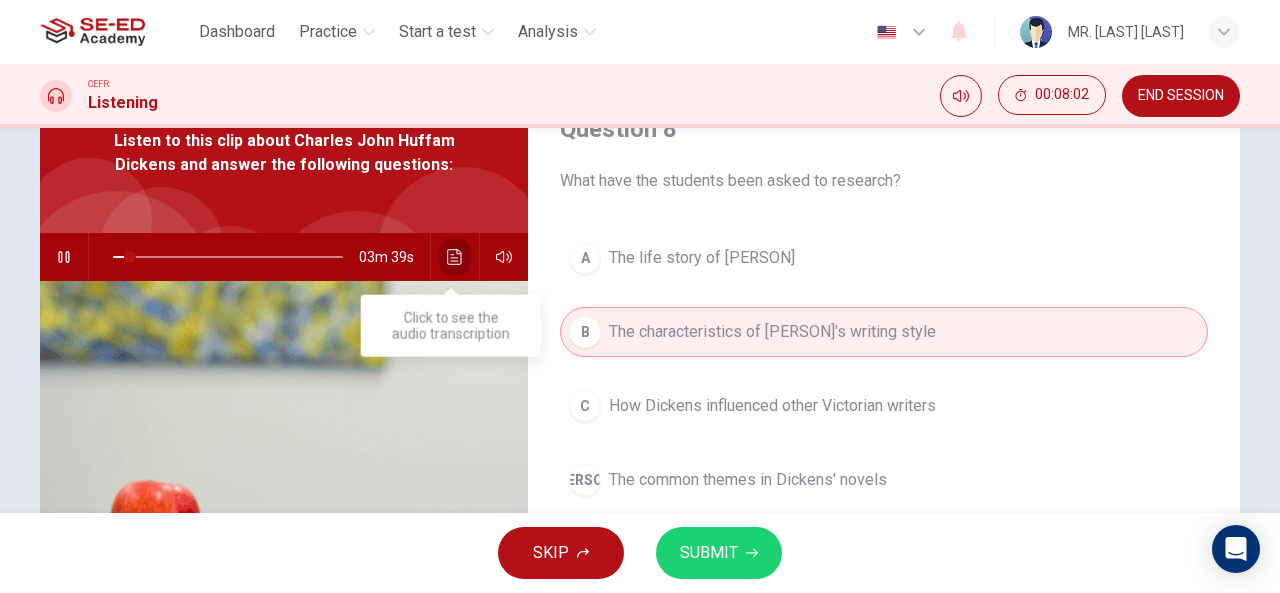 click at bounding box center [455, 257] 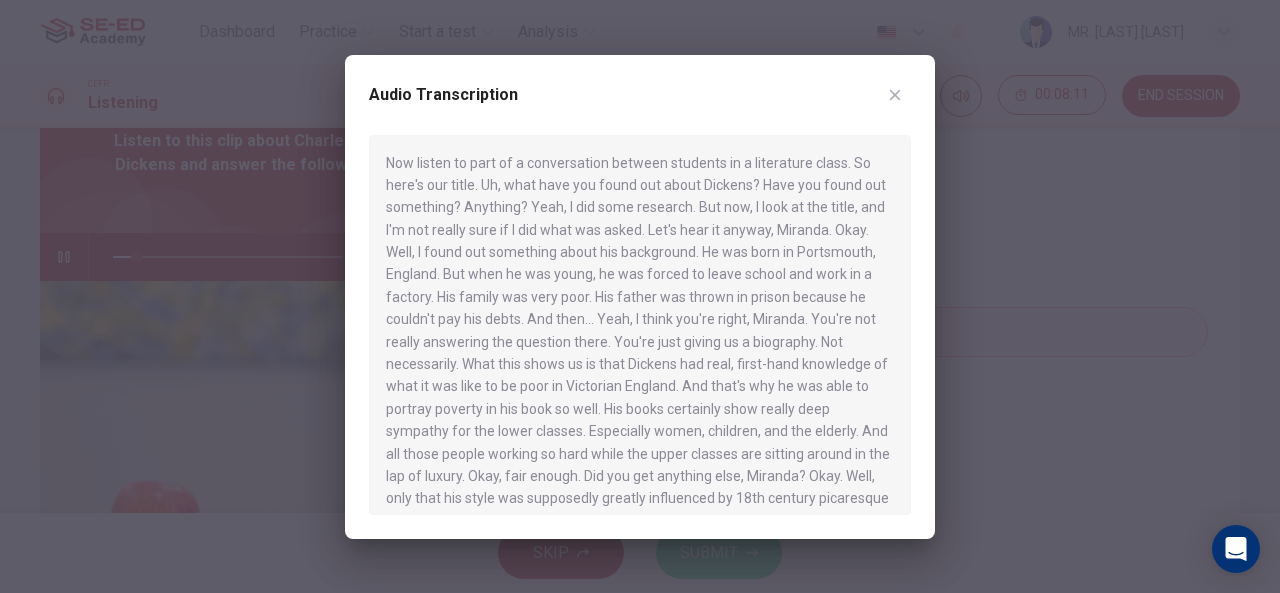 click at bounding box center [895, 95] 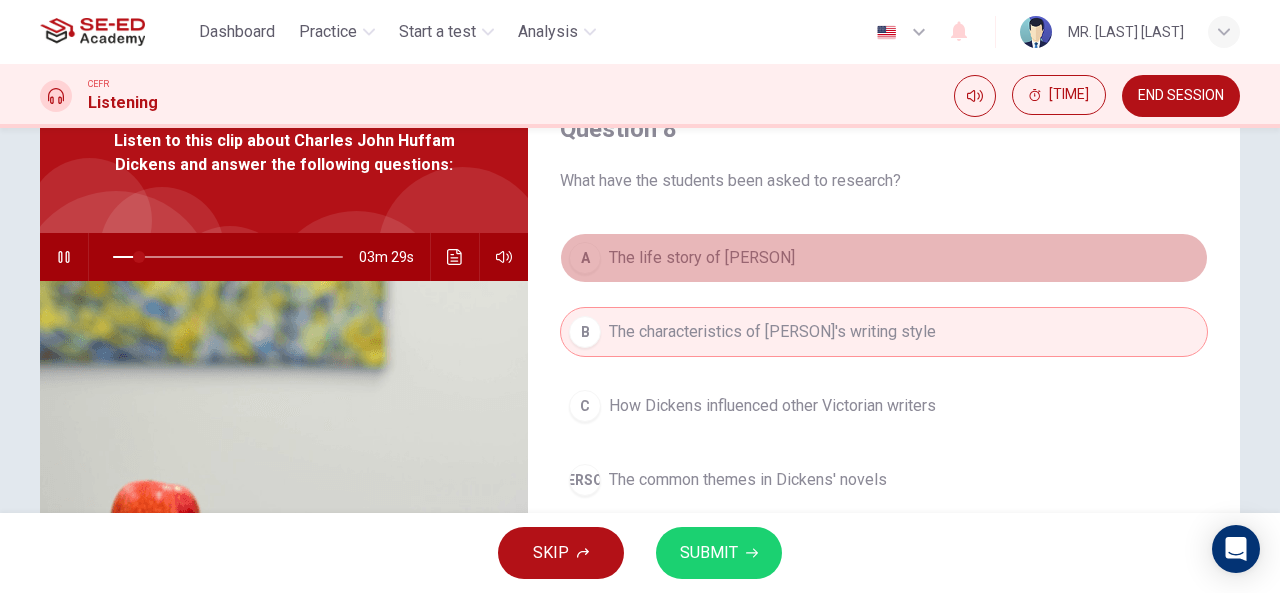 click on "A The life story of Charles Dickens" at bounding box center (884, 258) 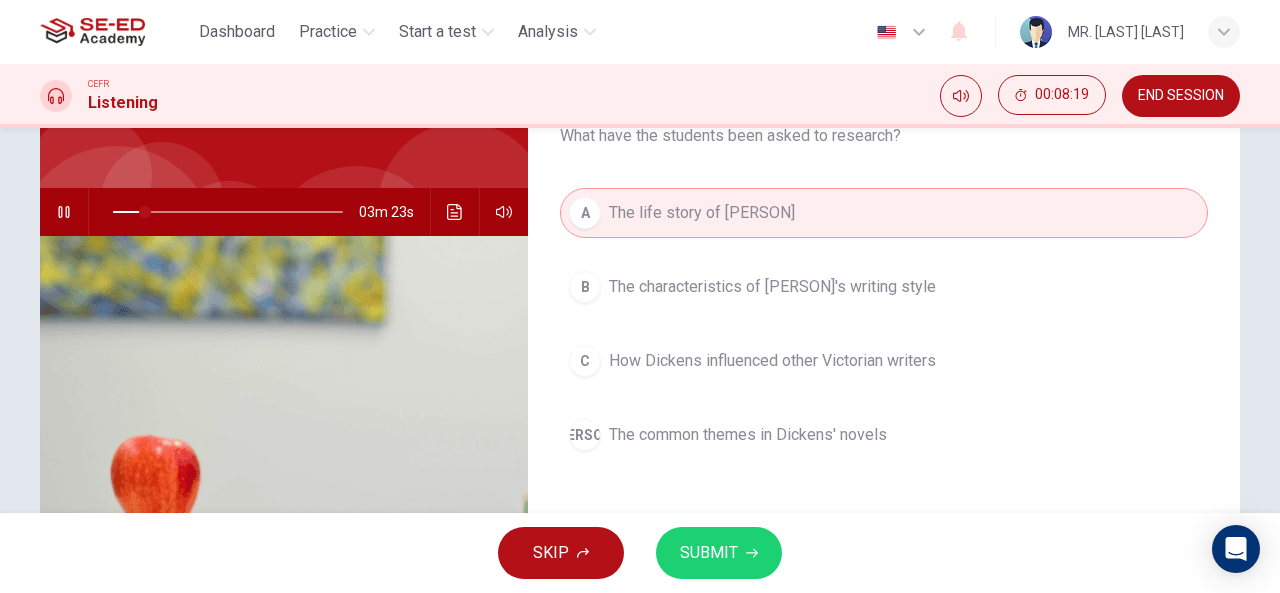 scroll, scrollTop: 151, scrollLeft: 0, axis: vertical 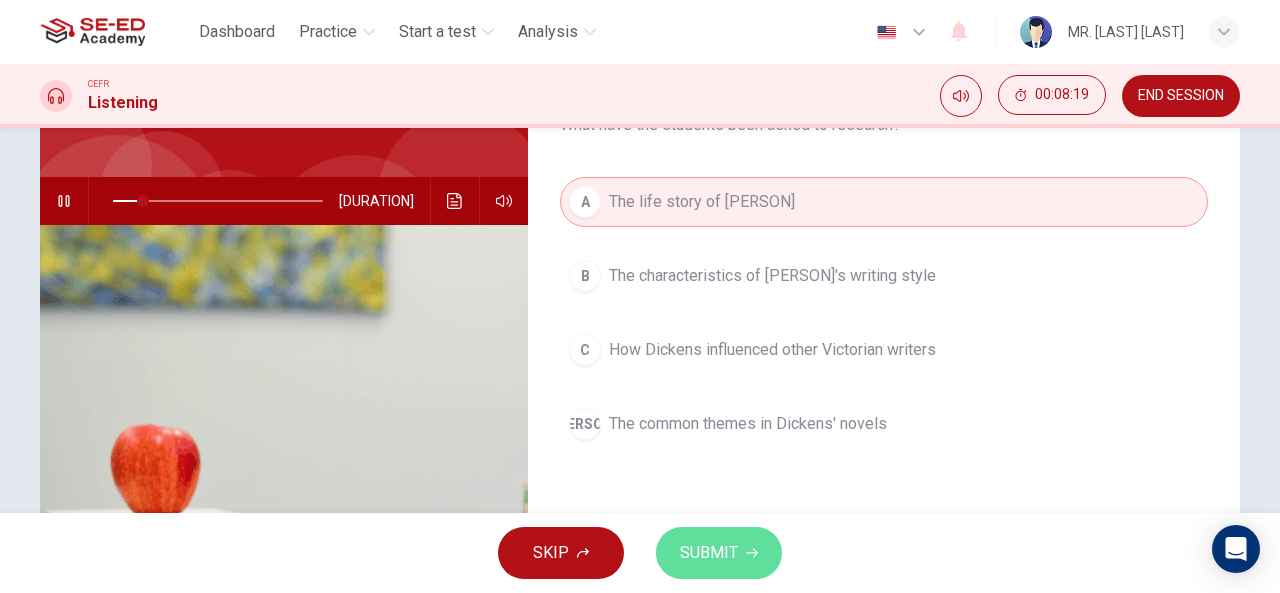 click on "SUBMIT" at bounding box center [709, 553] 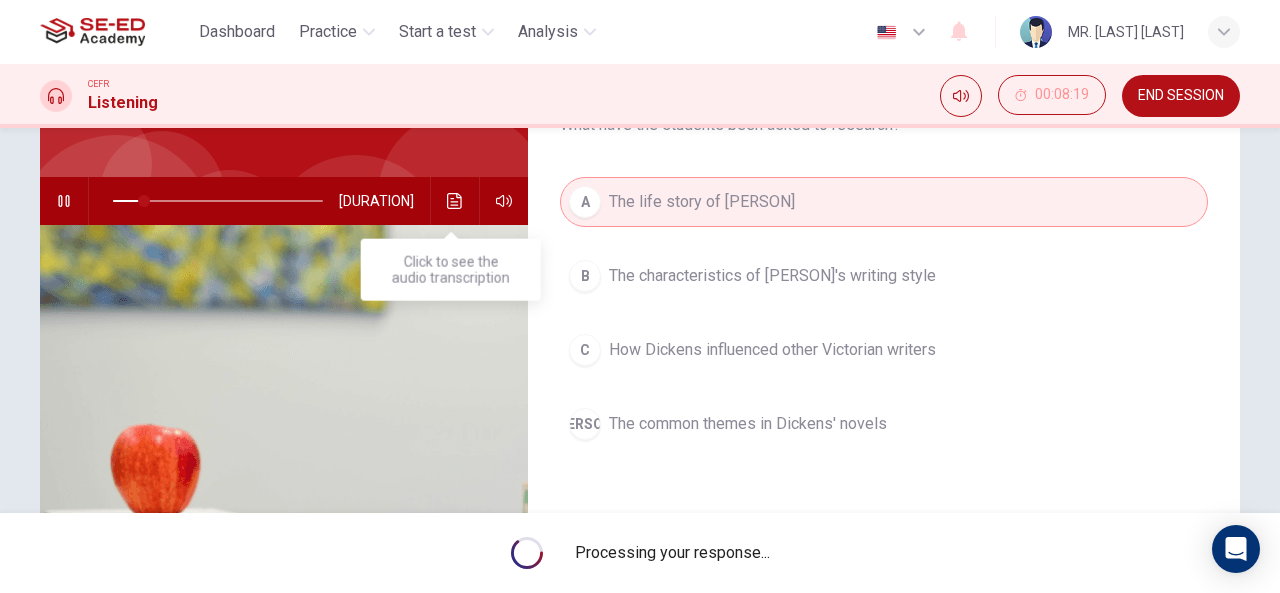 click at bounding box center [455, 201] 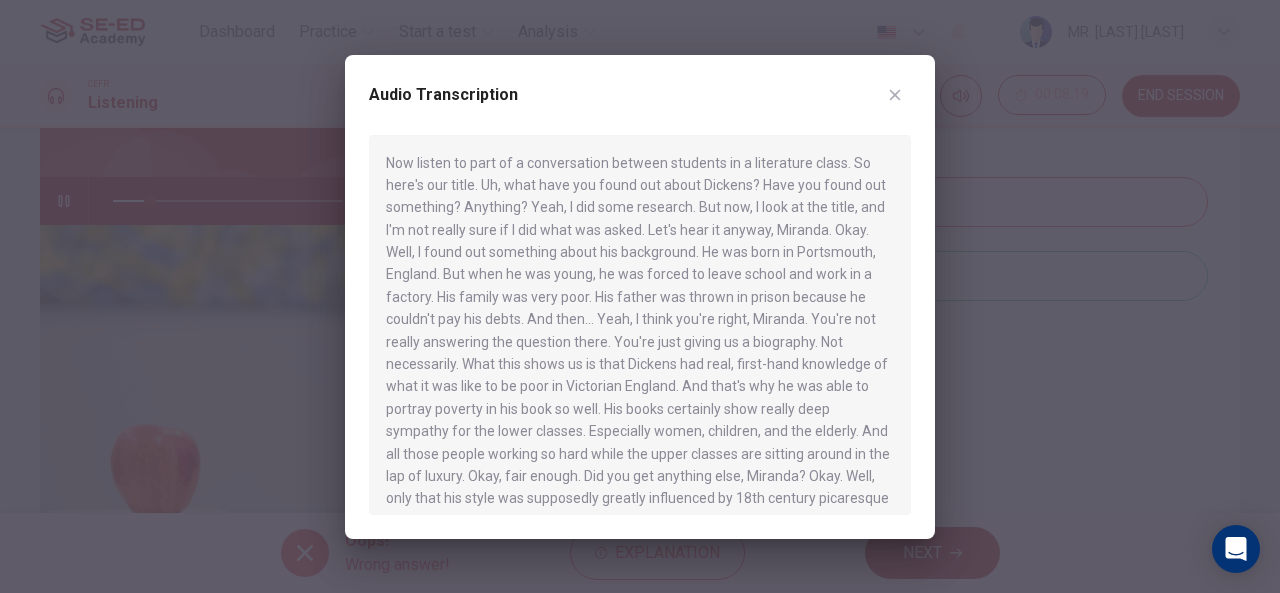 click at bounding box center (895, 95) 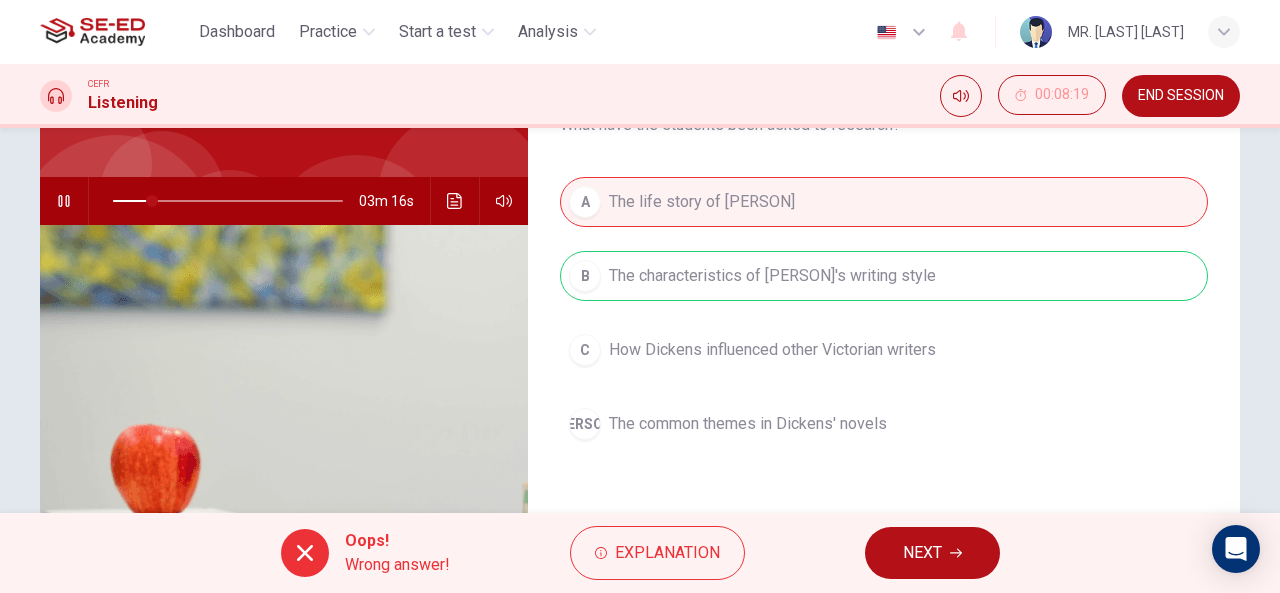 click at bounding box center (455, 201) 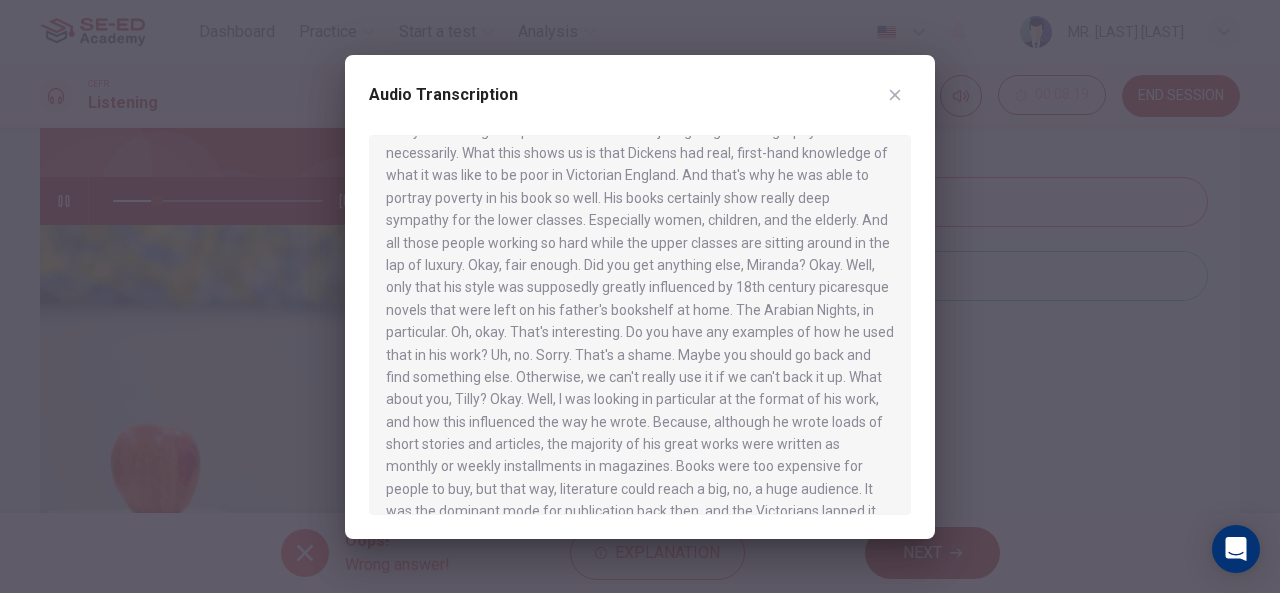 scroll, scrollTop: 222, scrollLeft: 0, axis: vertical 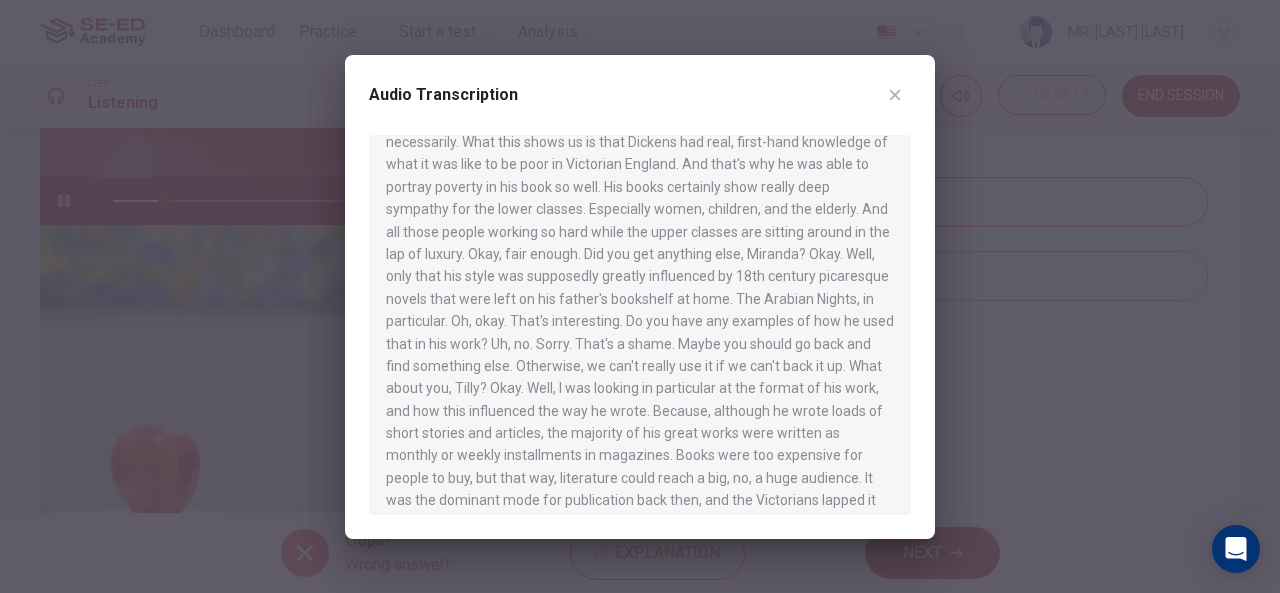 click at bounding box center (640, 296) 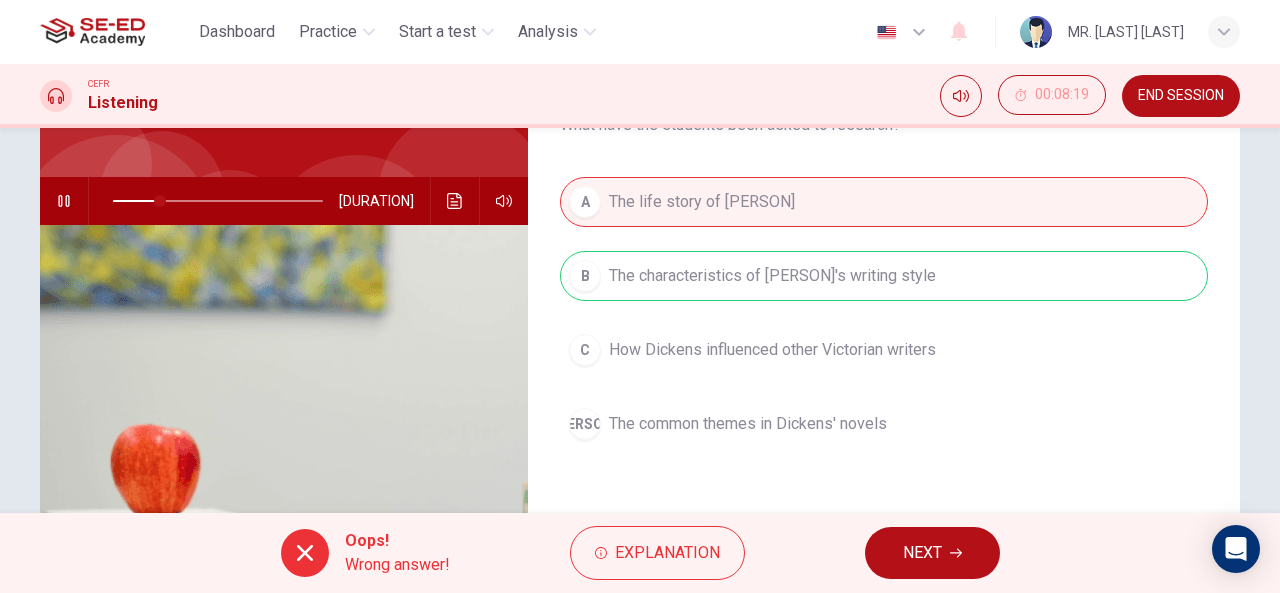 click on "NEXT" at bounding box center [932, 553] 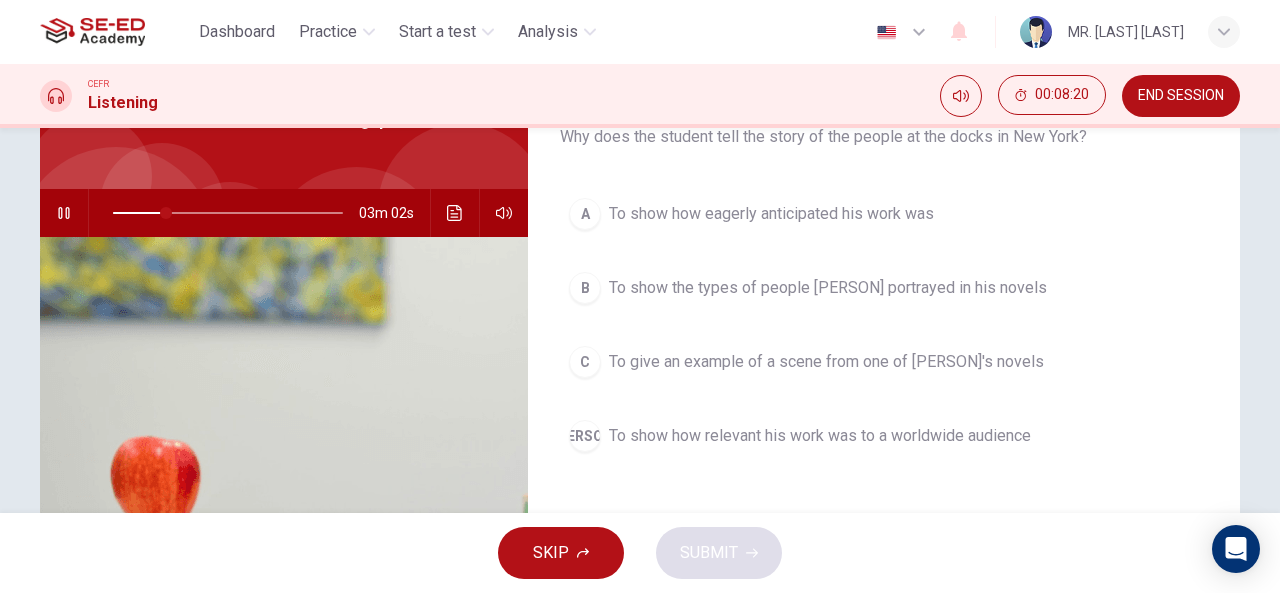 scroll, scrollTop: 130, scrollLeft: 0, axis: vertical 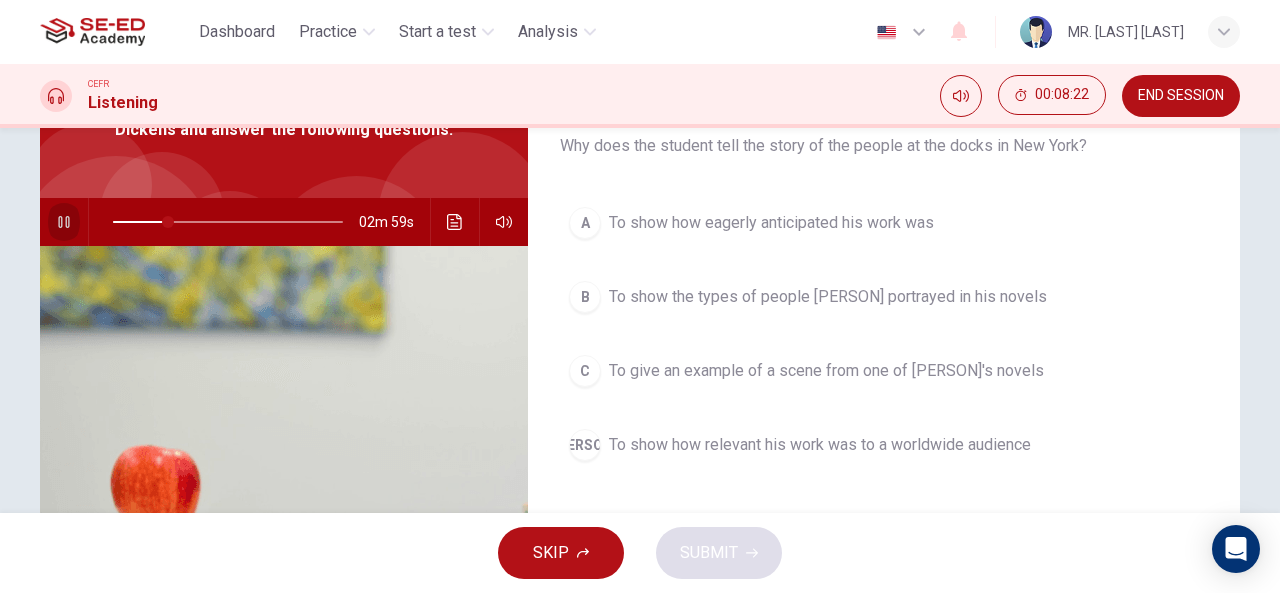 click at bounding box center (64, 222) 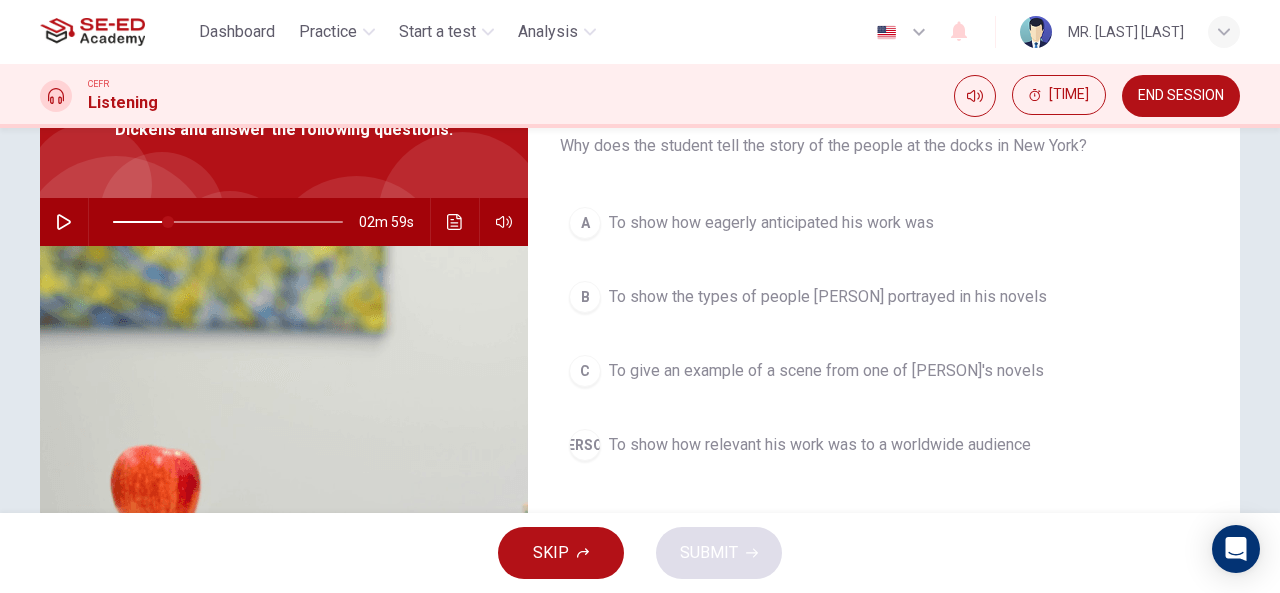 click at bounding box center (64, 222) 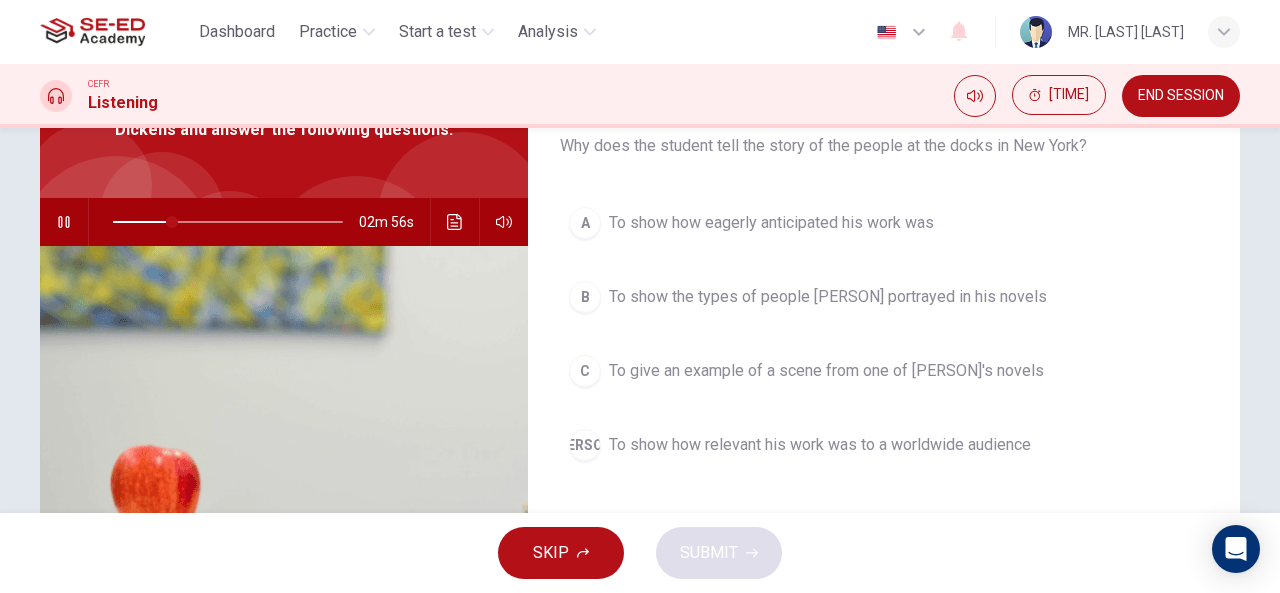 click on "To give an example of a scene from one of [PERSON]'s novels" at bounding box center (771, 223) 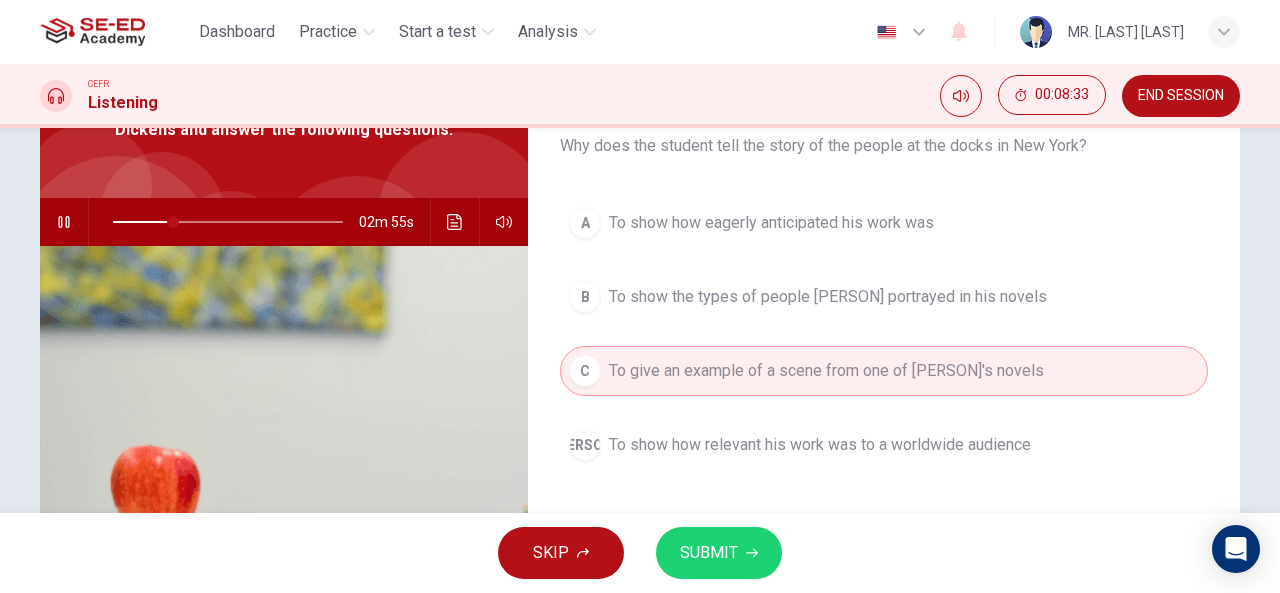 click on "SUBMIT" at bounding box center [709, 553] 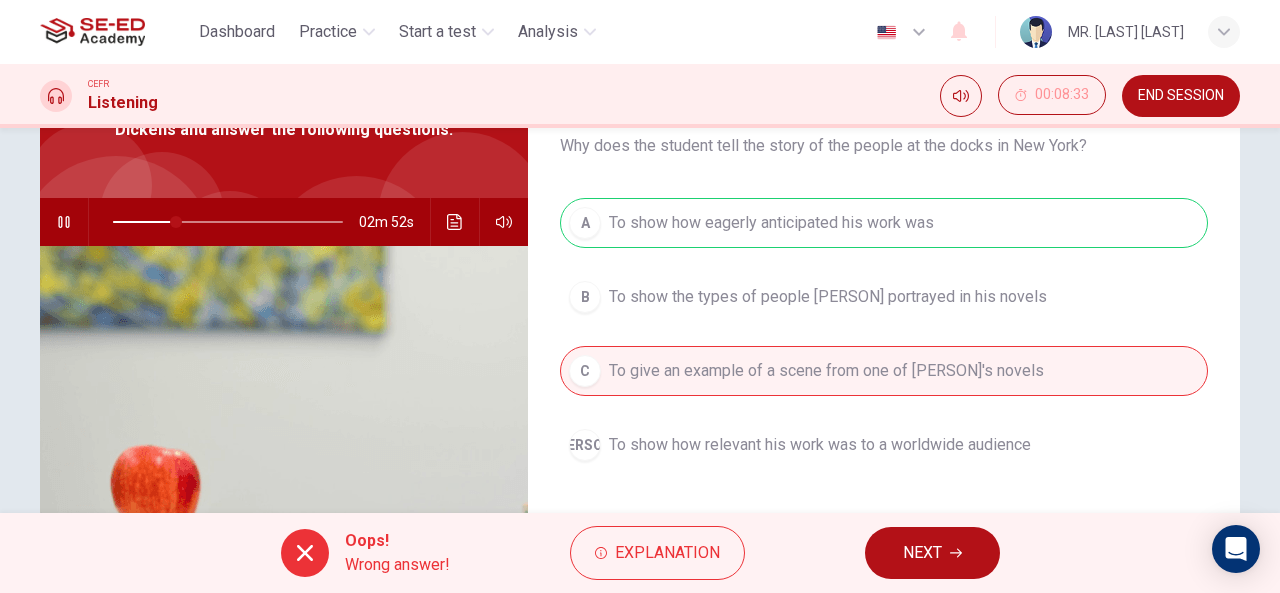 click on "NEXT" at bounding box center [932, 553] 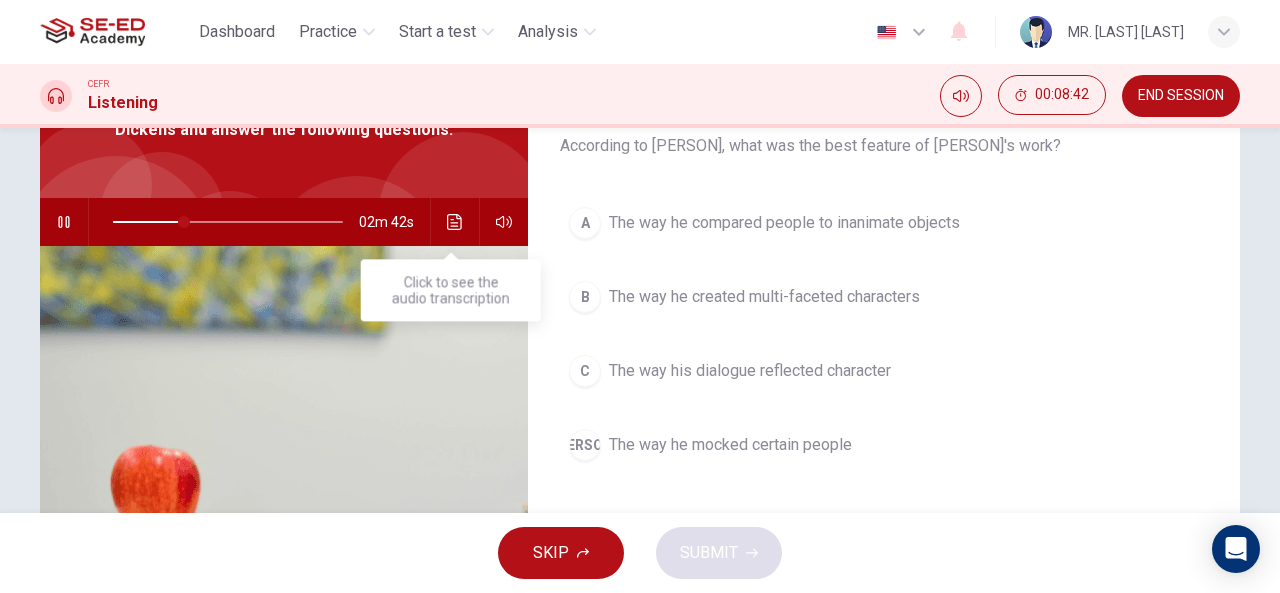 click at bounding box center [455, 222] 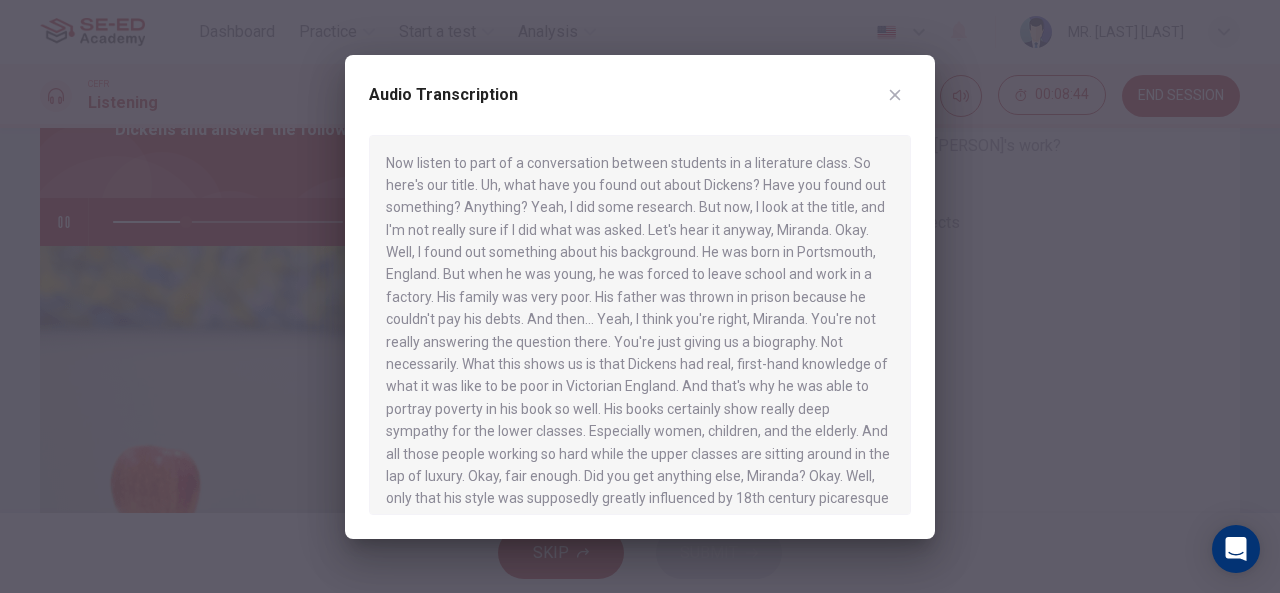 click at bounding box center (895, 95) 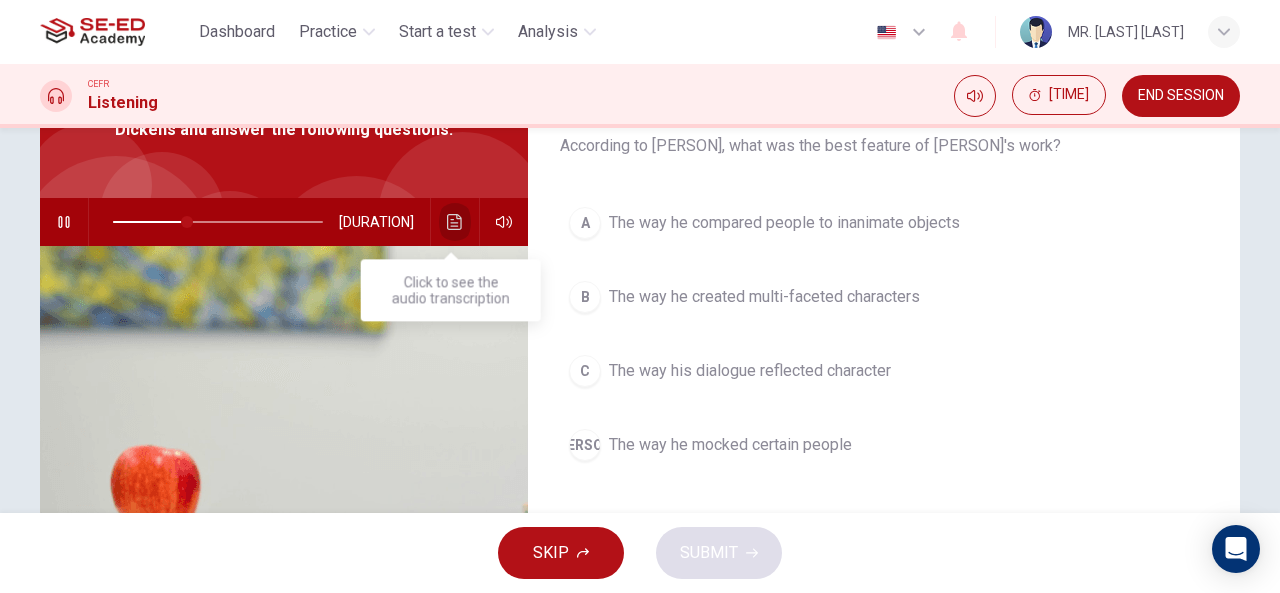 click at bounding box center (455, 222) 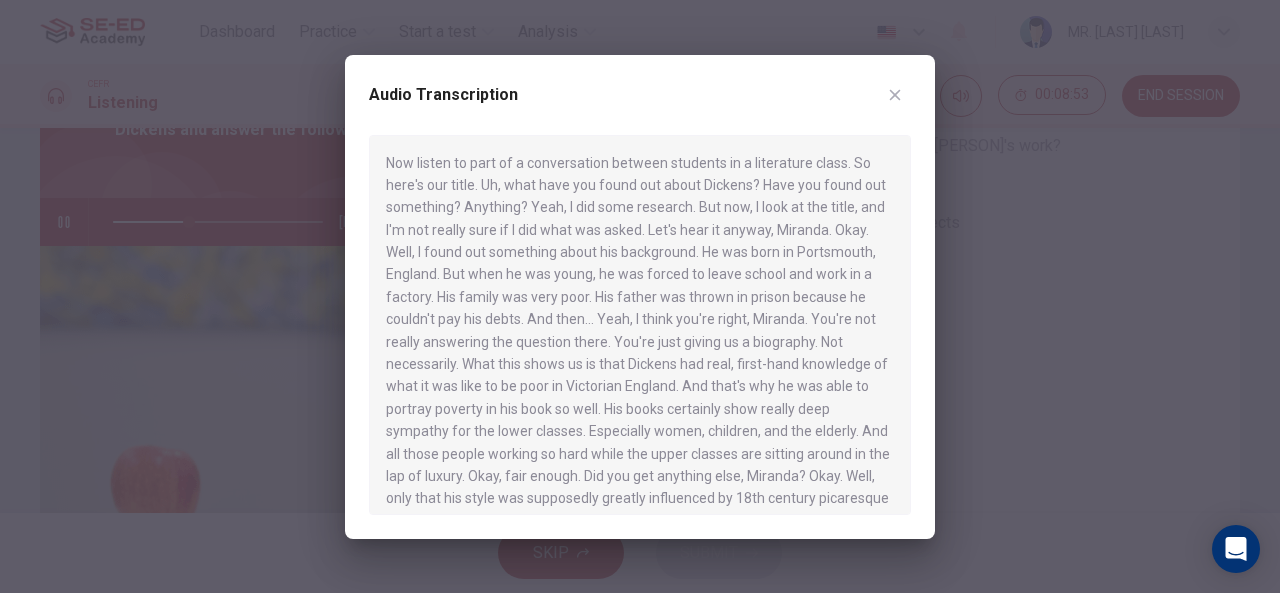 drag, startPoint x: 911, startPoint y: 213, endPoint x: 917, endPoint y: 233, distance: 20.880613 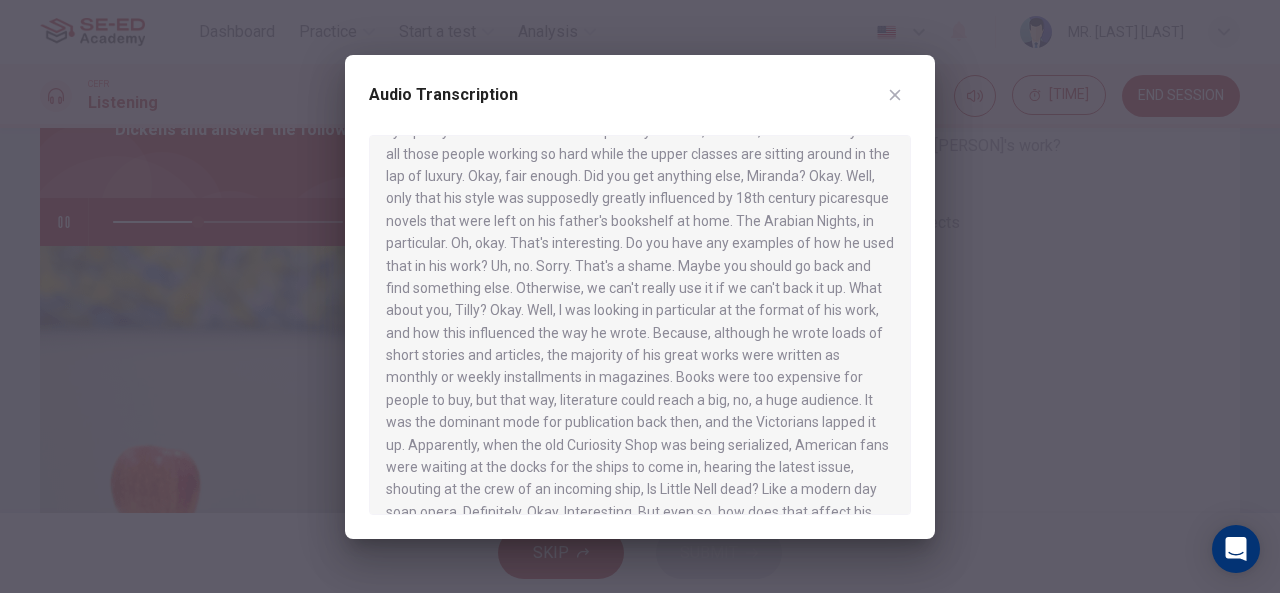 scroll, scrollTop: 308, scrollLeft: 0, axis: vertical 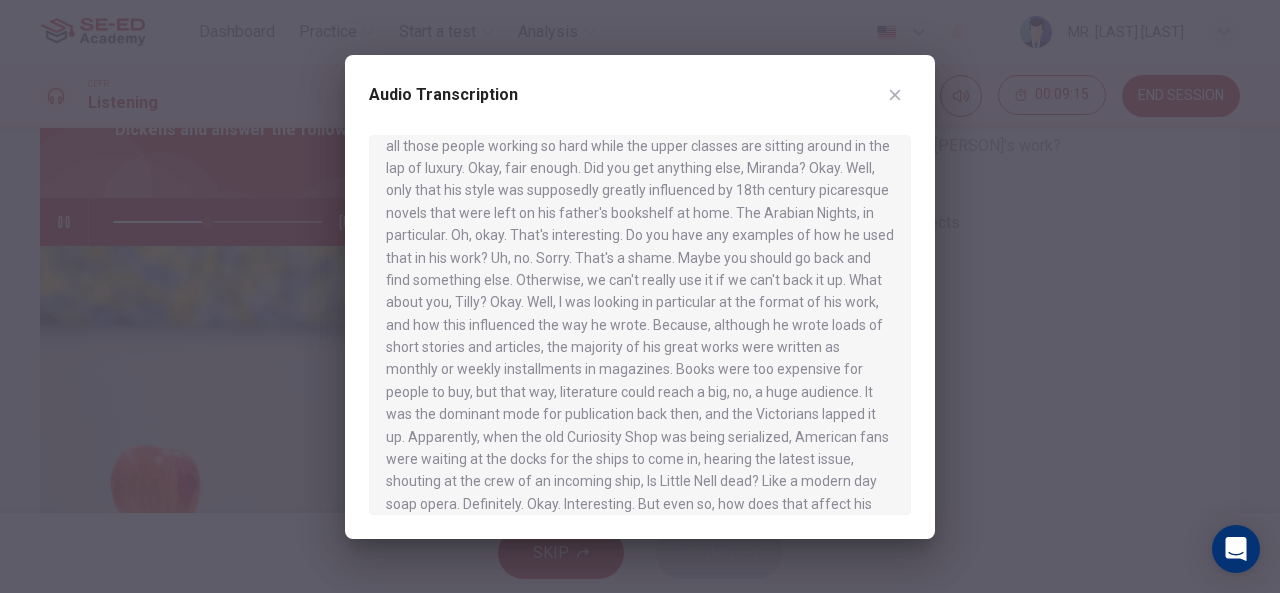 click at bounding box center (895, 95) 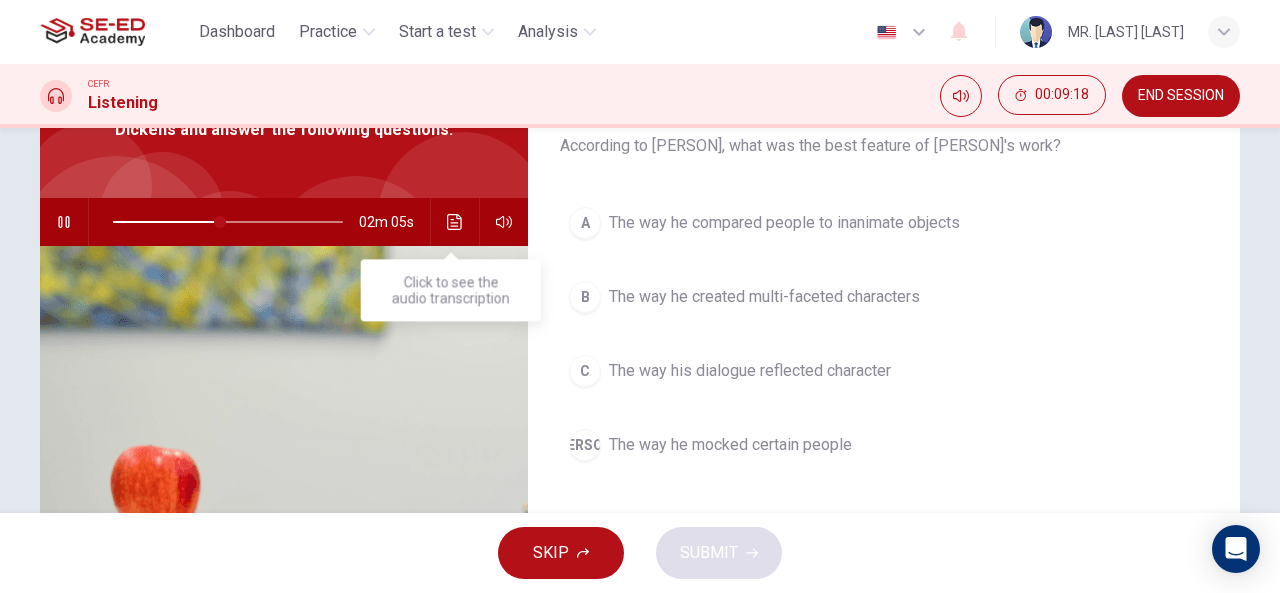 click at bounding box center (455, 222) 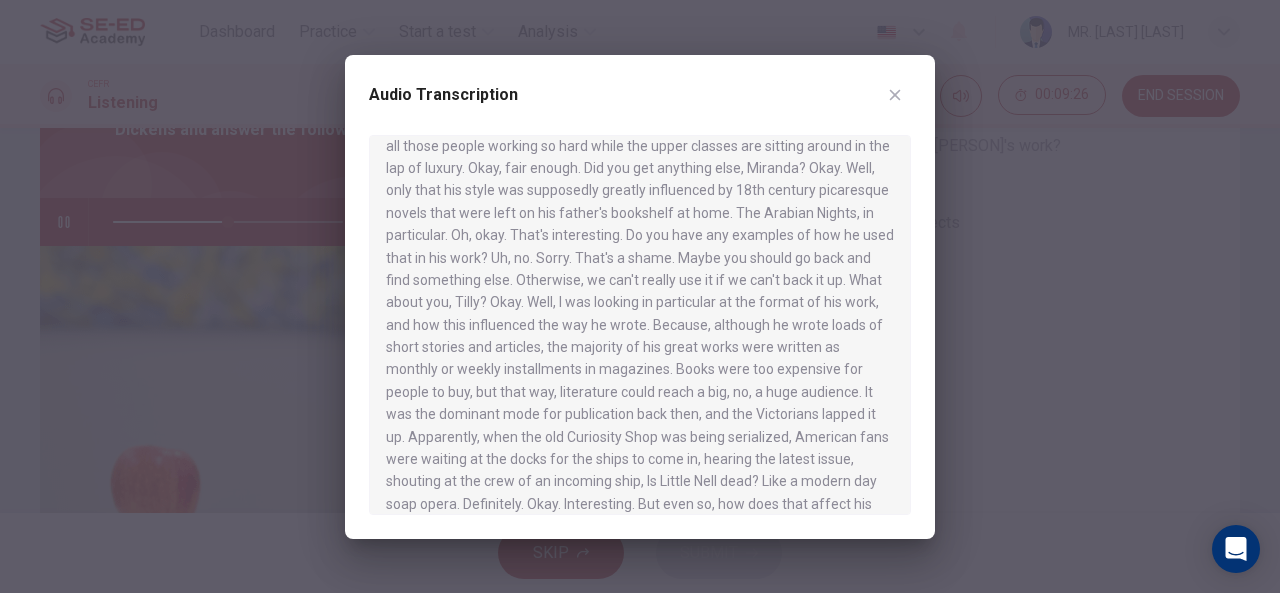 scroll, scrollTop: 330, scrollLeft: 0, axis: vertical 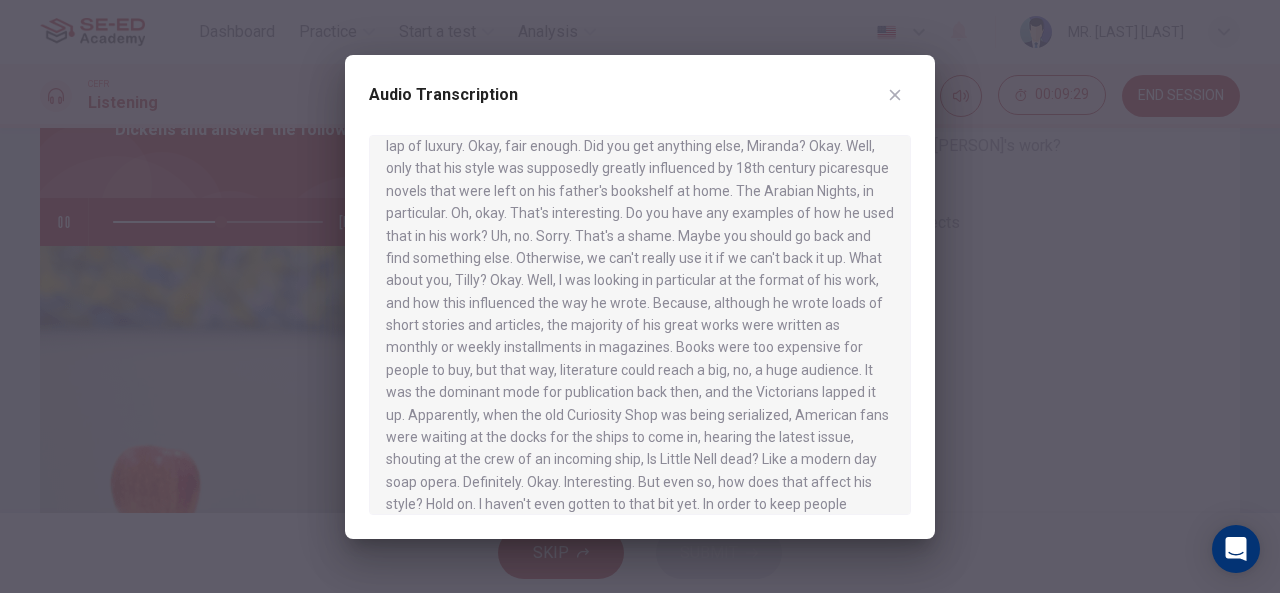 drag, startPoint x: 912, startPoint y: 277, endPoint x: 917, endPoint y: 298, distance: 21.587032 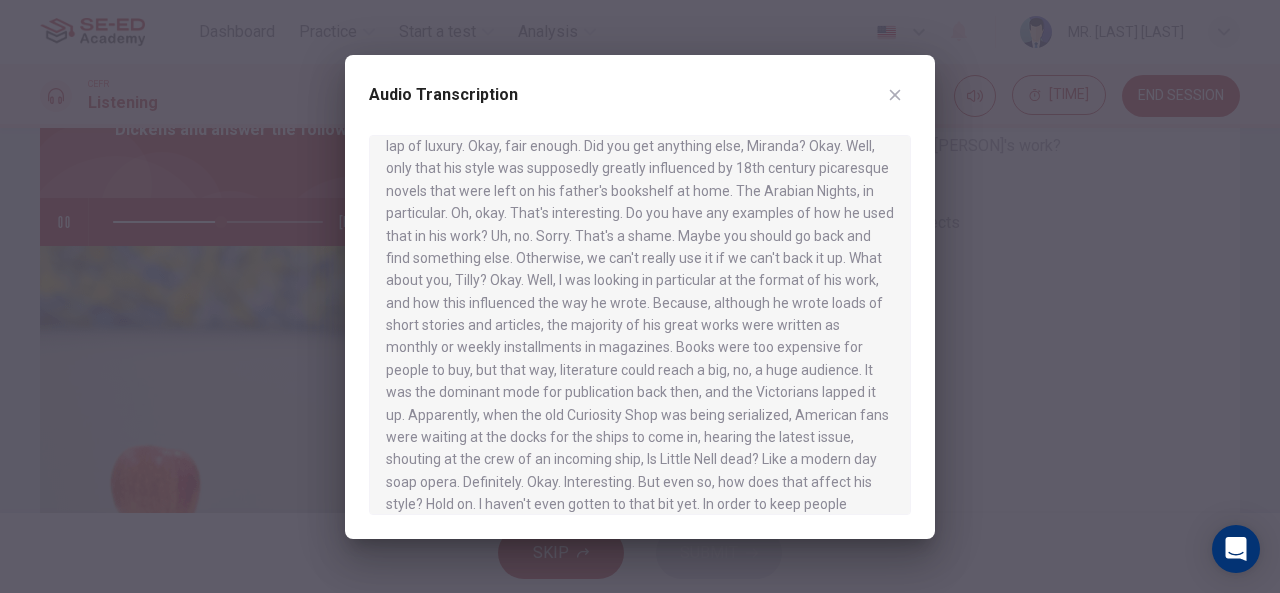 drag, startPoint x: 915, startPoint y: 290, endPoint x: 914, endPoint y: 317, distance: 27.018513 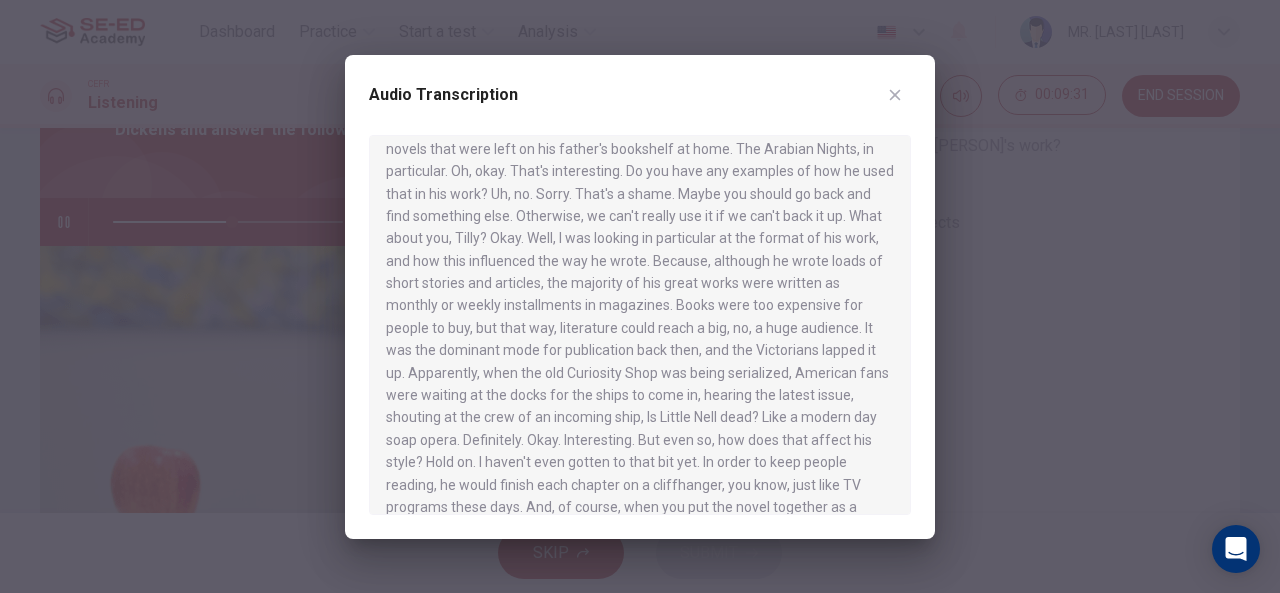 scroll, scrollTop: 388, scrollLeft: 0, axis: vertical 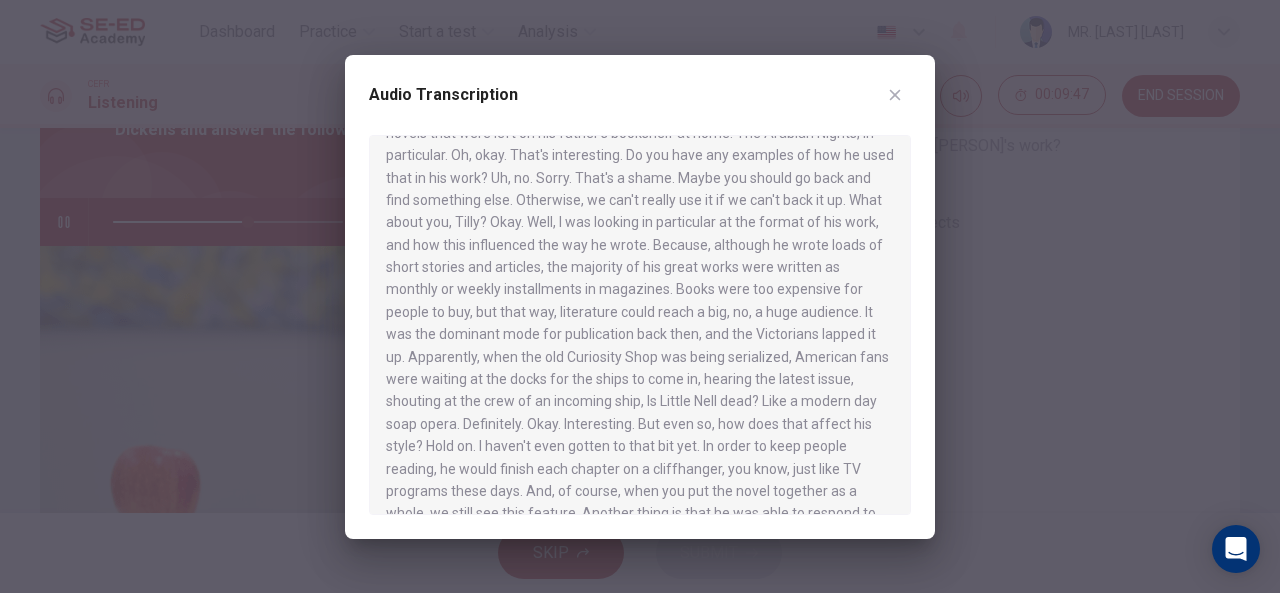 click at bounding box center [895, 95] 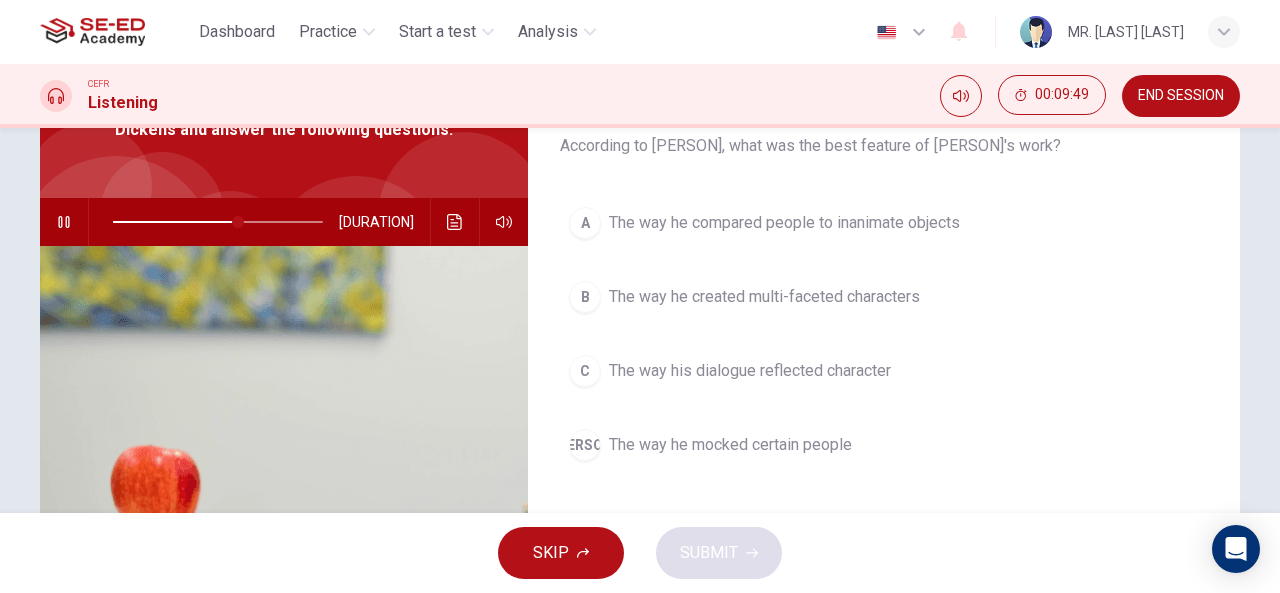 click at bounding box center [64, 222] 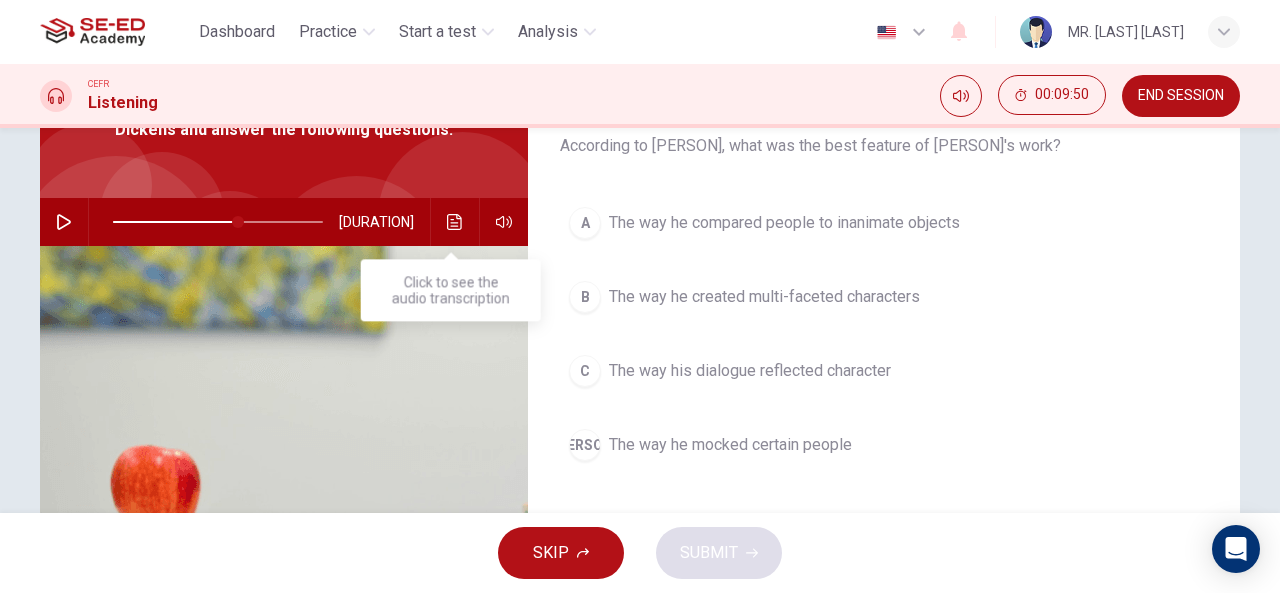 click on "[DURATION]" at bounding box center (284, 222) 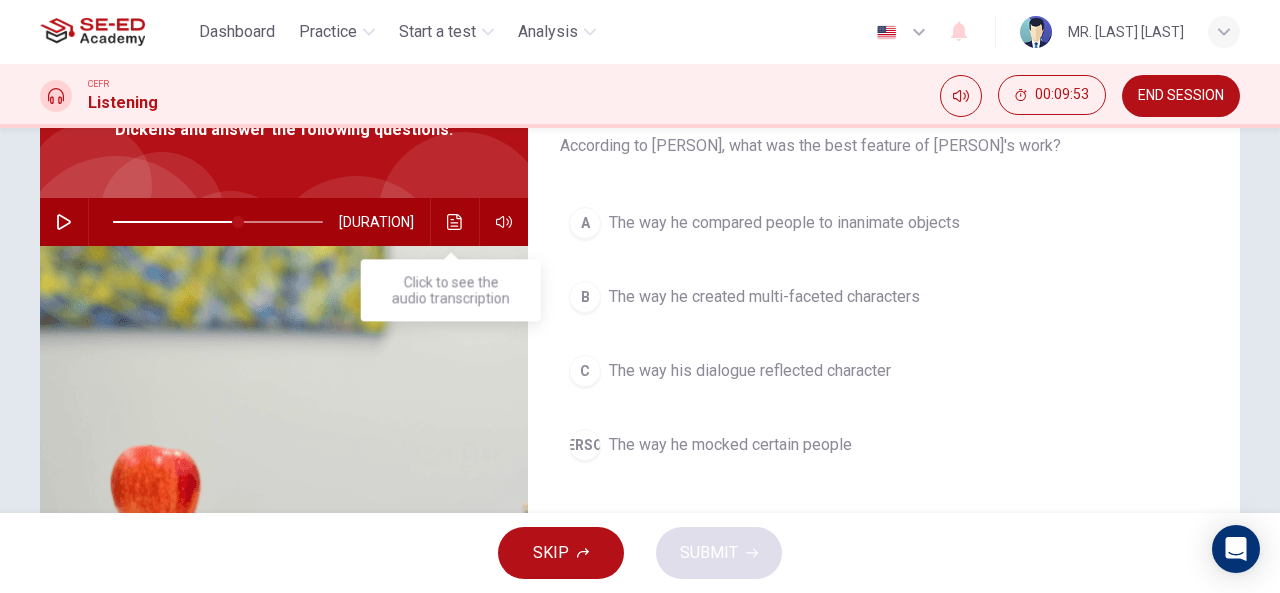 click at bounding box center [455, 222] 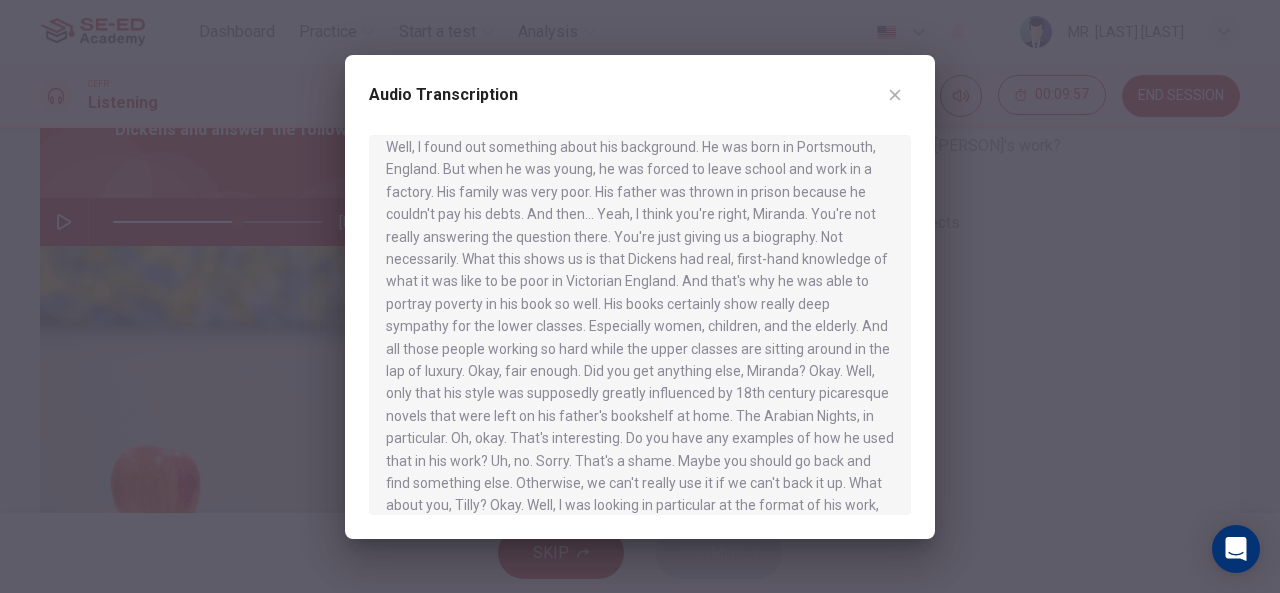 scroll, scrollTop: 116, scrollLeft: 0, axis: vertical 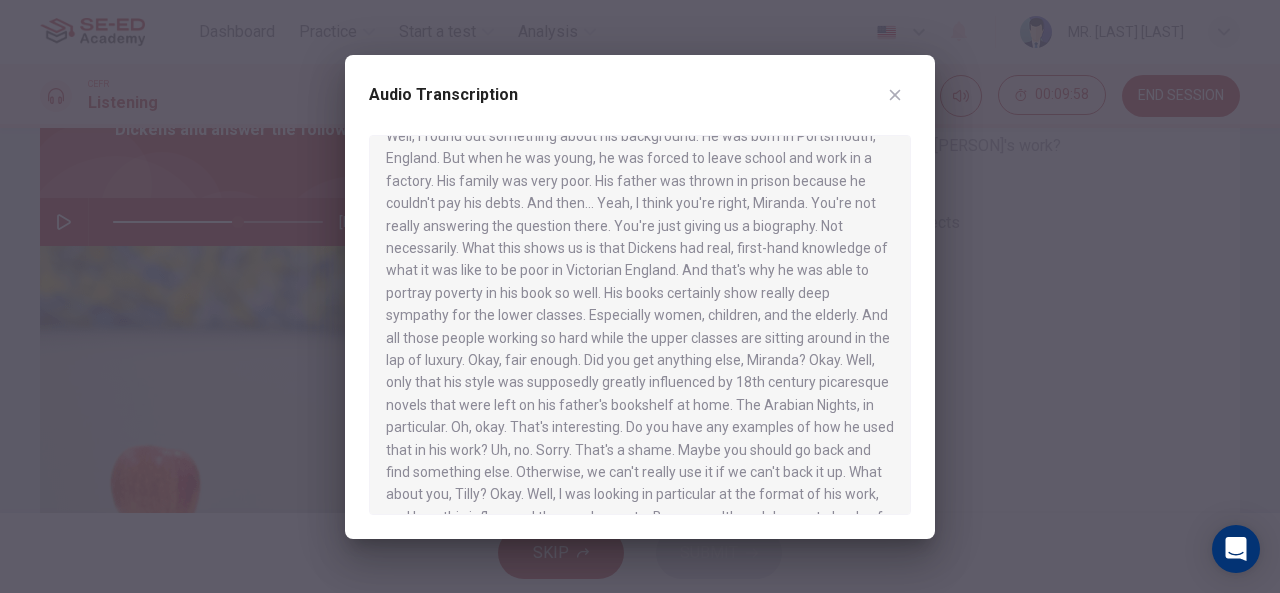 click at bounding box center (895, 95) 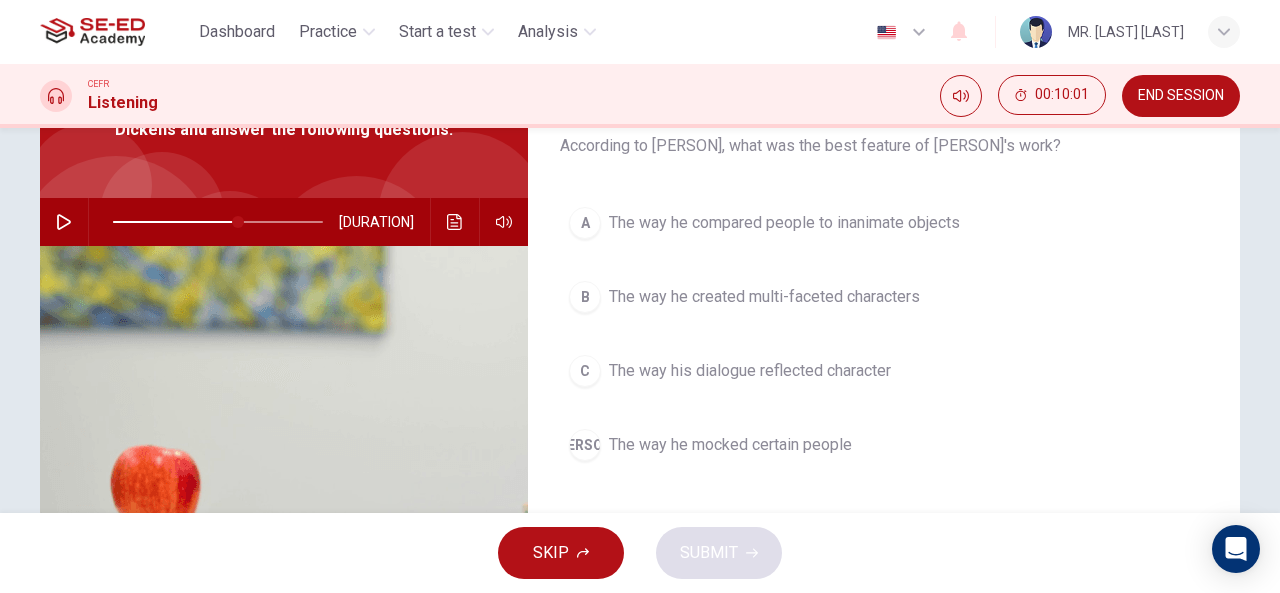 click on "The way his dialogue reflected character" at bounding box center (784, 223) 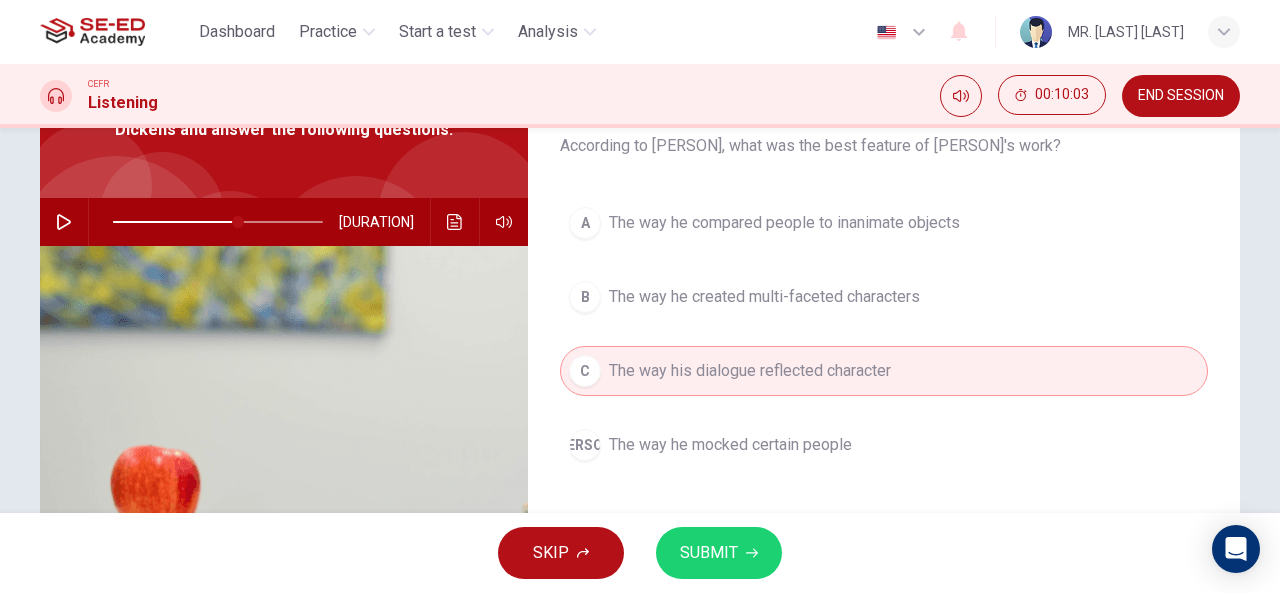 click on "B The way he created multi-faceted characters" at bounding box center [884, 297] 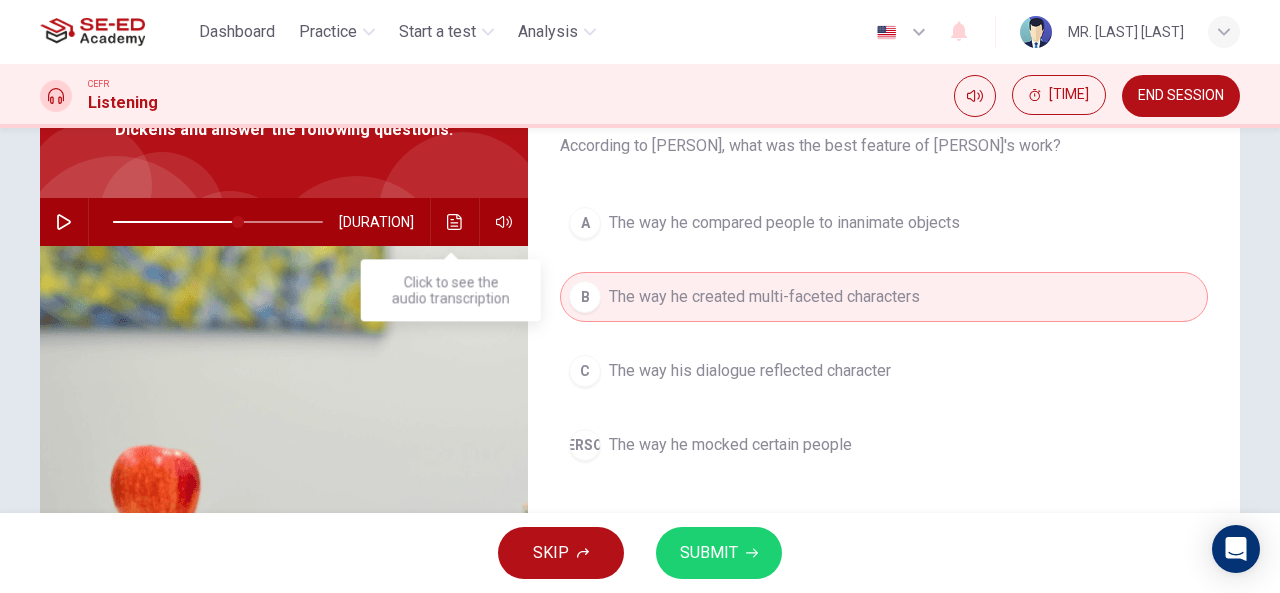 click at bounding box center [454, 222] 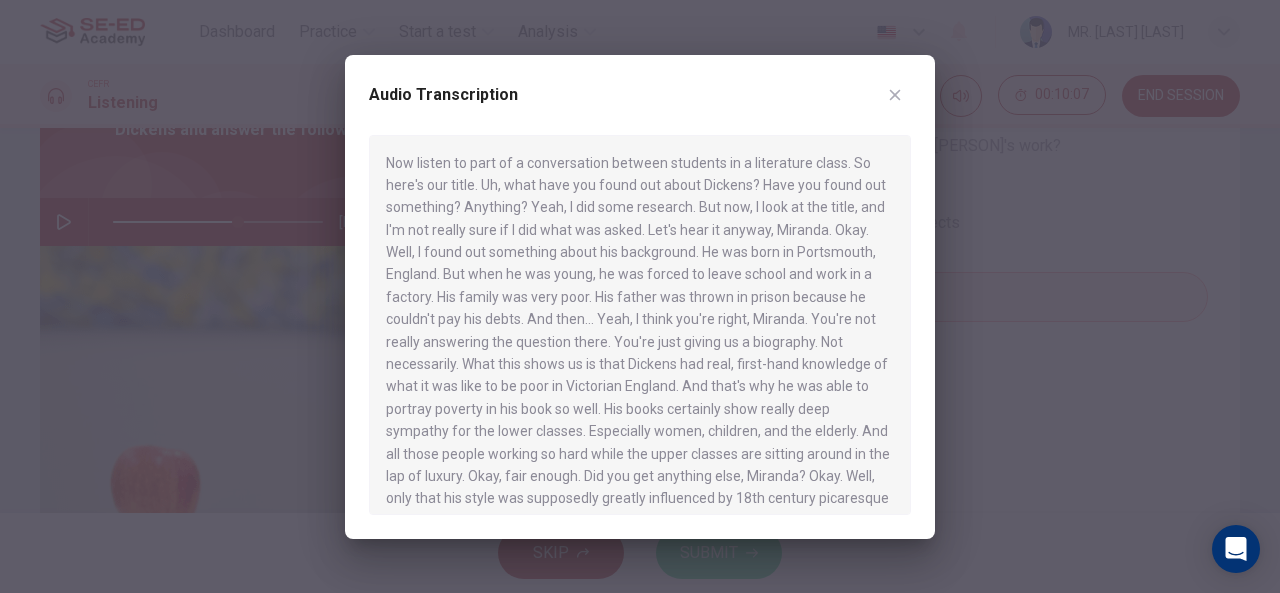 drag, startPoint x: 914, startPoint y: 203, endPoint x: 914, endPoint y: 221, distance: 18 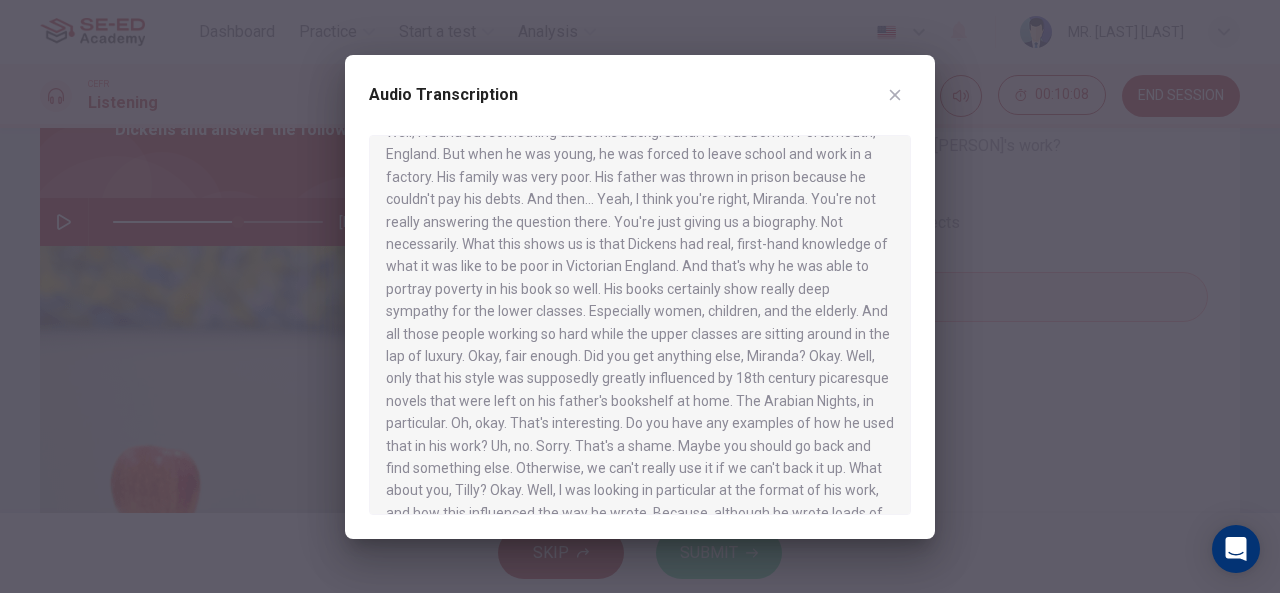 scroll, scrollTop: 131, scrollLeft: 0, axis: vertical 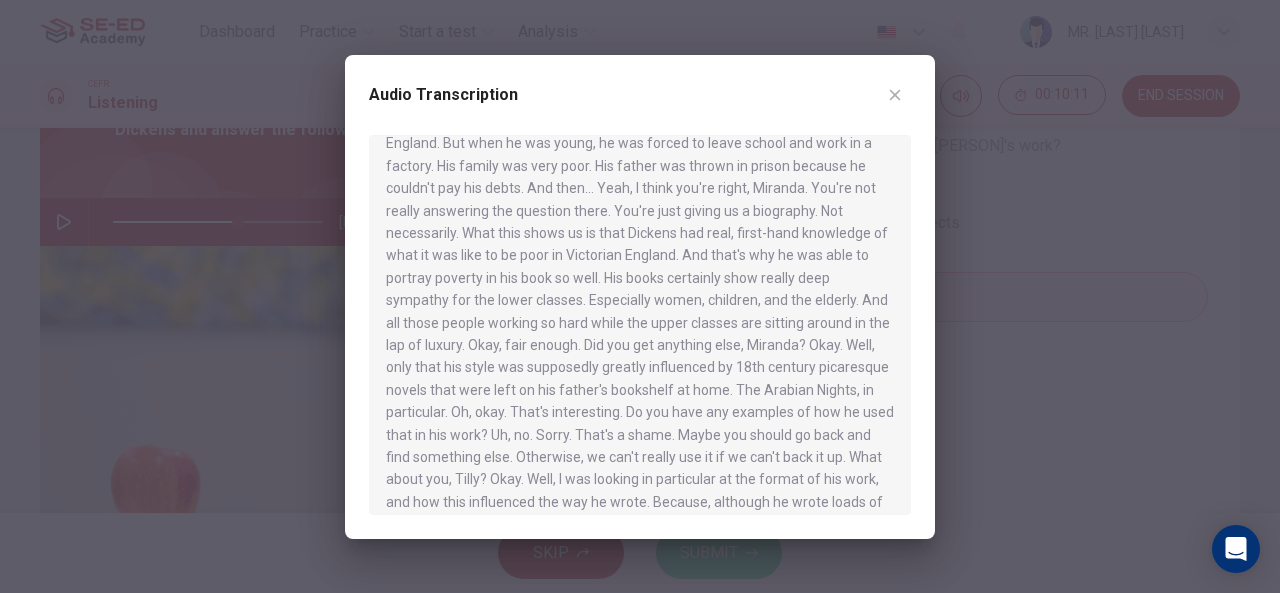 click at bounding box center (895, 95) 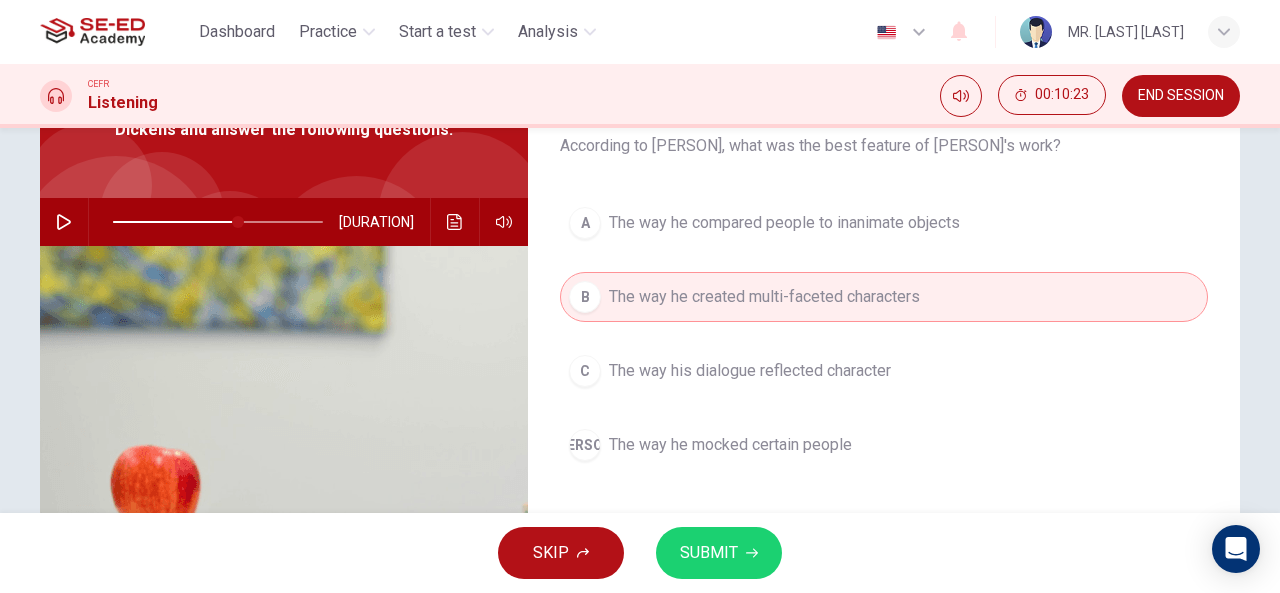 click on "The way his dialogue reflected character" at bounding box center (784, 223) 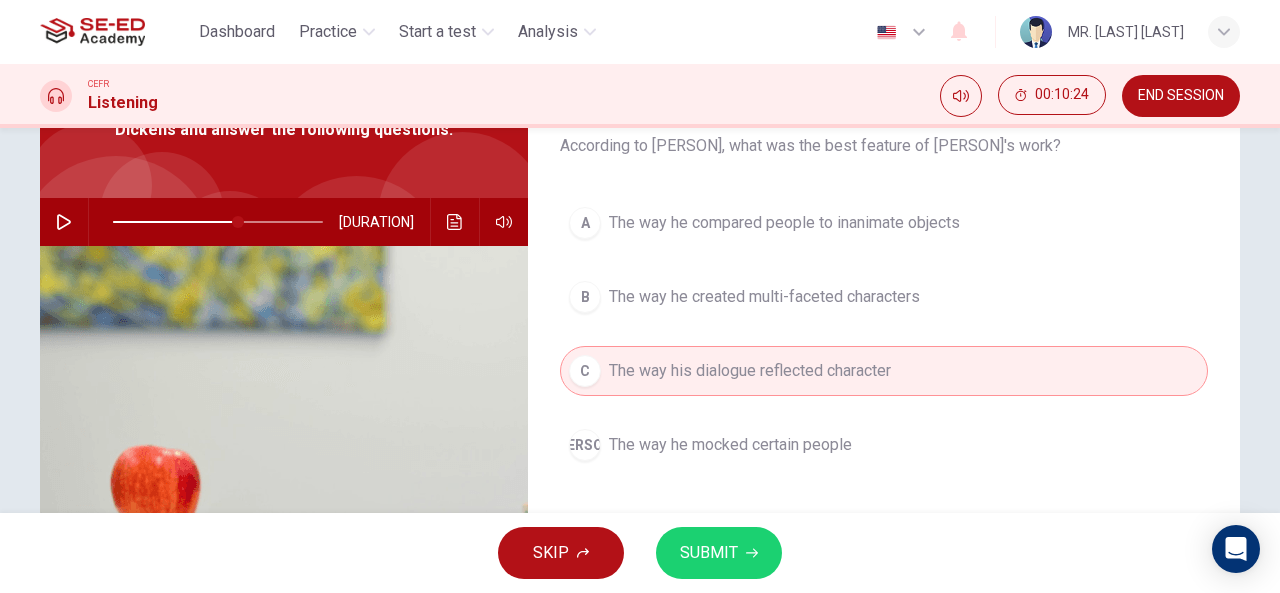 click on "SUBMIT" at bounding box center (709, 553) 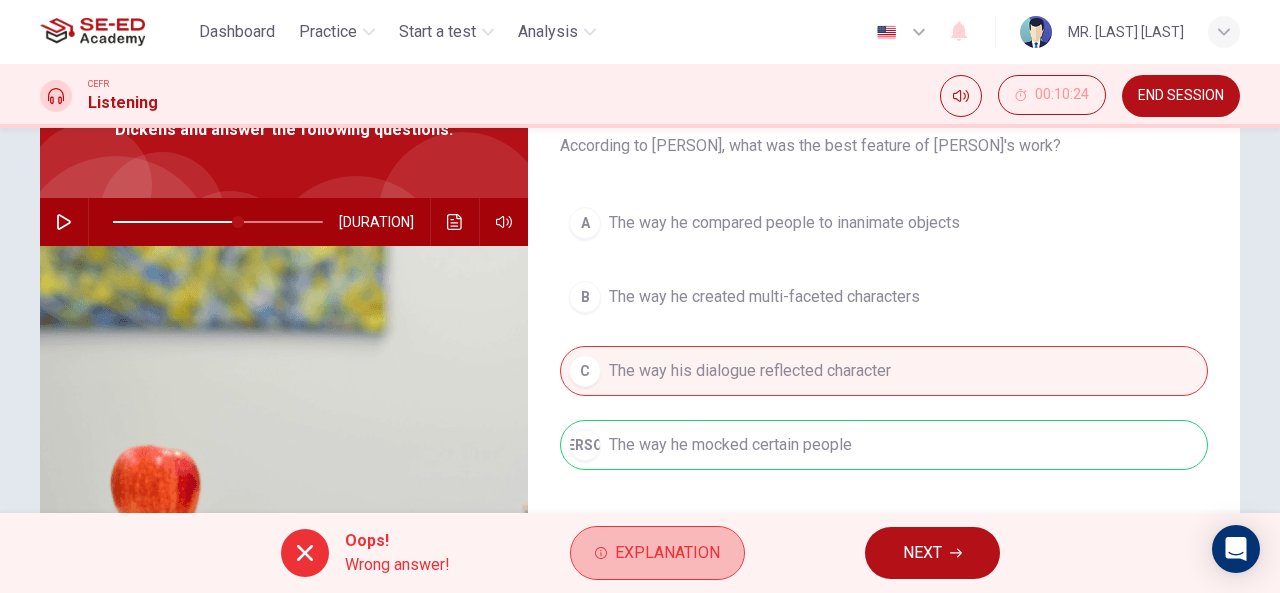 click on "Explanation" at bounding box center [667, 553] 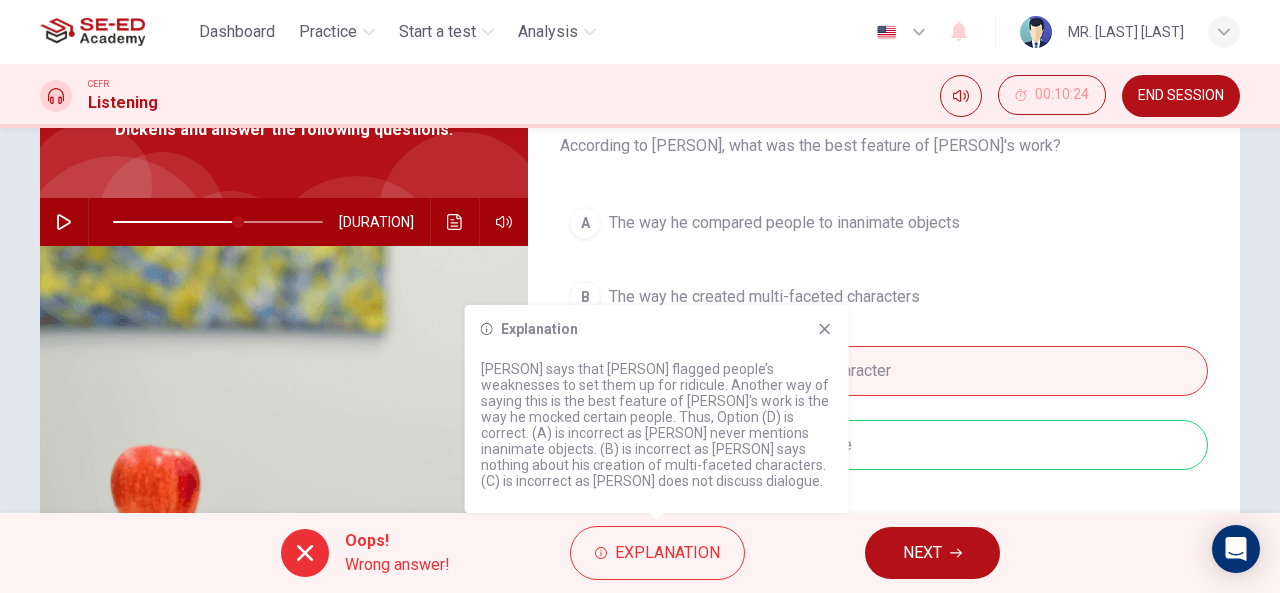 click at bounding box center [825, 329] 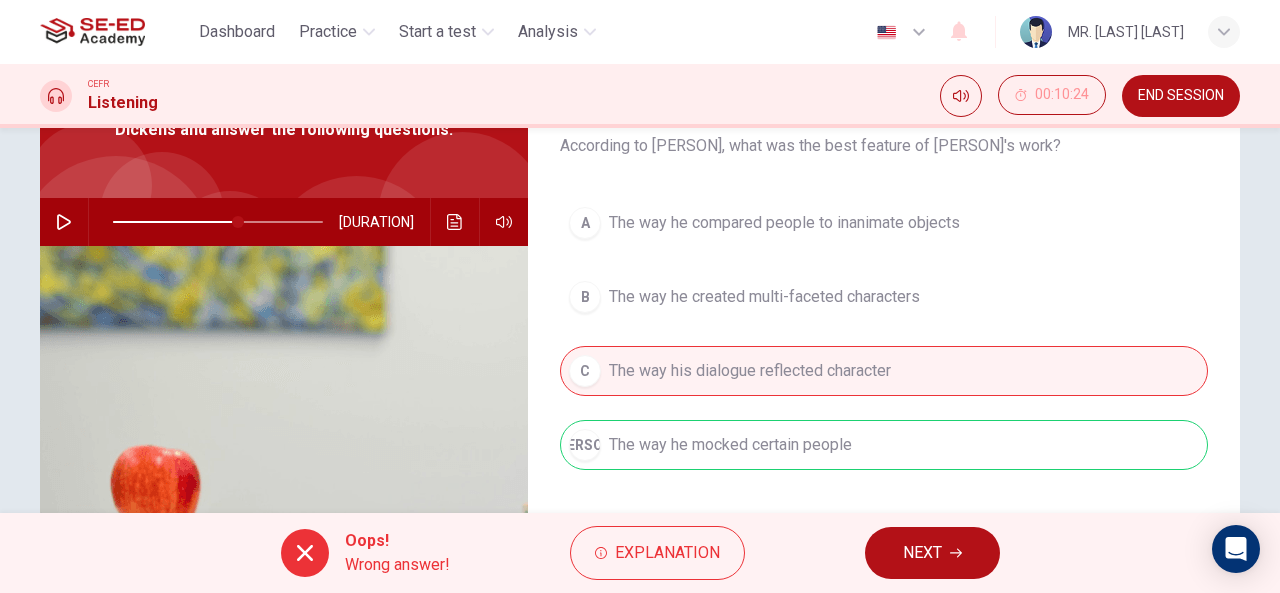 click on "Oops! Wrong answer! Explanation NEXT" at bounding box center [640, 553] 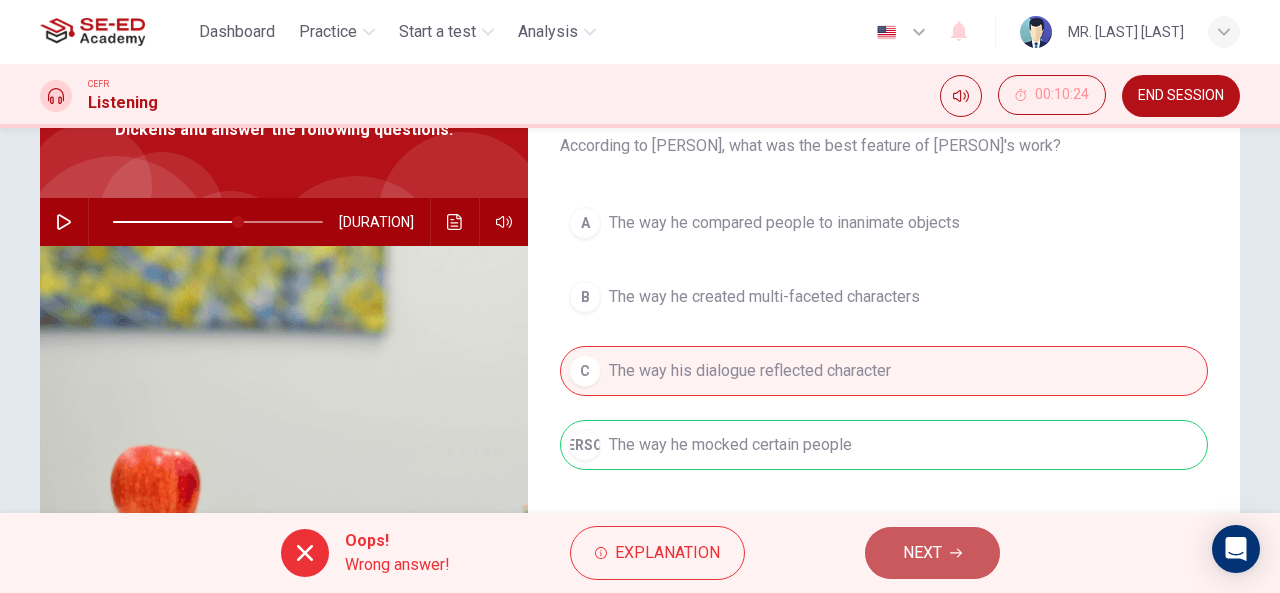 click on "NEXT" at bounding box center (932, 553) 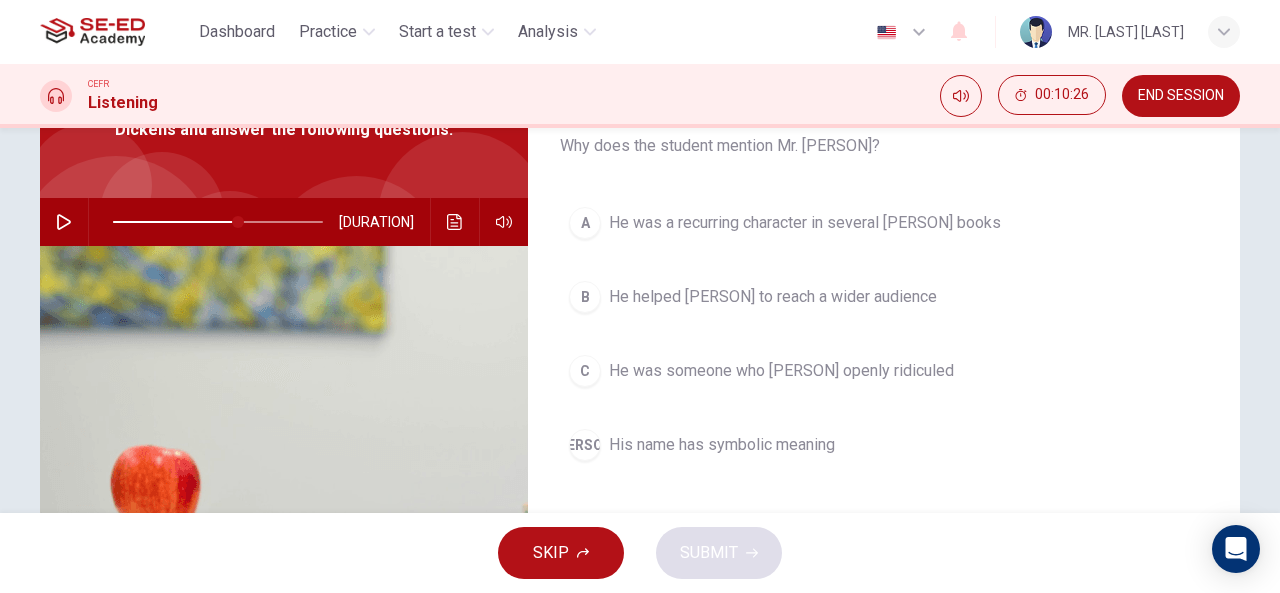 click at bounding box center [454, 222] 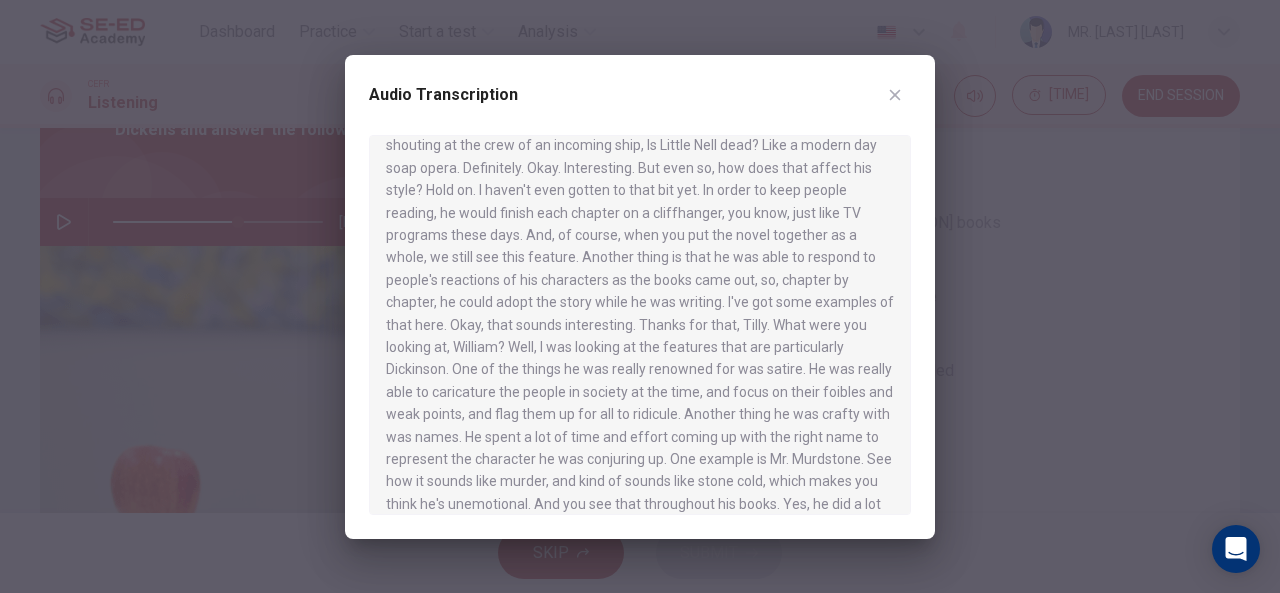 scroll, scrollTop: 773, scrollLeft: 0, axis: vertical 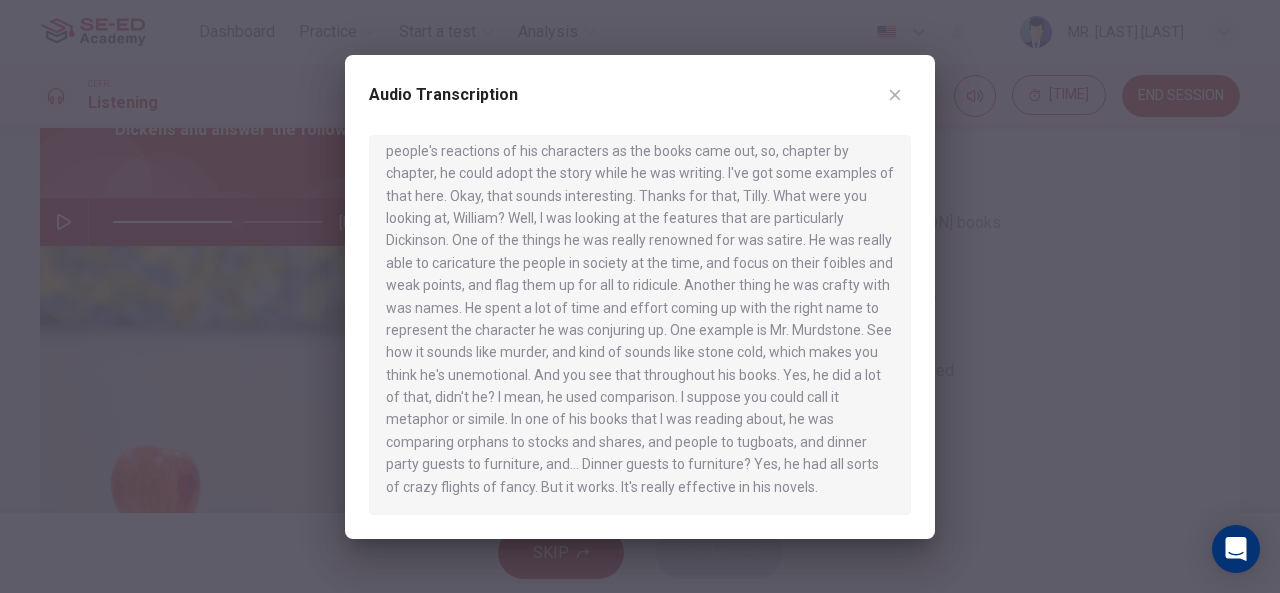 click at bounding box center [895, 95] 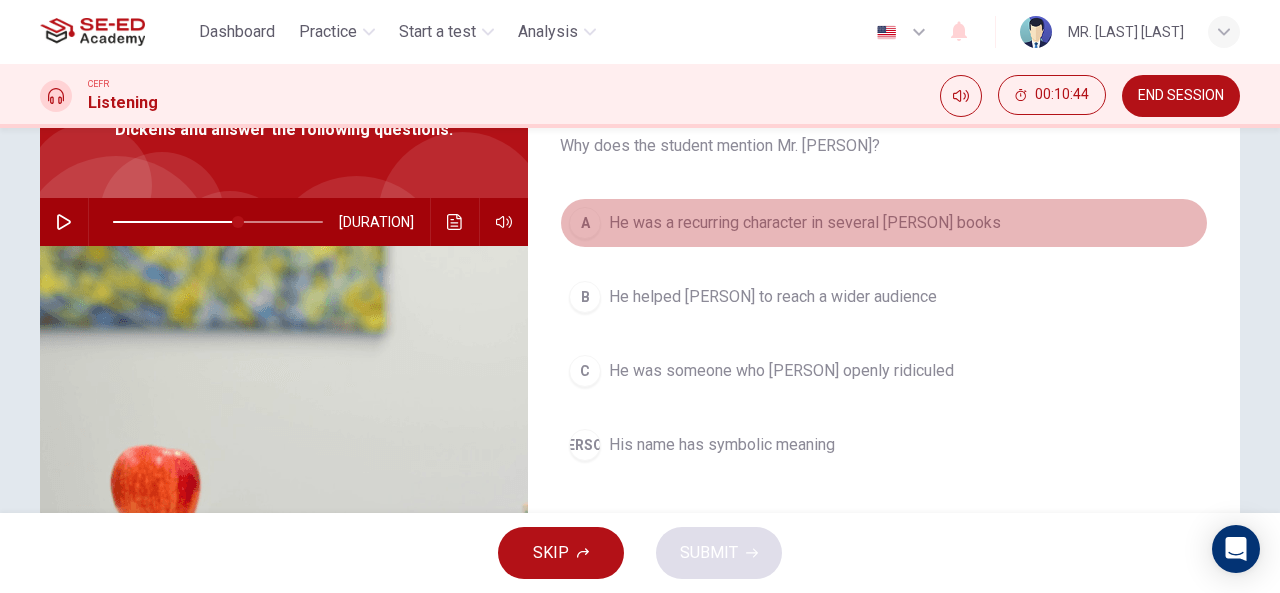 click on "He was a recurring character in several [PERSON] books" at bounding box center [805, 223] 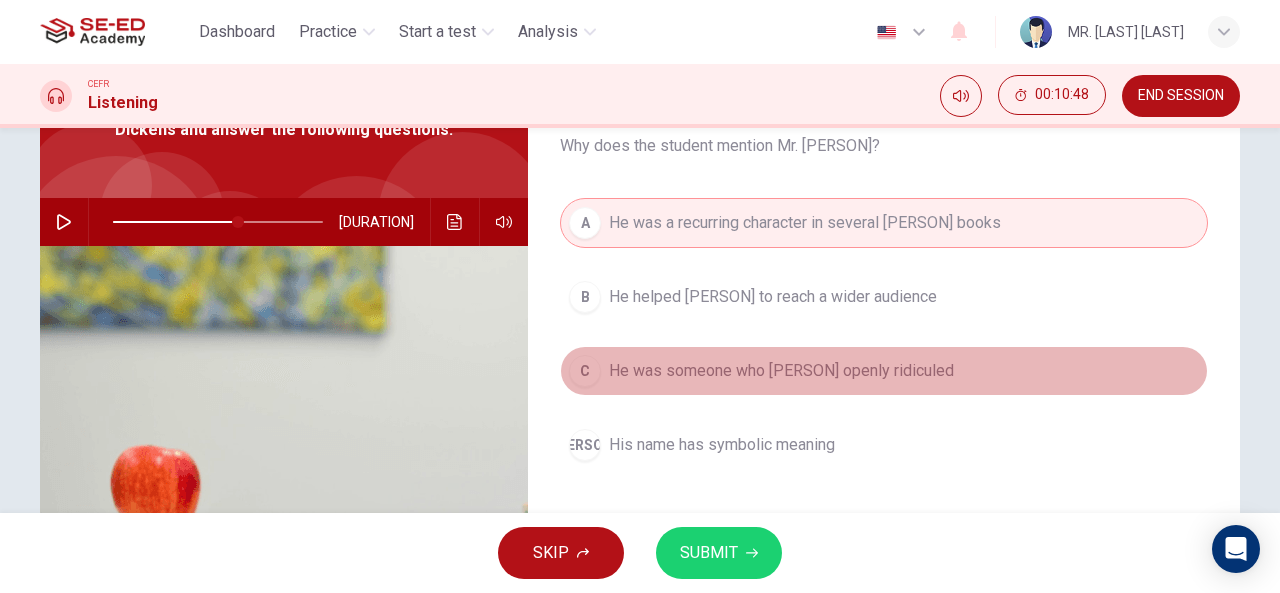 click on "He was someone who [PERSON] openly ridiculed" at bounding box center (773, 297) 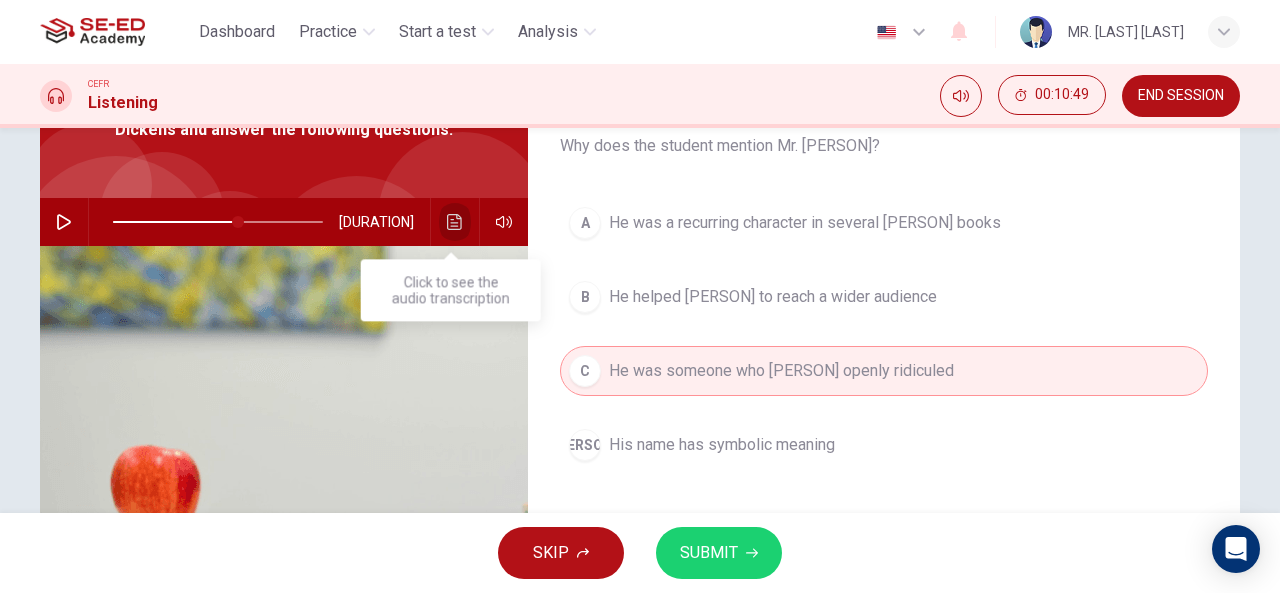 click at bounding box center (454, 222) 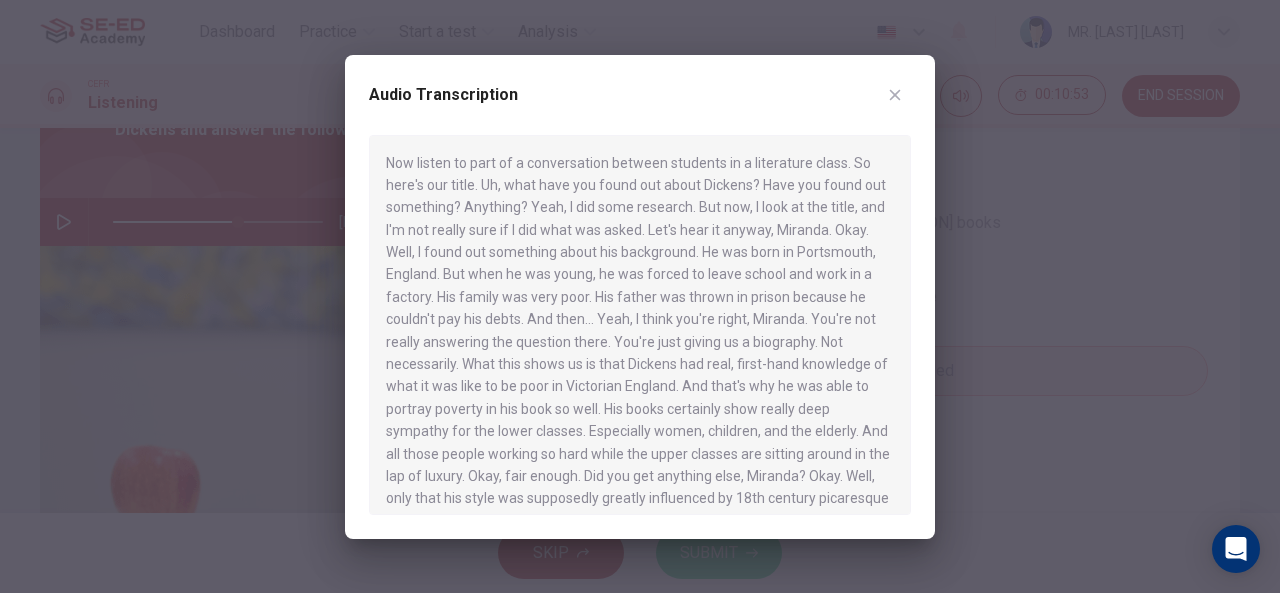 type 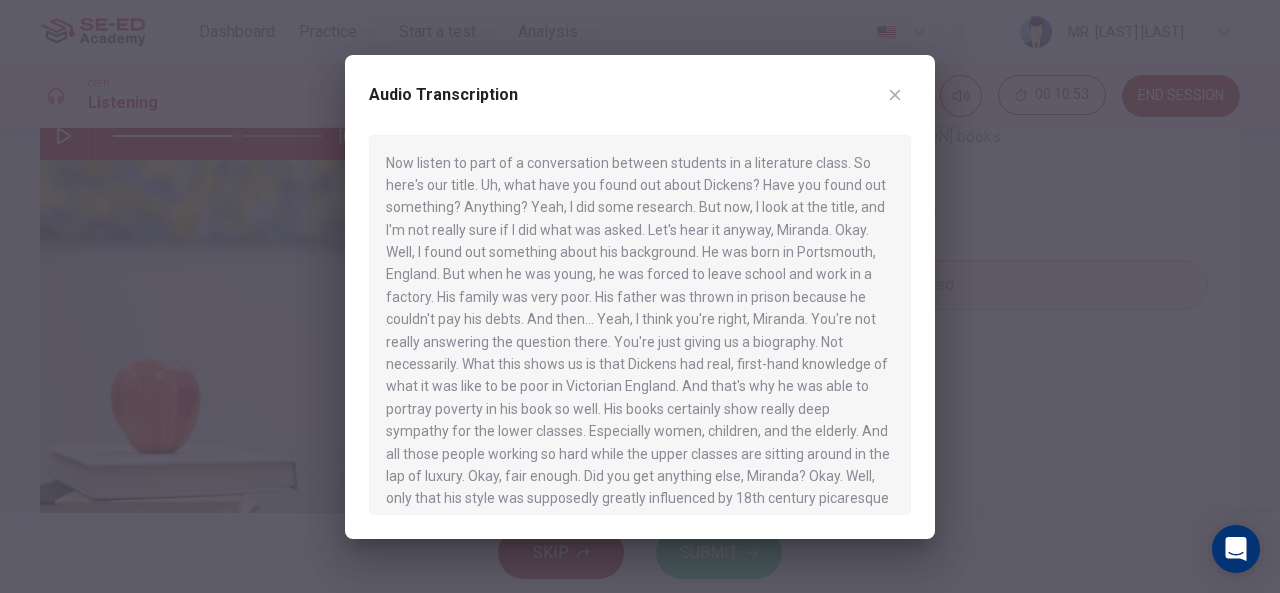 scroll, scrollTop: 250, scrollLeft: 0, axis: vertical 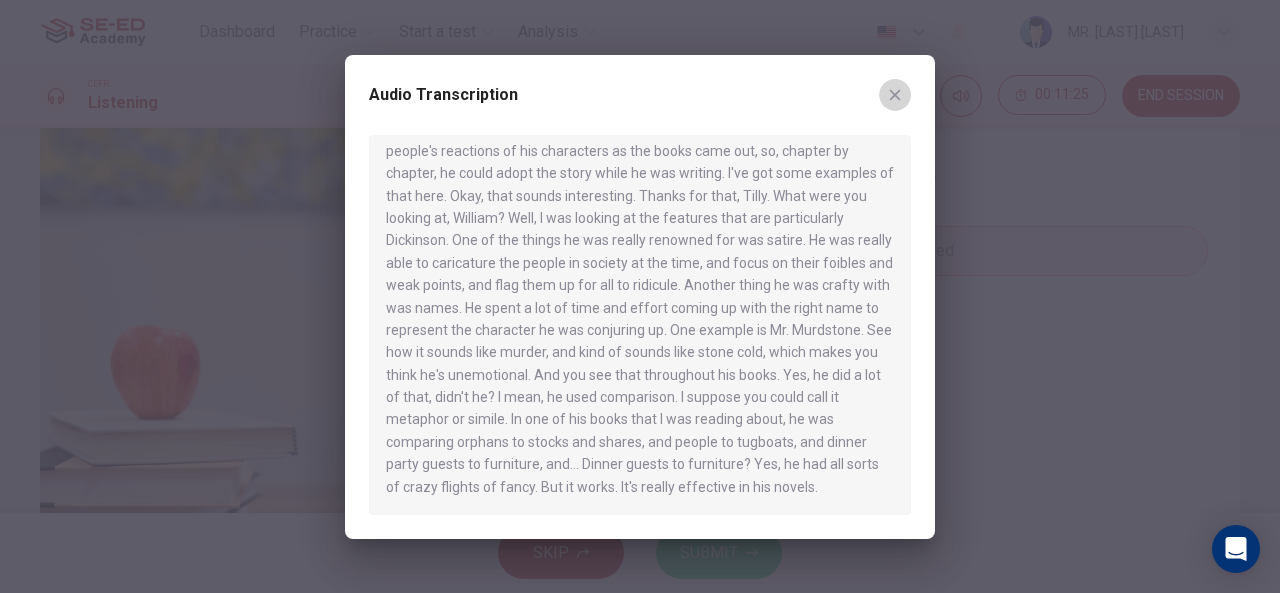 click at bounding box center (895, 95) 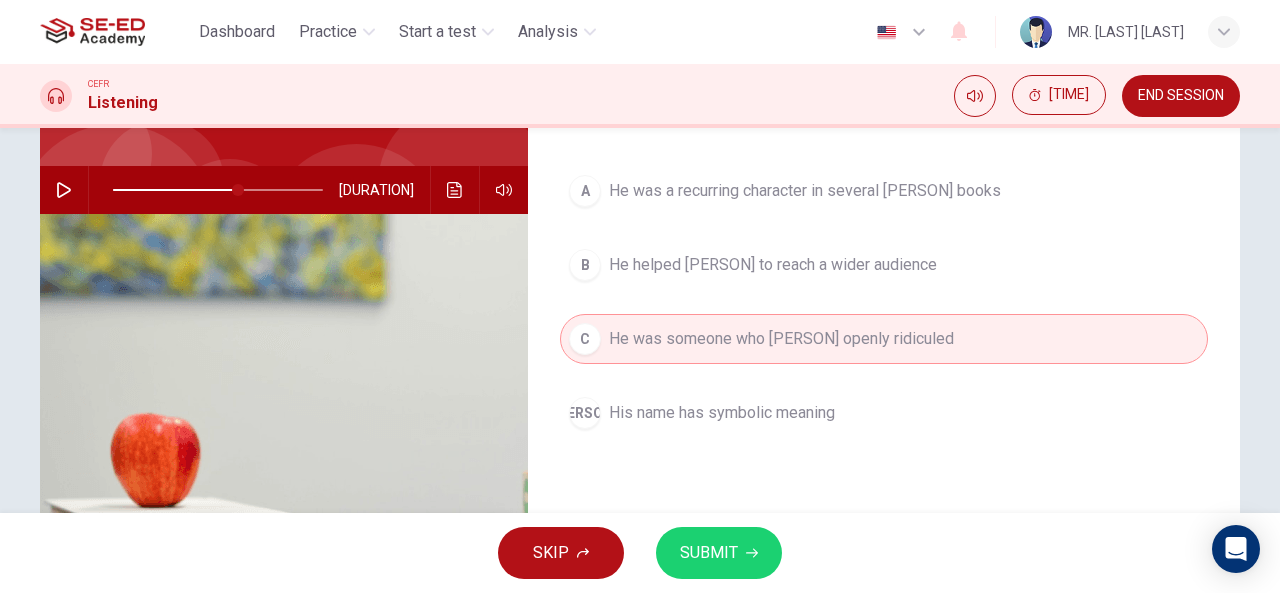 scroll, scrollTop: 157, scrollLeft: 0, axis: vertical 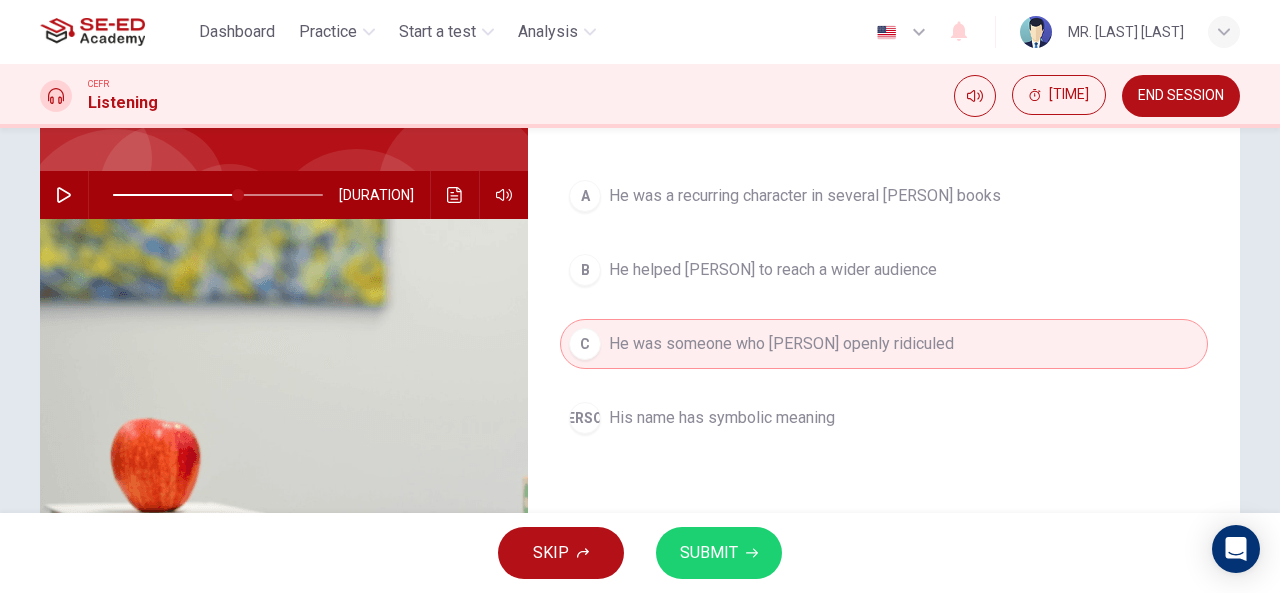 click on "He was a recurring character in several [PERSON] books" at bounding box center (805, 196) 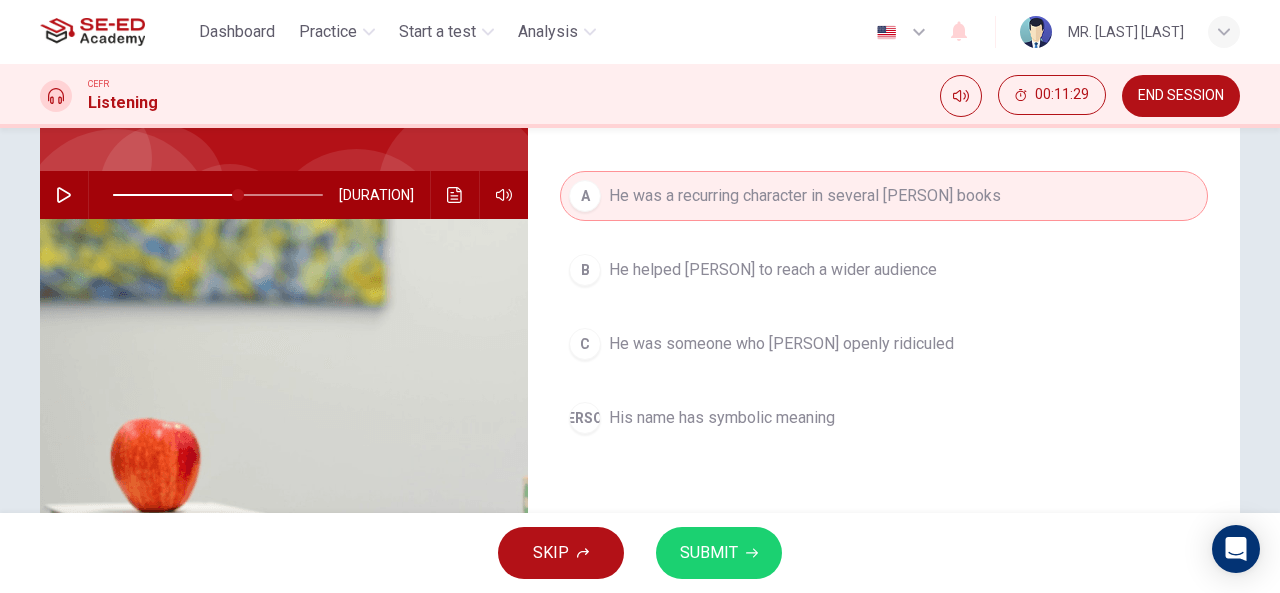 click on "SUBMIT" at bounding box center [709, 553] 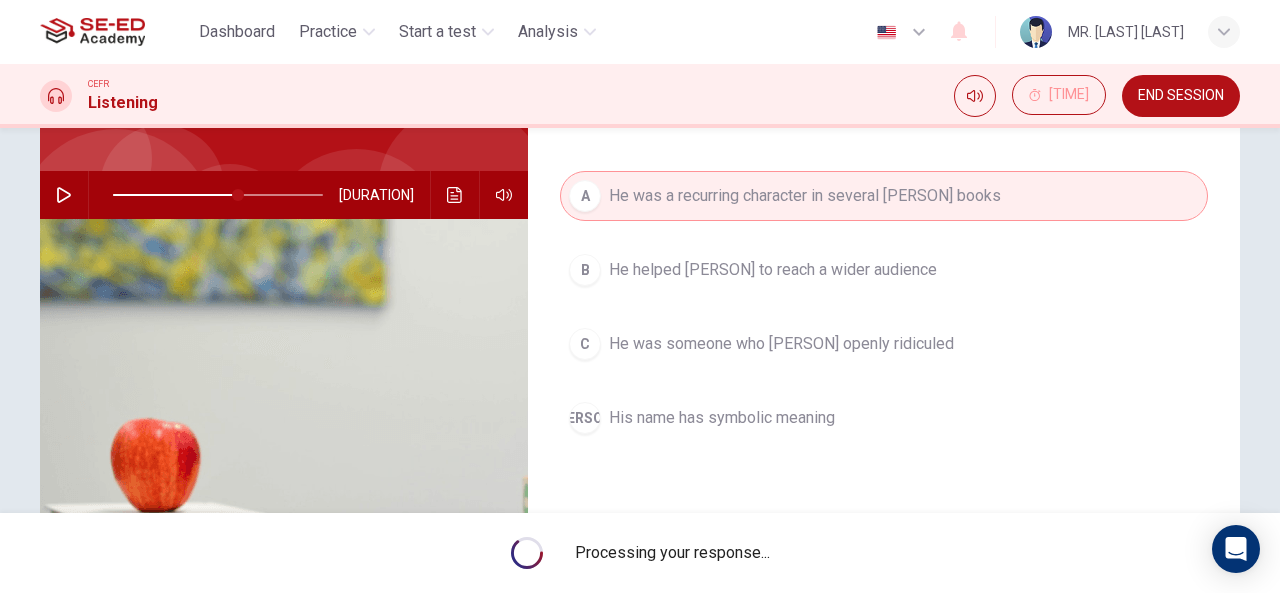 click at bounding box center (64, 195) 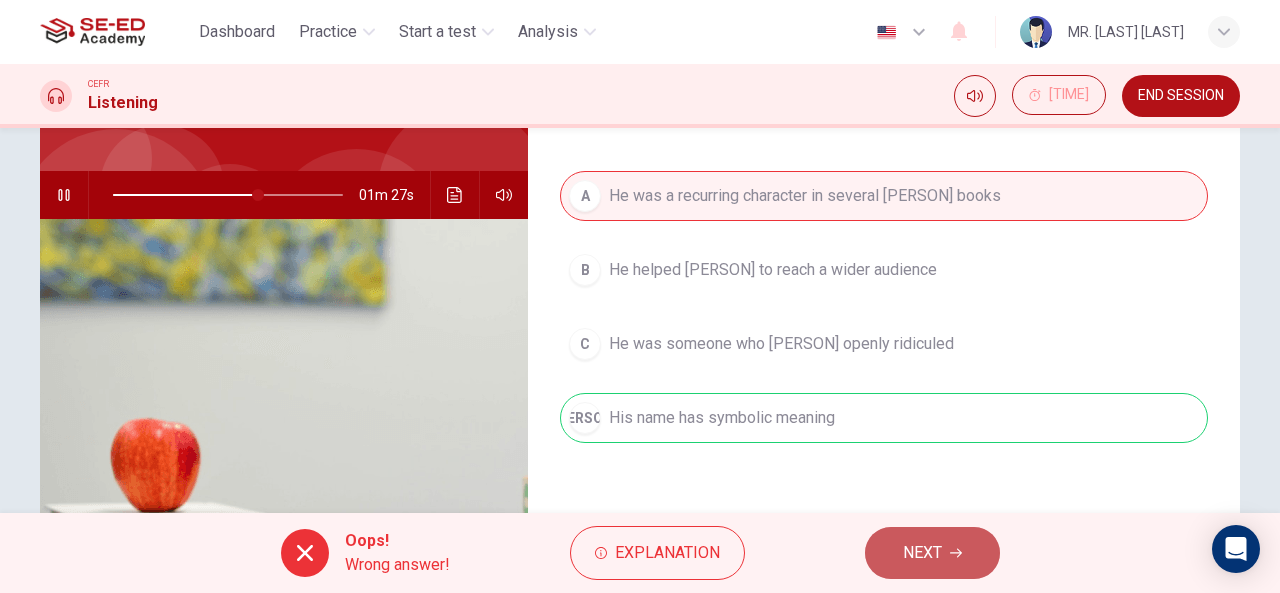 click on "NEXT" at bounding box center [922, 553] 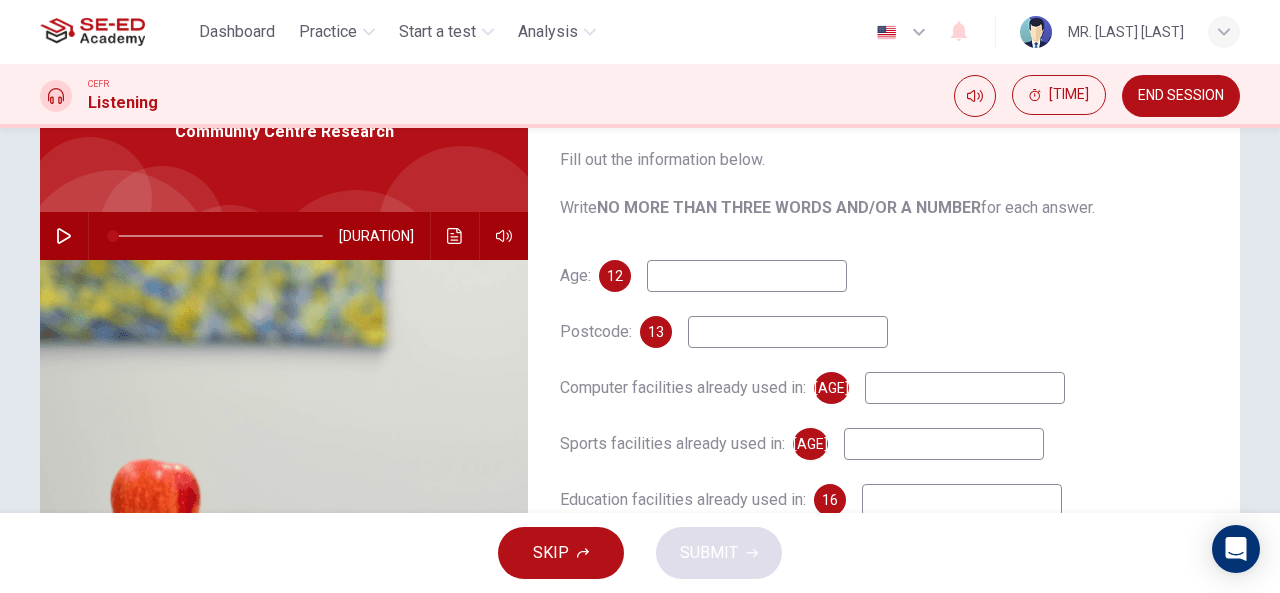 scroll, scrollTop: 119, scrollLeft: 0, axis: vertical 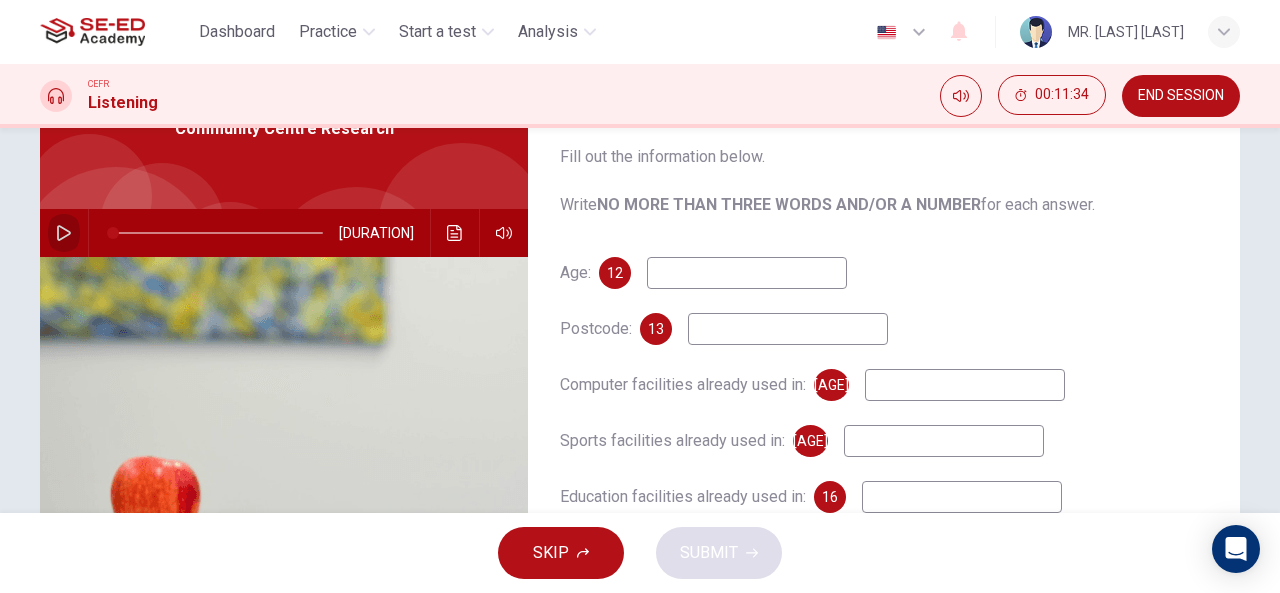 click at bounding box center (64, 233) 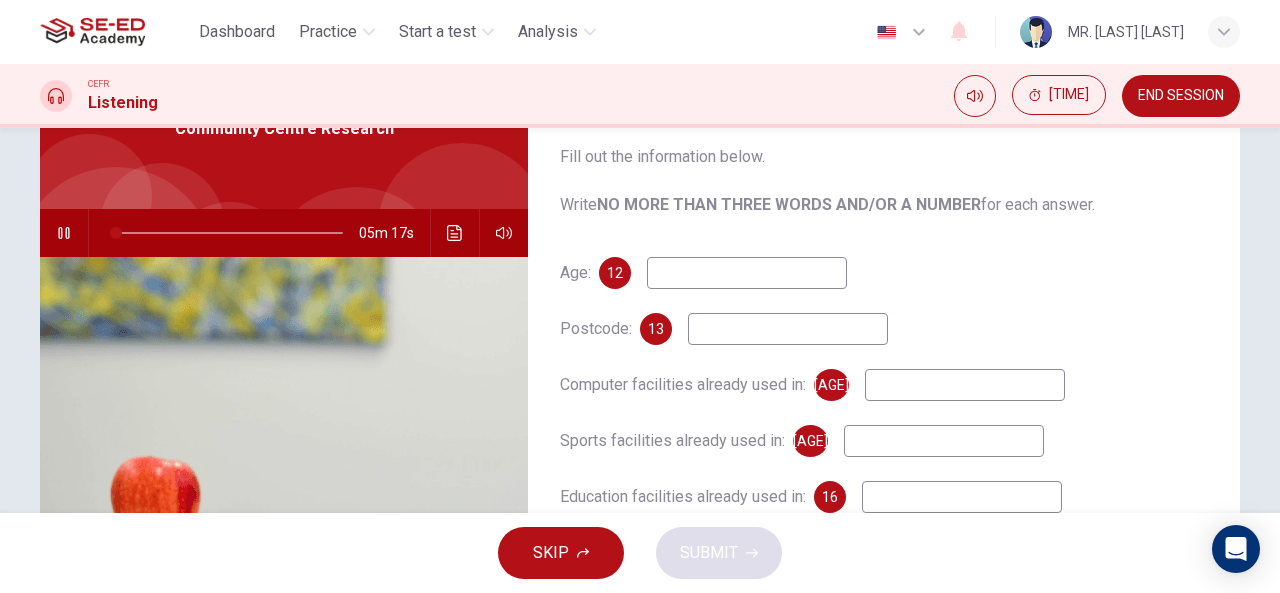 click at bounding box center [747, 273] 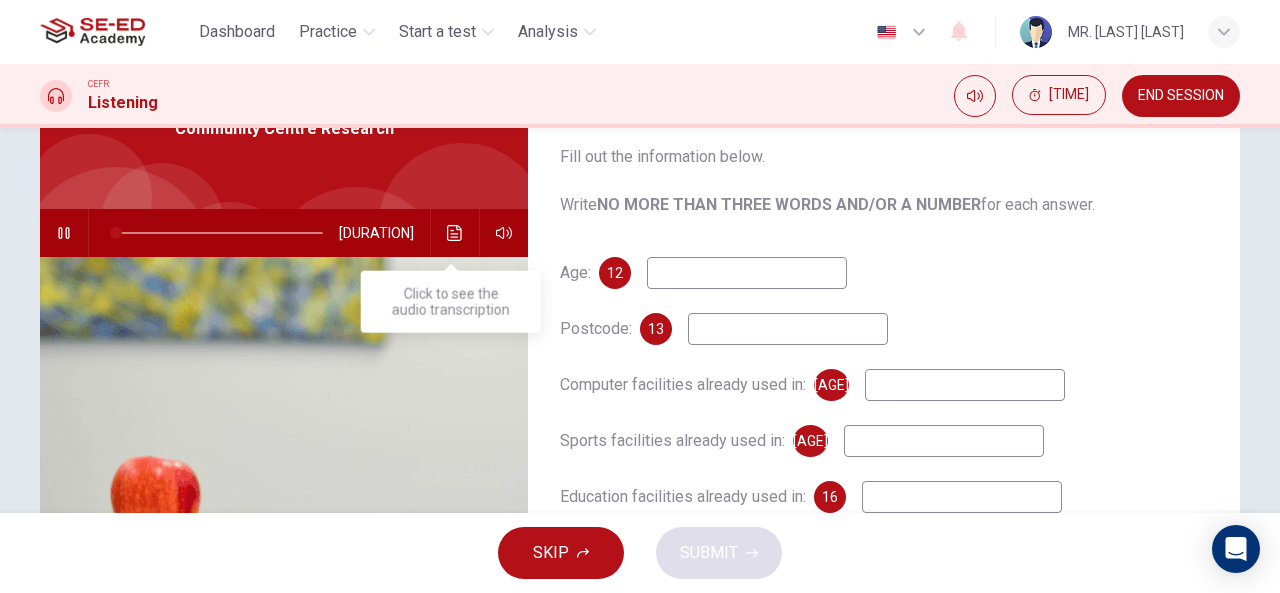 click at bounding box center (455, 233) 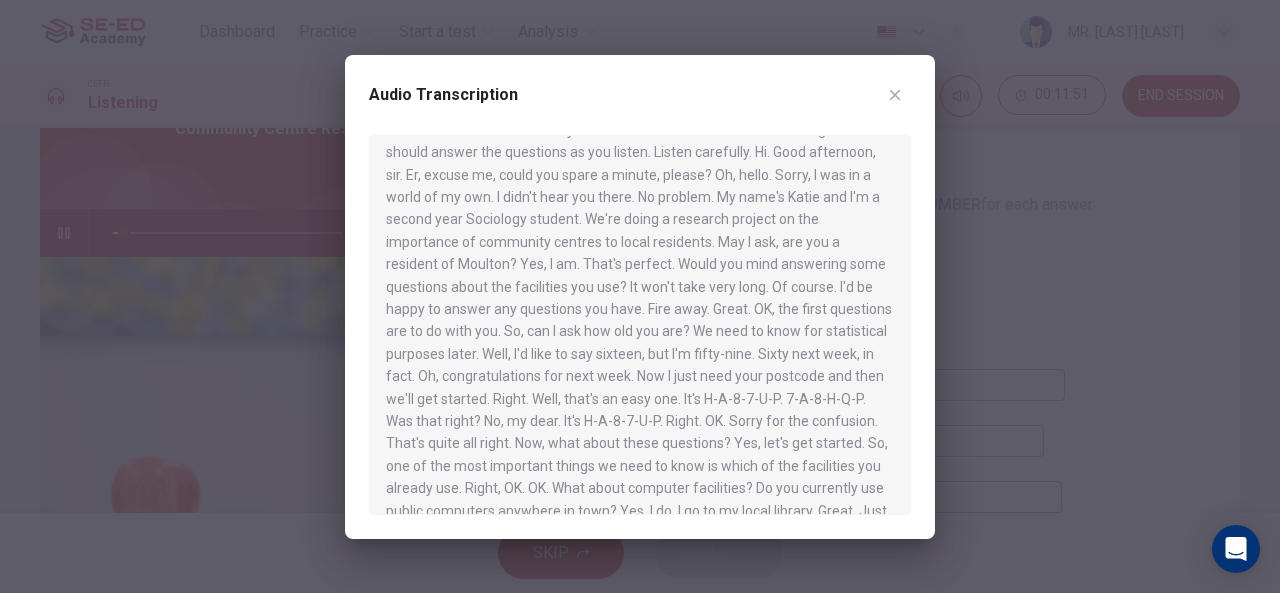 scroll, scrollTop: 40, scrollLeft: 0, axis: vertical 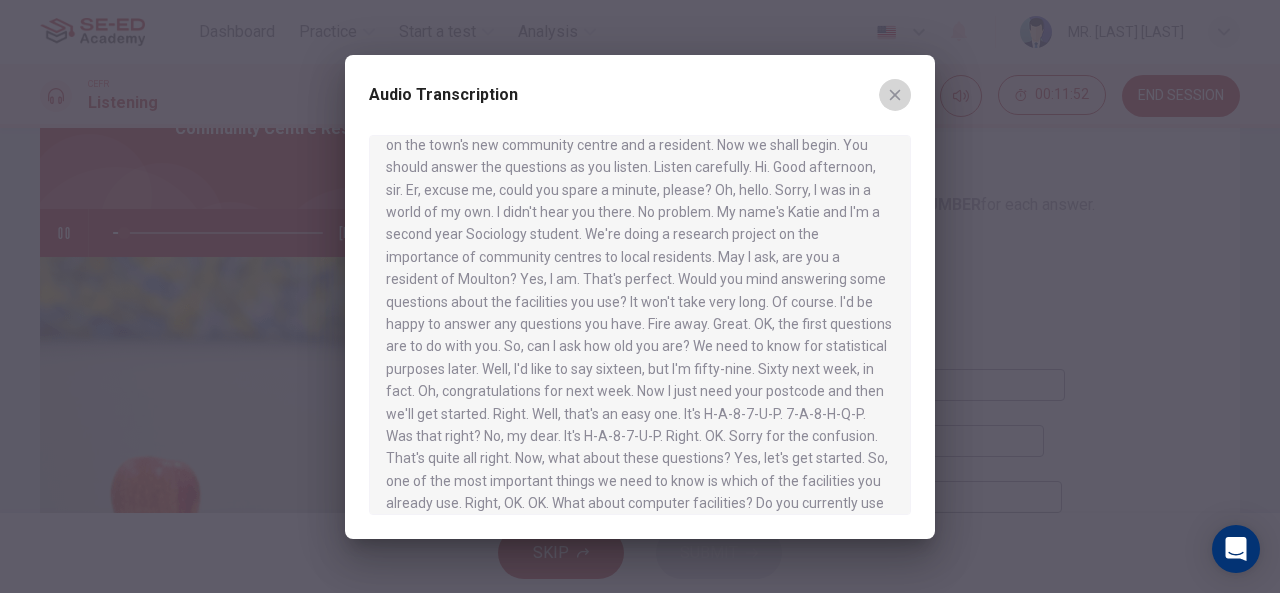 click at bounding box center [895, 95] 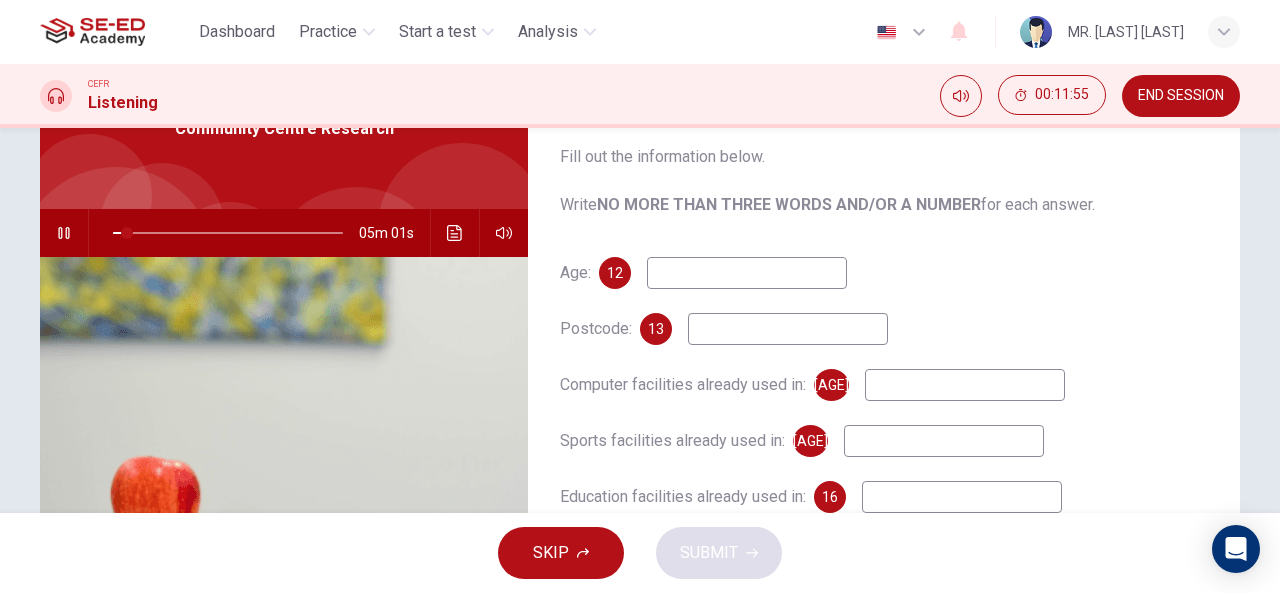 click at bounding box center (747, 273) 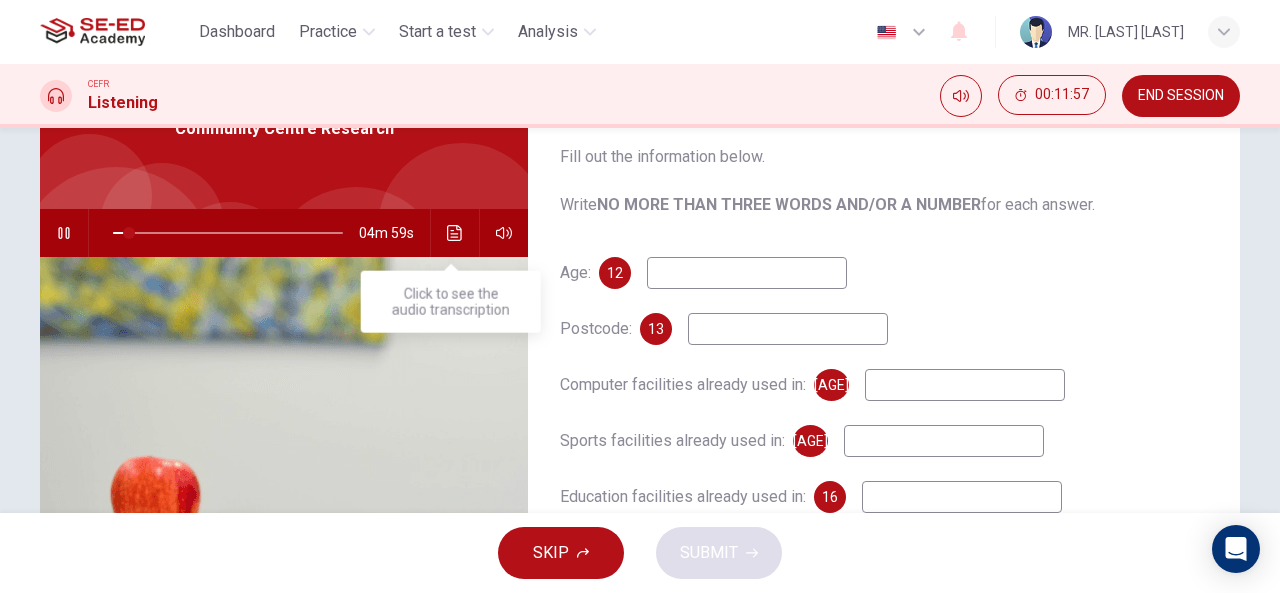 click at bounding box center (455, 233) 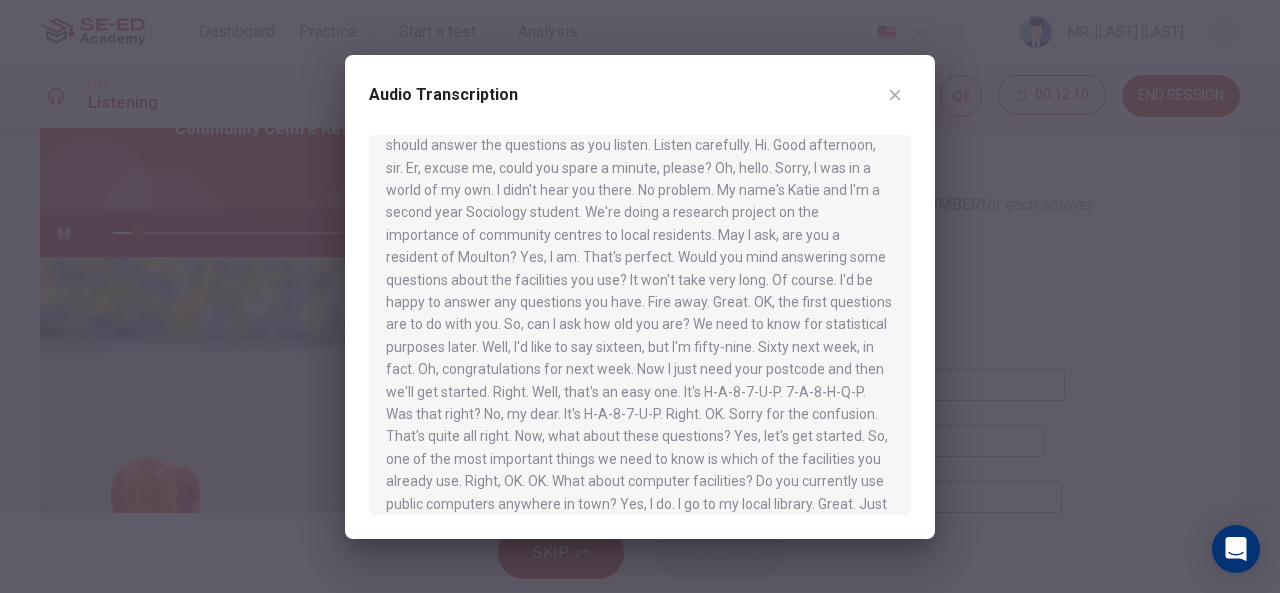 scroll, scrollTop: 81, scrollLeft: 0, axis: vertical 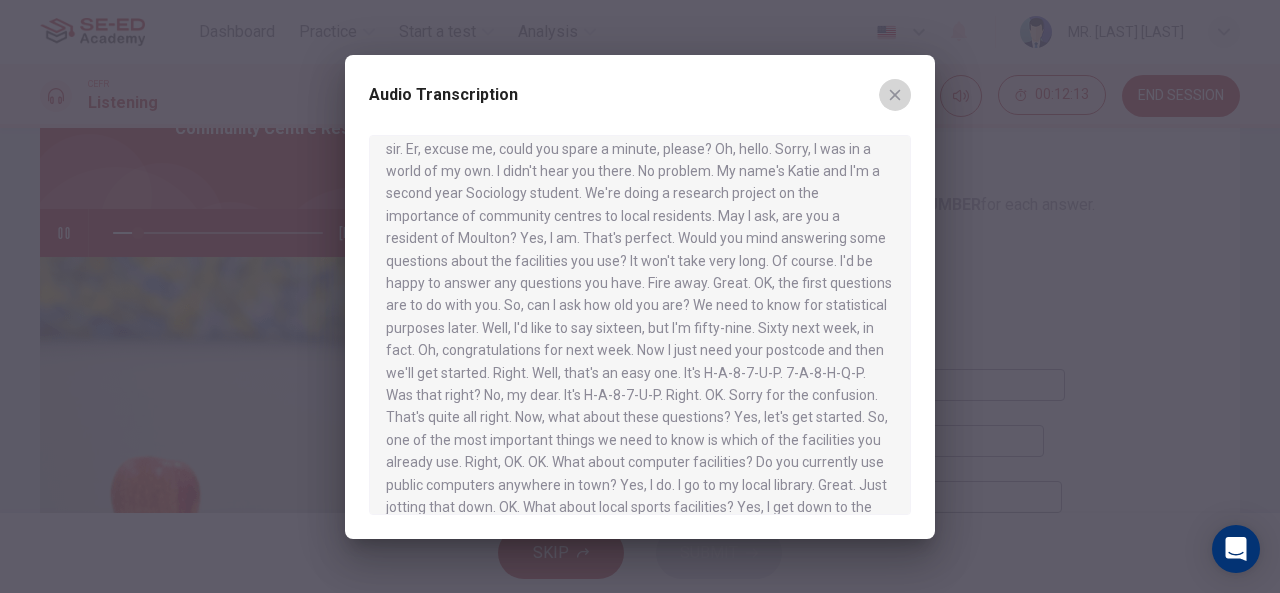 click at bounding box center (895, 95) 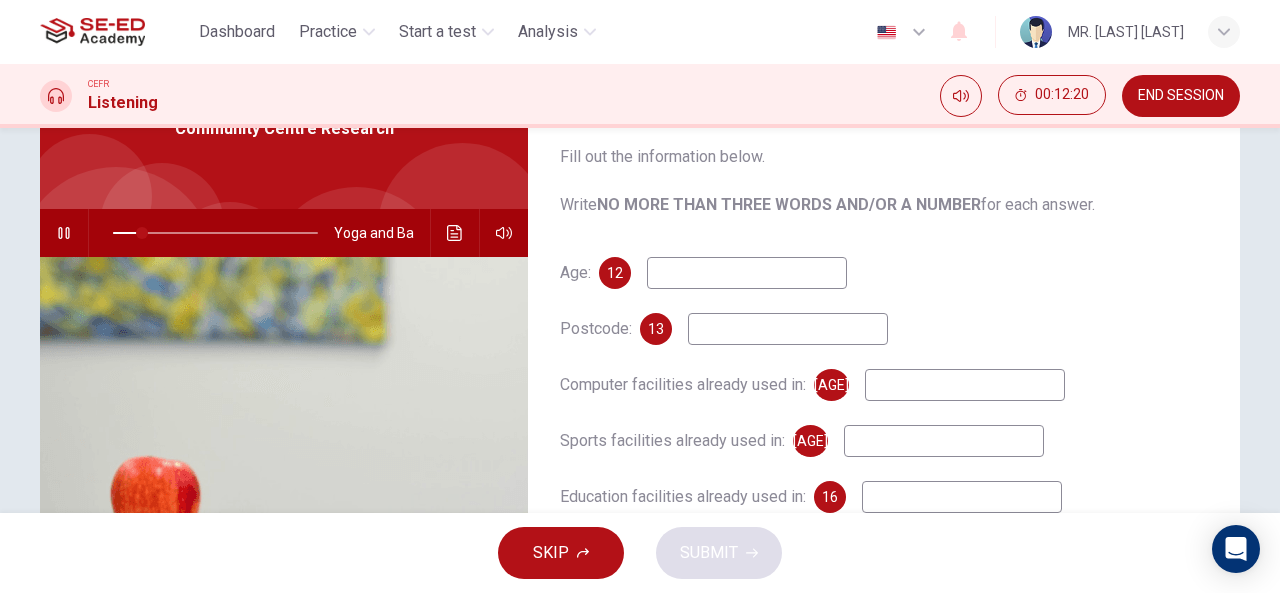 click at bounding box center [747, 273] 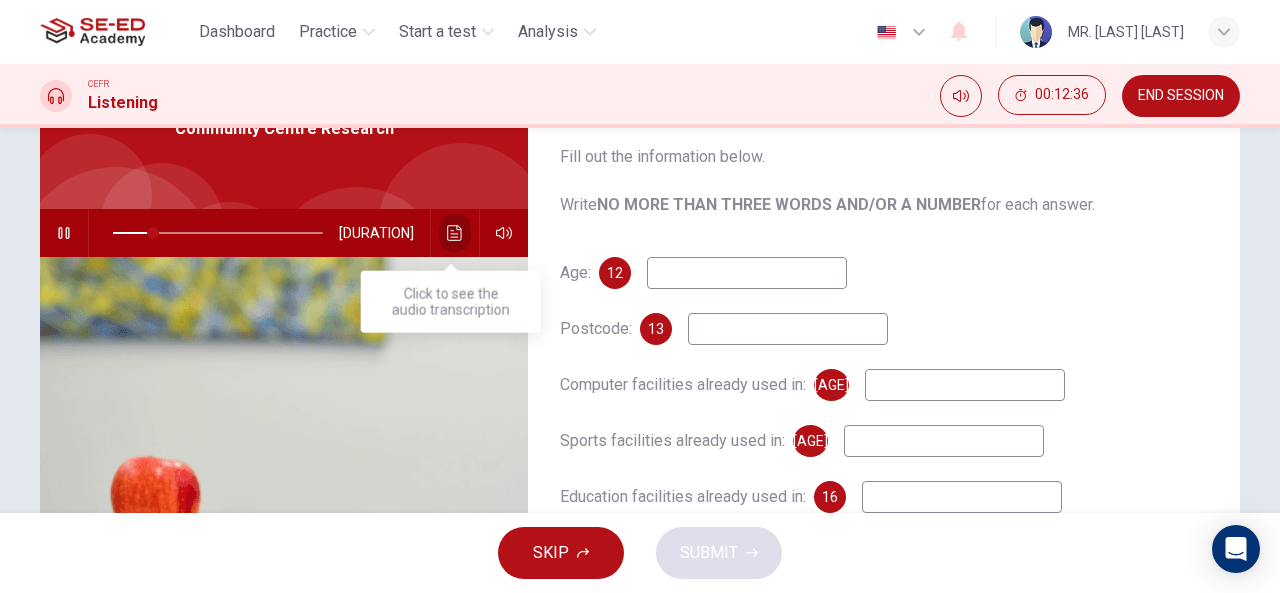 click at bounding box center [455, 233] 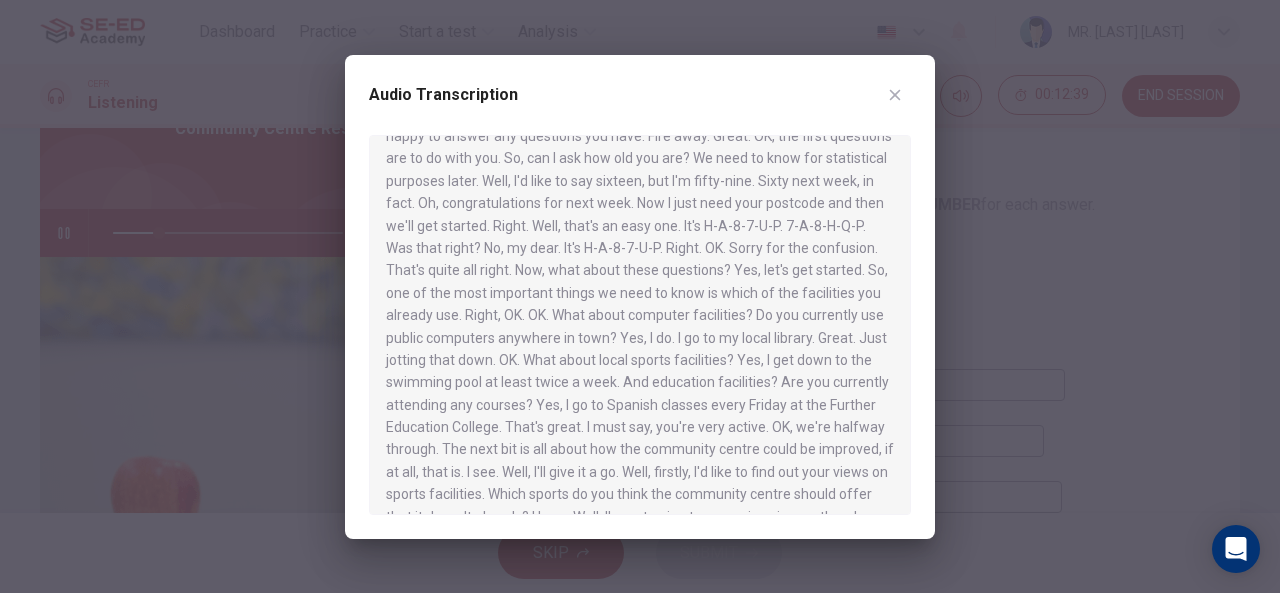 scroll, scrollTop: 237, scrollLeft: 0, axis: vertical 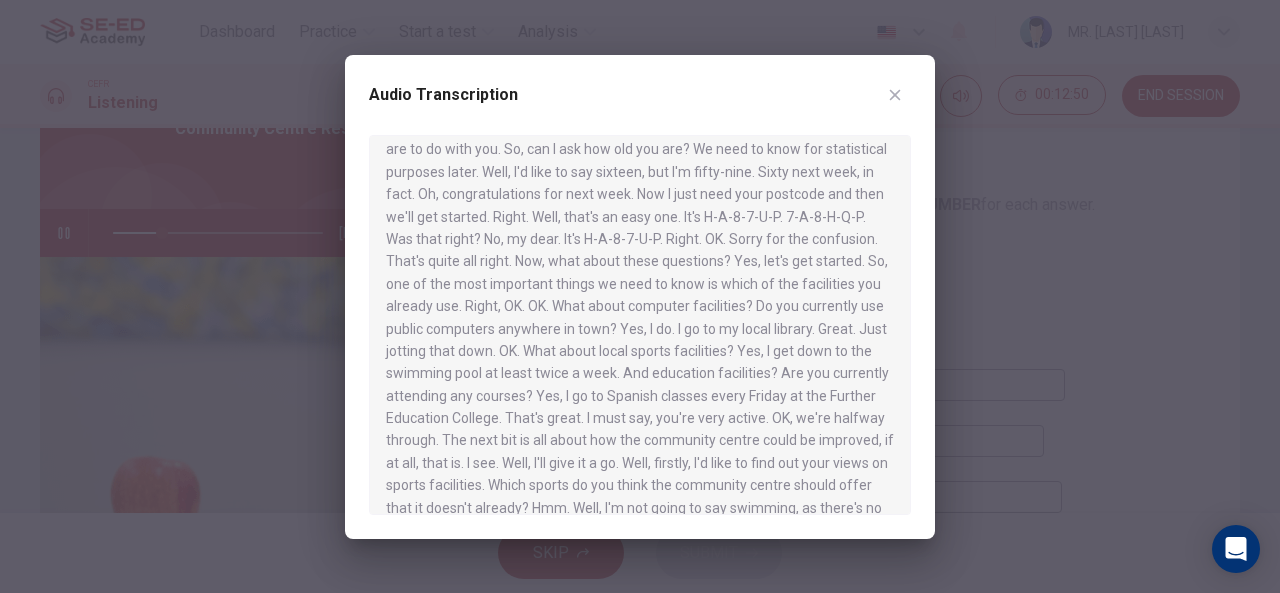click at bounding box center (895, 95) 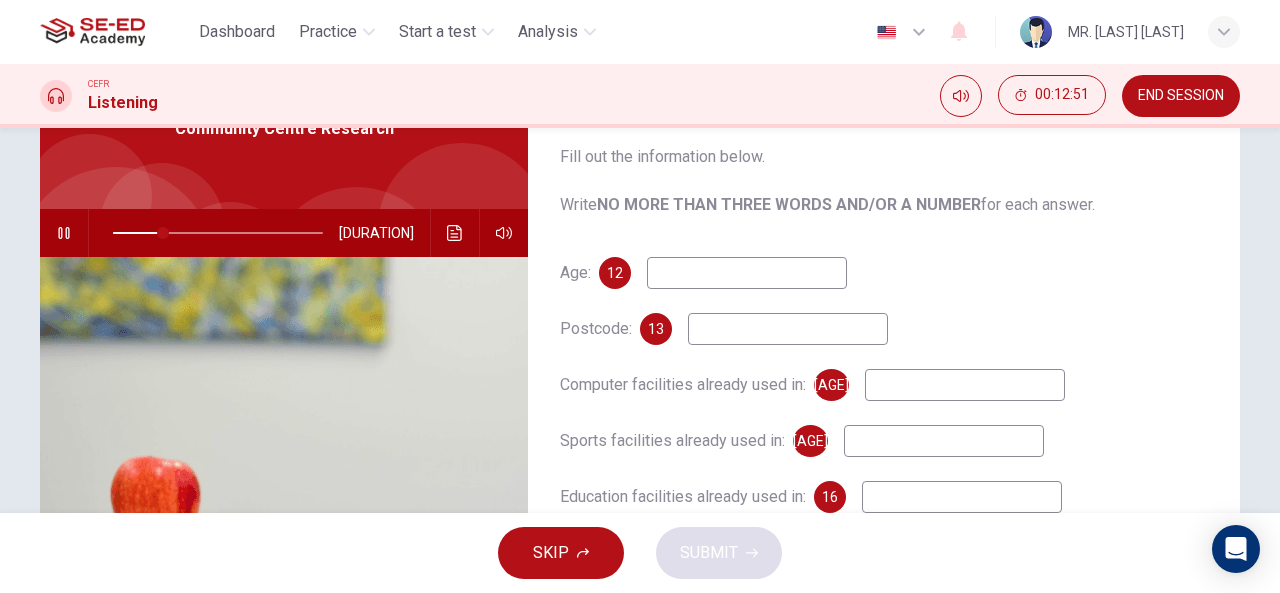 click at bounding box center (747, 273) 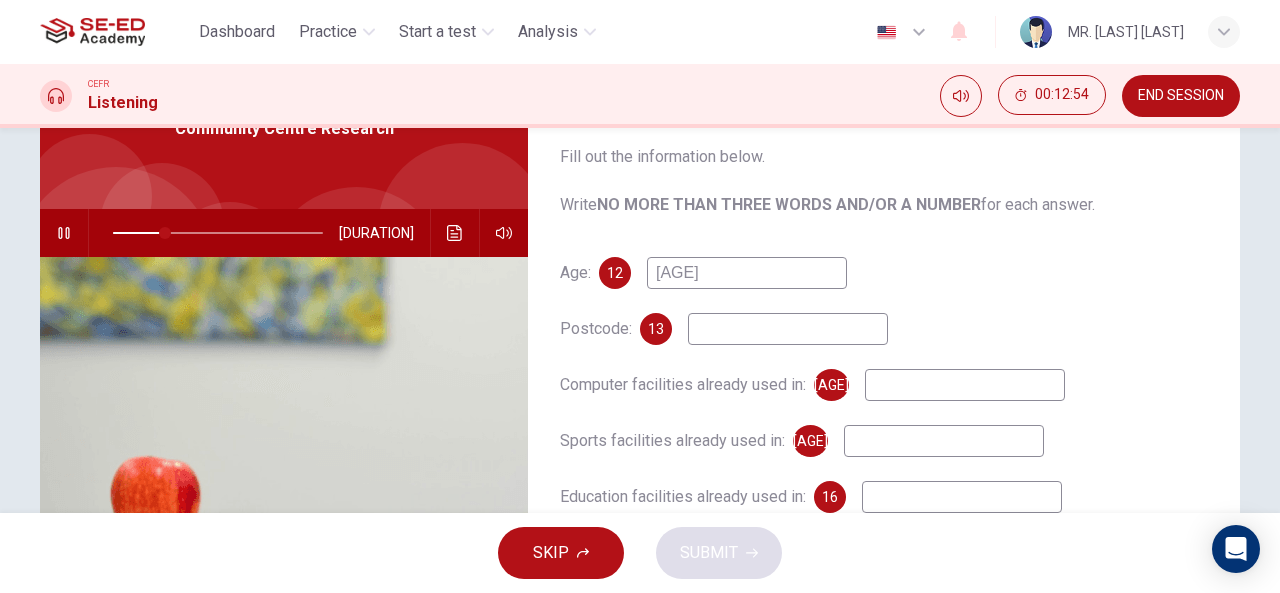 type on "[AGE]" 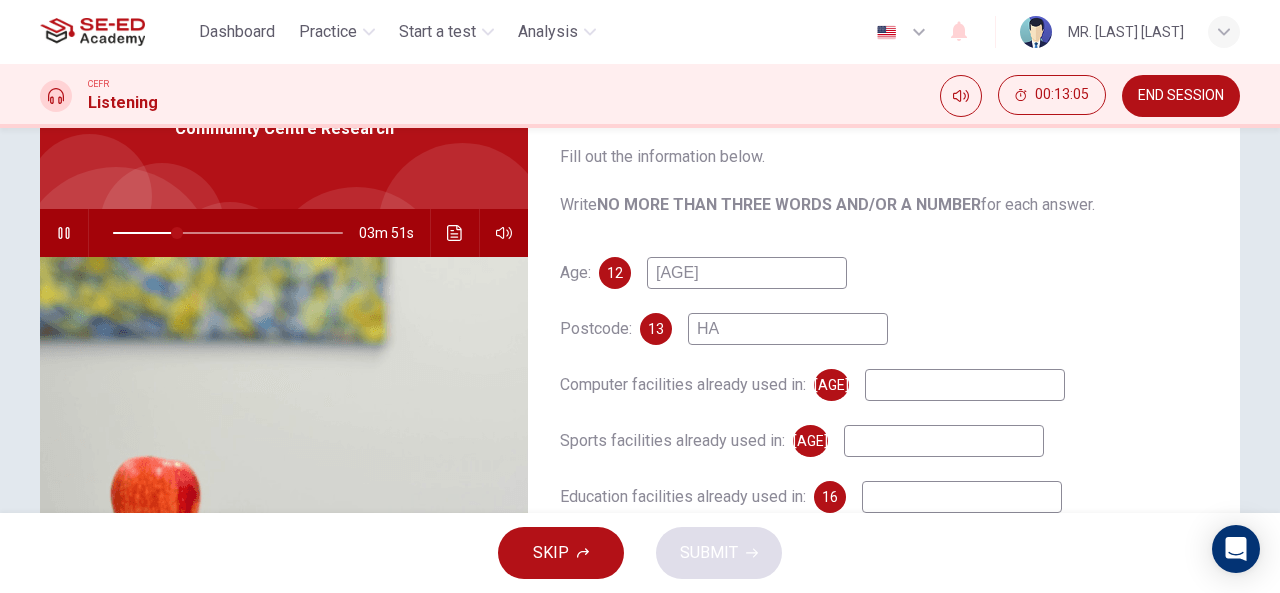 click at bounding box center (64, 233) 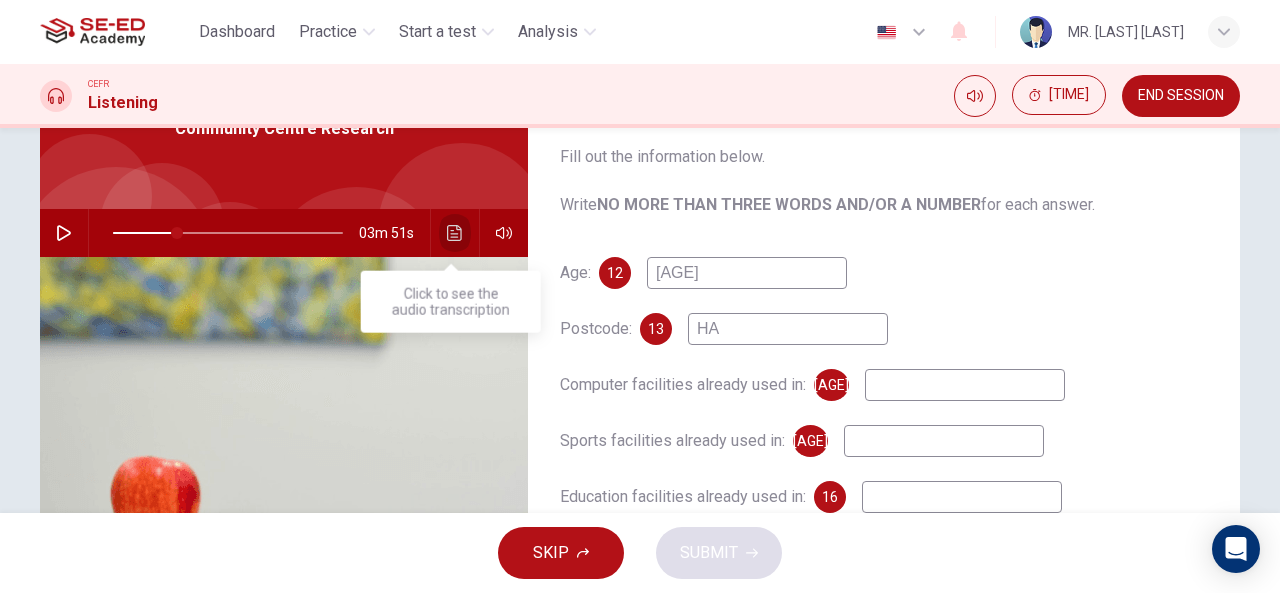 click at bounding box center (455, 233) 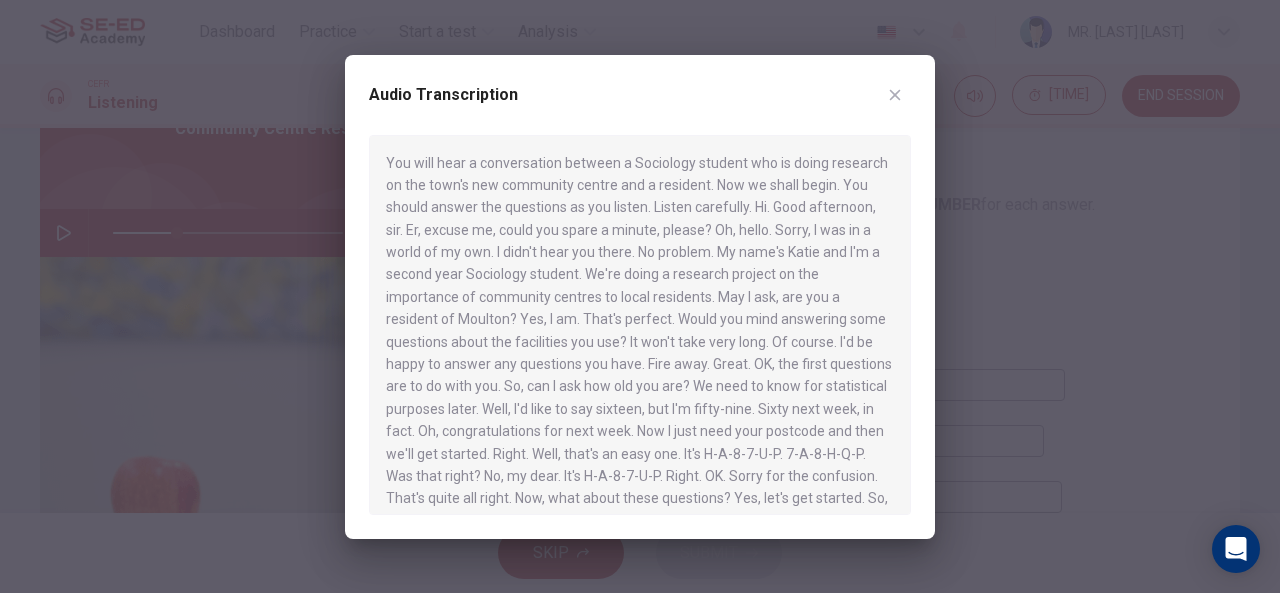 drag, startPoint x: 697, startPoint y: 475, endPoint x: 732, endPoint y: 475, distance: 35 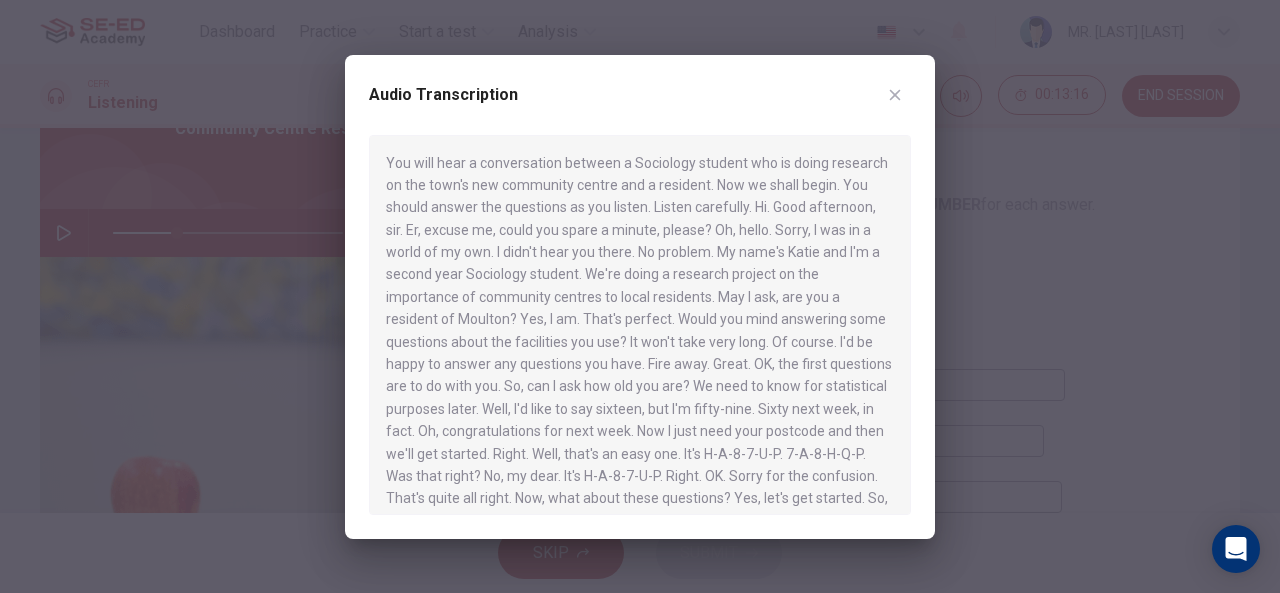 click at bounding box center (640, 325) 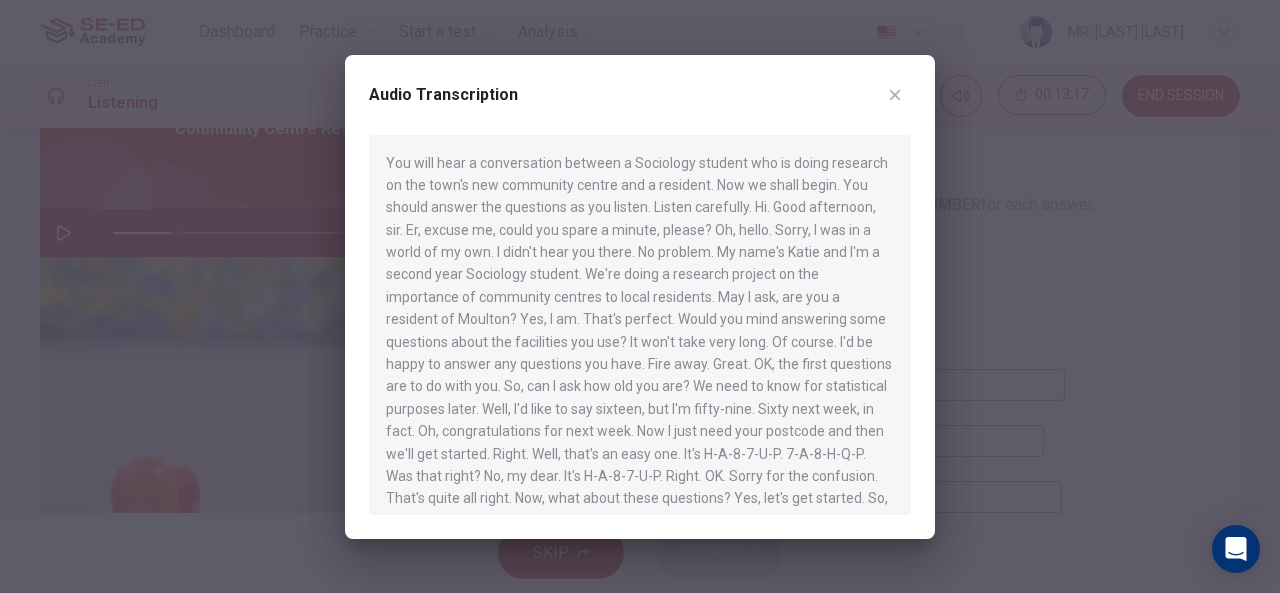 click at bounding box center (895, 95) 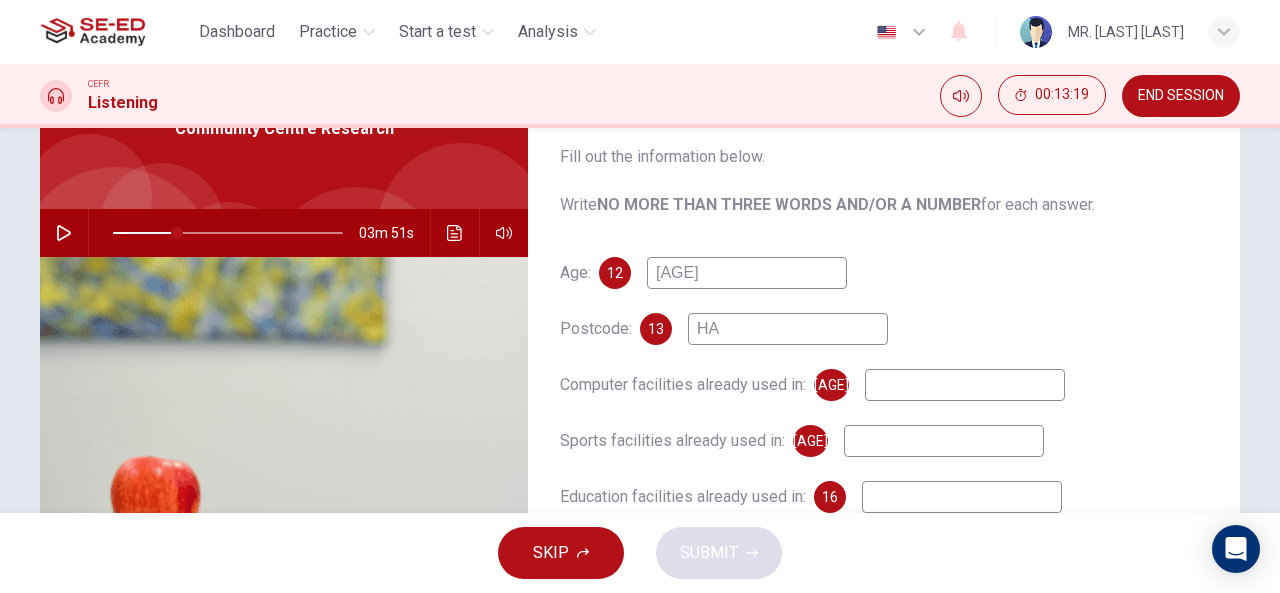 click at bounding box center (64, 233) 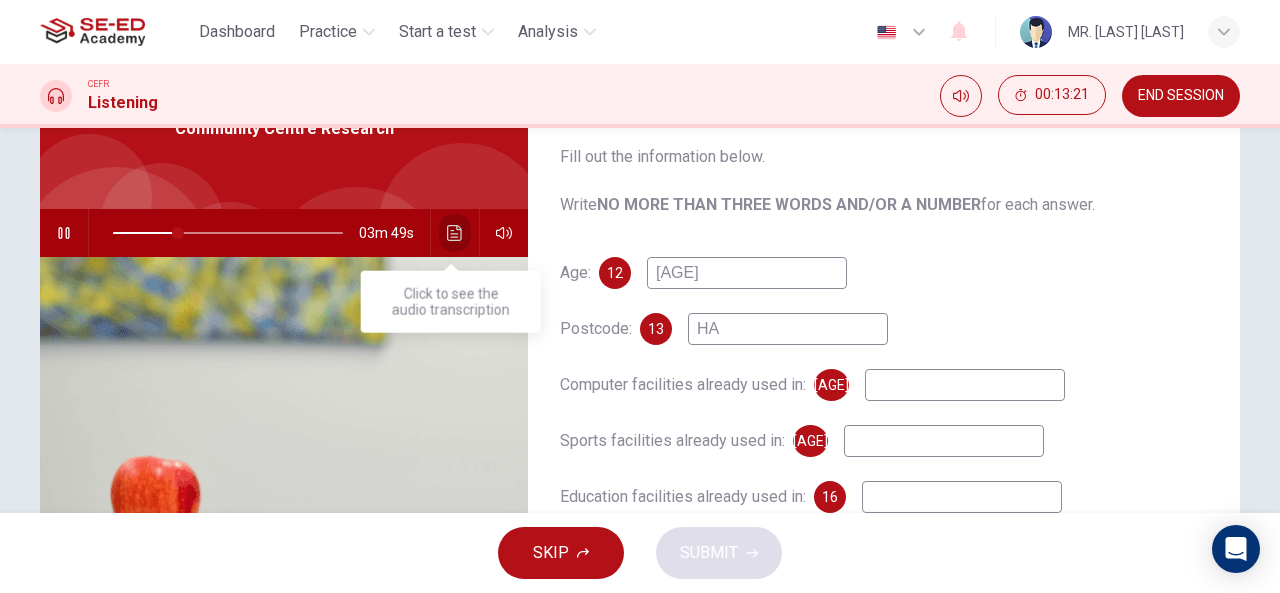 click at bounding box center [455, 233] 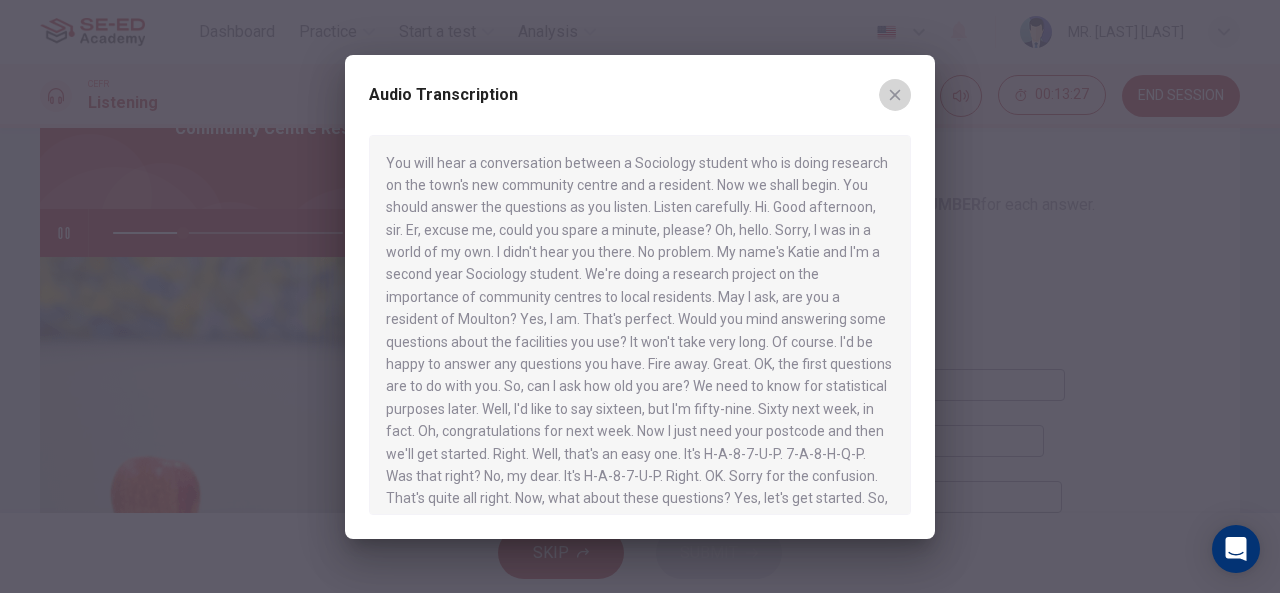 click at bounding box center [895, 95] 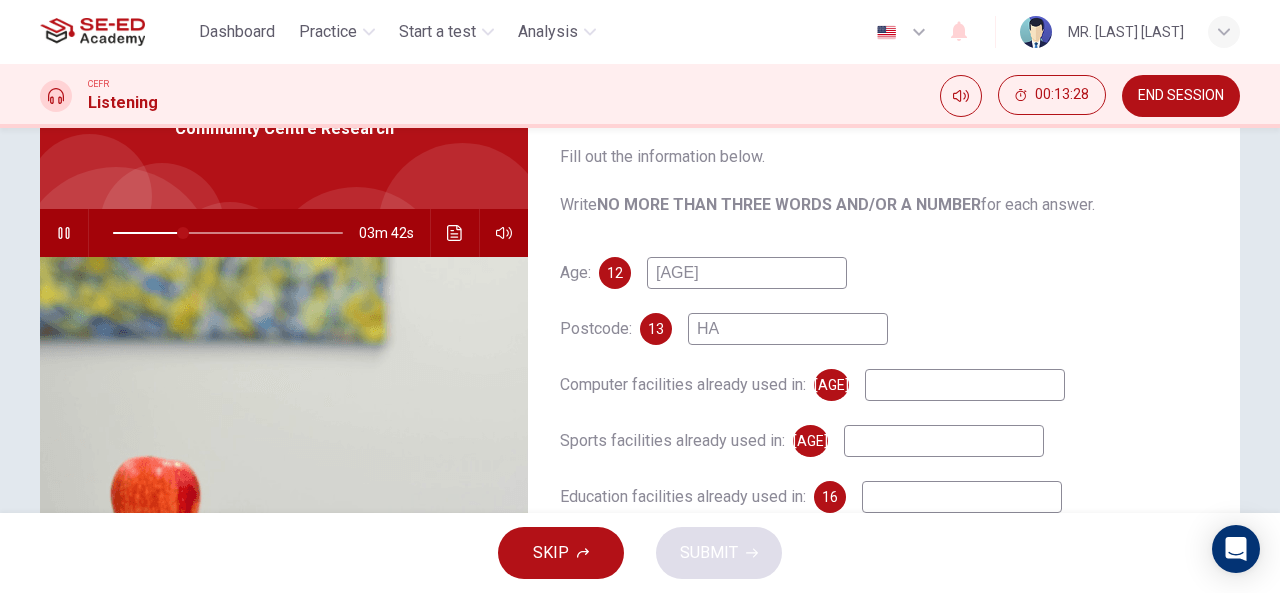 click on "HA" at bounding box center [747, 273] 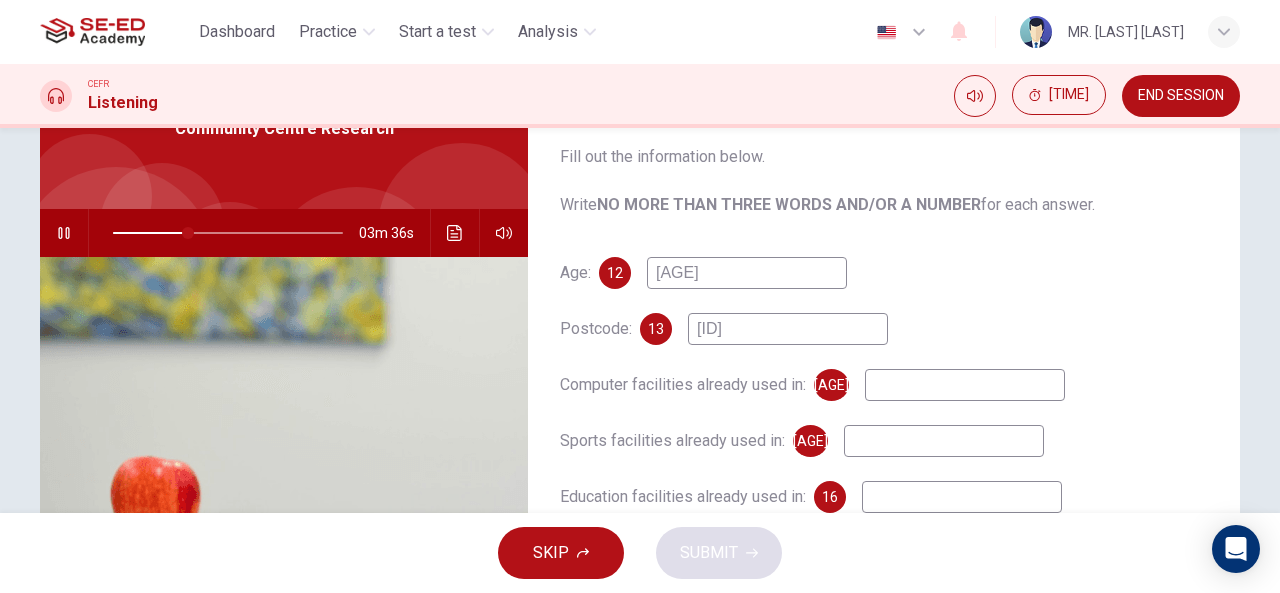 click on "[ID]" at bounding box center (747, 273) 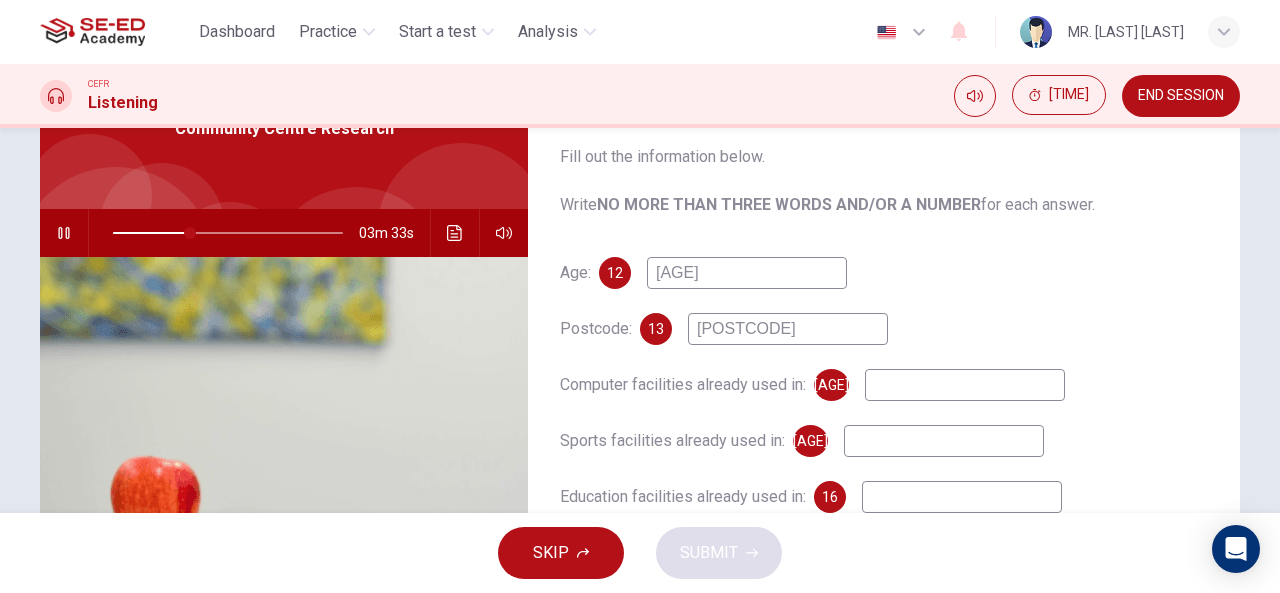 type on "[POSTCODE]" 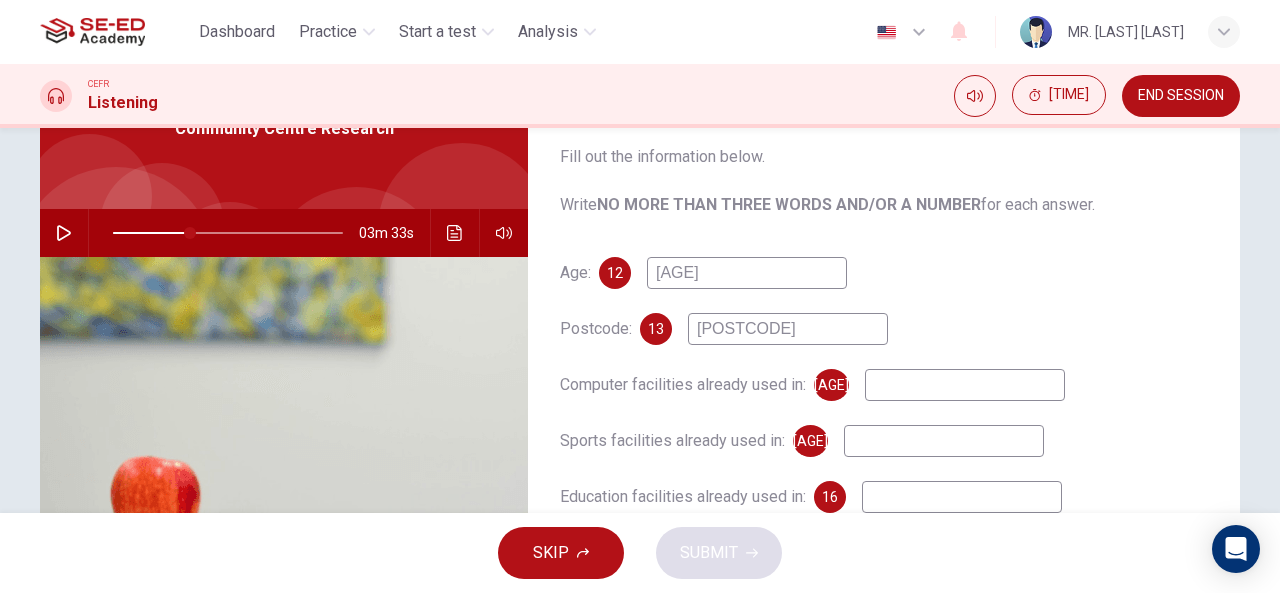 type 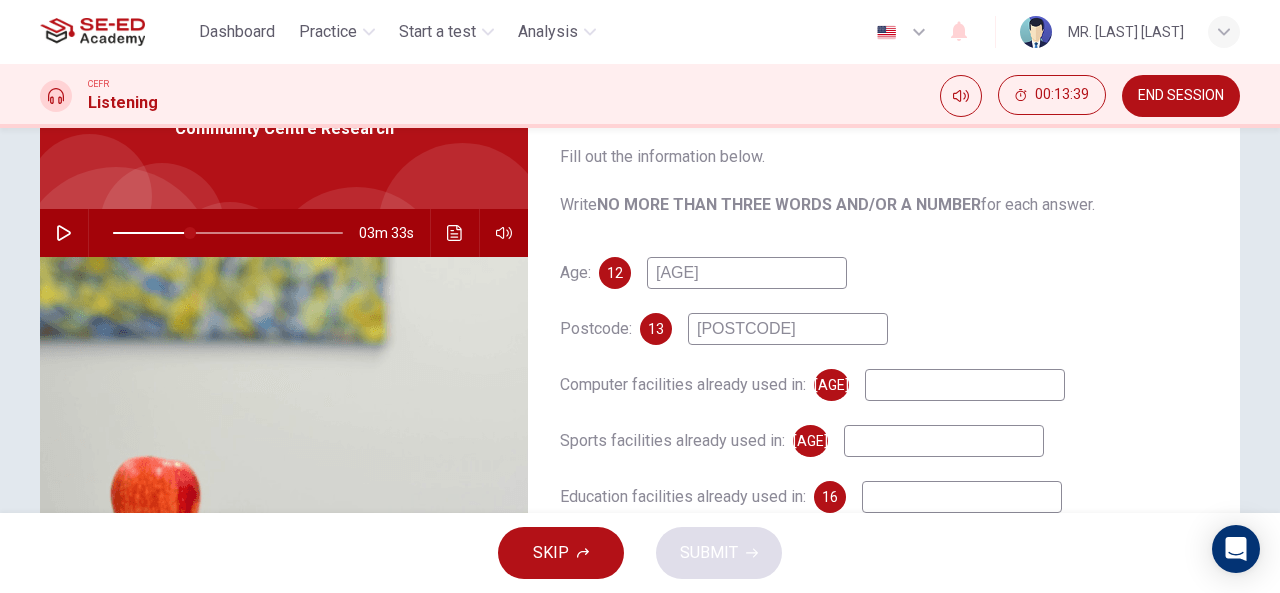 click on "[POSTCODE]" at bounding box center (747, 273) 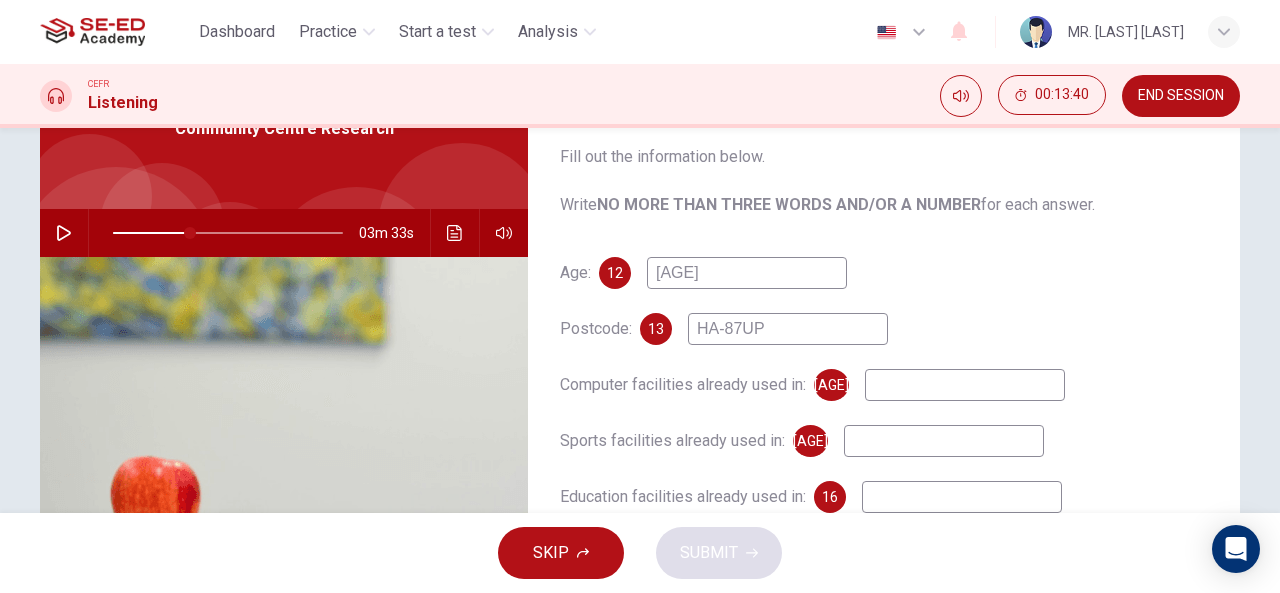 click on "HA-87UP" at bounding box center (747, 273) 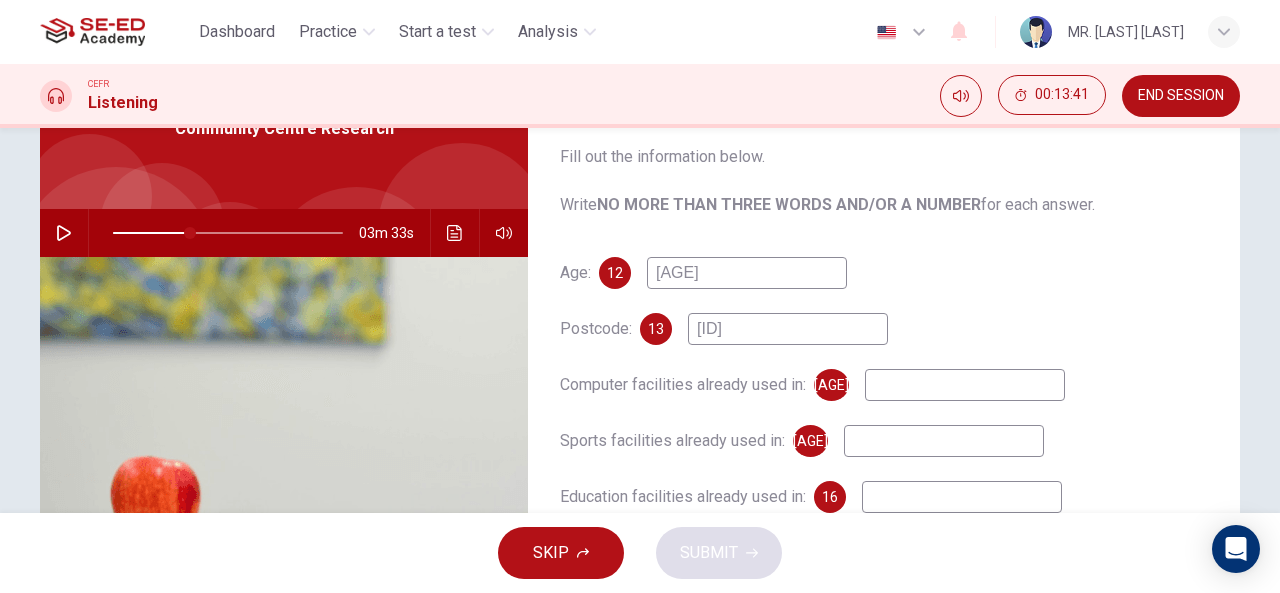 click on "[ID]" at bounding box center (747, 273) 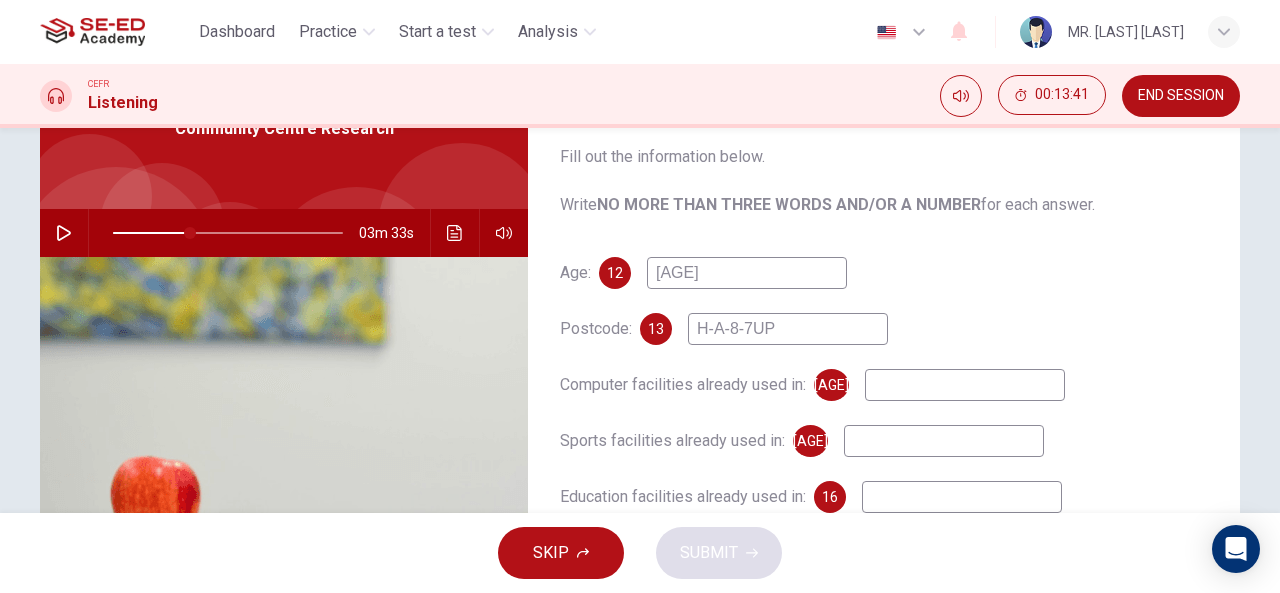 click on "H-A-8-7UP" at bounding box center (747, 273) 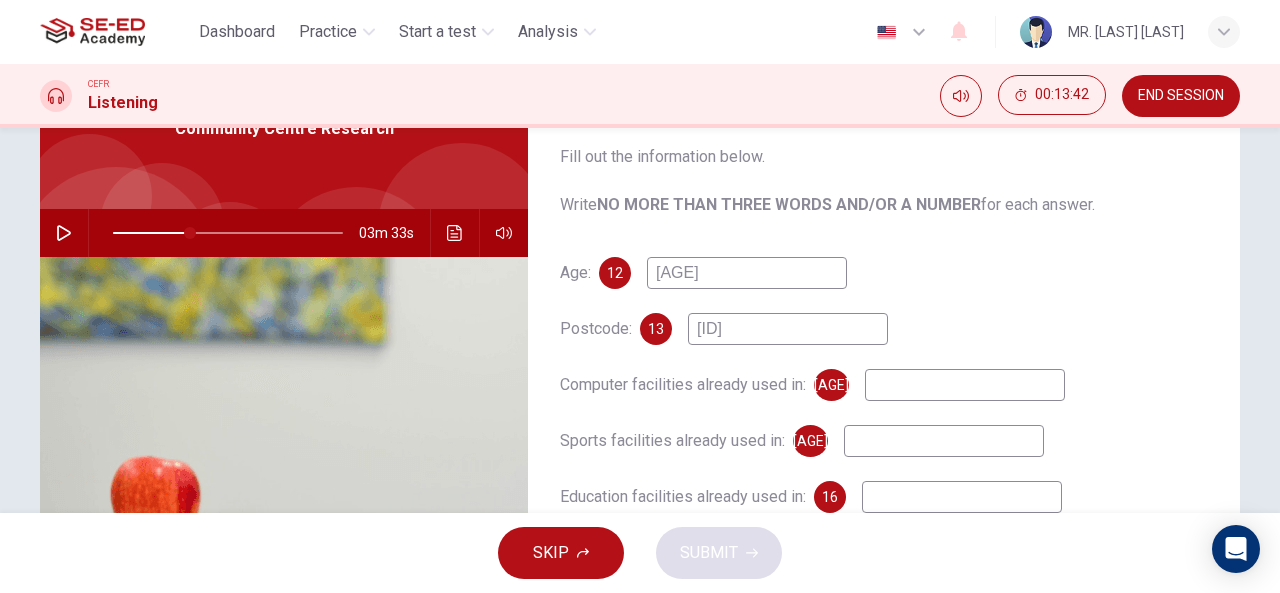 click on "[ID]" at bounding box center (747, 273) 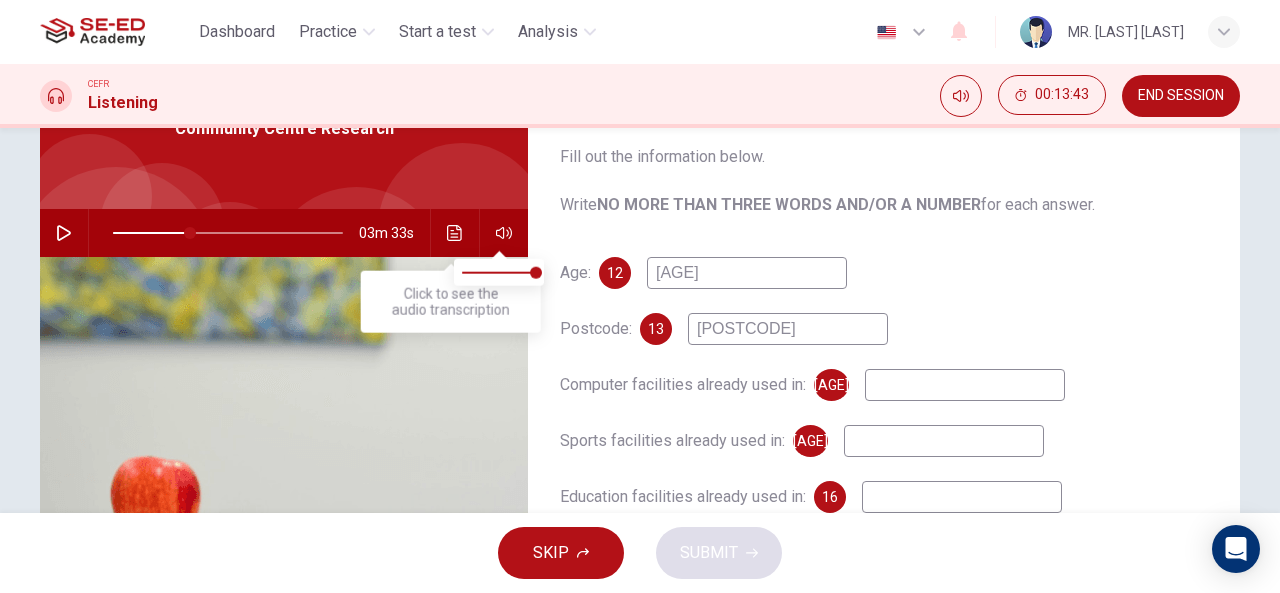 type on "[POSTCODE]" 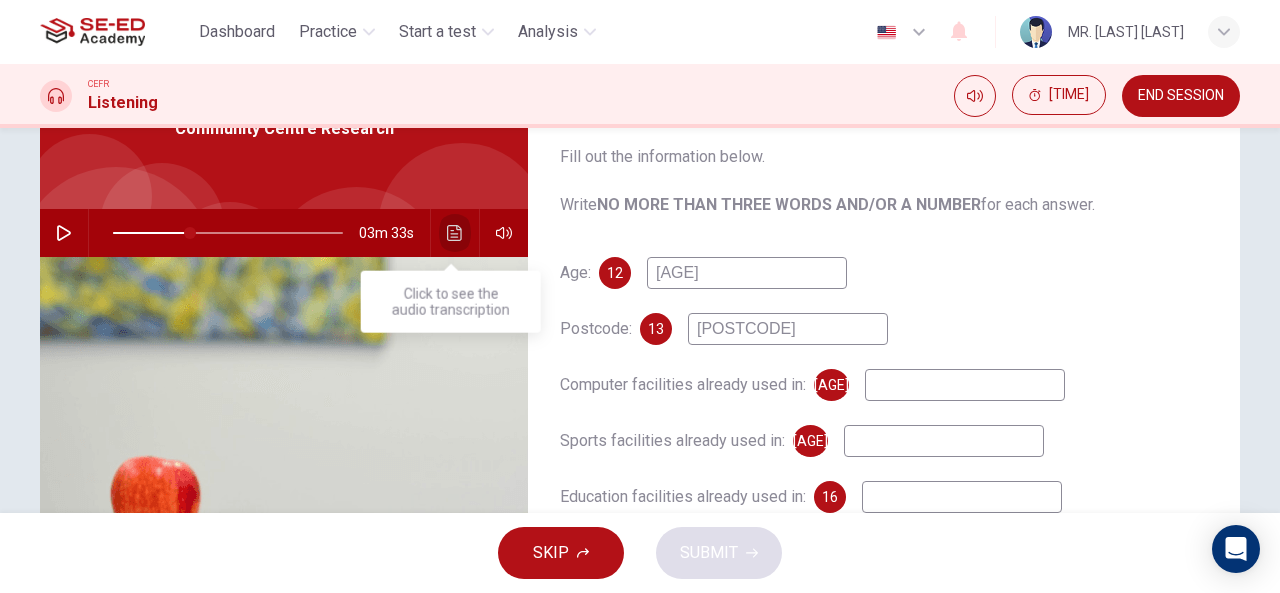 click at bounding box center [455, 233] 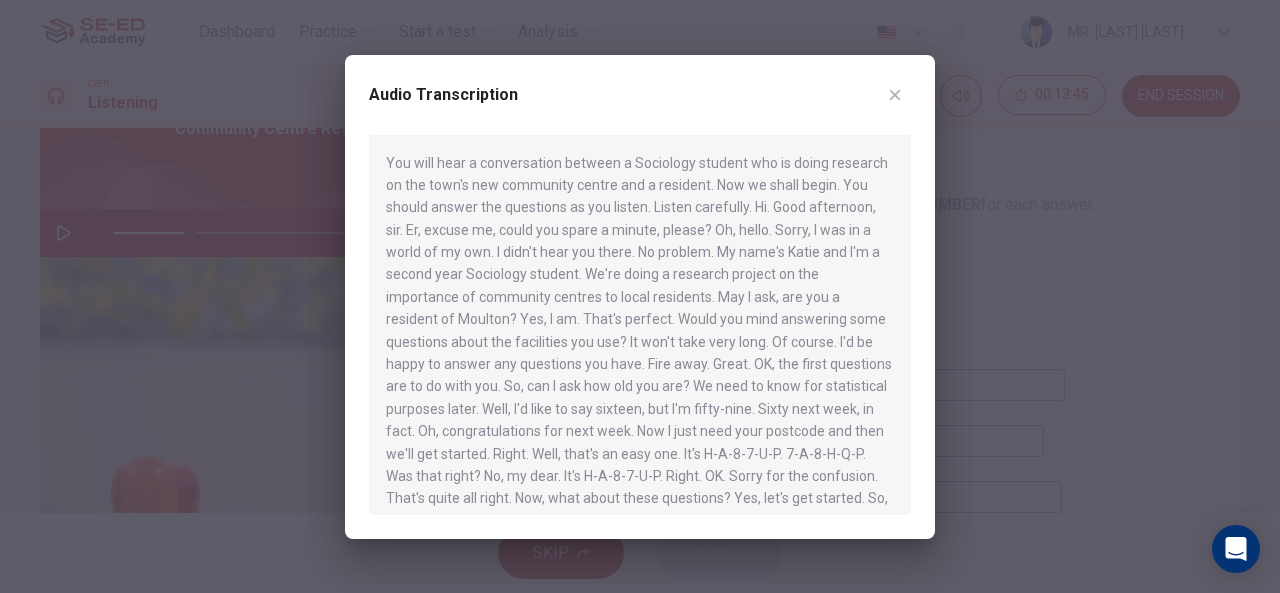 click on "Audio Transcription" at bounding box center [640, 107] 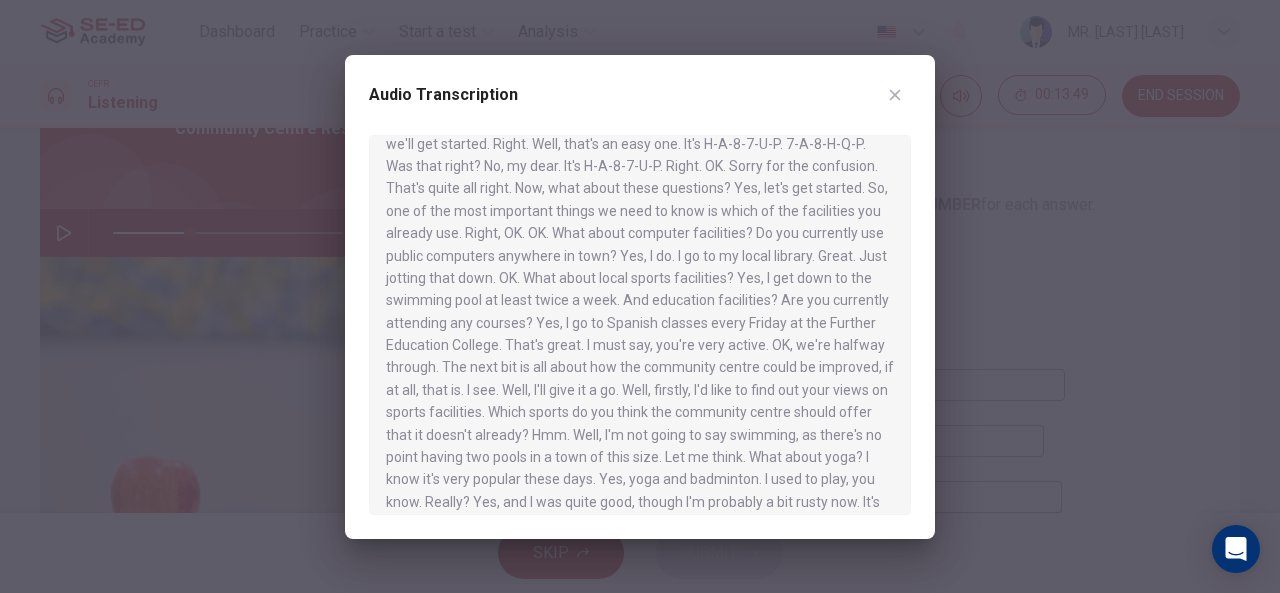 scroll, scrollTop: 330, scrollLeft: 0, axis: vertical 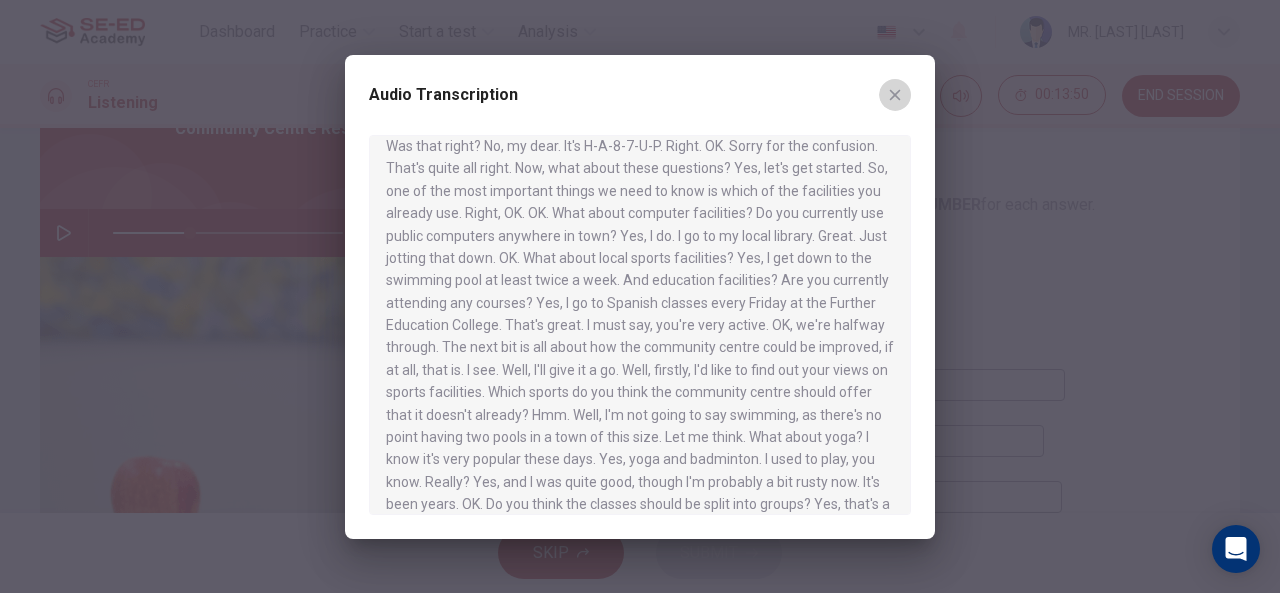 click at bounding box center [895, 95] 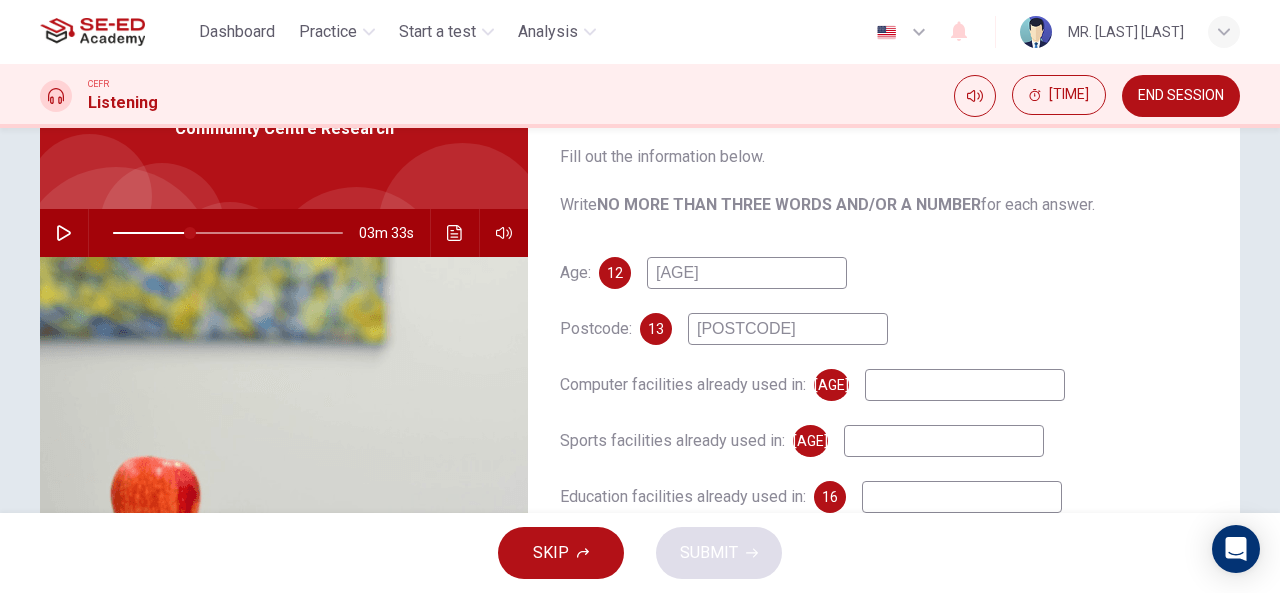 click at bounding box center [64, 233] 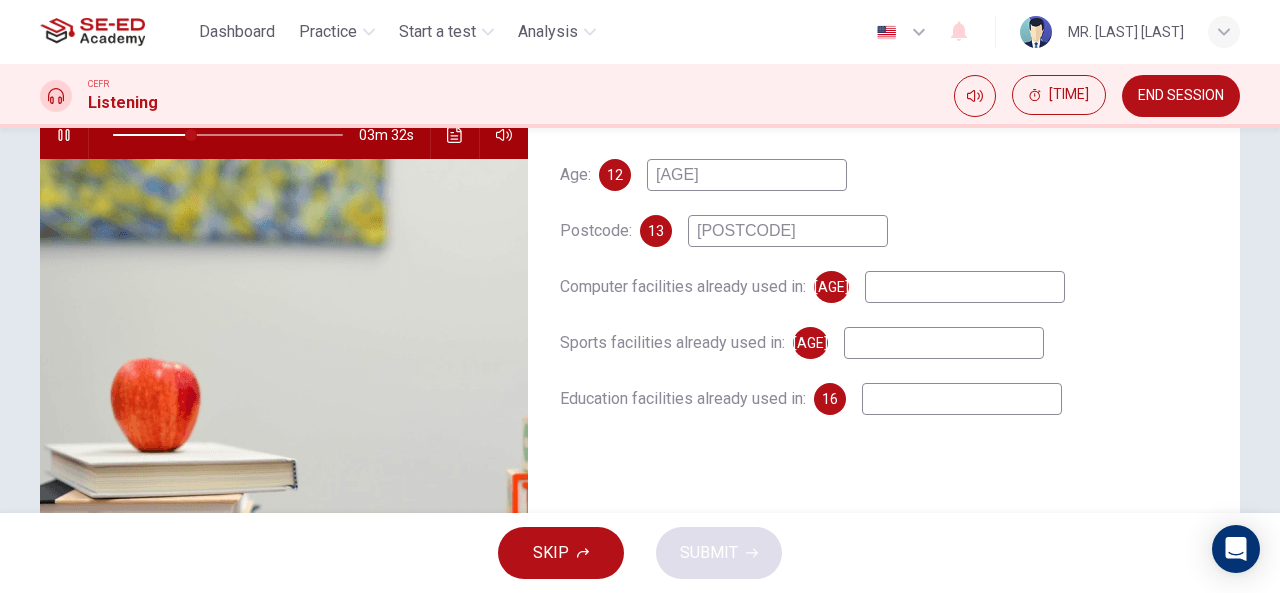 scroll, scrollTop: 206, scrollLeft: 0, axis: vertical 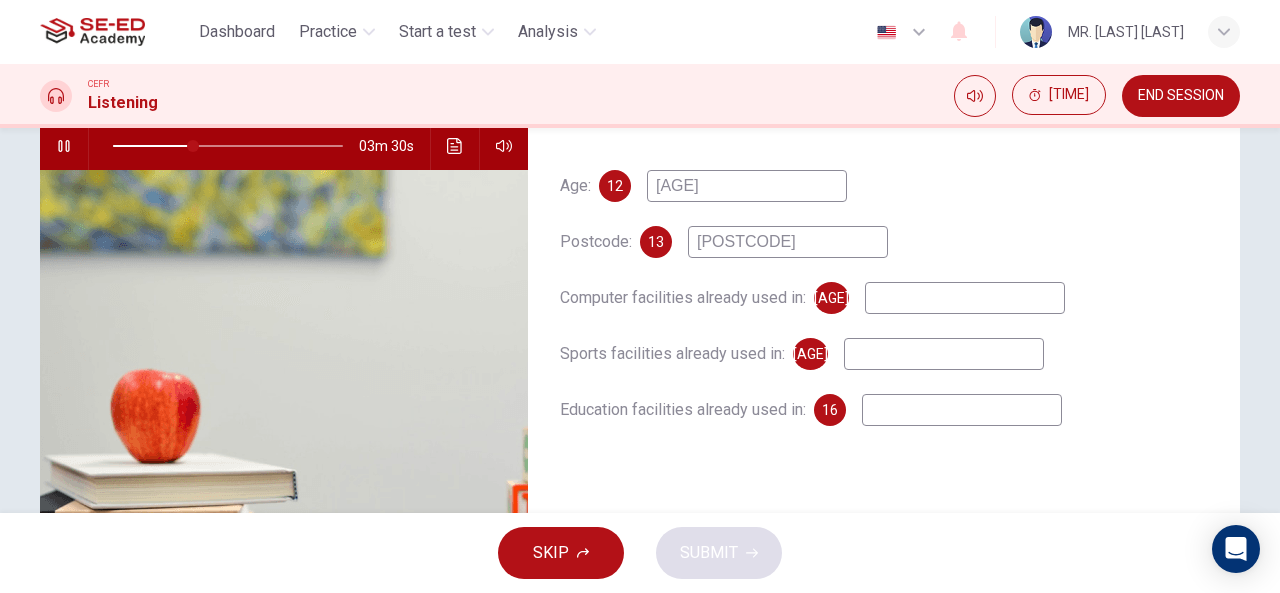 click at bounding box center (747, 186) 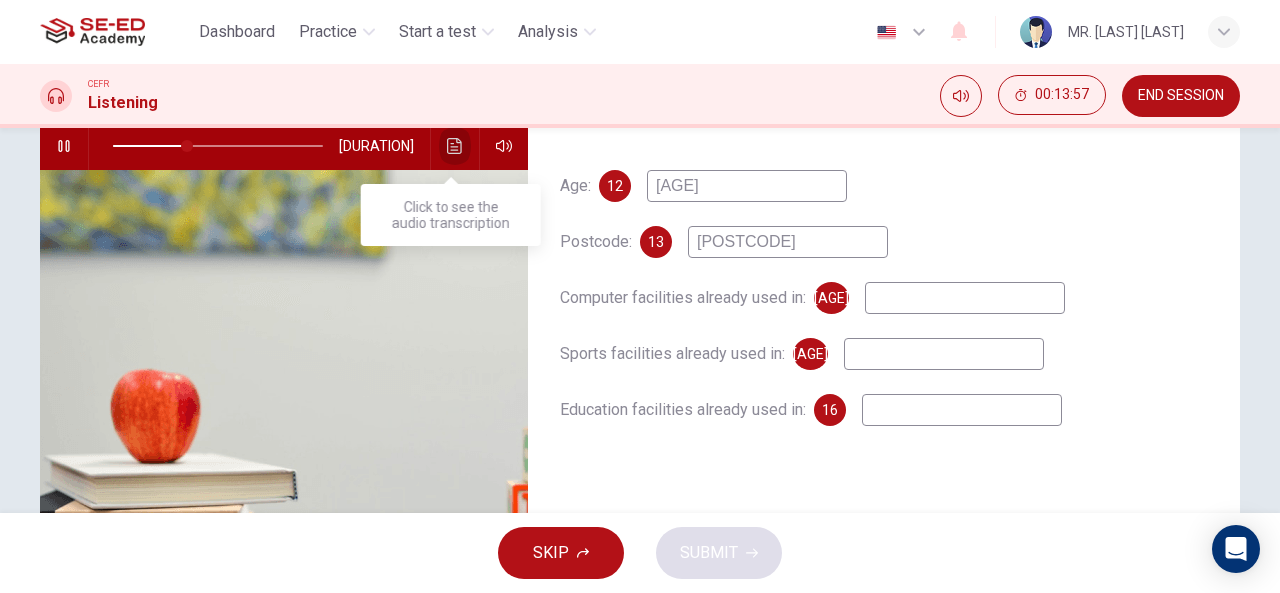 click at bounding box center (455, 146) 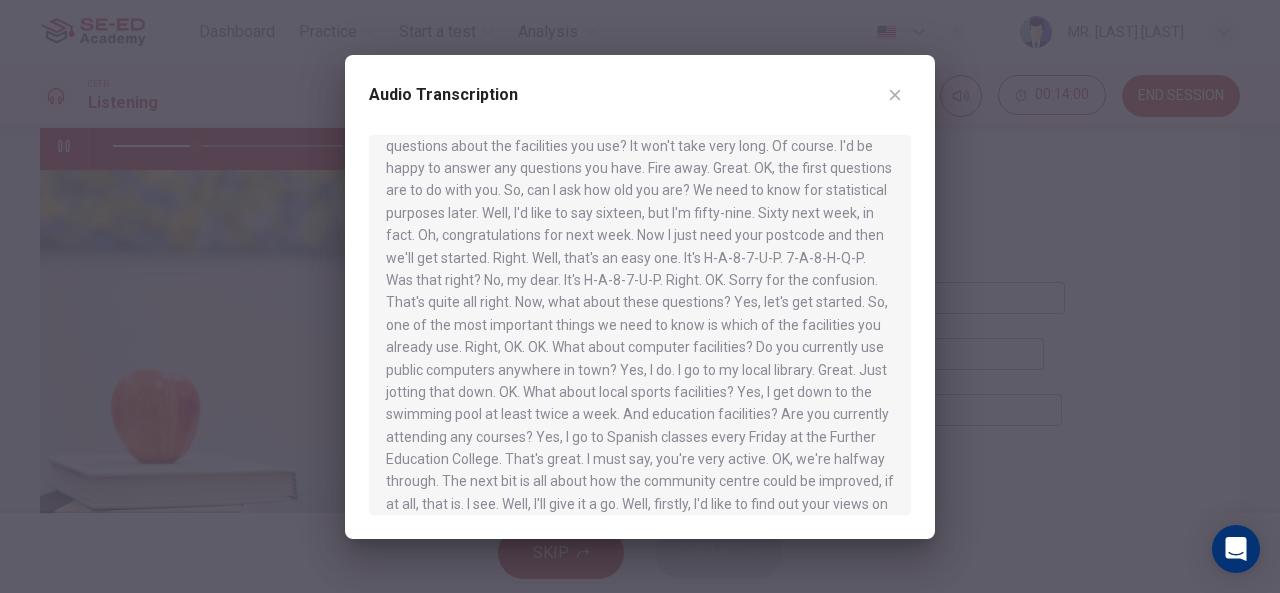 scroll, scrollTop: 200, scrollLeft: 0, axis: vertical 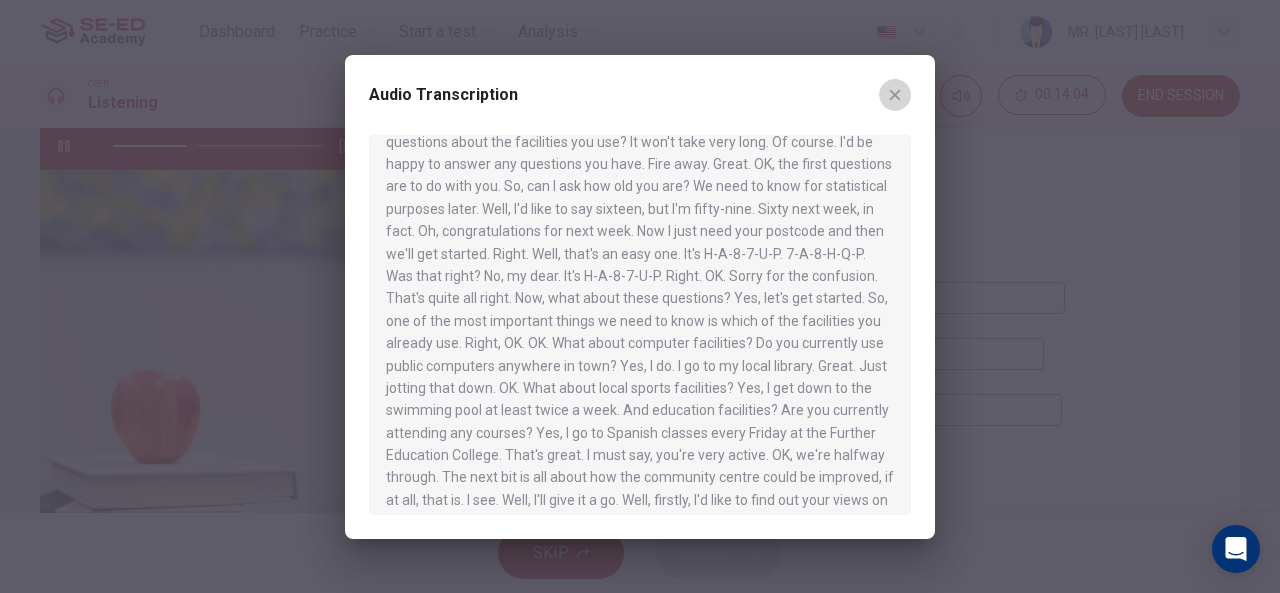 click at bounding box center [895, 95] 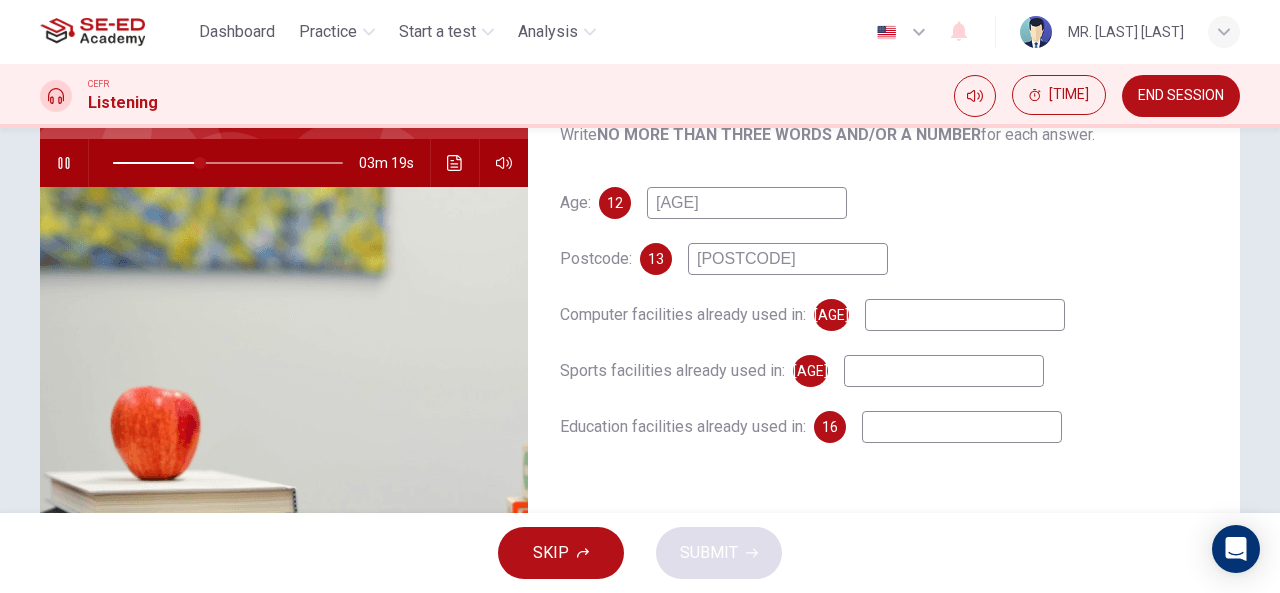 scroll, scrollTop: 192, scrollLeft: 0, axis: vertical 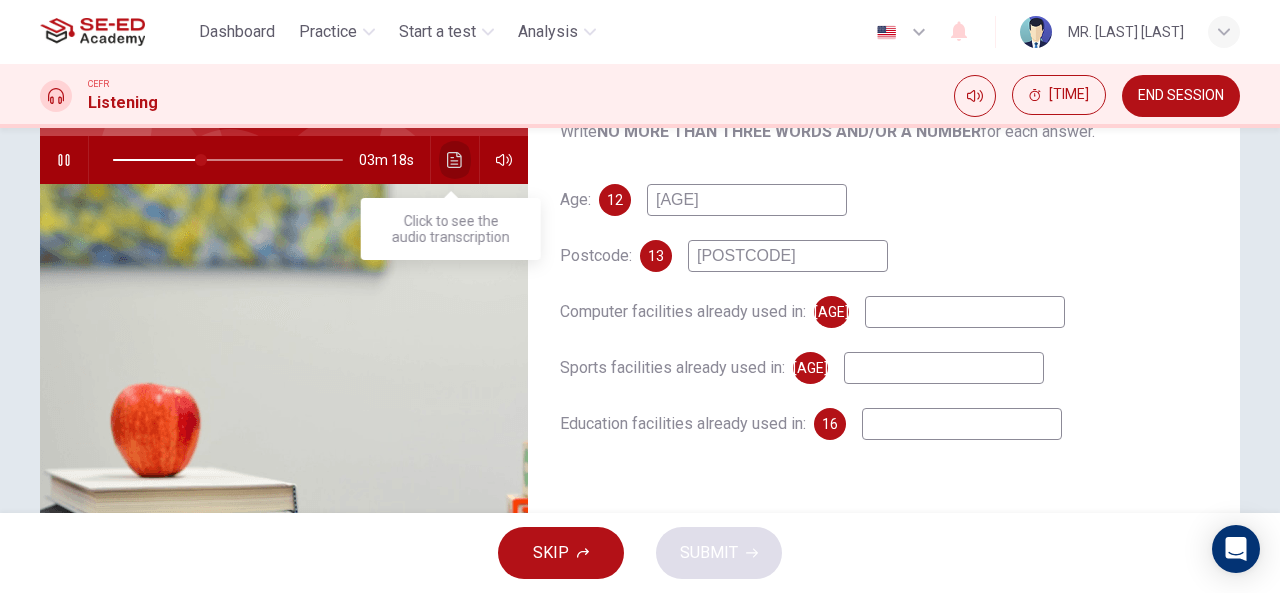 click at bounding box center [454, 160] 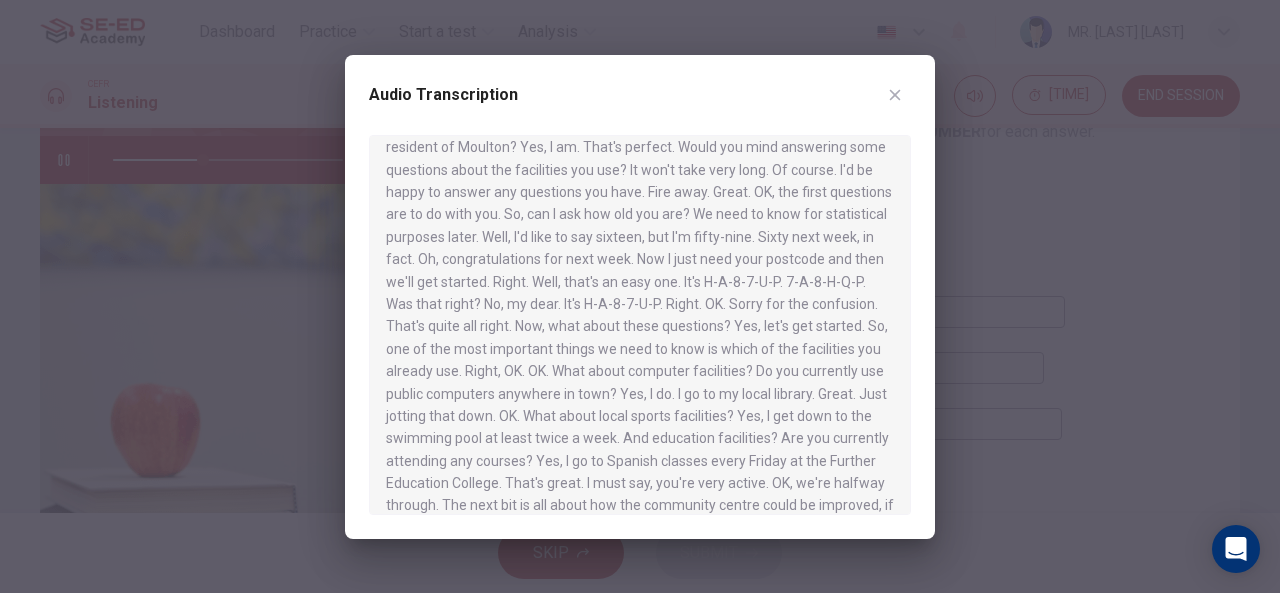 scroll, scrollTop: 180, scrollLeft: 0, axis: vertical 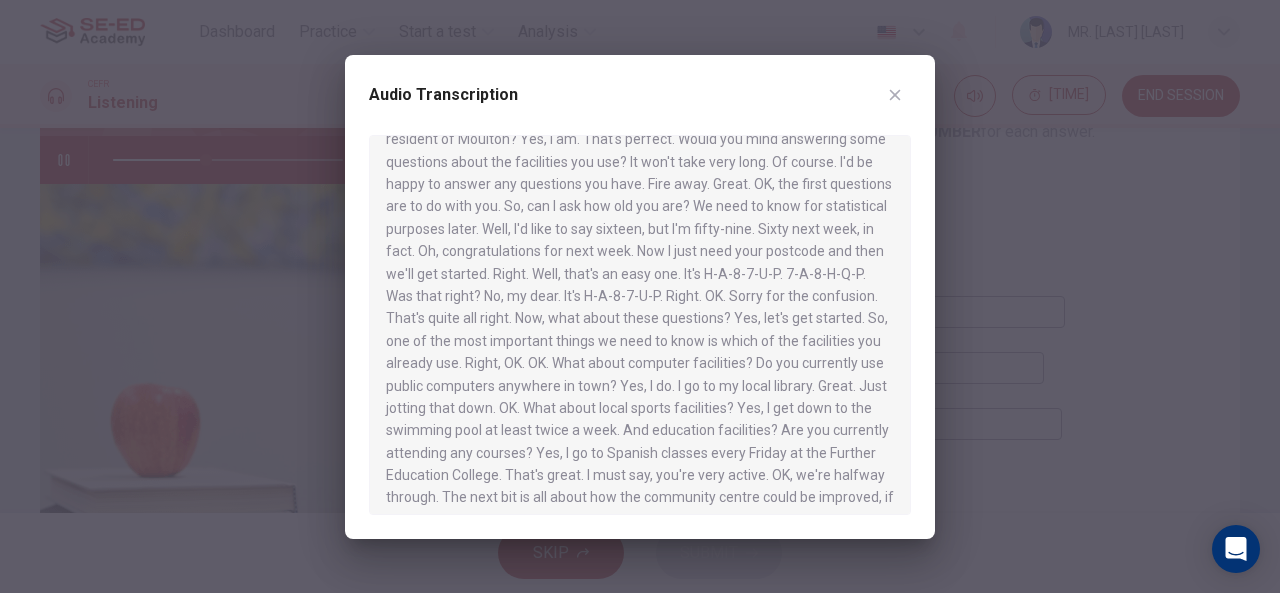 click at bounding box center [895, 95] 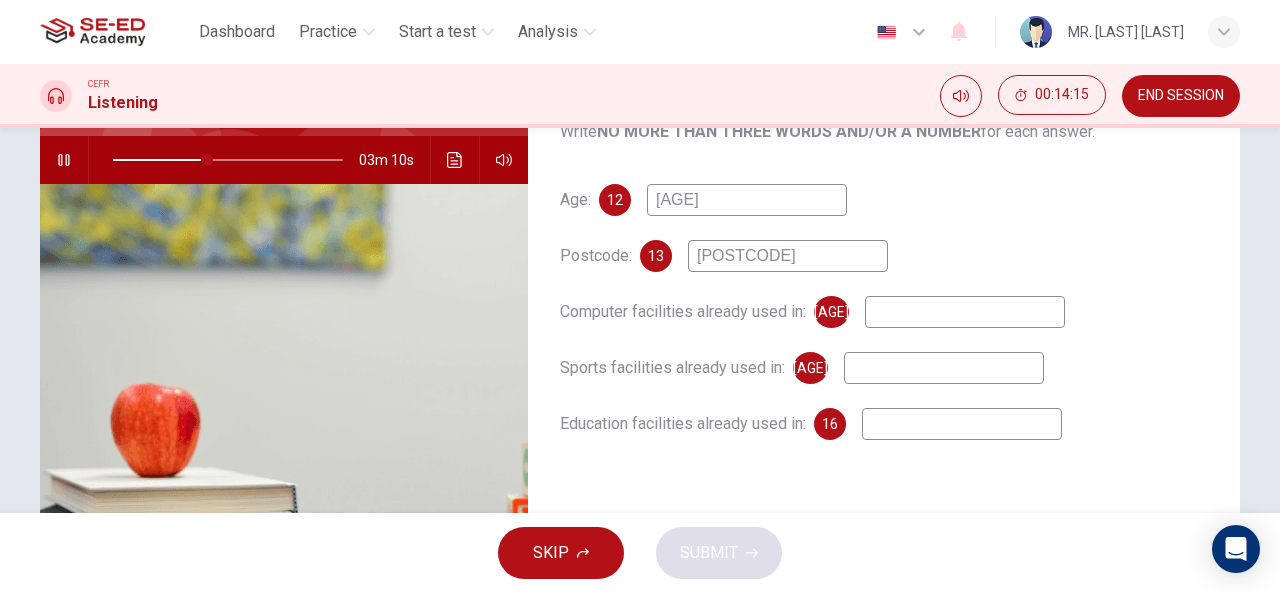 click at bounding box center [747, 200] 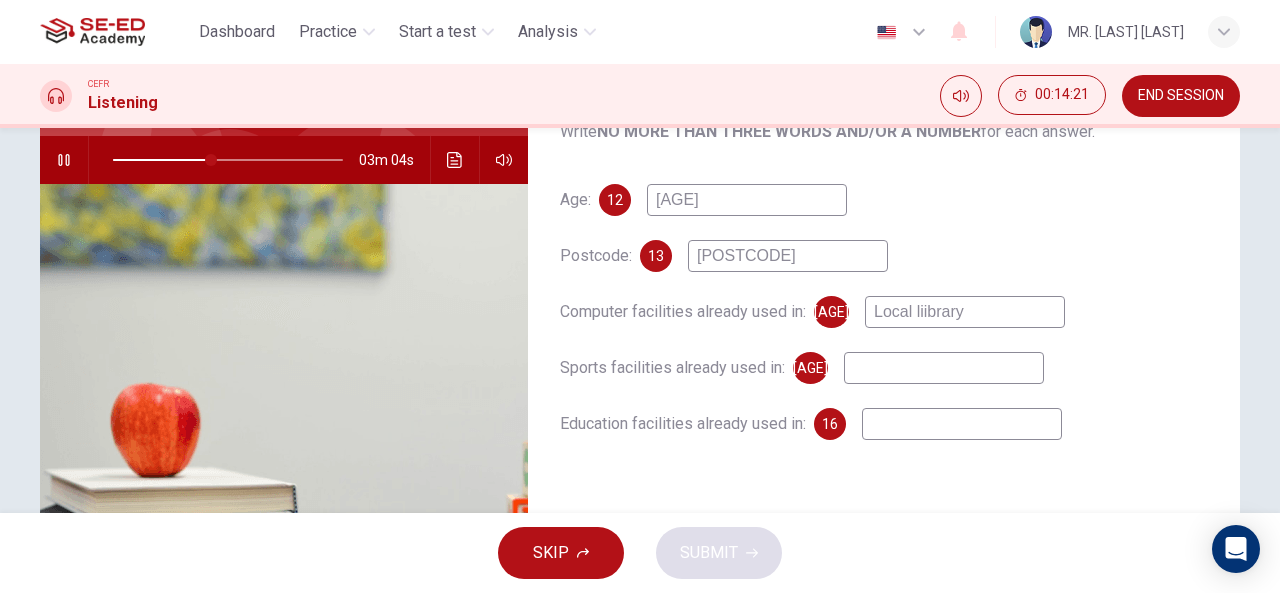 click on "Local liibrary" at bounding box center (747, 200) 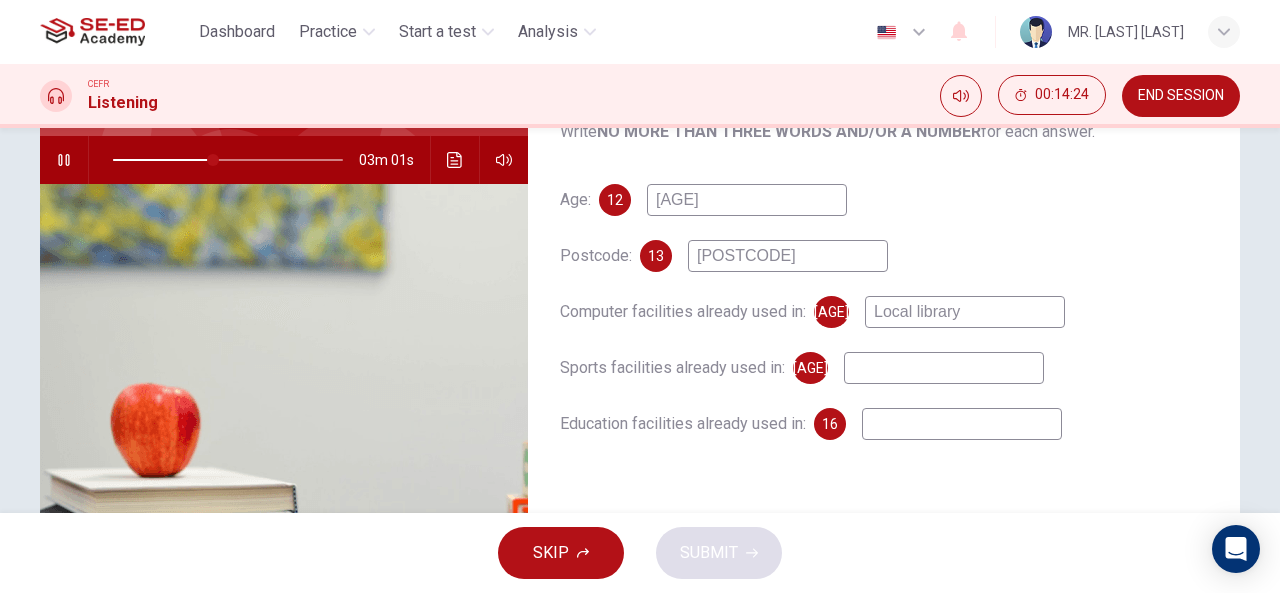 type on "Local library" 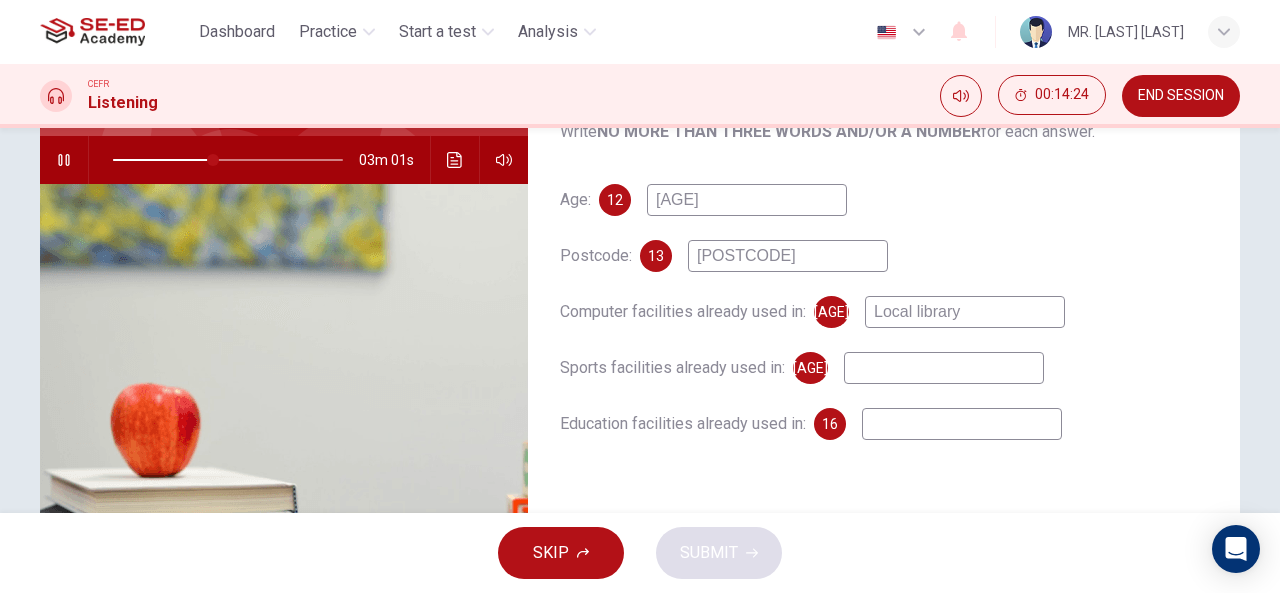 click at bounding box center [747, 200] 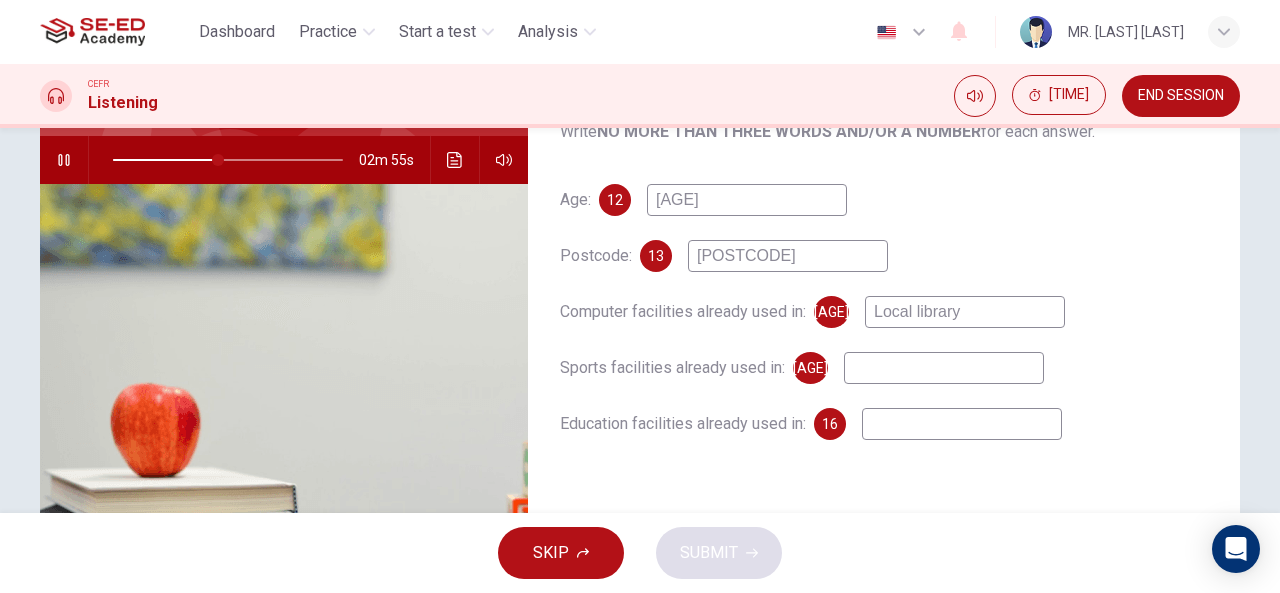 click on "Questions 12 - 16 Fill out the information below.
Write  NO MORE THAN THREE WORDS AND/OR A NUMBER  for each
answer. Age: [AGE] [NUMBER] Postcode:  [POSTCODE] Computer facilities already used in:  [NUMBER] Local library Sports facilities already used in:  [NUMBER] Education facilities already used in:  [NUMBER] Community Centre Research [TIME]" at bounding box center (640, 323) 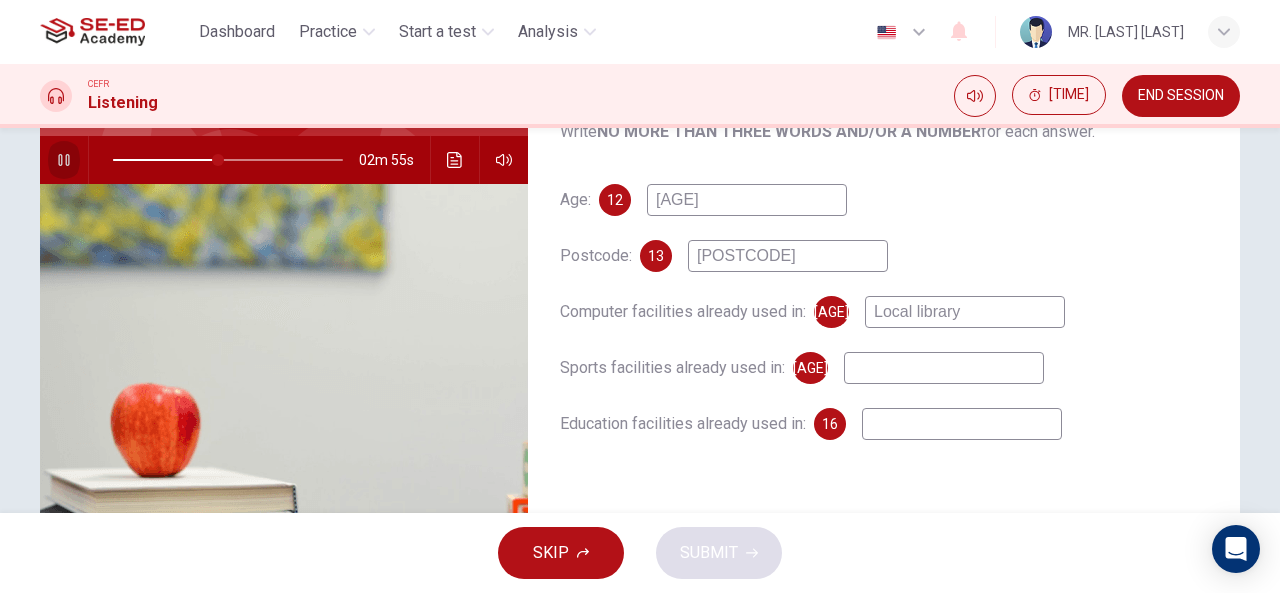 click at bounding box center [63, 160] 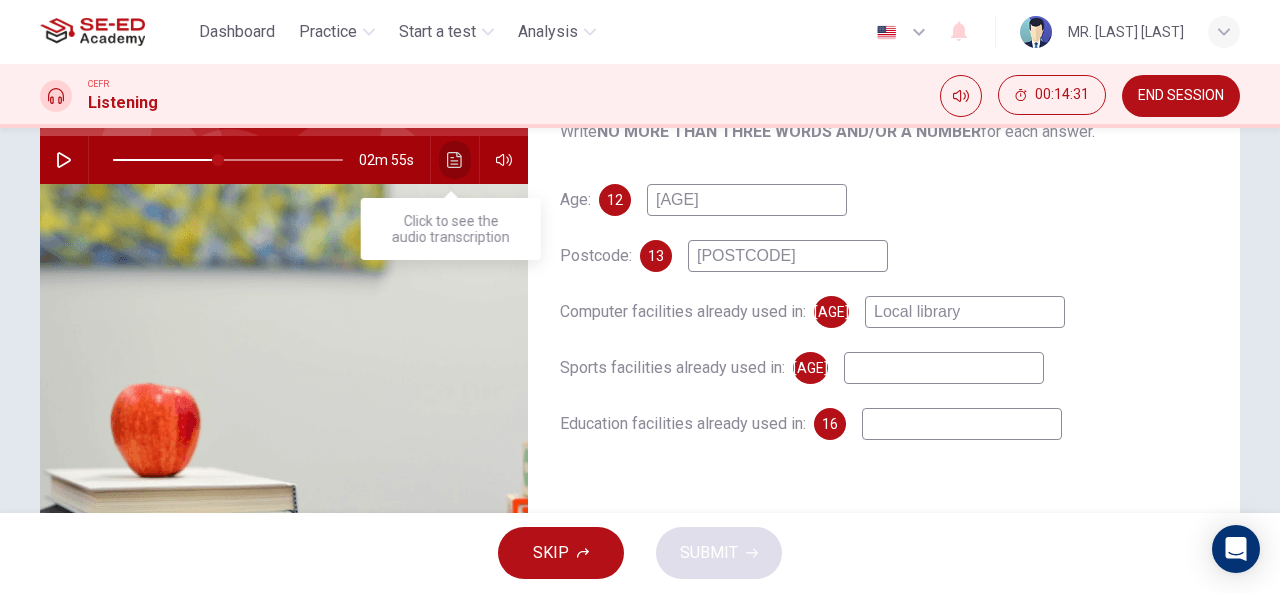 click at bounding box center [455, 160] 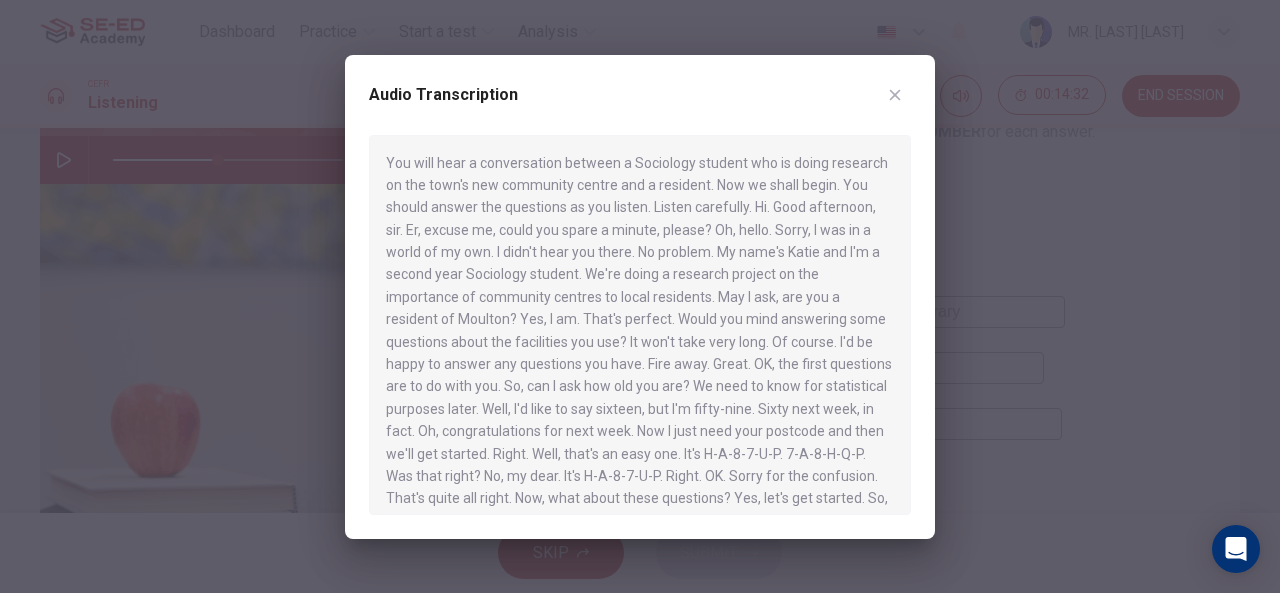 drag, startPoint x: 794, startPoint y: 297, endPoint x: 798, endPoint y: 333, distance: 36.221542 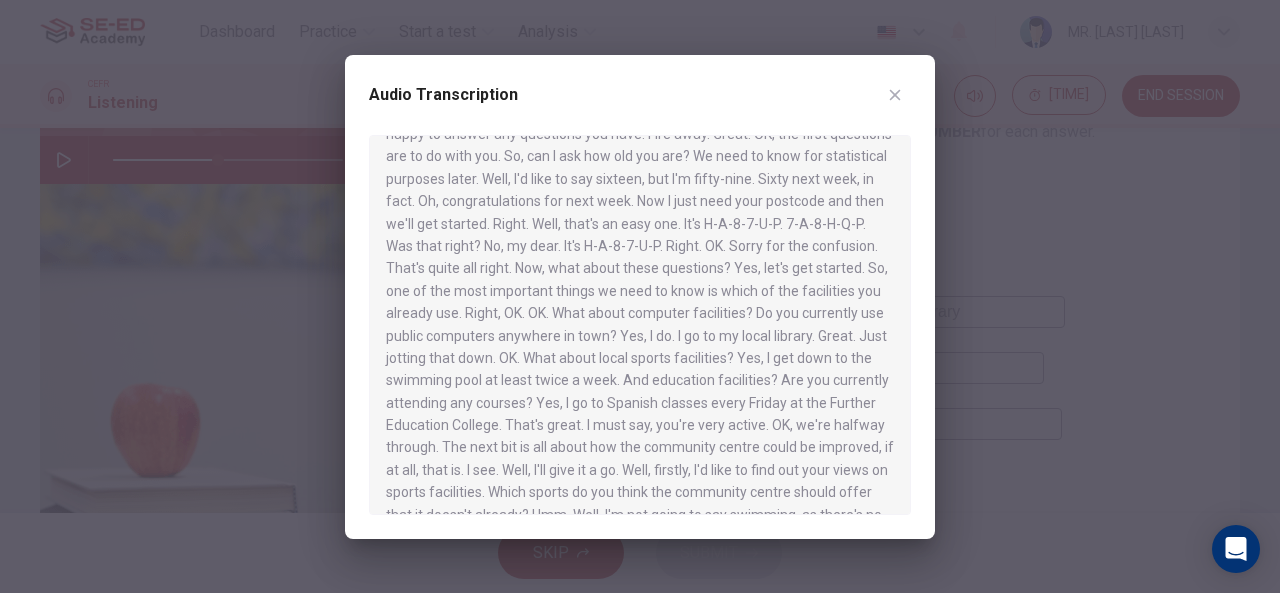 scroll, scrollTop: 250, scrollLeft: 0, axis: vertical 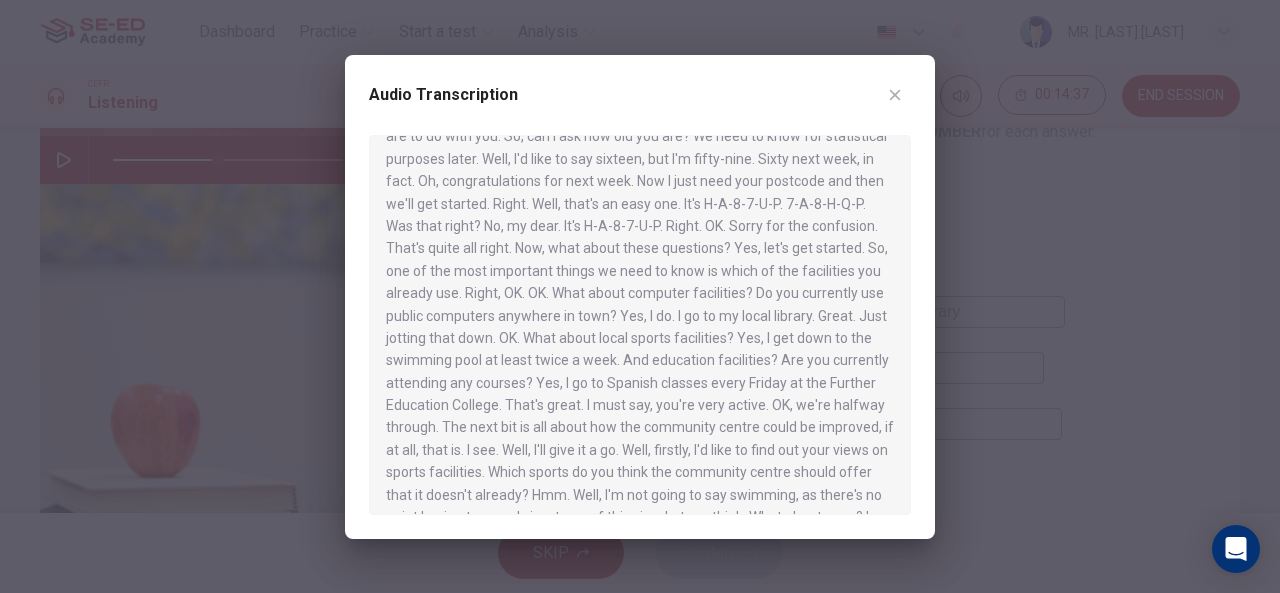 click at bounding box center (895, 94) 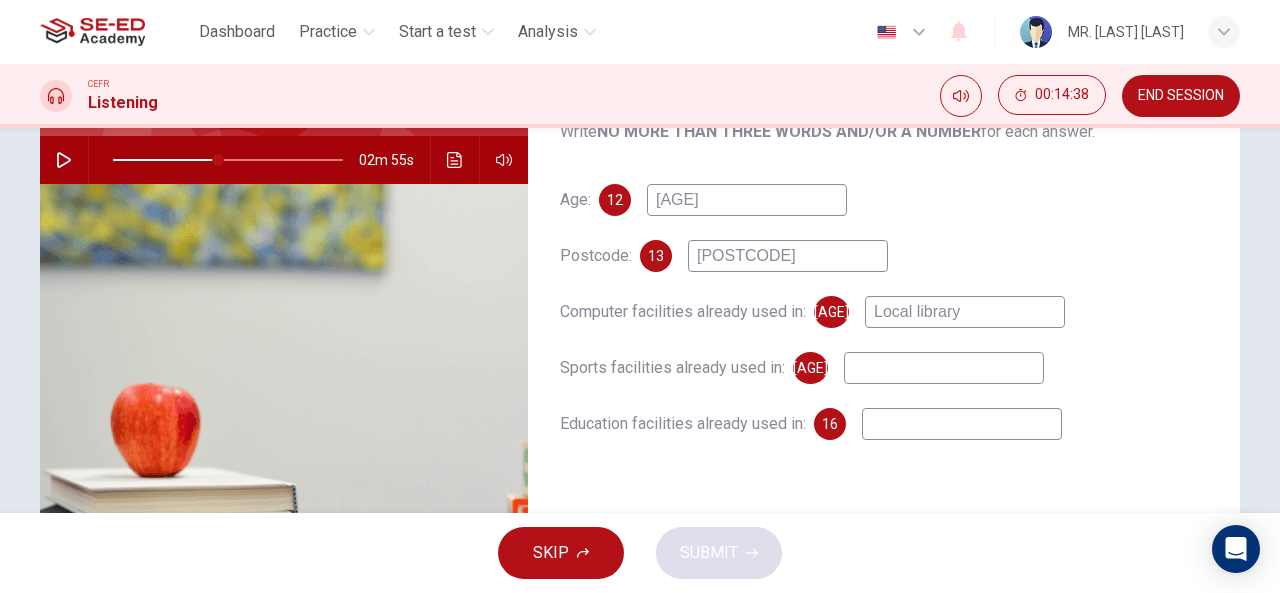 click at bounding box center (64, 160) 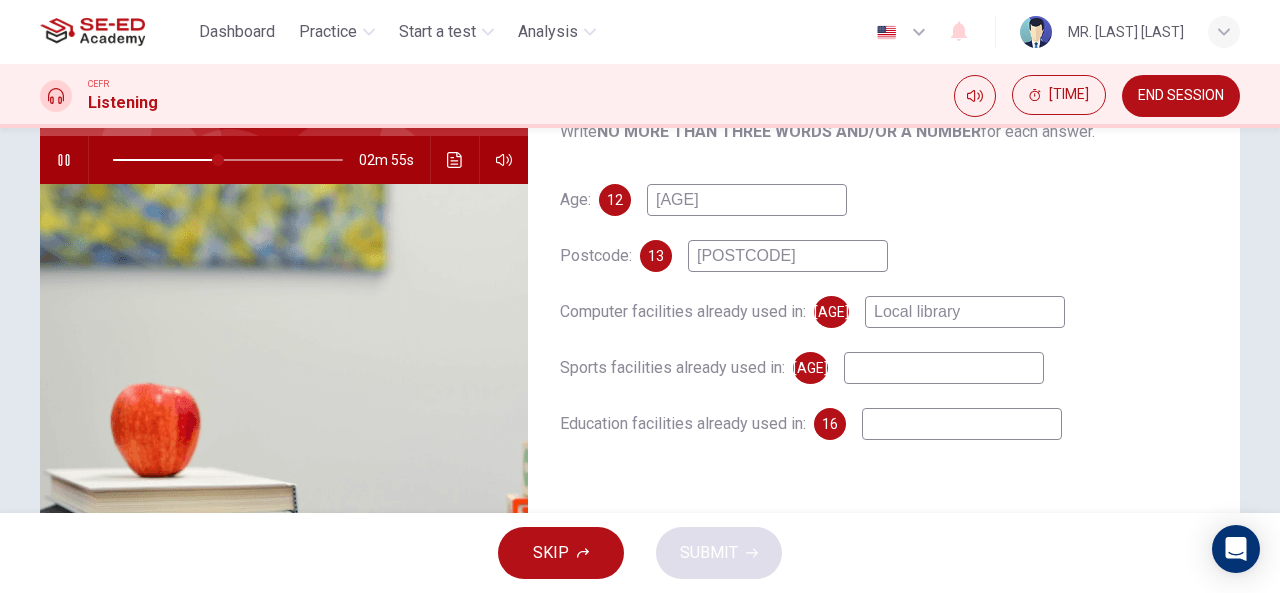 click at bounding box center [747, 200] 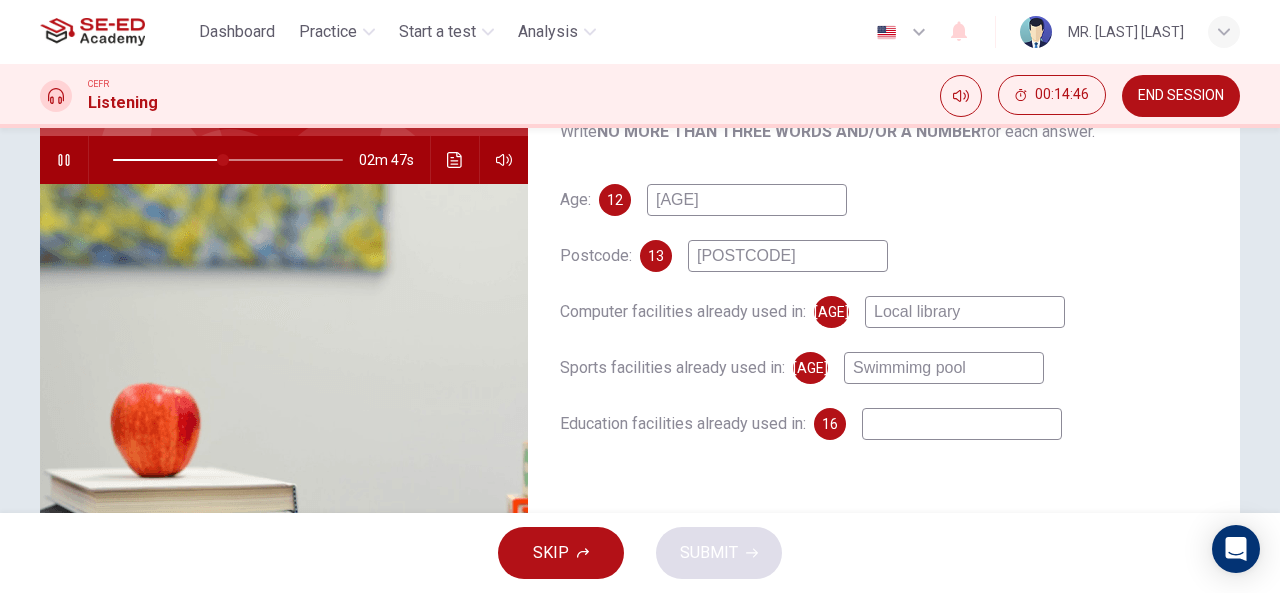type on "Swimmimg pool" 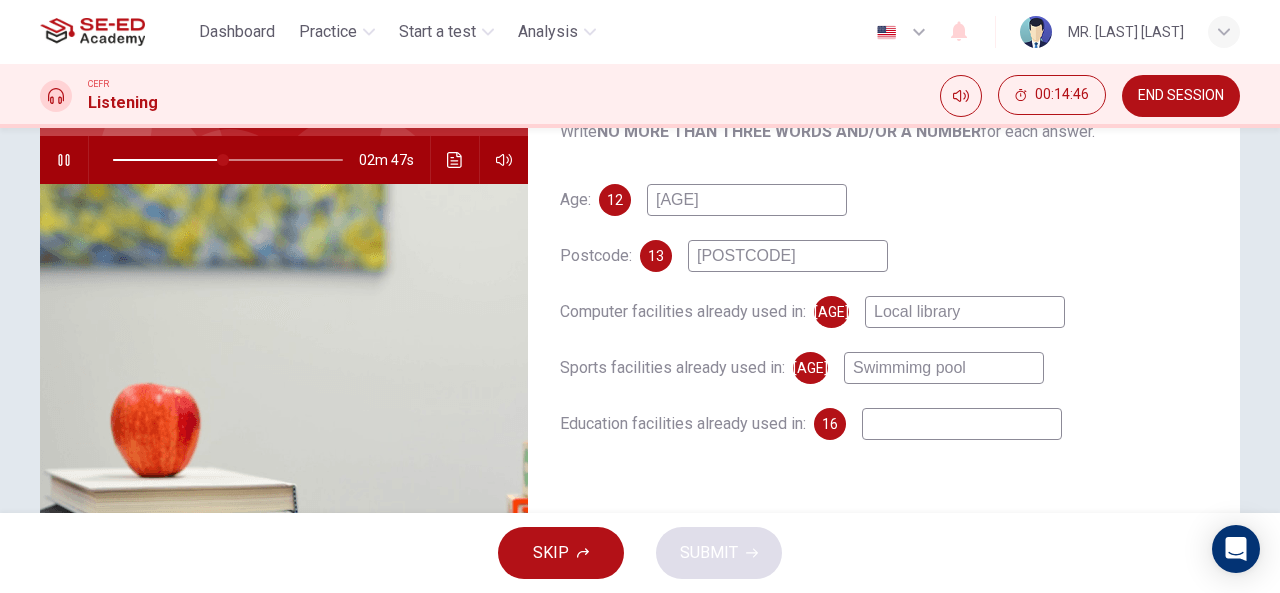 click at bounding box center [747, 200] 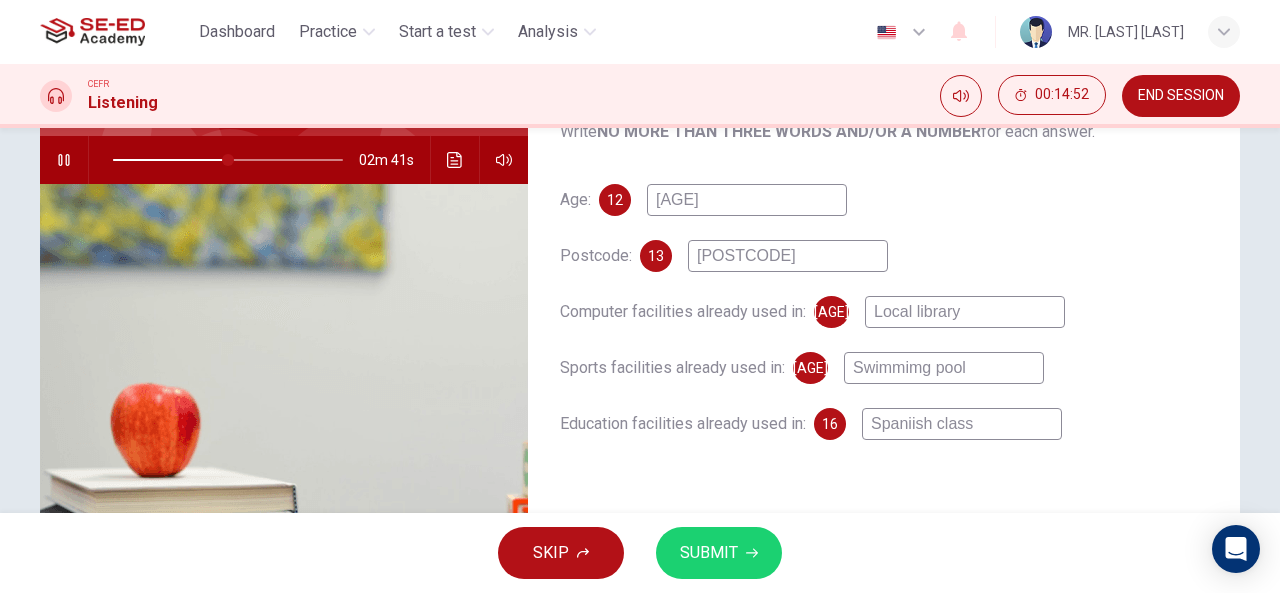 click on "Spaniish class" at bounding box center [747, 200] 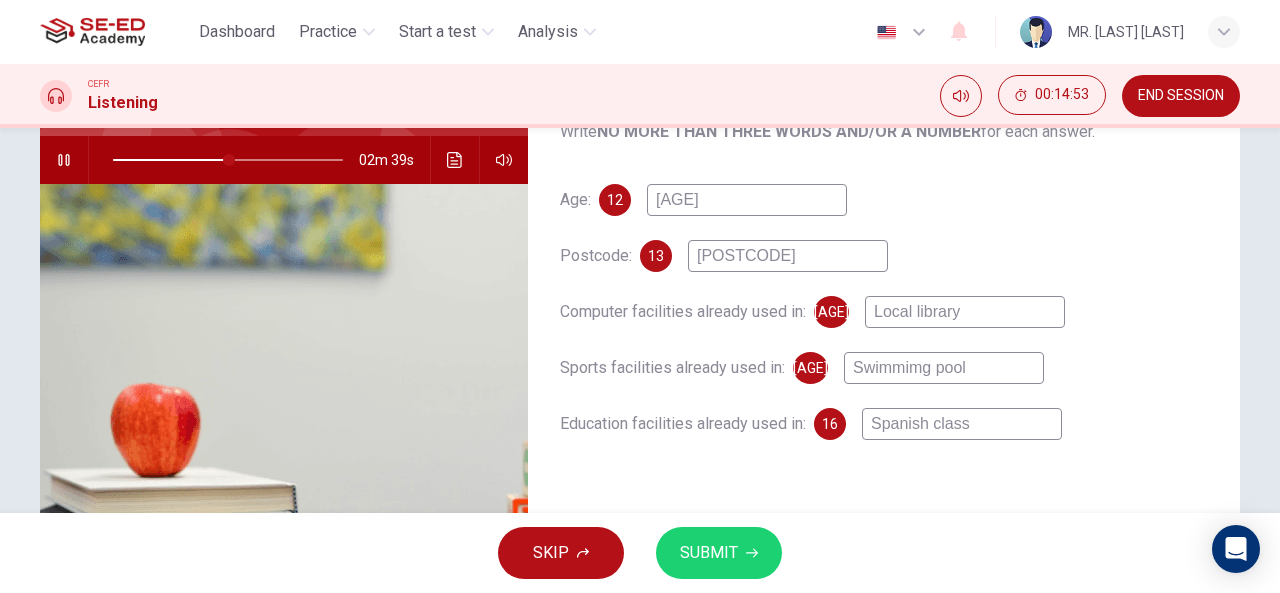 type on "Spanish class" 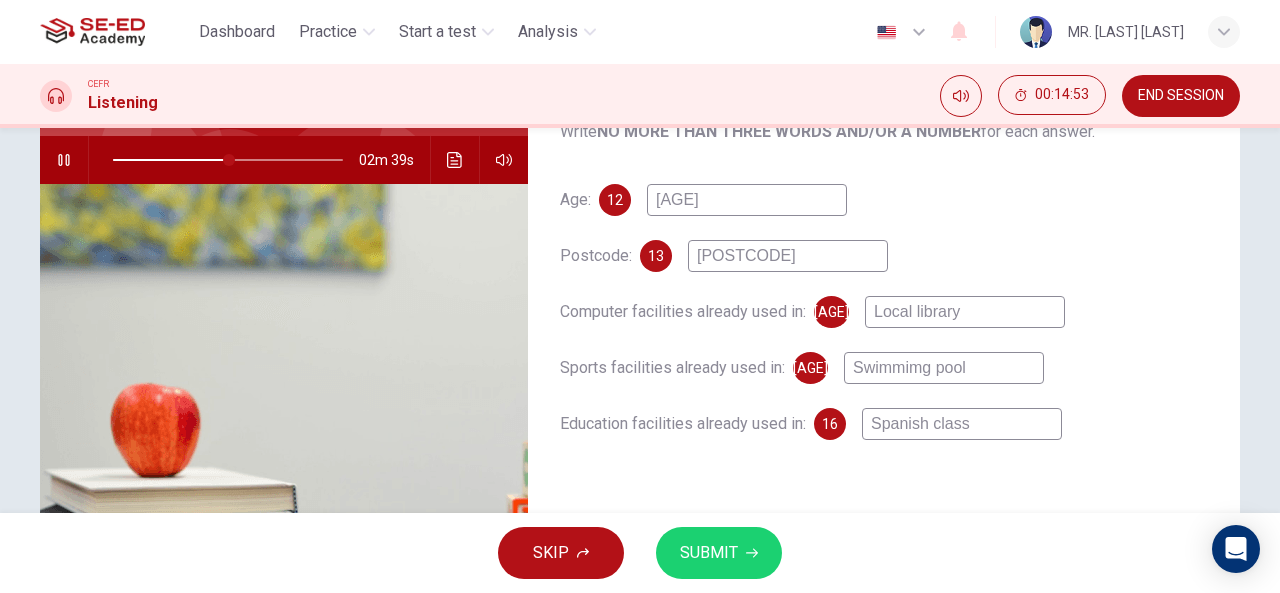 click on "Swimmimg pool" at bounding box center (747, 200) 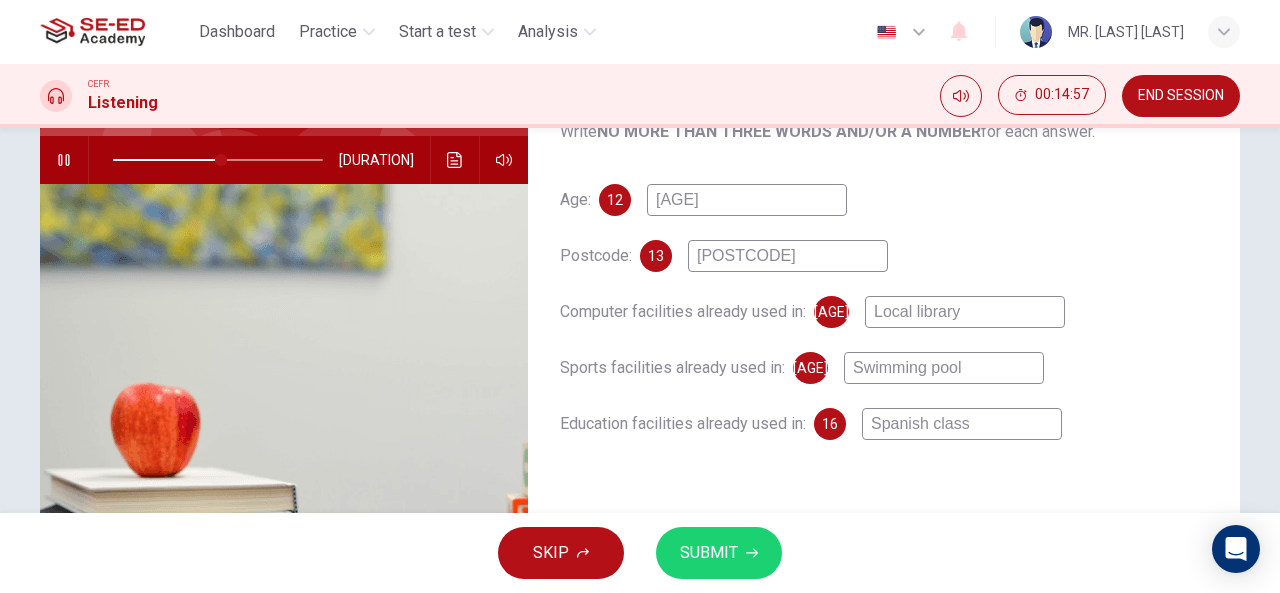type on "Swimming pool" 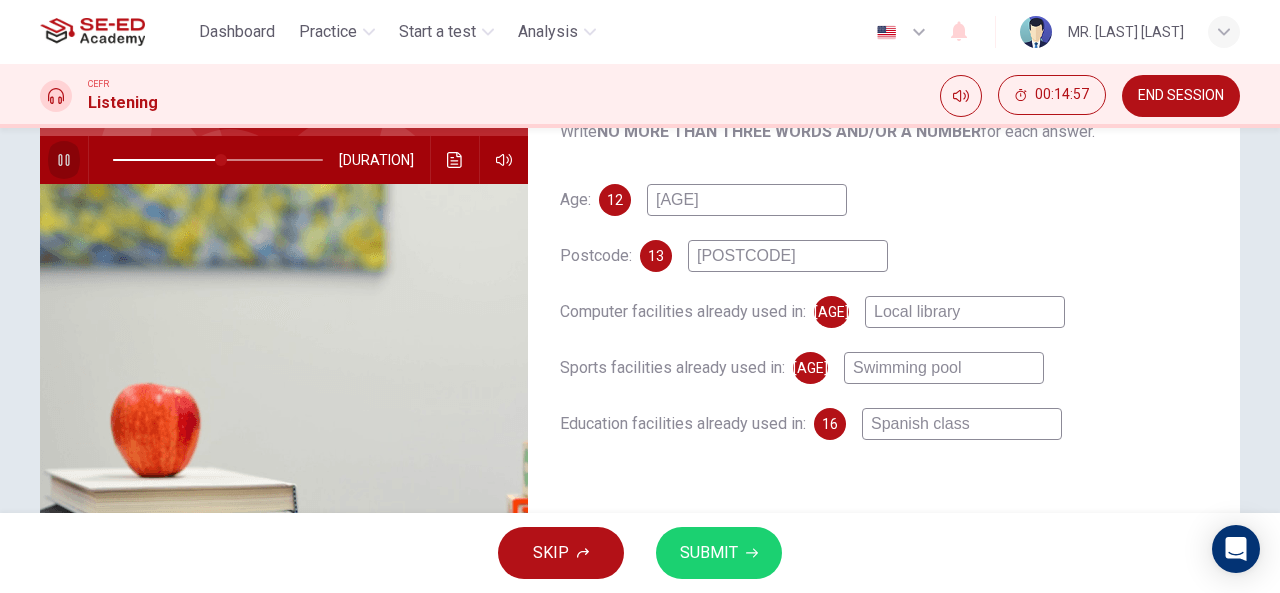 click at bounding box center (64, 160) 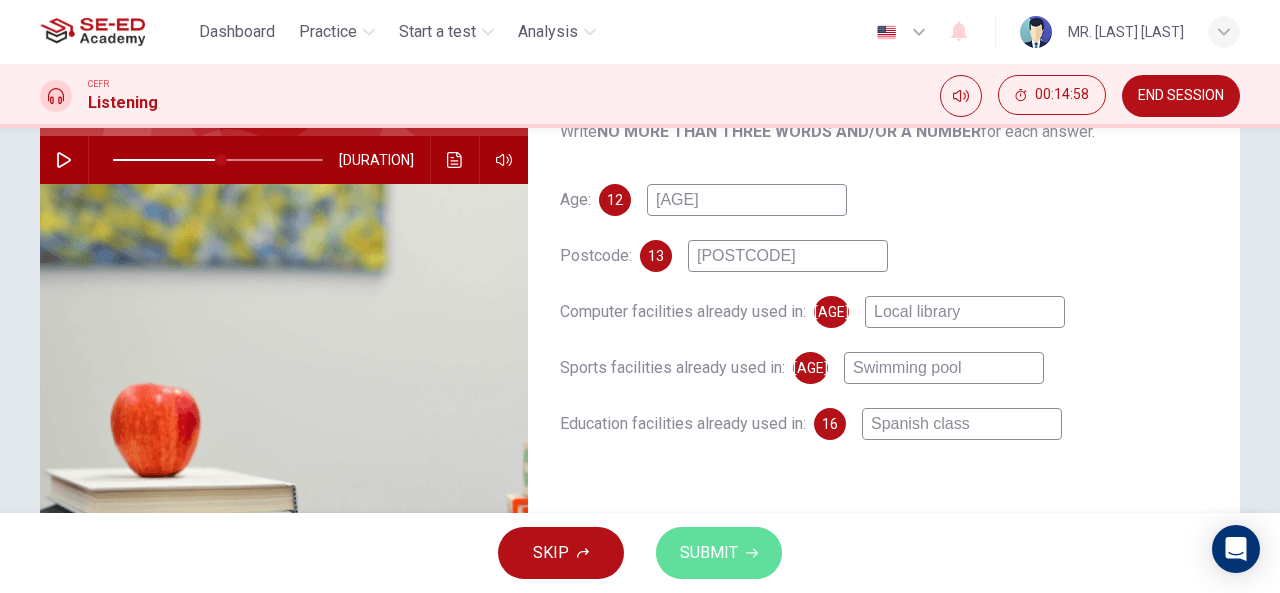 click on "SUBMIT" at bounding box center [719, 553] 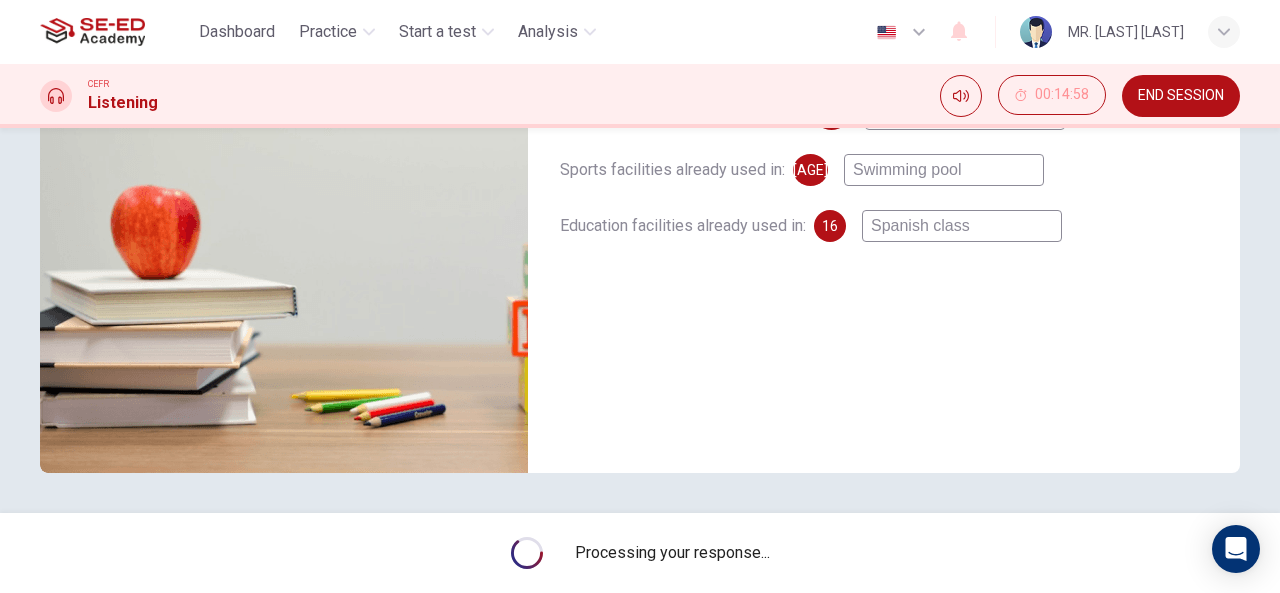 scroll, scrollTop: 0, scrollLeft: 0, axis: both 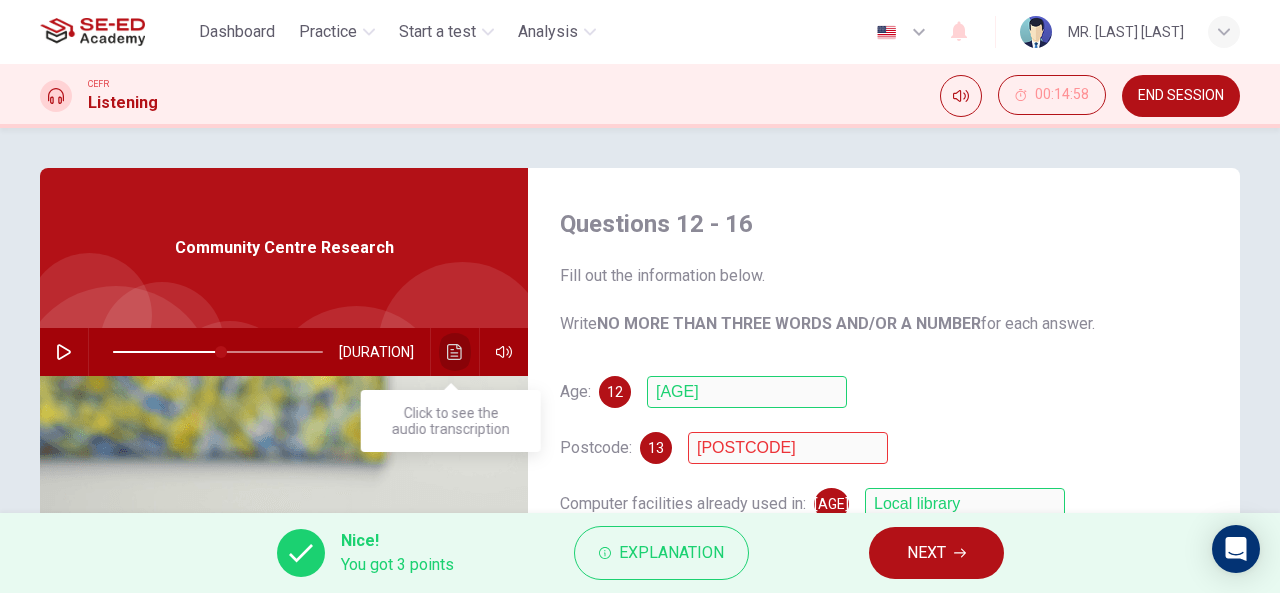click at bounding box center (455, 352) 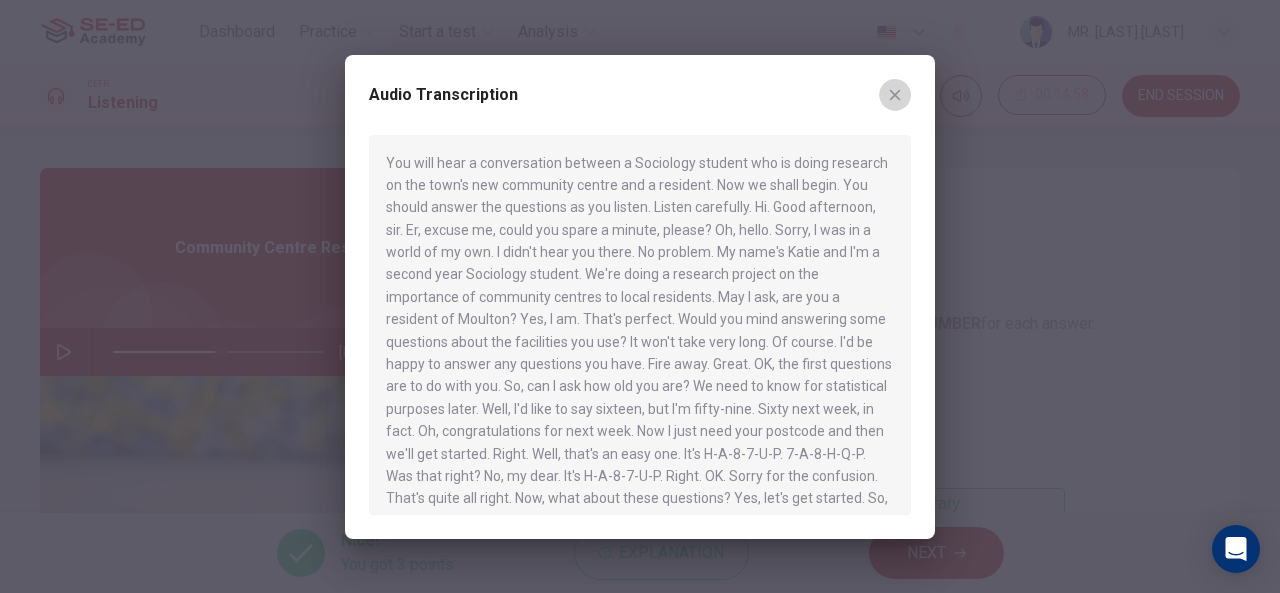 click at bounding box center (895, 95) 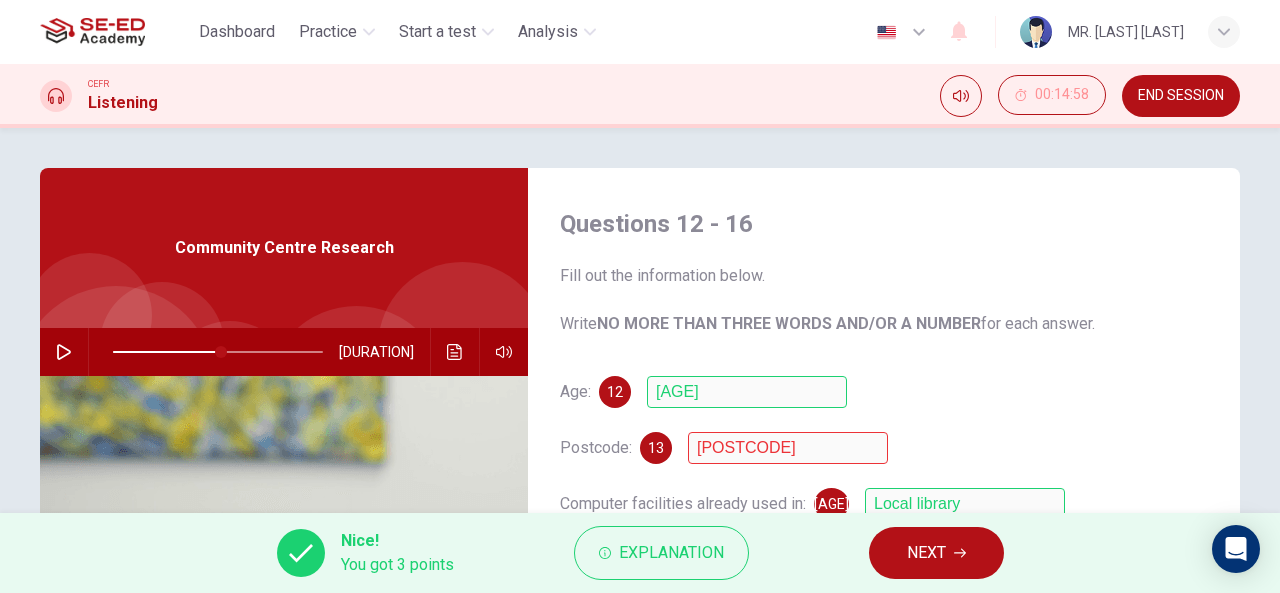 scroll, scrollTop: 390, scrollLeft: 0, axis: vertical 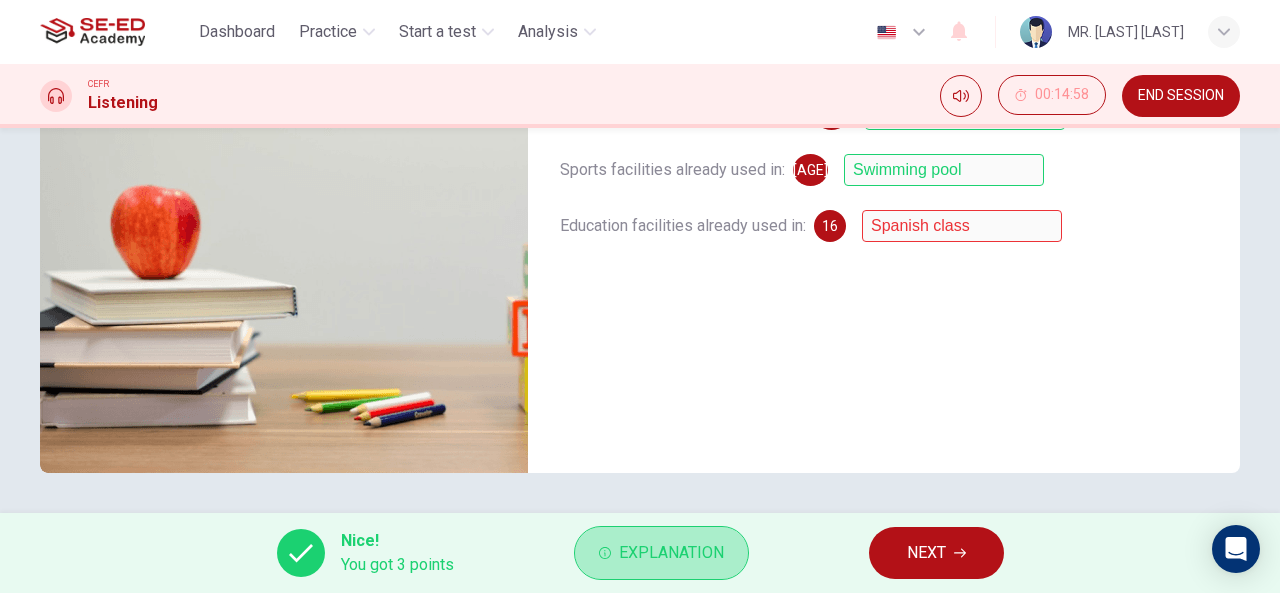 click on "Explanation" at bounding box center (671, 553) 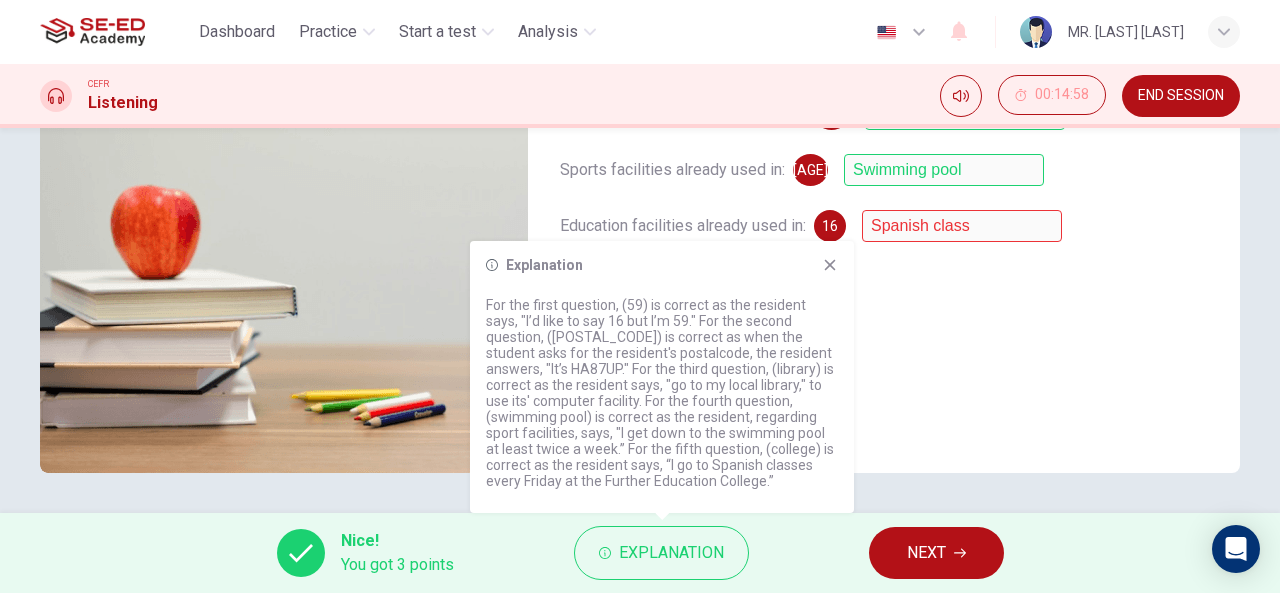 click on "Explanation For the first question, ([AGE]) is correct as the resident says, "I’d like to say 16 but I’m 59."
For the second question, ([ID]) is correct as when the student asks for the resident's postalcode, the resident answers, "It’s HA87UP."
For the third question, ([LOCATION]) is correct as the resident says, "go to my local [LOCATION]," to use its' computer facility.
For the fourth question, ([ACTIVITY]) is correct as the resident, regarding sport facilities, says, "I get down to the [ACTIVITY] at least twice a week.”
For the fifth question, ([INSTITUTION]) is correct as the resident says, “I go to [LANGUAGE] classes every Friday at the Further Education [INSTITUTION].”" at bounding box center [662, 377] 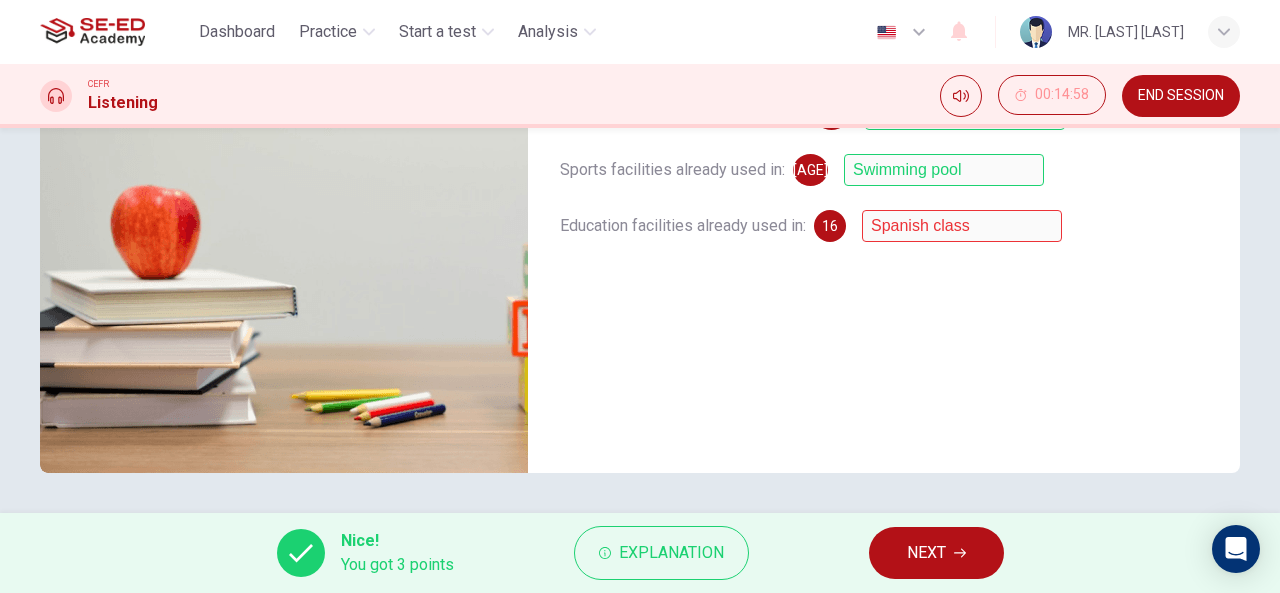 click on "Age: [AGE] [NUMBER] Postcode: [POSTCODE] Computer facilities already used in: [NUMBER] Local library Sports facilities already used in: [NUMBER] Swimming pool Education facilities already used in: [NUMBER] Spanish class" at bounding box center (884, 134) 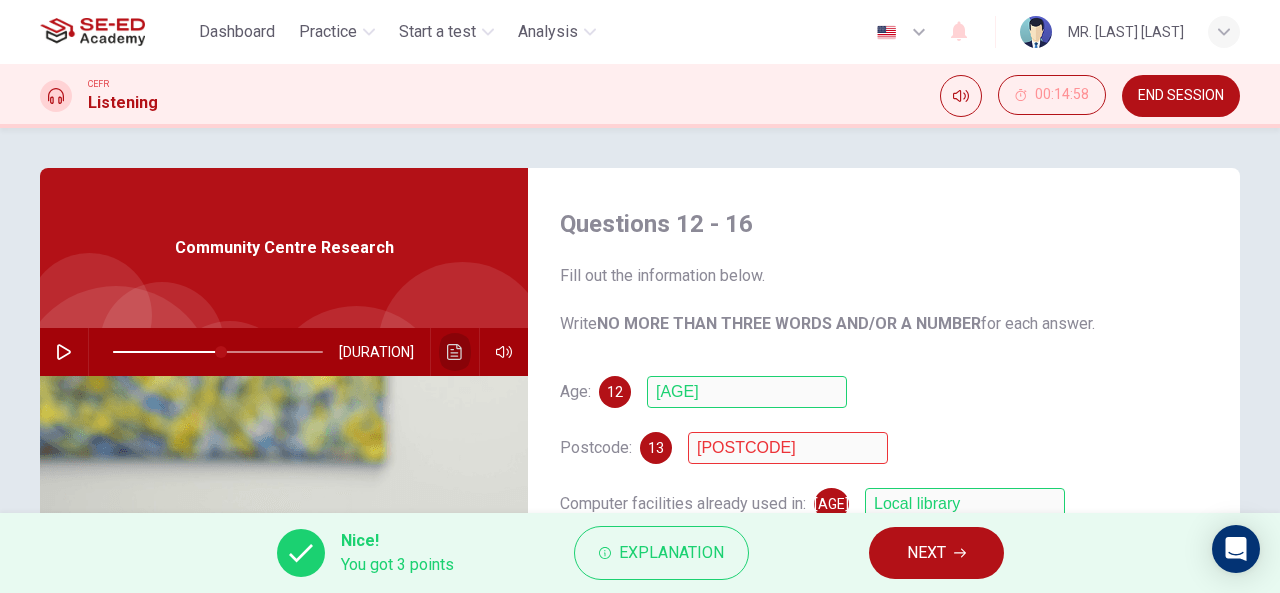 click at bounding box center (454, 352) 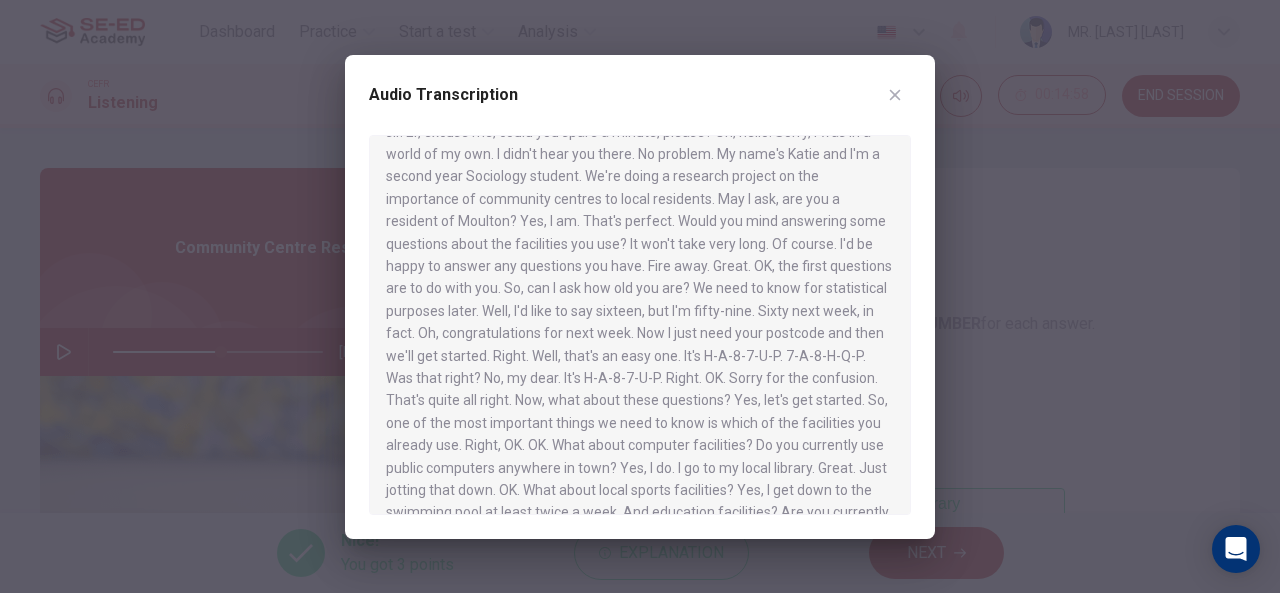 scroll, scrollTop: 114, scrollLeft: 0, axis: vertical 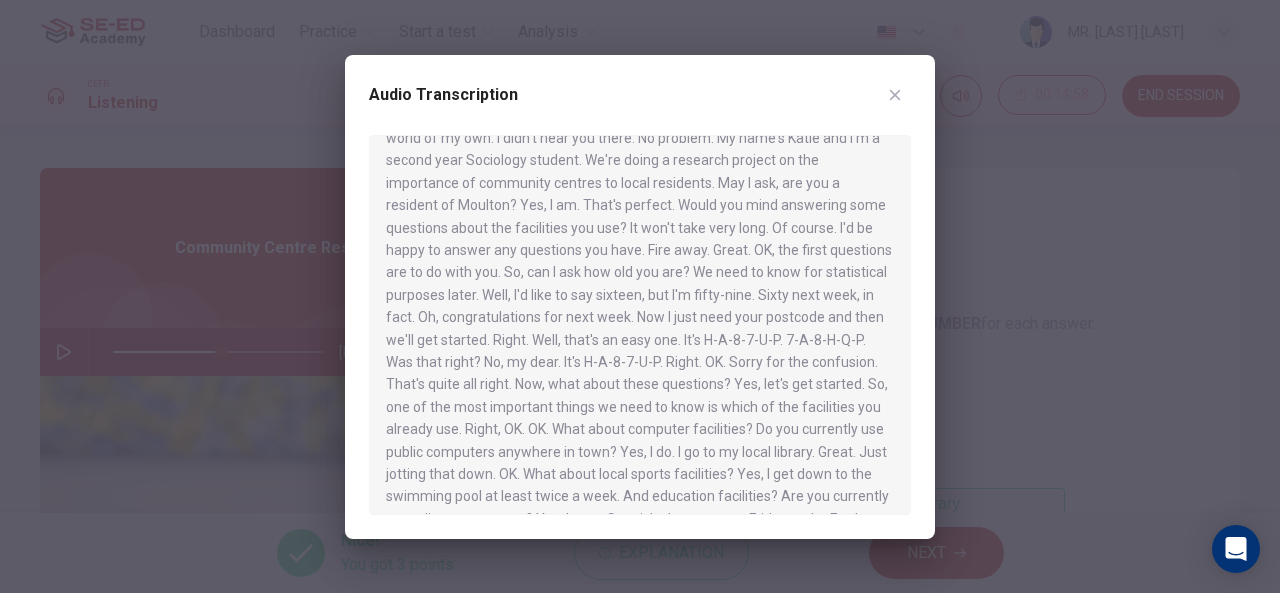 drag, startPoint x: 911, startPoint y: 256, endPoint x: 916, endPoint y: 269, distance: 13.928389 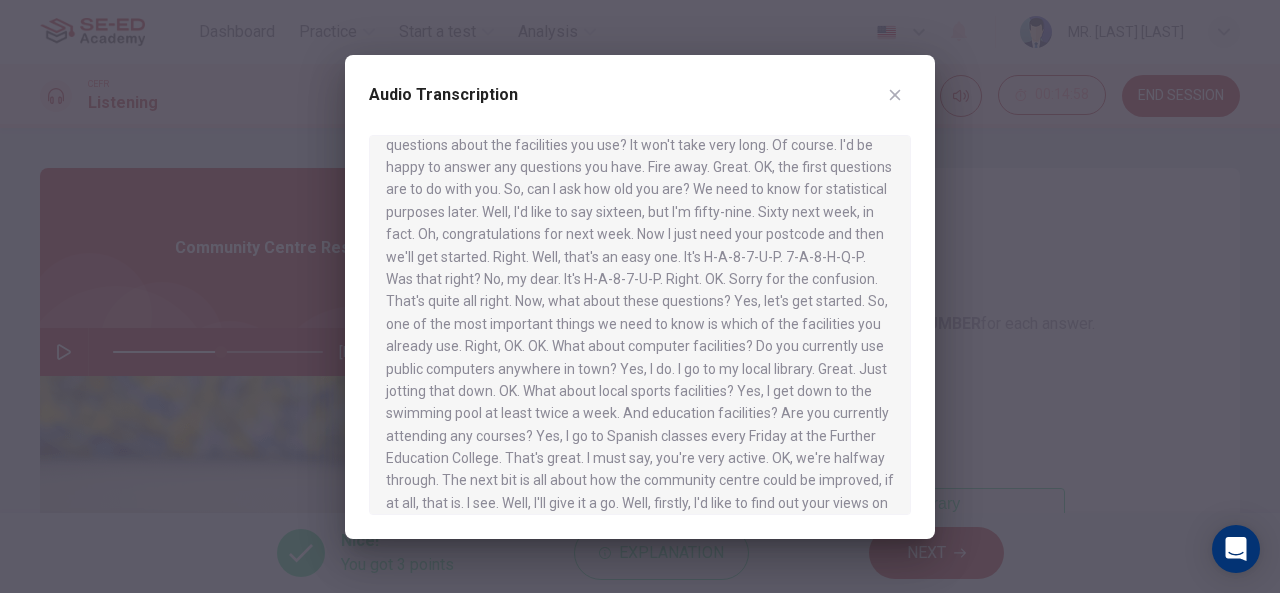 scroll, scrollTop: 214, scrollLeft: 0, axis: vertical 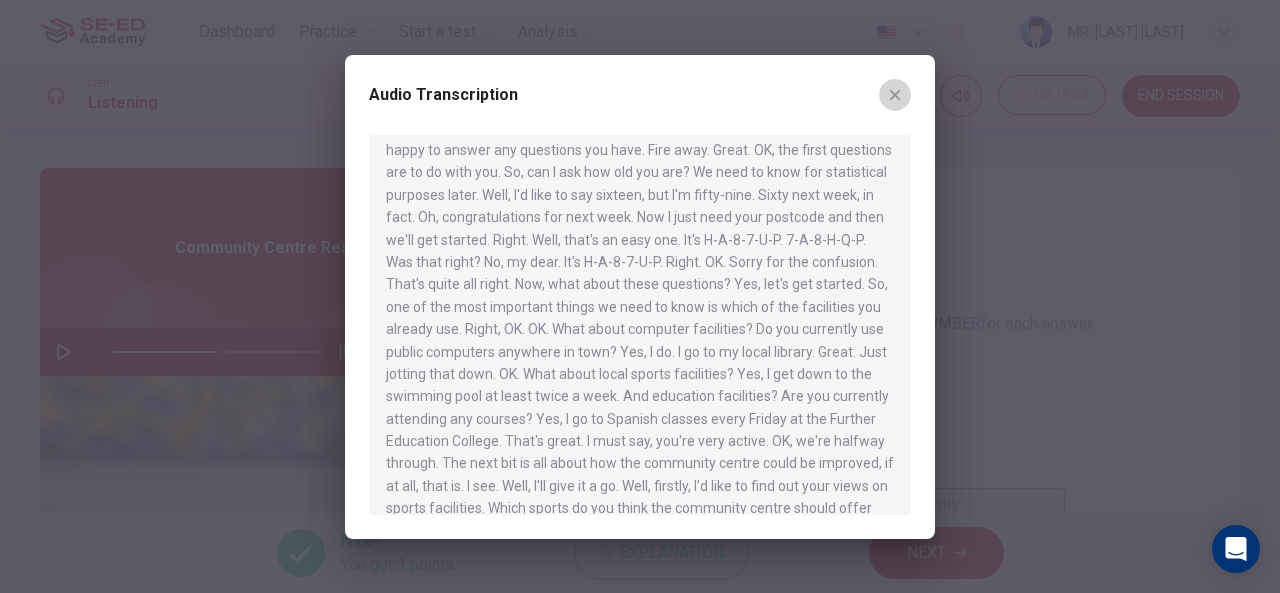 click at bounding box center [895, 95] 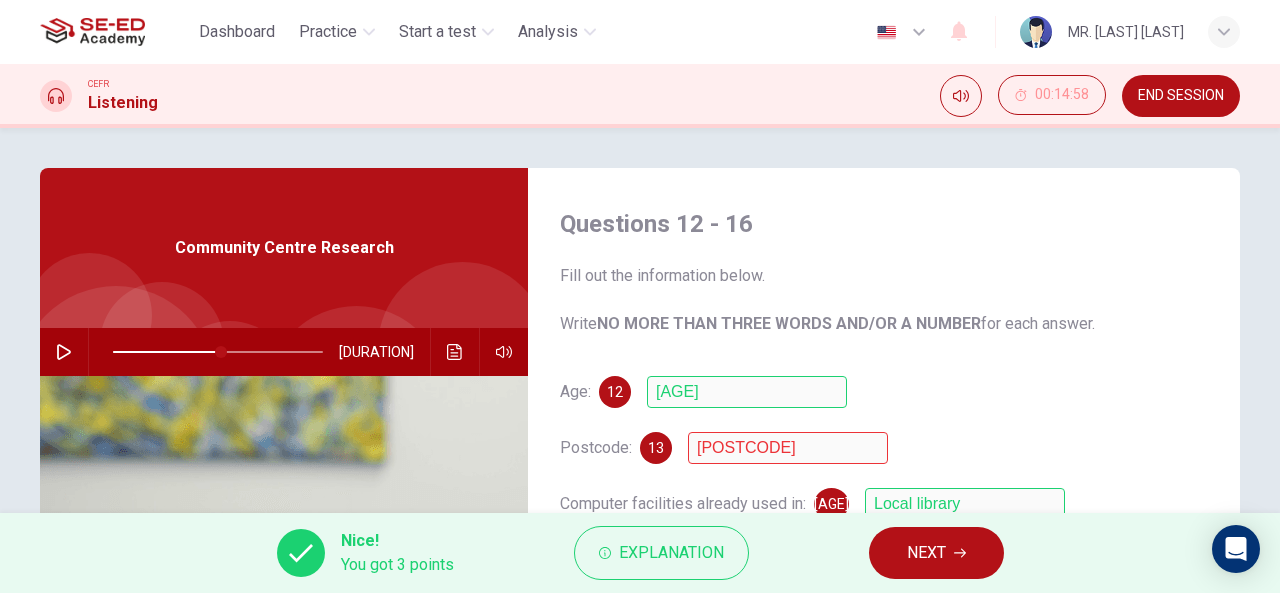 scroll, scrollTop: 390, scrollLeft: 0, axis: vertical 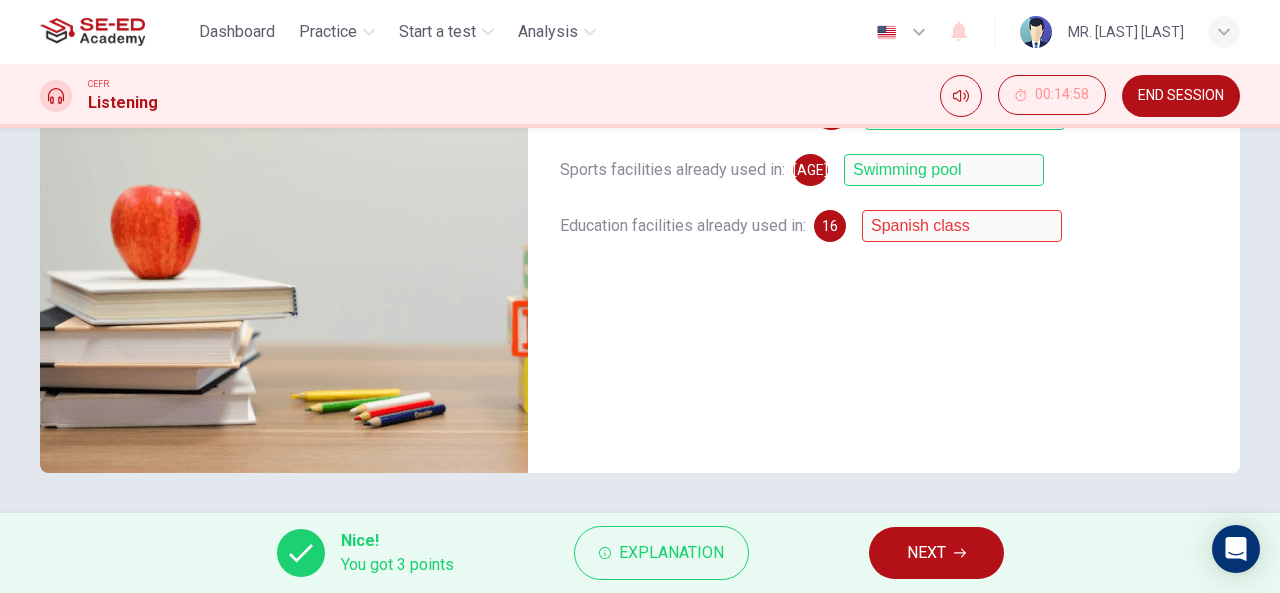 click on "NEXT" at bounding box center (936, 553) 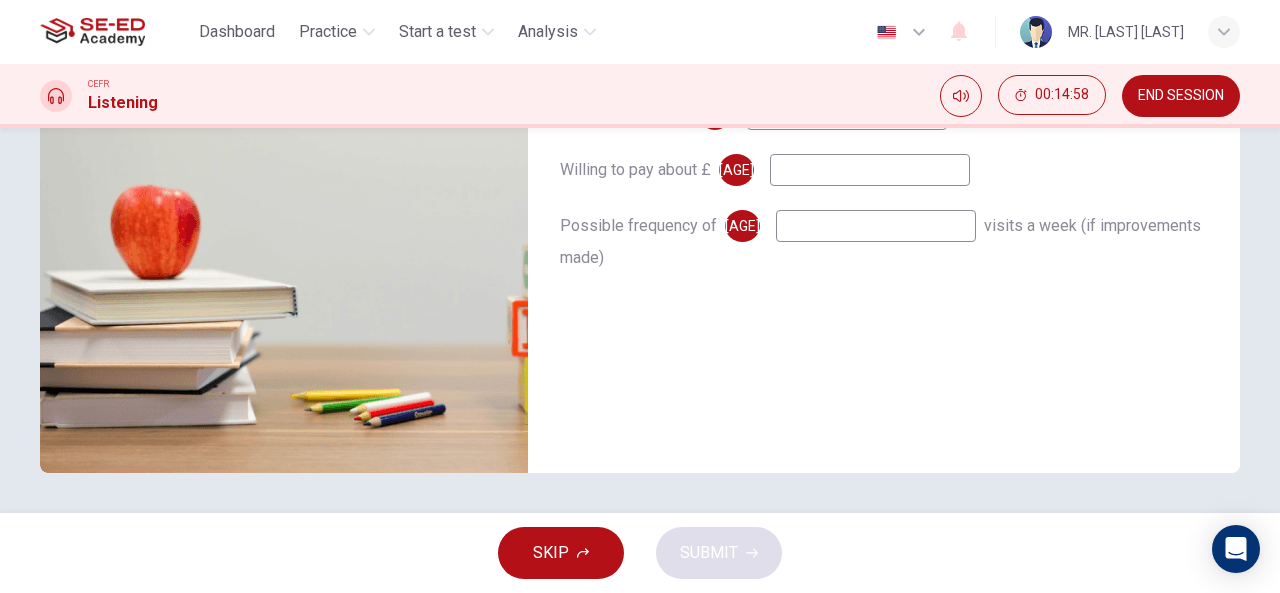 scroll, scrollTop: 0, scrollLeft: 0, axis: both 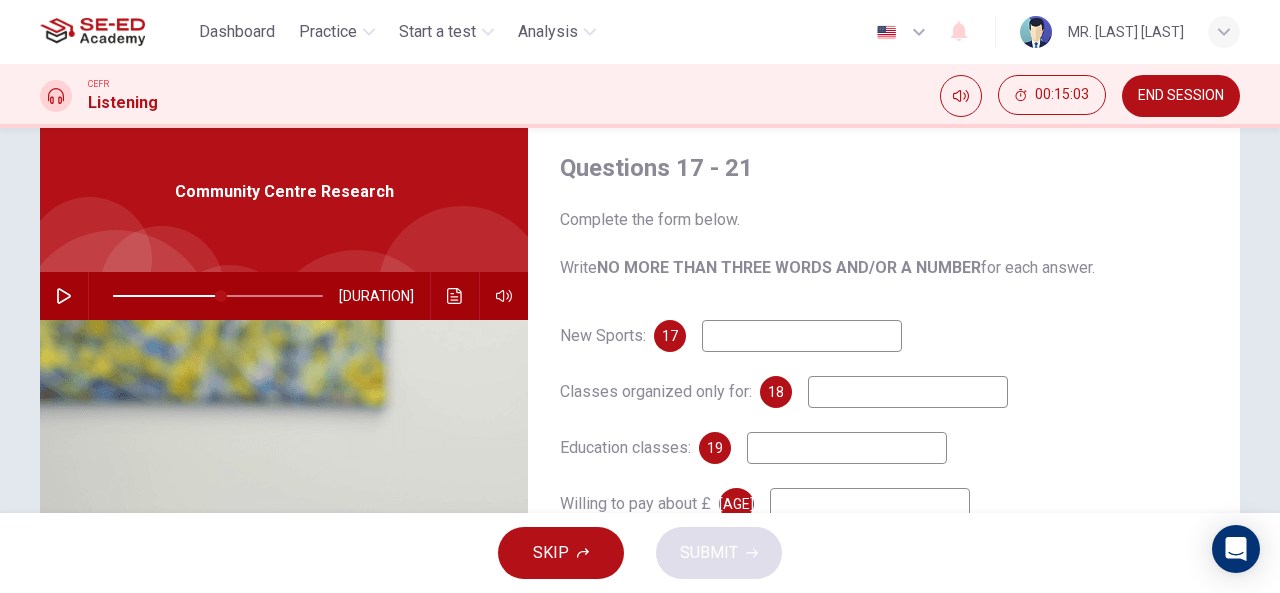 click at bounding box center (64, 296) 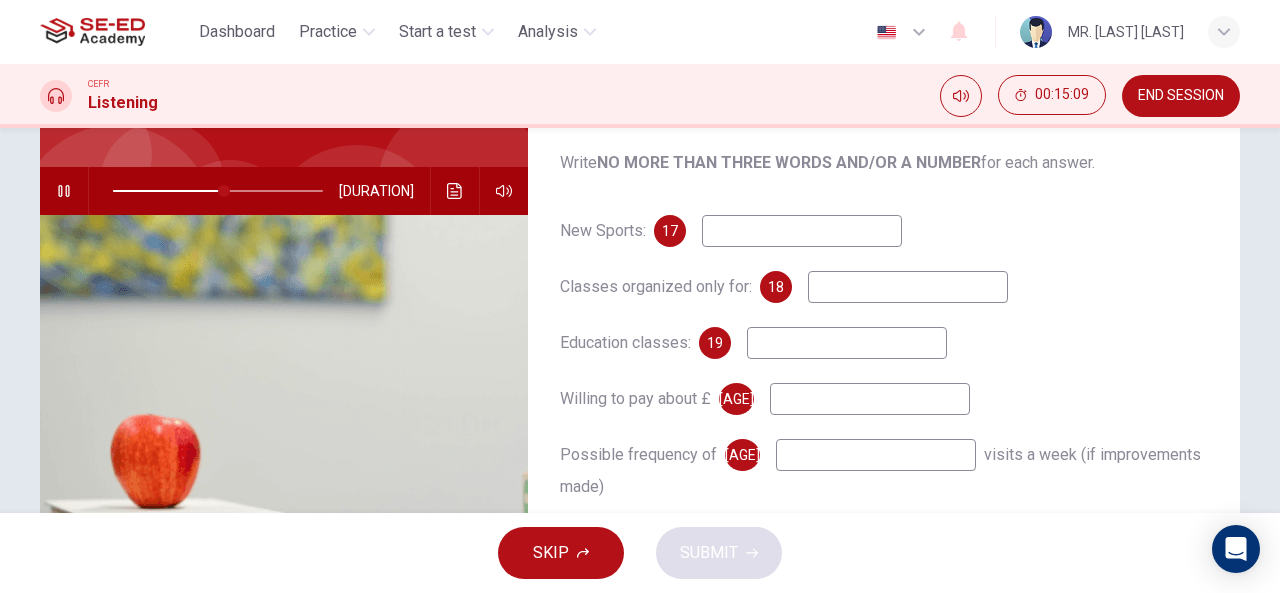 scroll, scrollTop: 180, scrollLeft: 0, axis: vertical 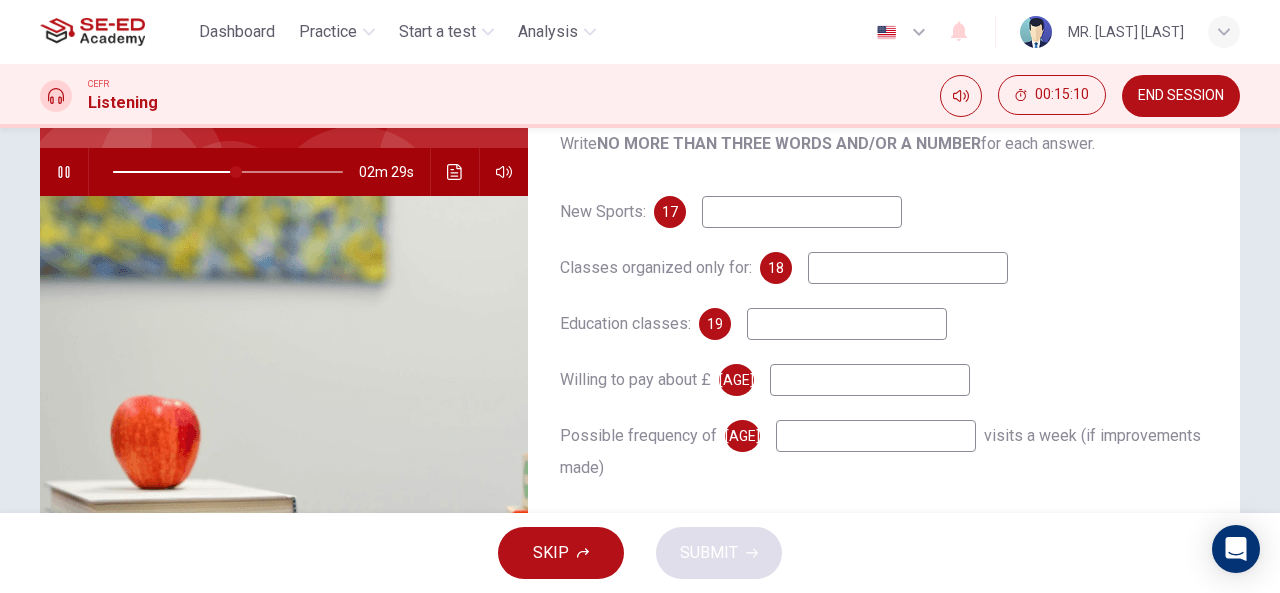 click at bounding box center (802, 212) 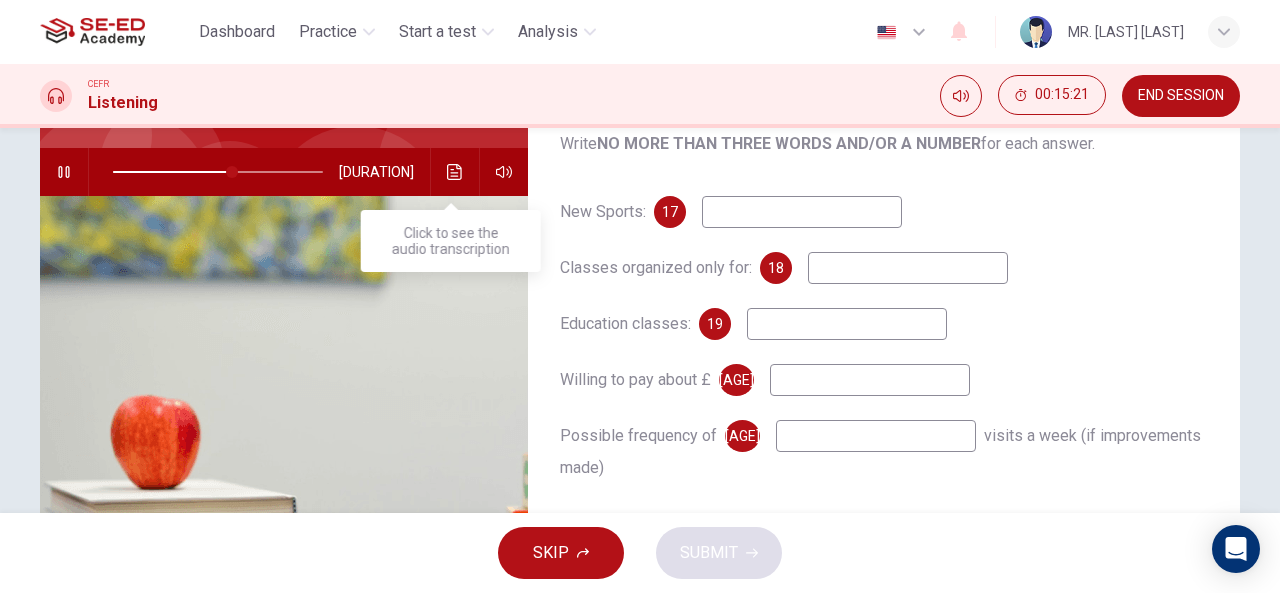 click at bounding box center [455, 172] 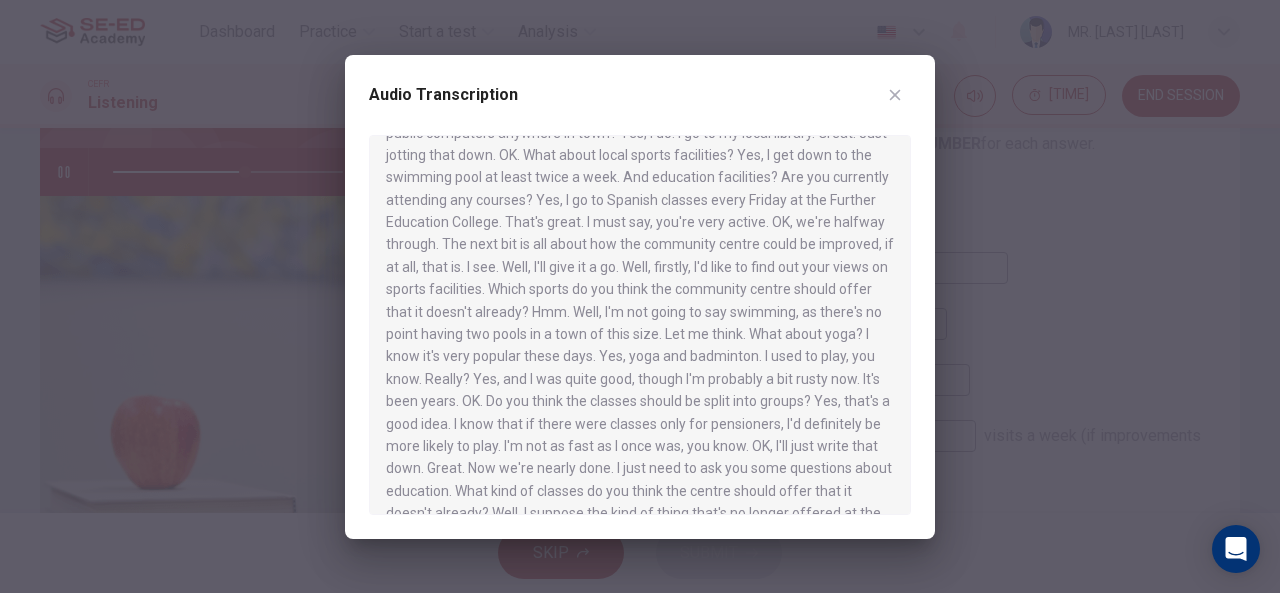 scroll, scrollTop: 773, scrollLeft: 0, axis: vertical 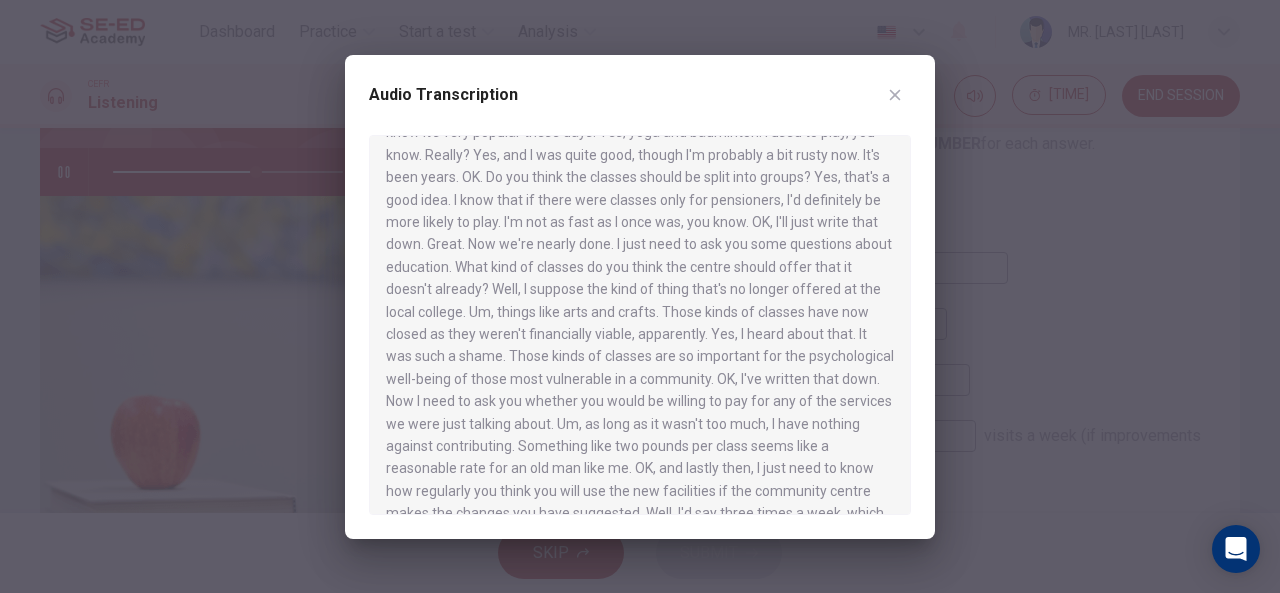 click at bounding box center [895, 95] 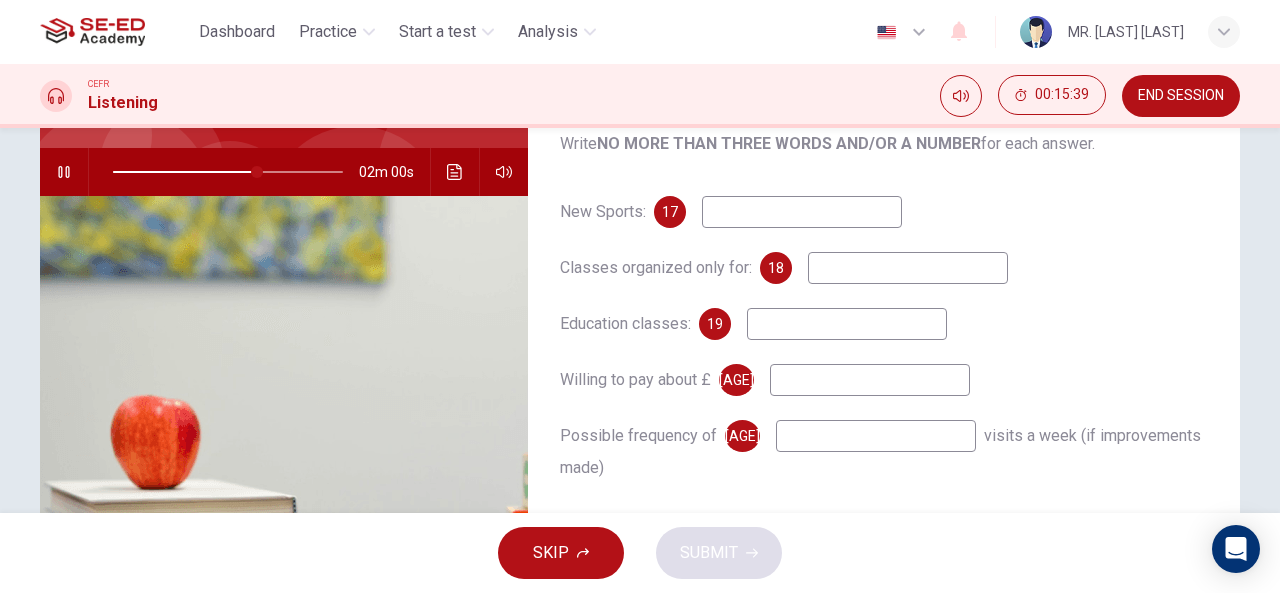 click at bounding box center [802, 212] 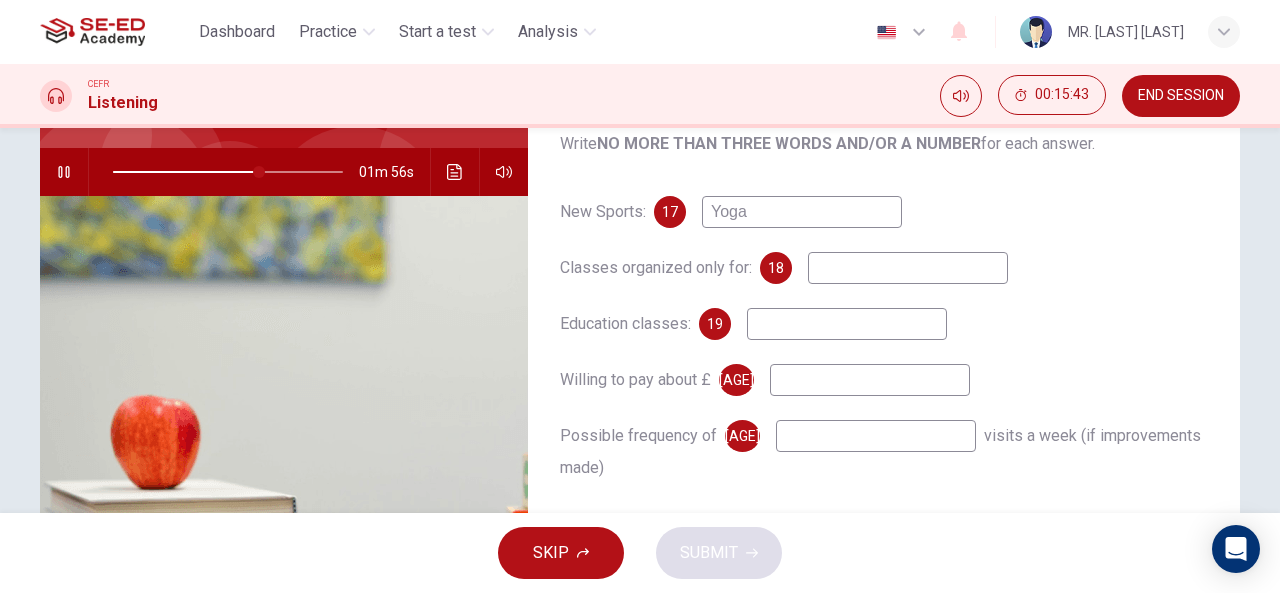 click at bounding box center [802, 212] 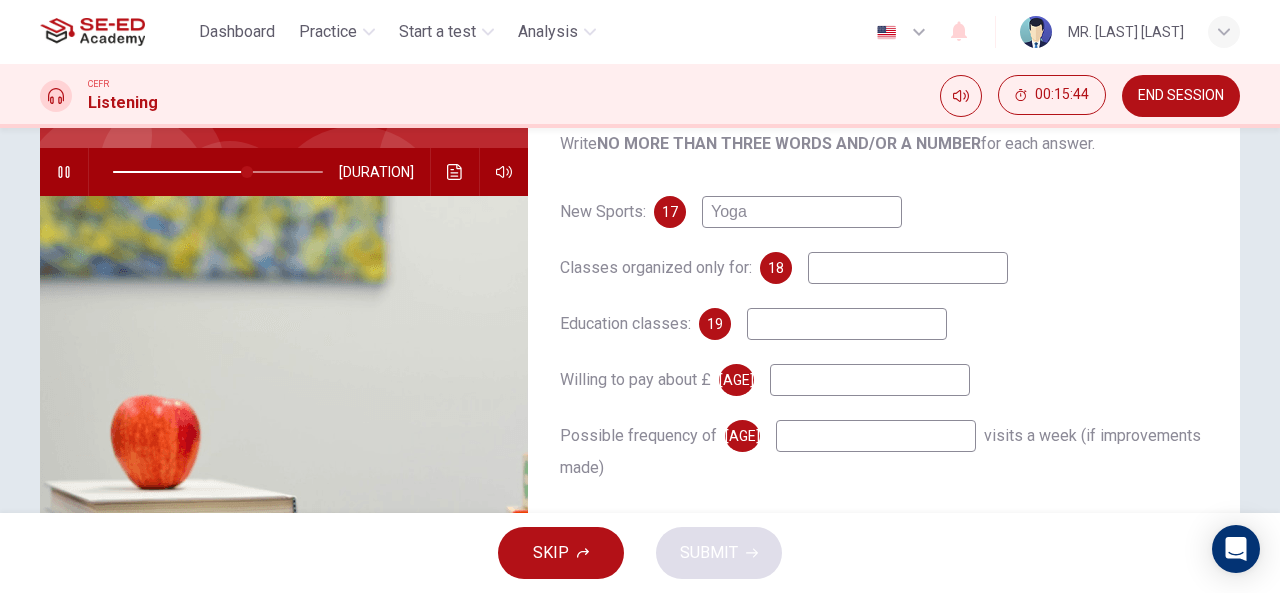 click on "Yoga" at bounding box center [802, 212] 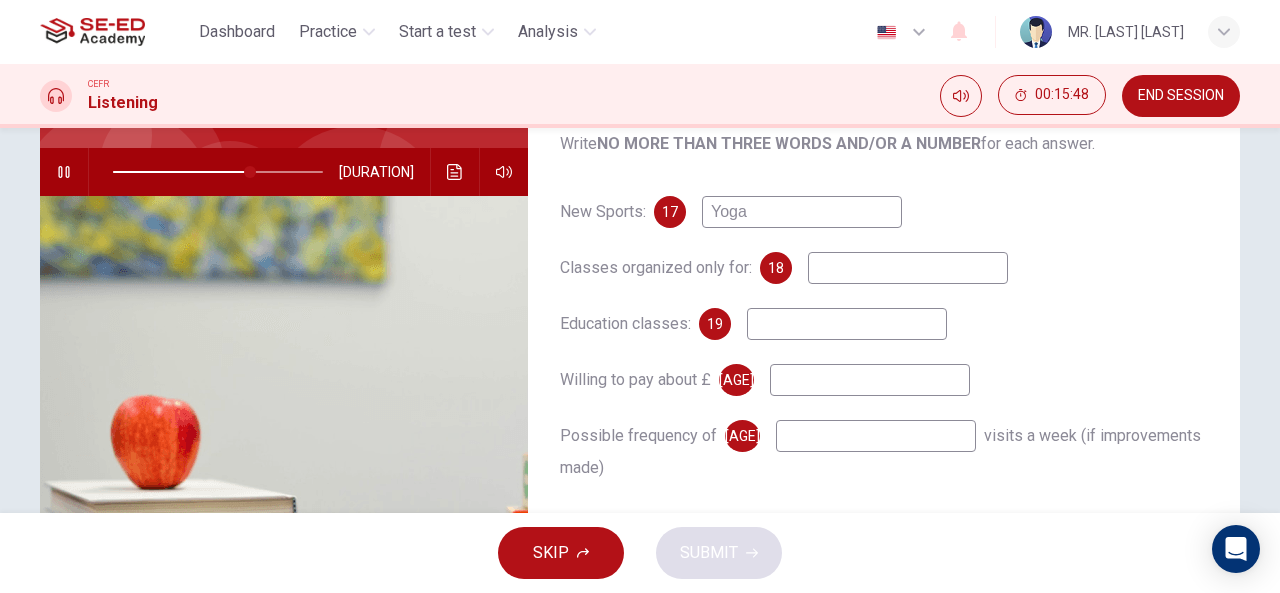 click at bounding box center (455, 172) 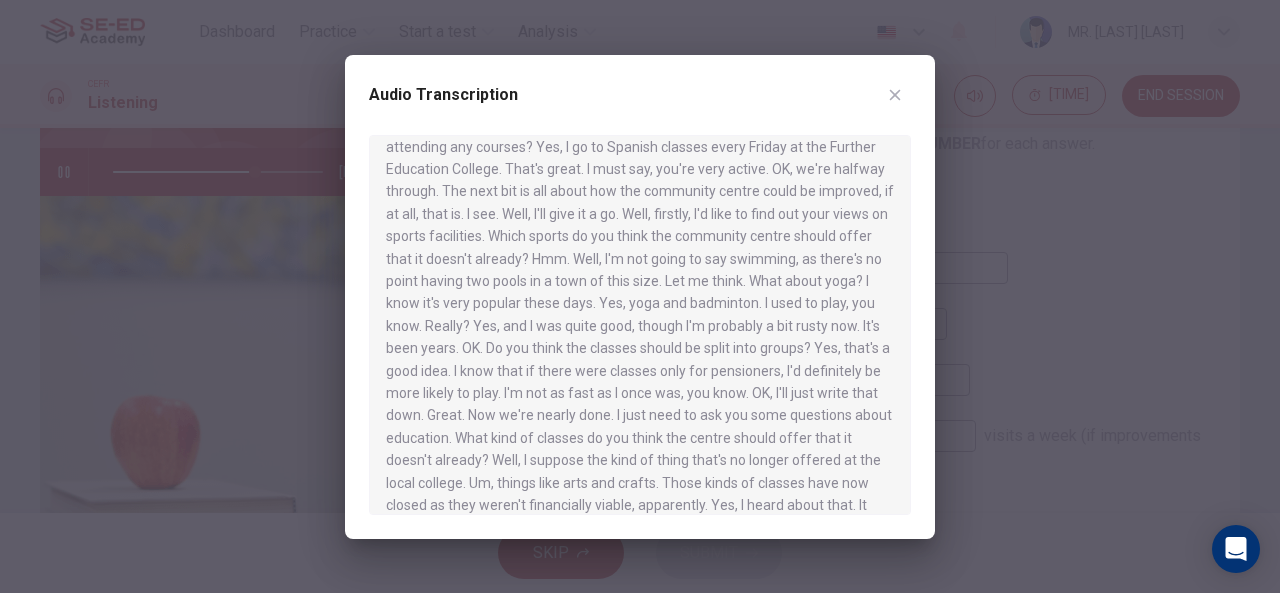 scroll, scrollTop: 494, scrollLeft: 0, axis: vertical 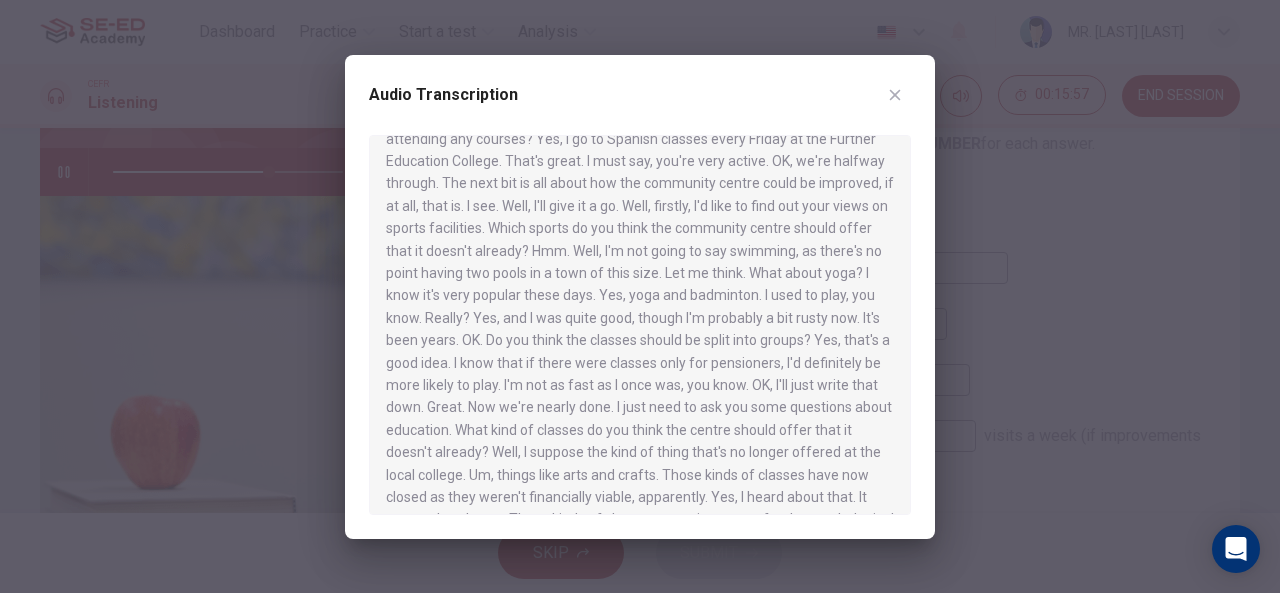 click at bounding box center [895, 95] 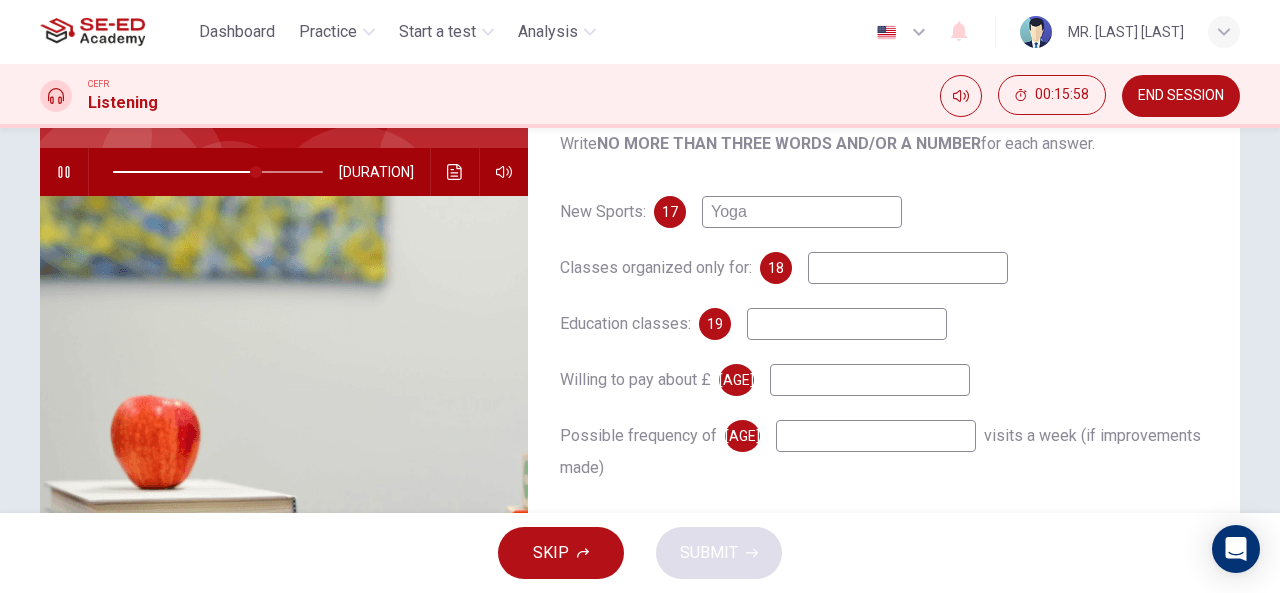 click on "Yoga" at bounding box center [802, 212] 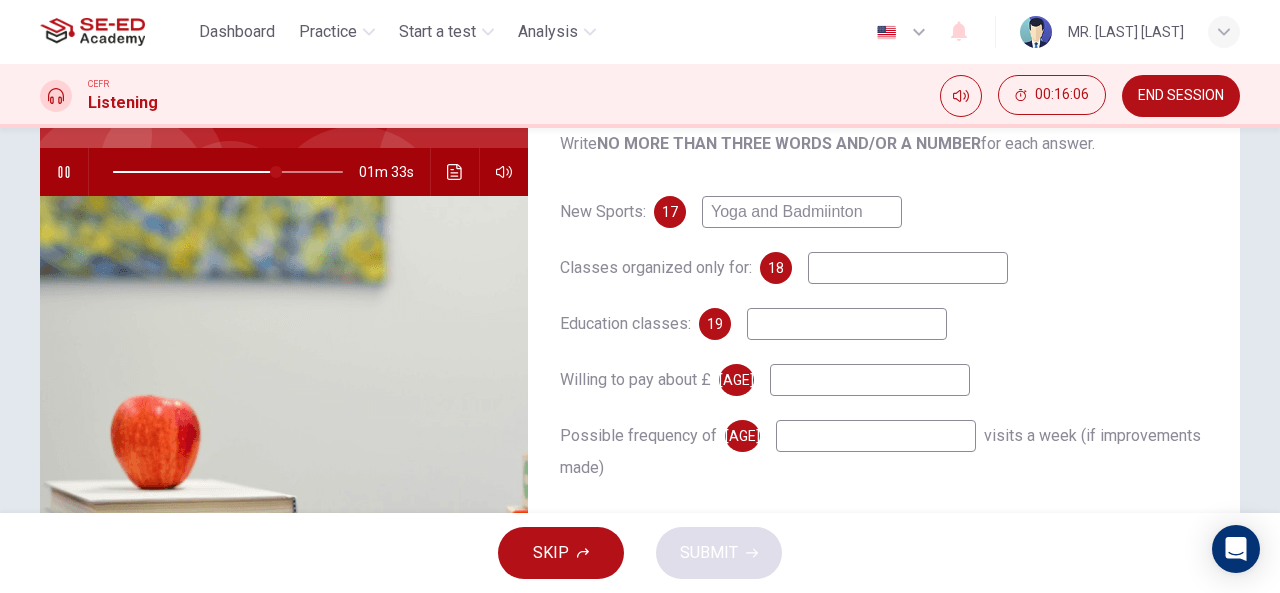click on "Yoga and Badmiinton" at bounding box center (802, 212) 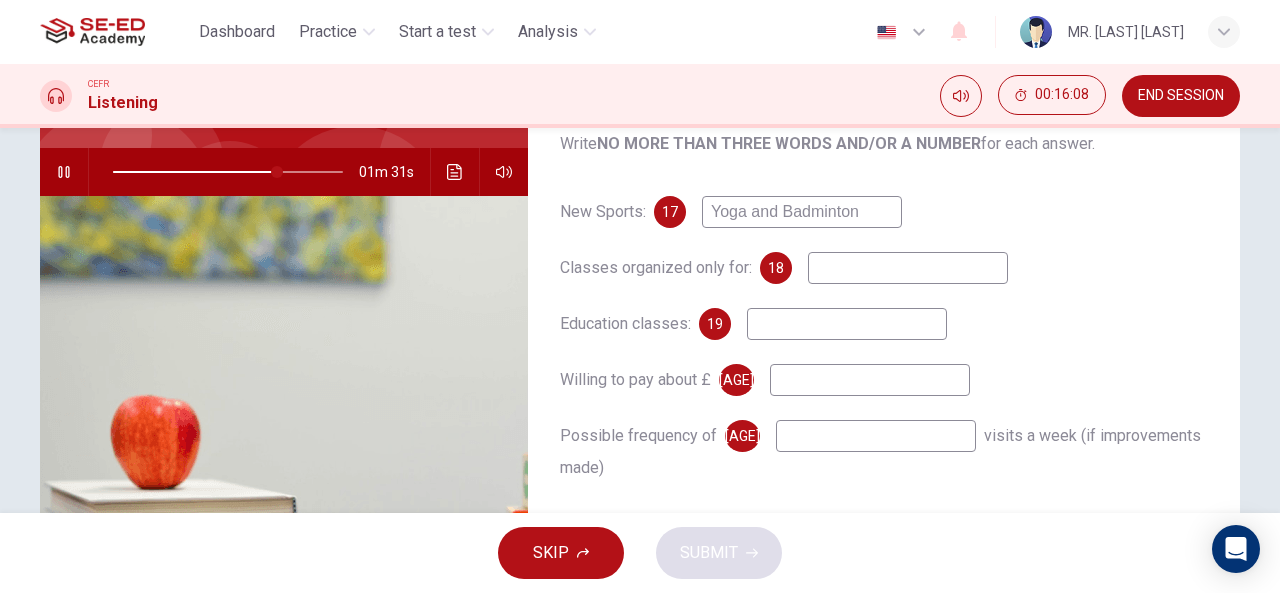 type on "Yoga and Badminton" 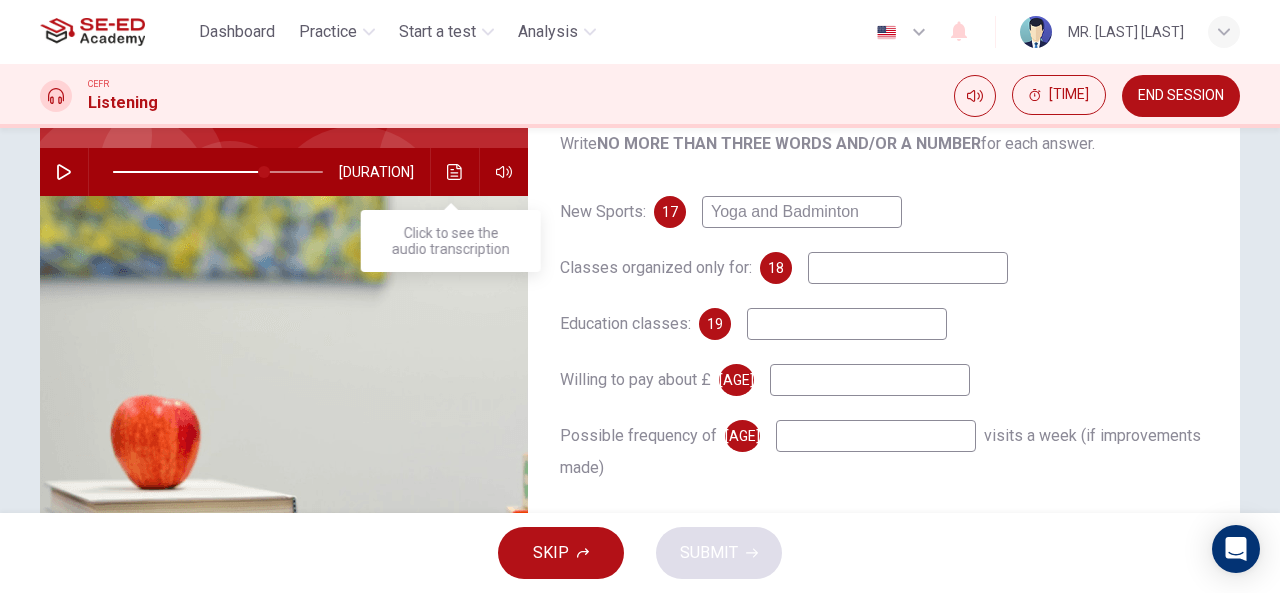 click at bounding box center (455, 172) 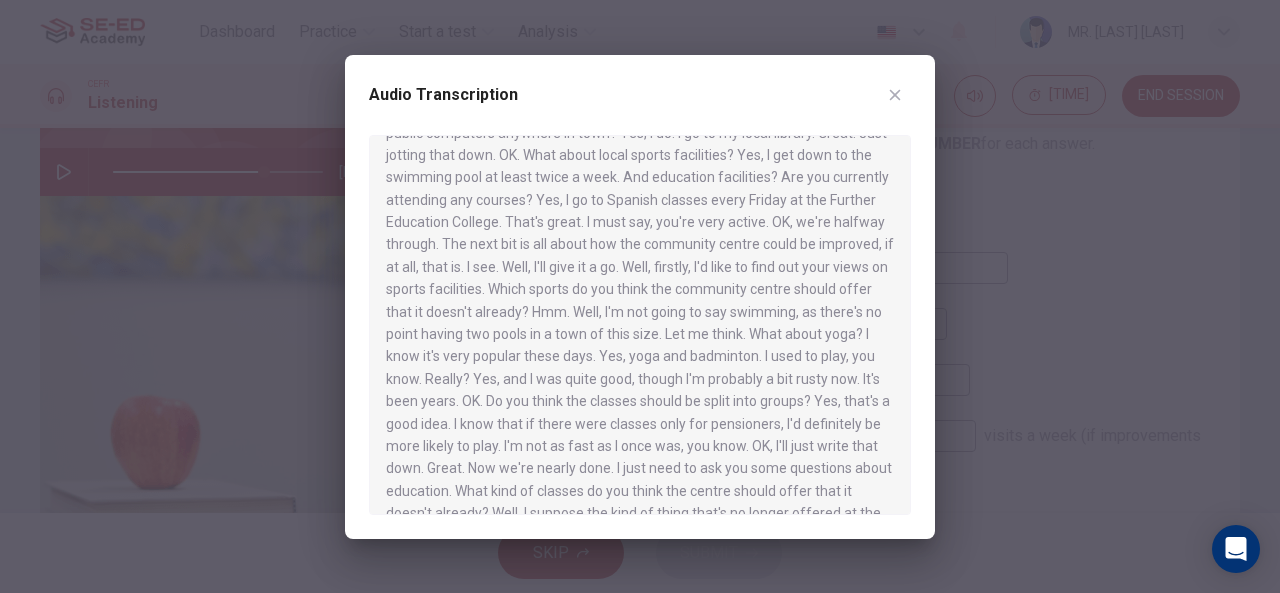 scroll, scrollTop: 773, scrollLeft: 0, axis: vertical 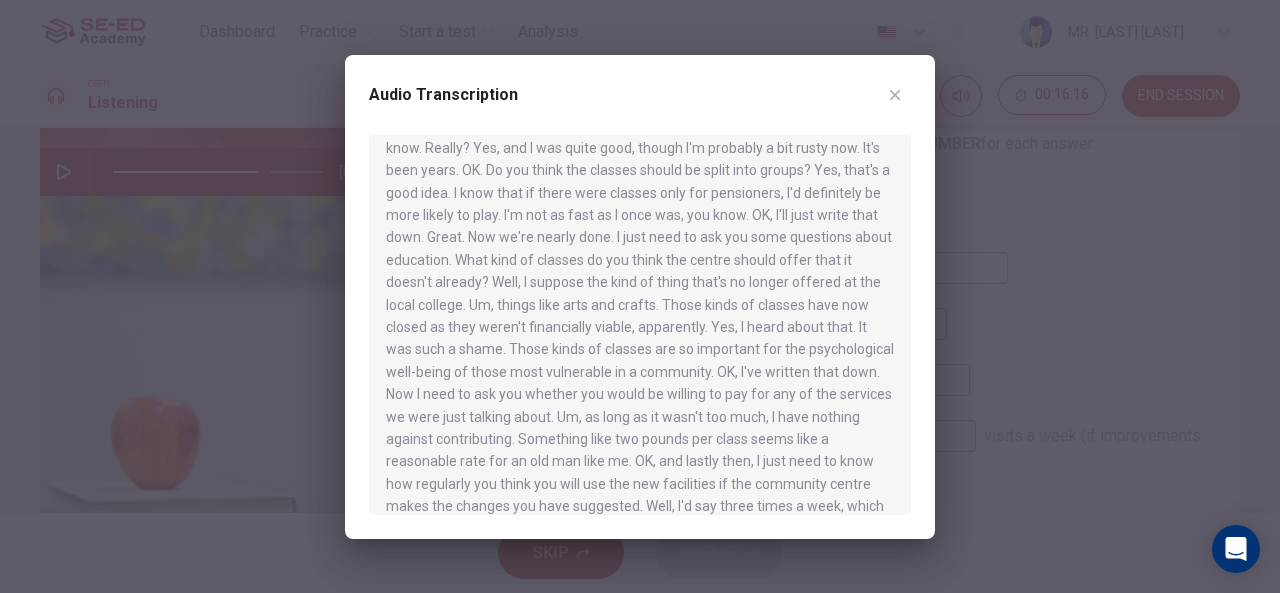 click at bounding box center (895, 95) 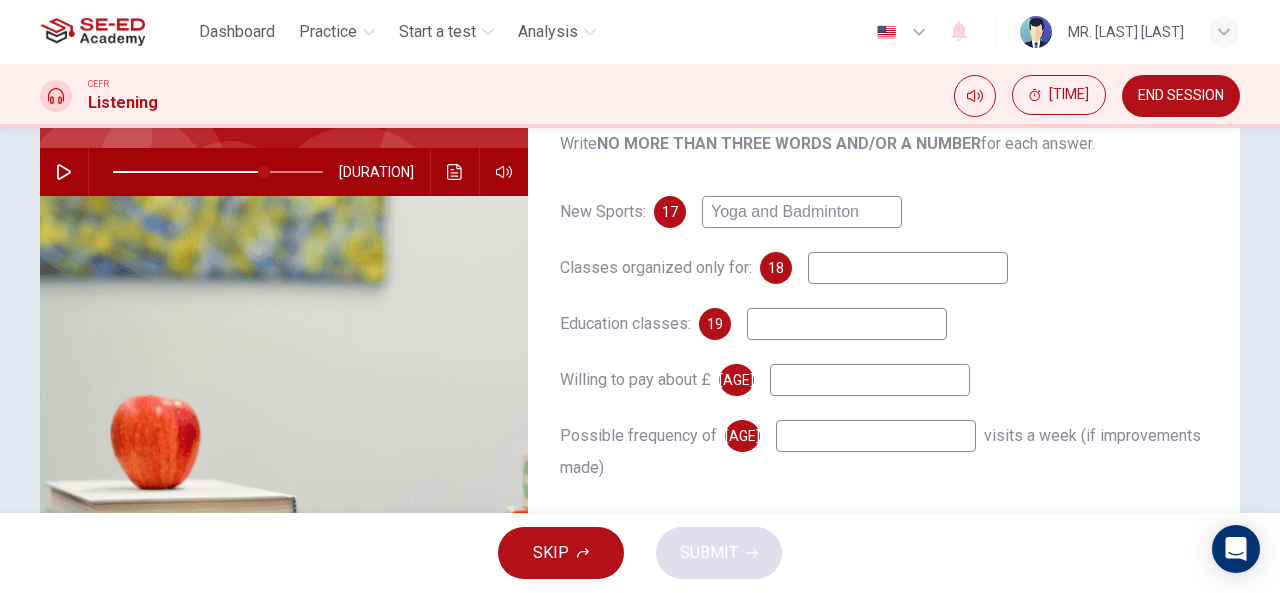 click at bounding box center (802, 212) 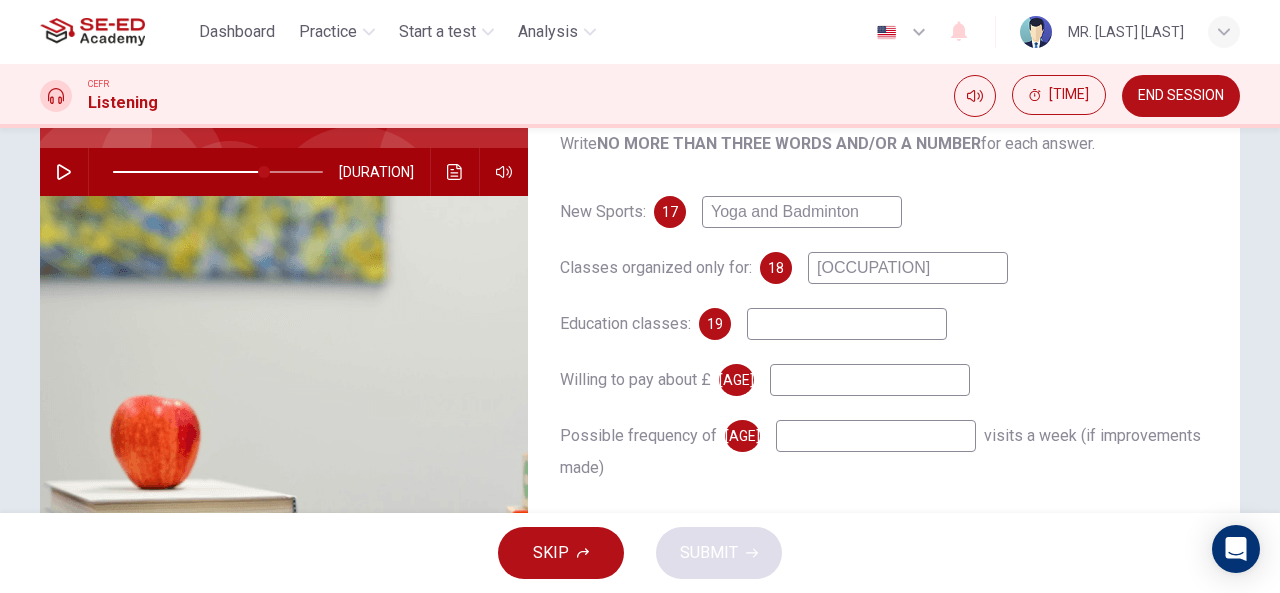 type on "[OCCUPATION]" 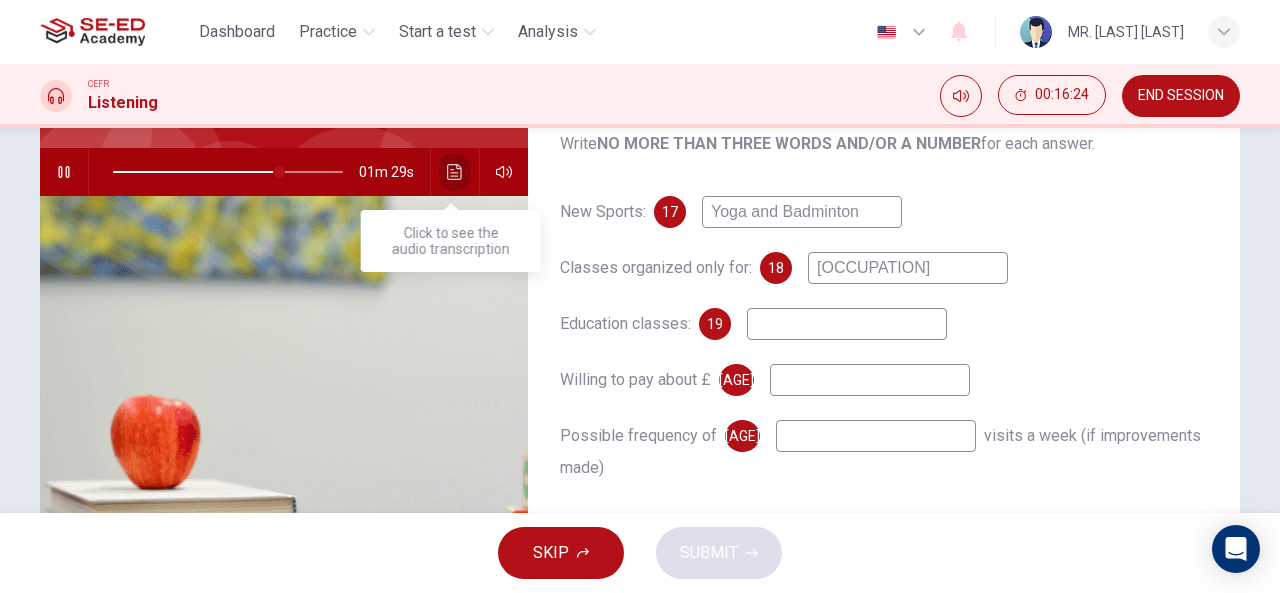 click at bounding box center [455, 172] 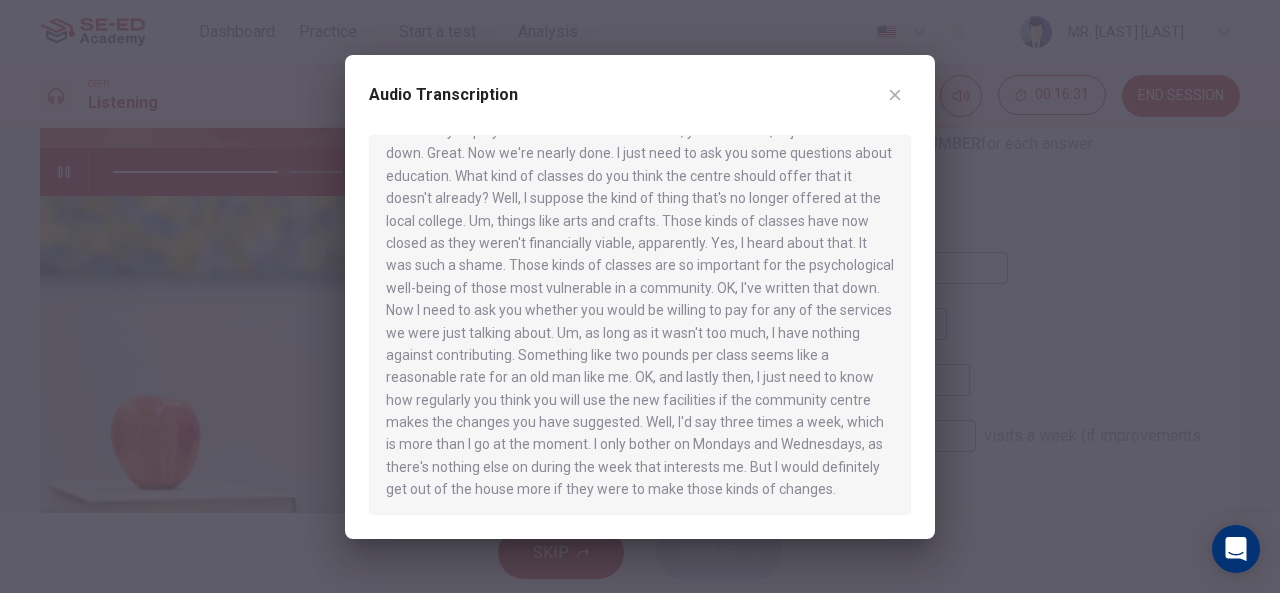 scroll, scrollTop: 773, scrollLeft: 0, axis: vertical 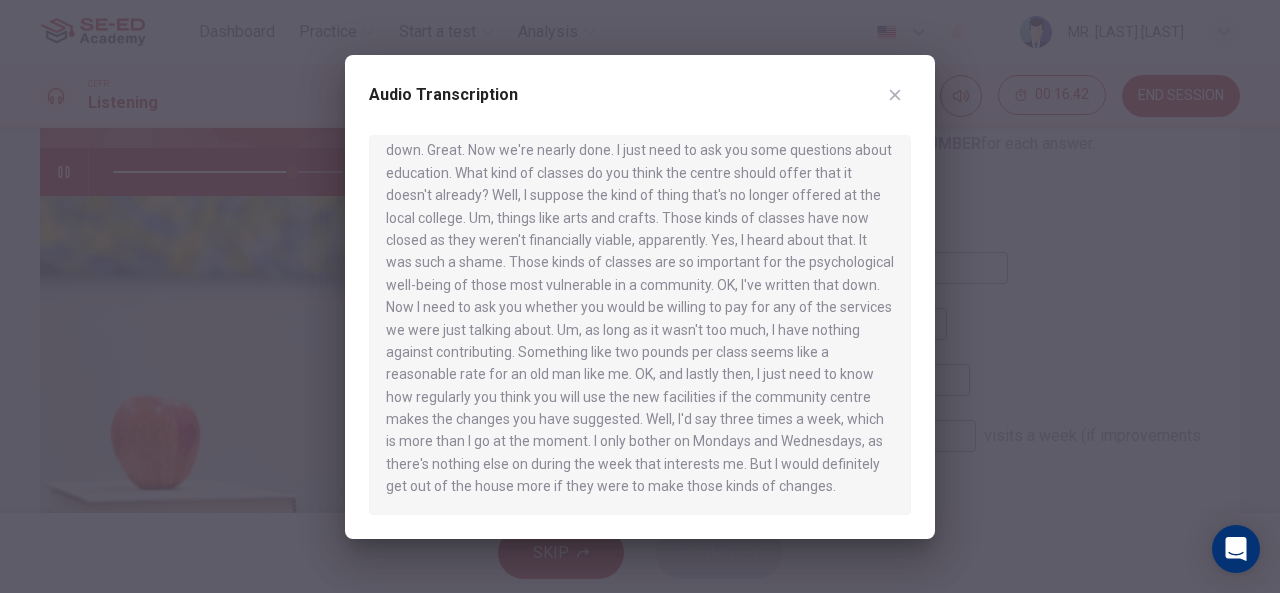 click on "Audio Transcription" at bounding box center [640, 107] 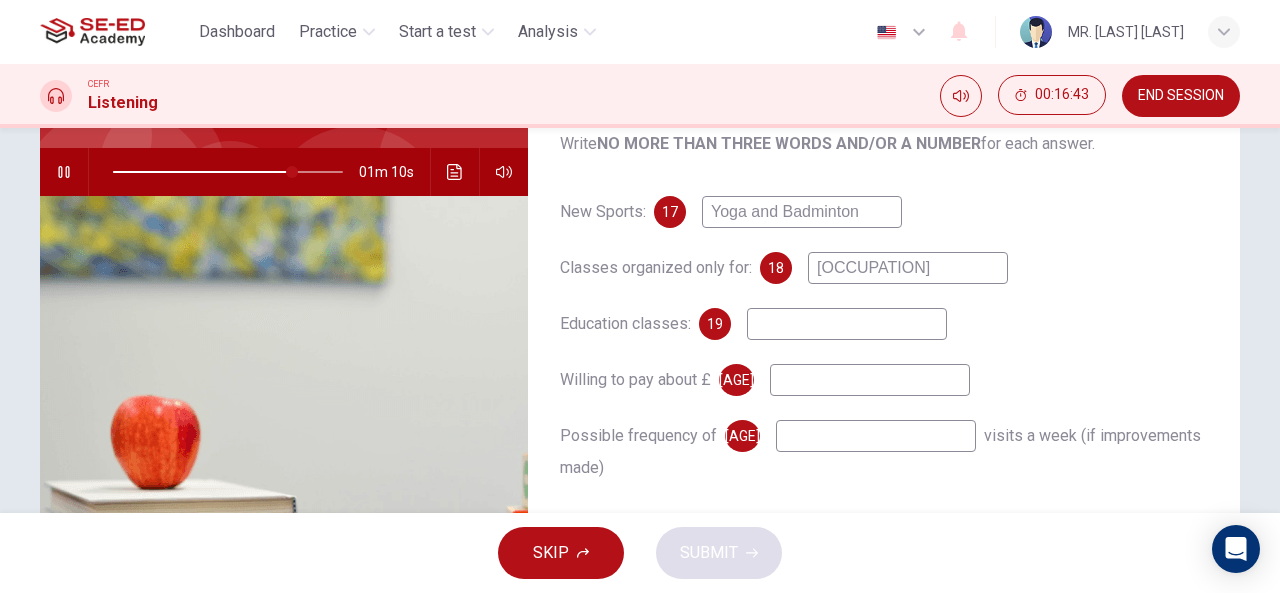 click at bounding box center (802, 212) 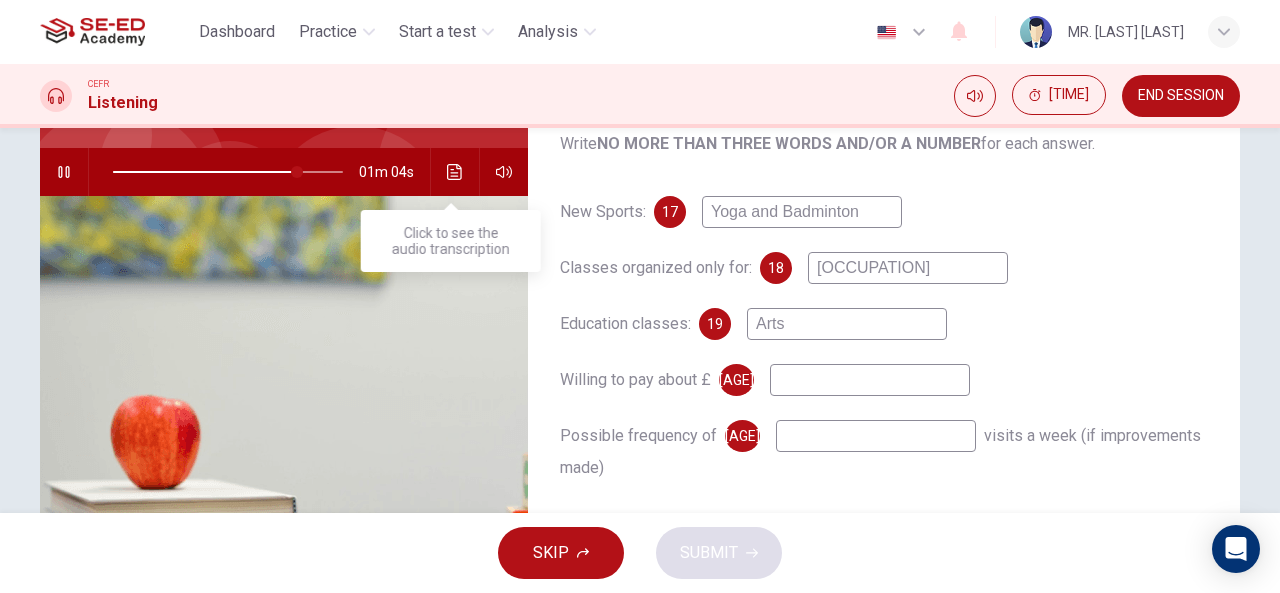 type on "Arts" 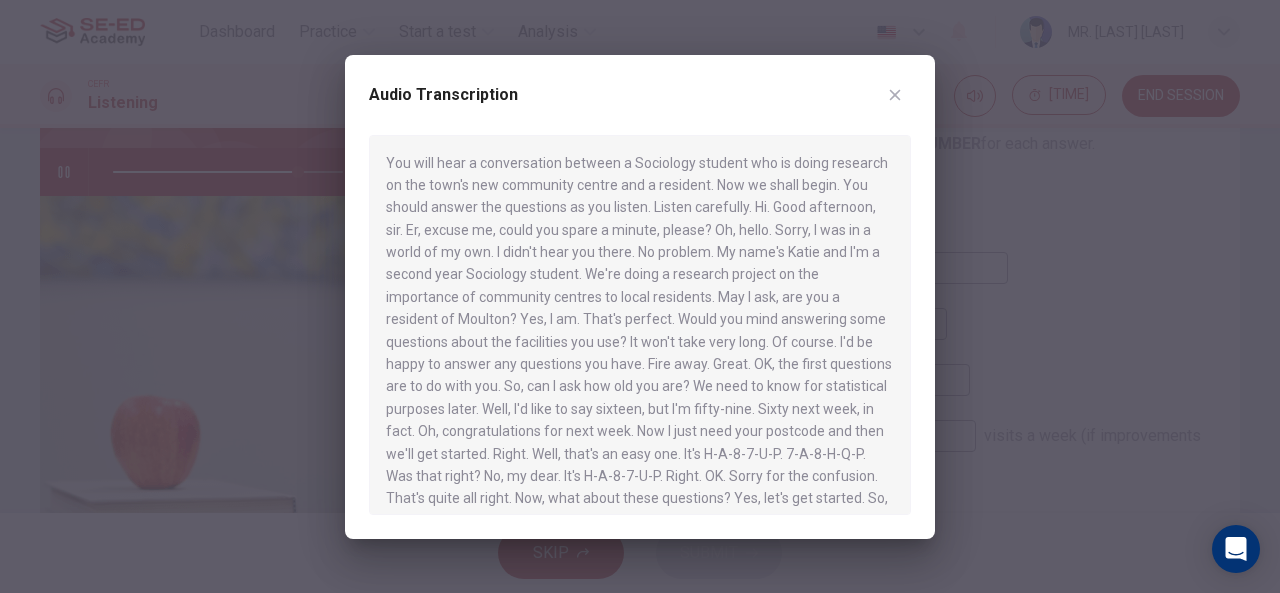 scroll, scrollTop: 773, scrollLeft: 0, axis: vertical 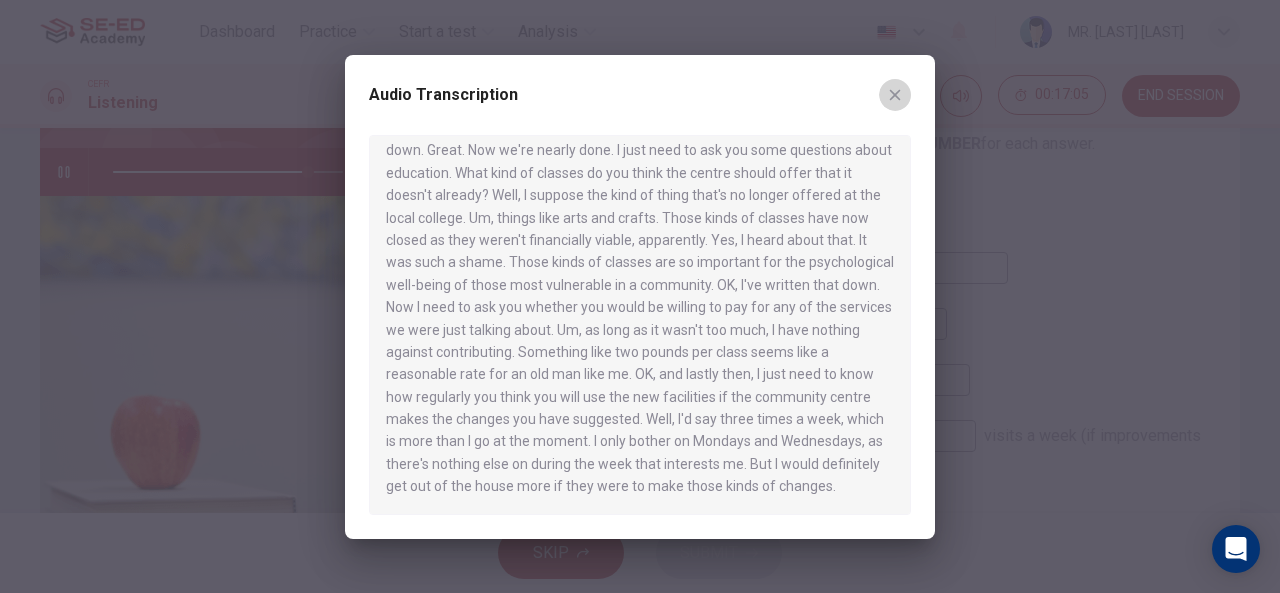 click at bounding box center (895, 95) 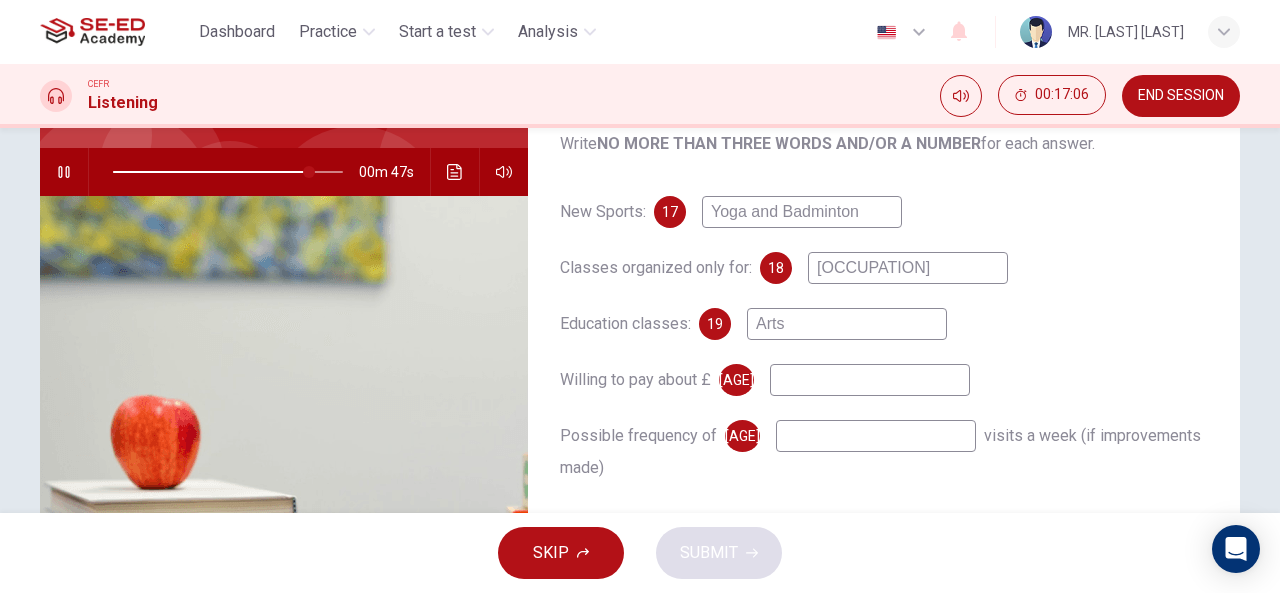 click at bounding box center (802, 212) 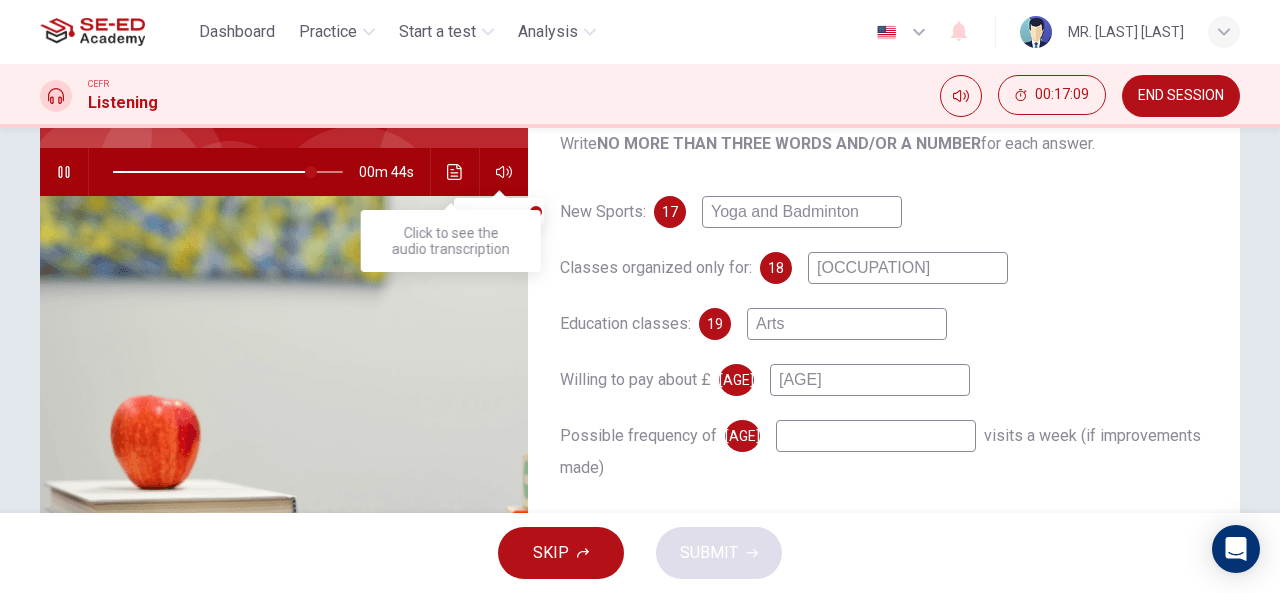 type on "[AGE]" 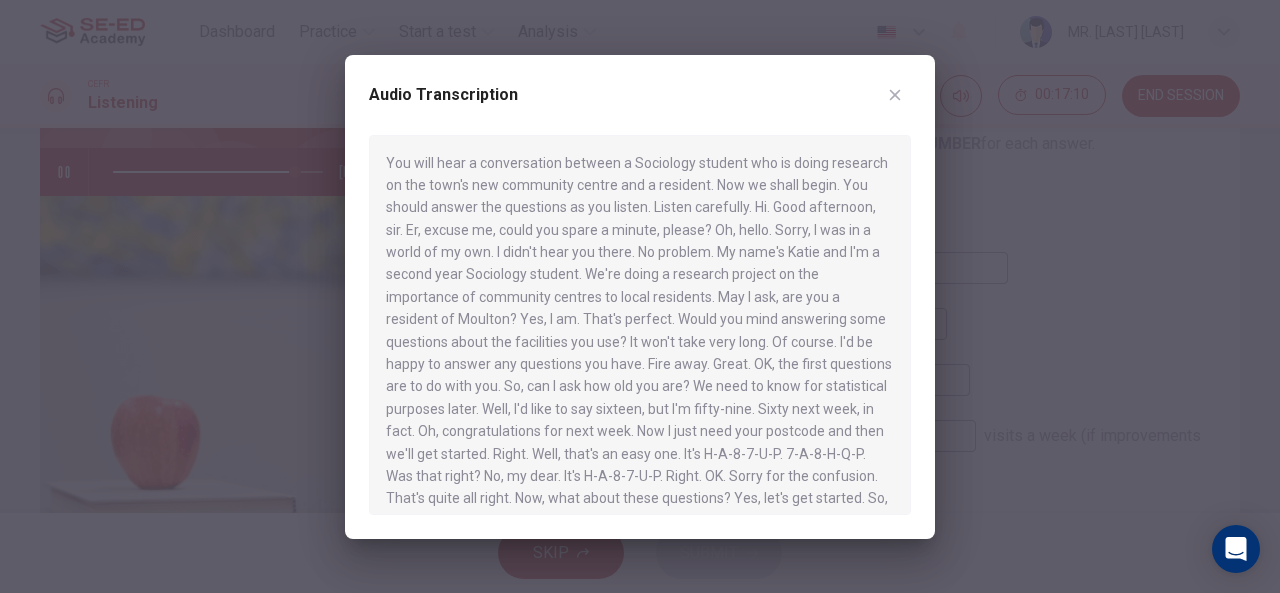 scroll, scrollTop: 773, scrollLeft: 0, axis: vertical 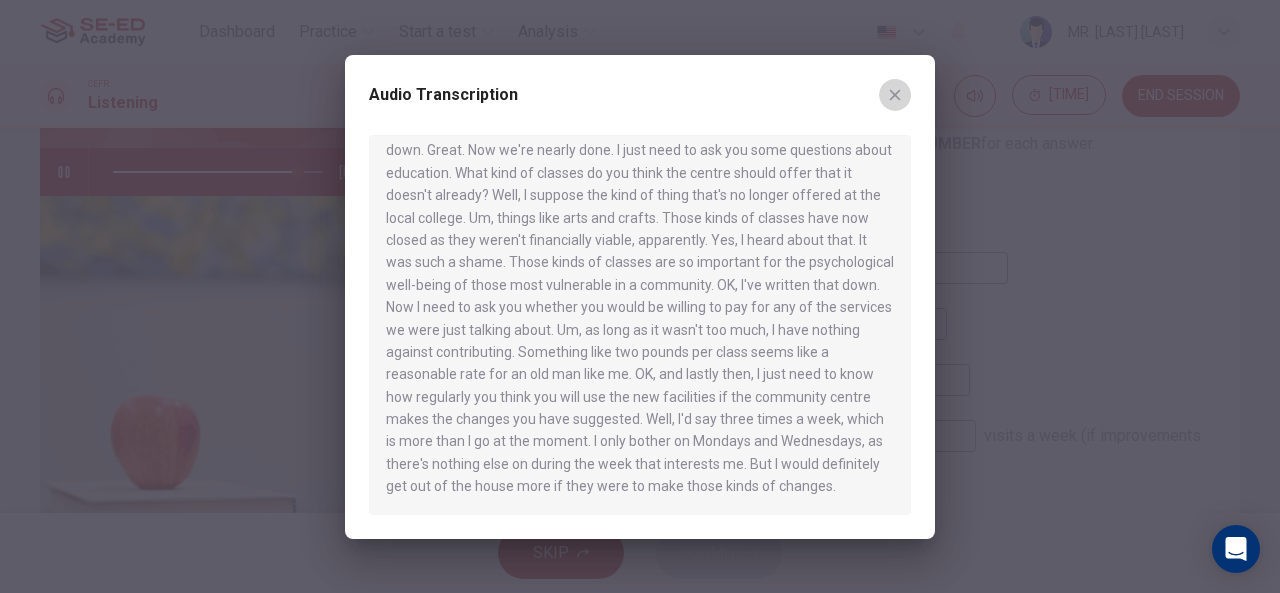 click at bounding box center [895, 95] 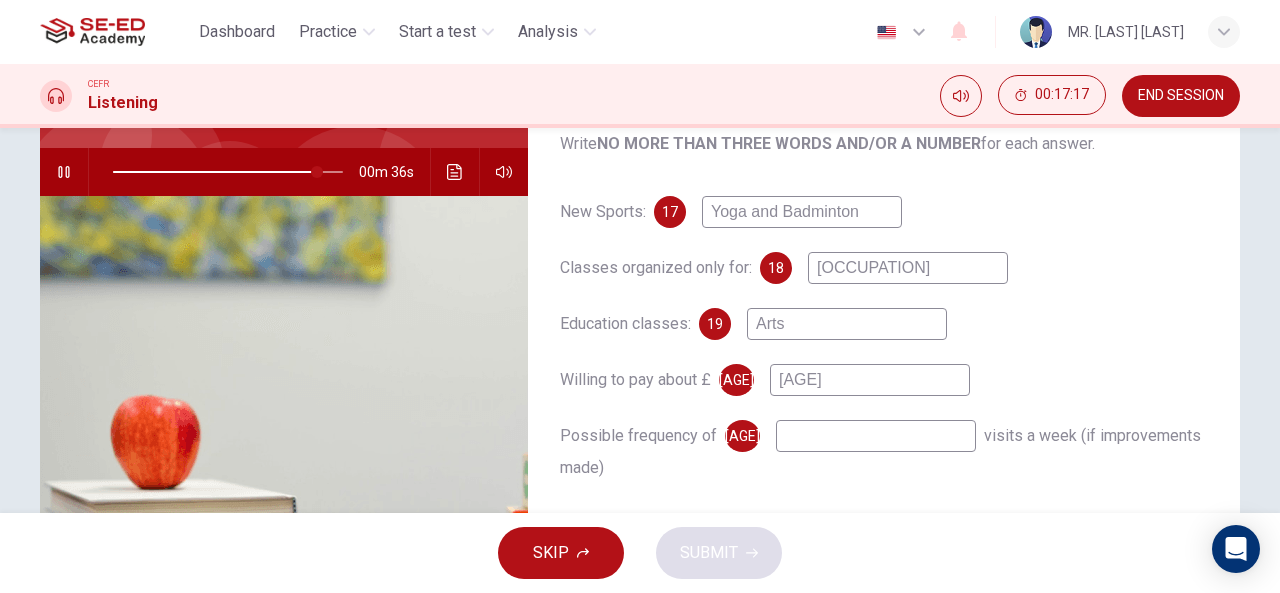 click at bounding box center [802, 212] 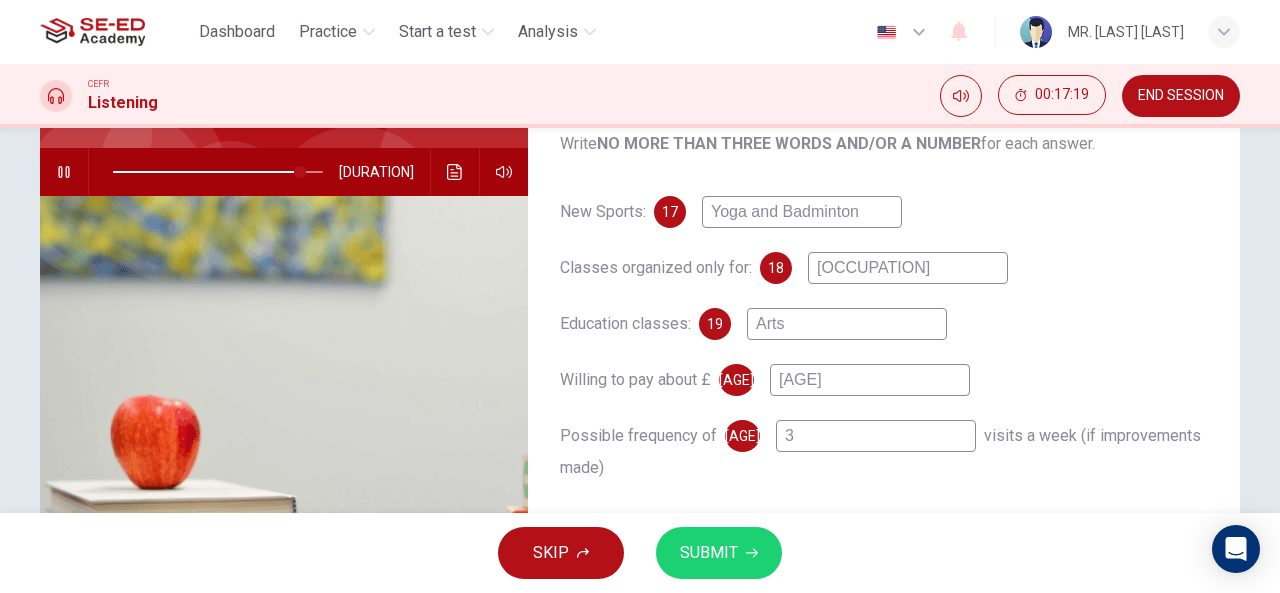 type on "3" 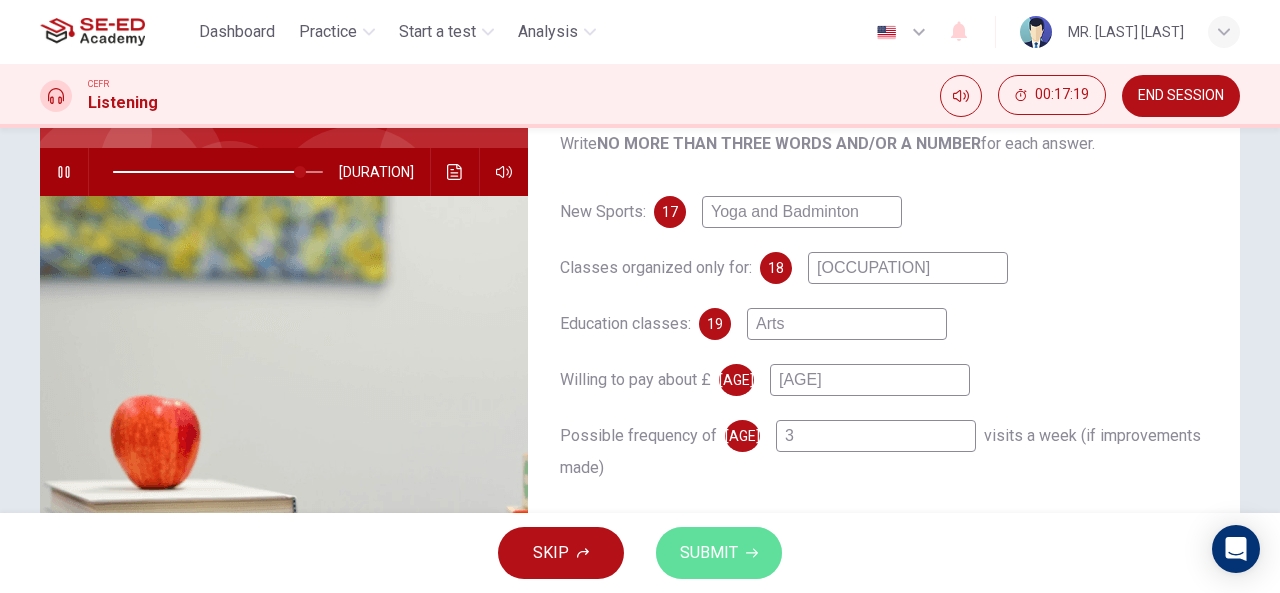 click on "SUBMIT" at bounding box center [719, 553] 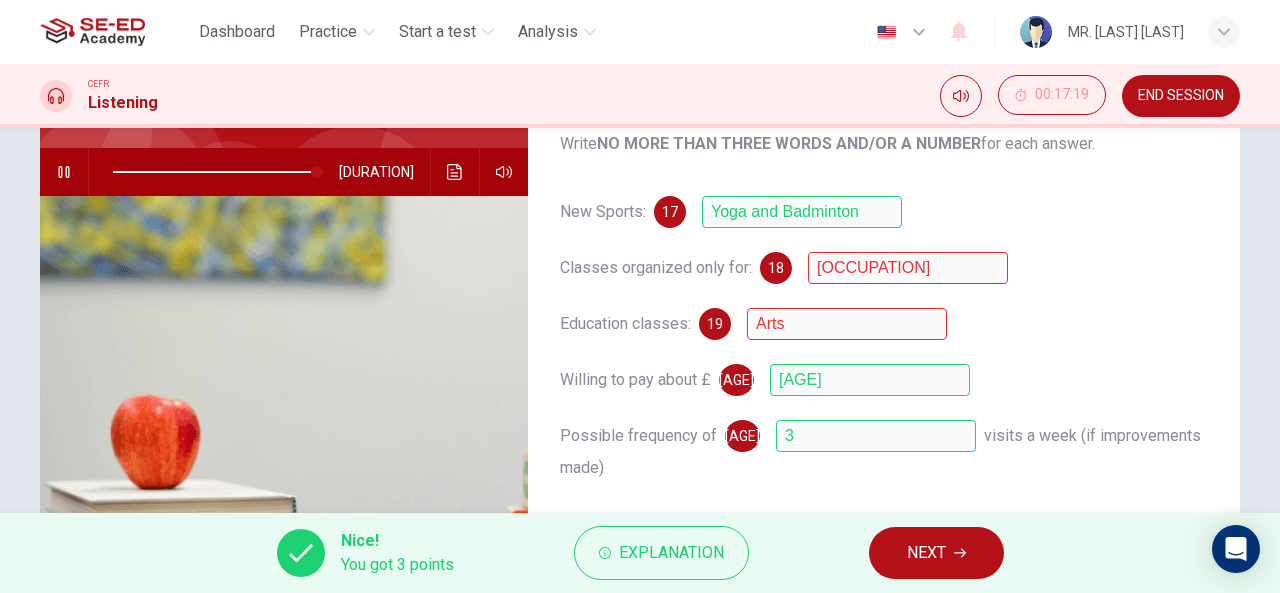 click on "Explanation" at bounding box center [671, 553] 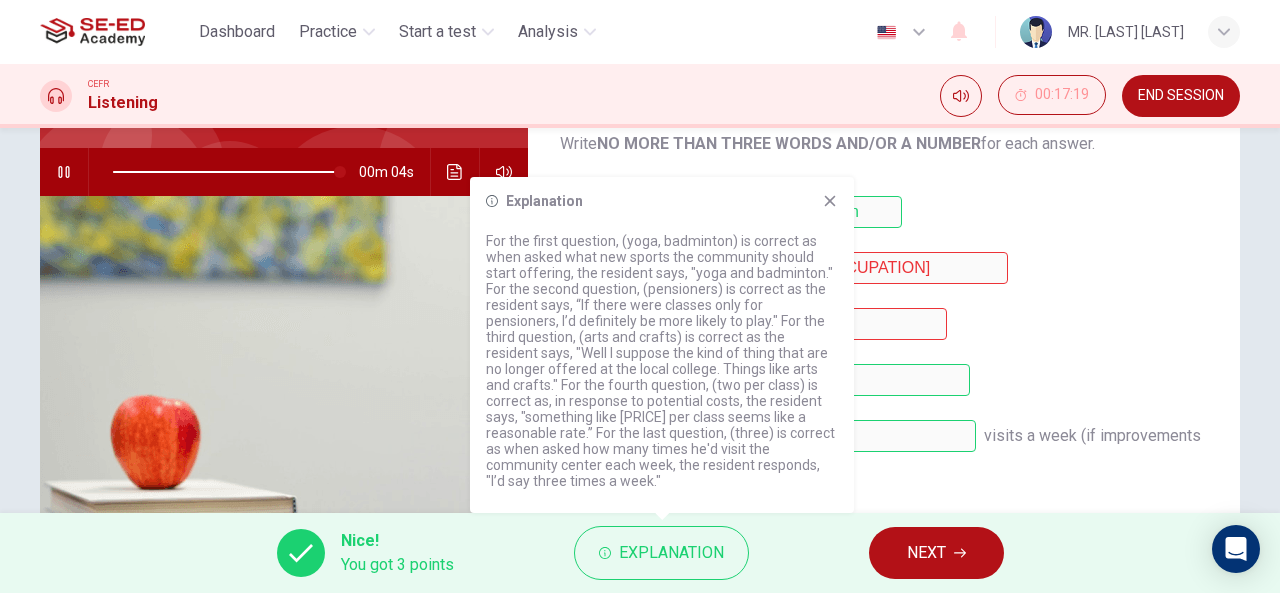 click at bounding box center (830, 201) 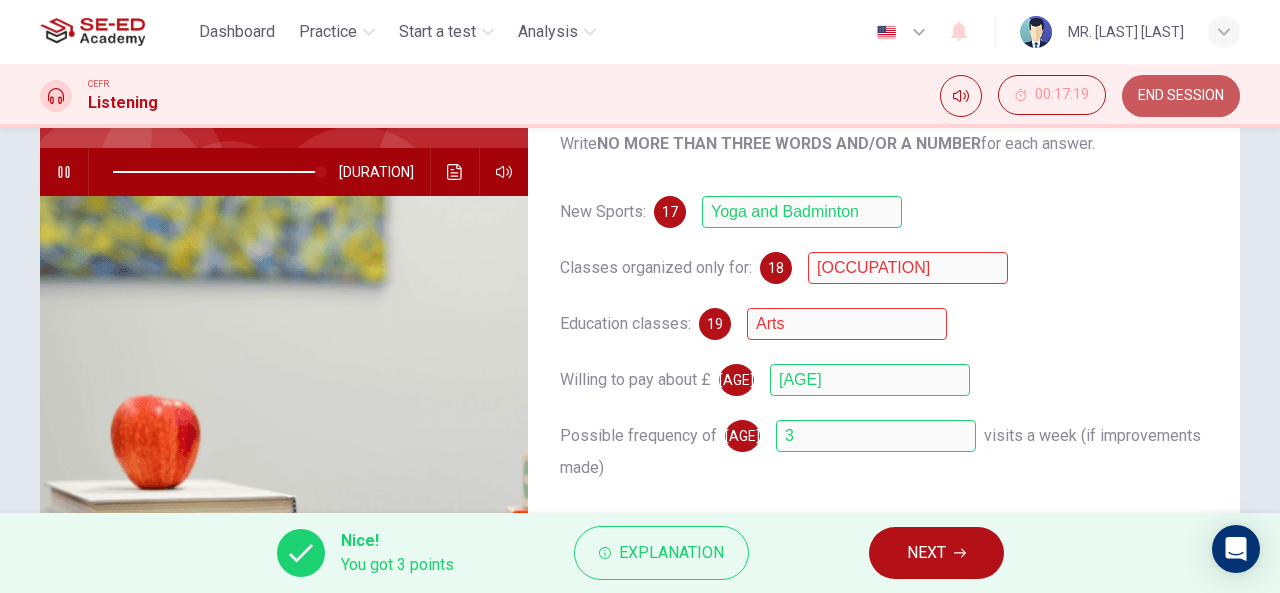 click on "END SESSION" at bounding box center [1181, 96] 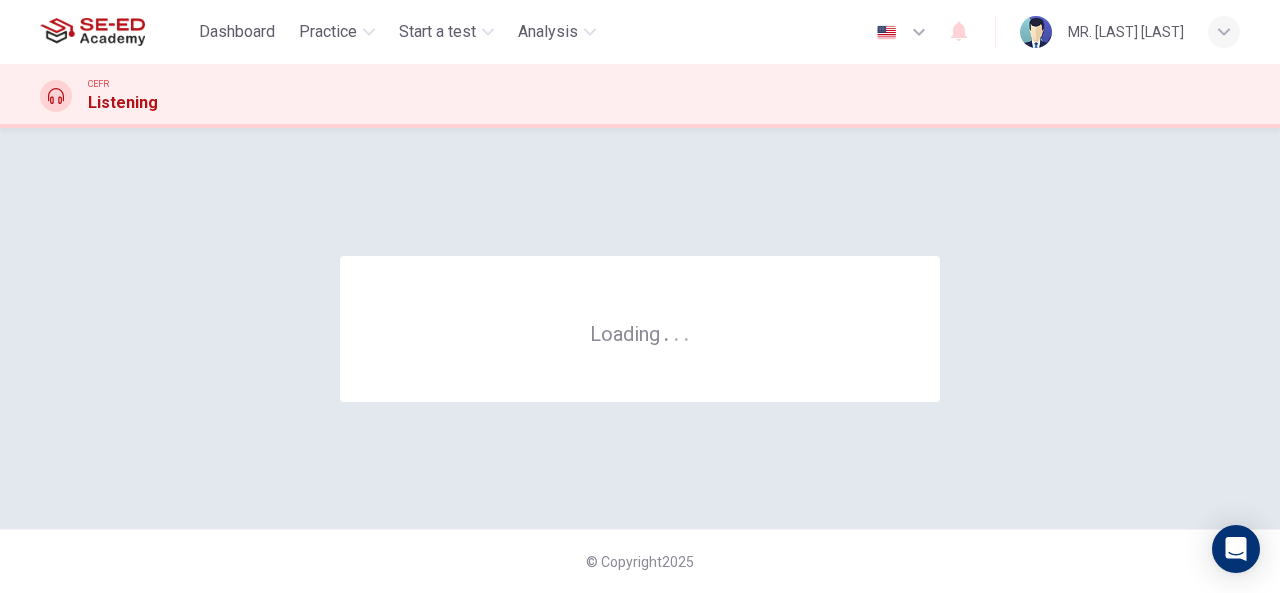 scroll, scrollTop: 0, scrollLeft: 0, axis: both 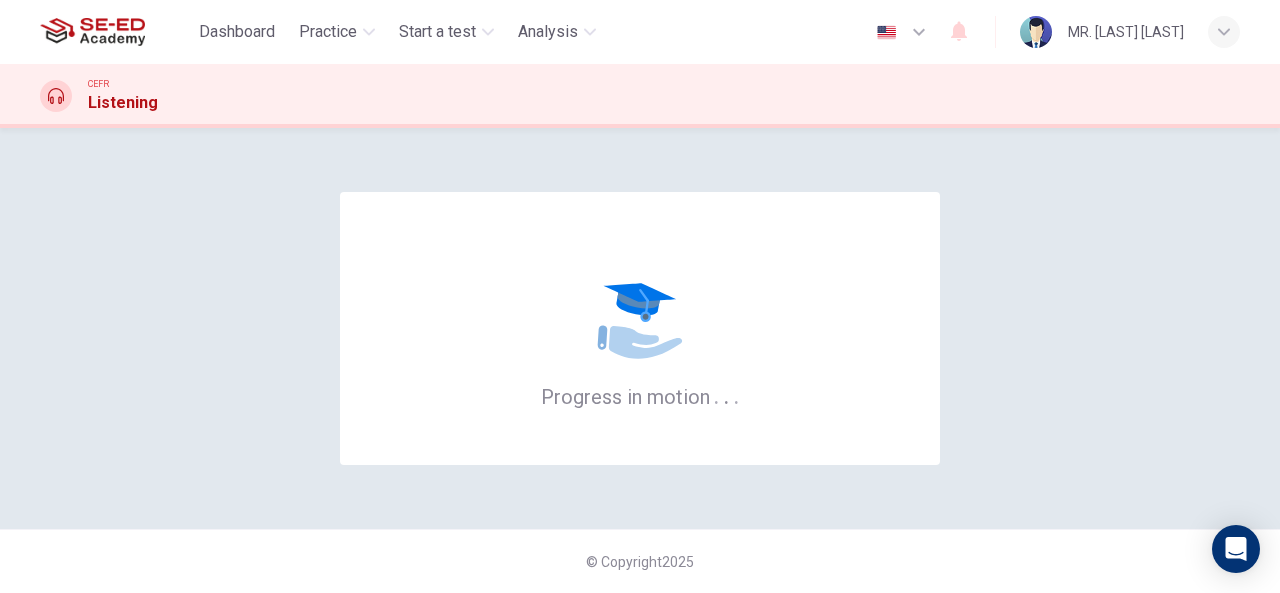 click on "Progress in motion . . ." at bounding box center (640, 328) 